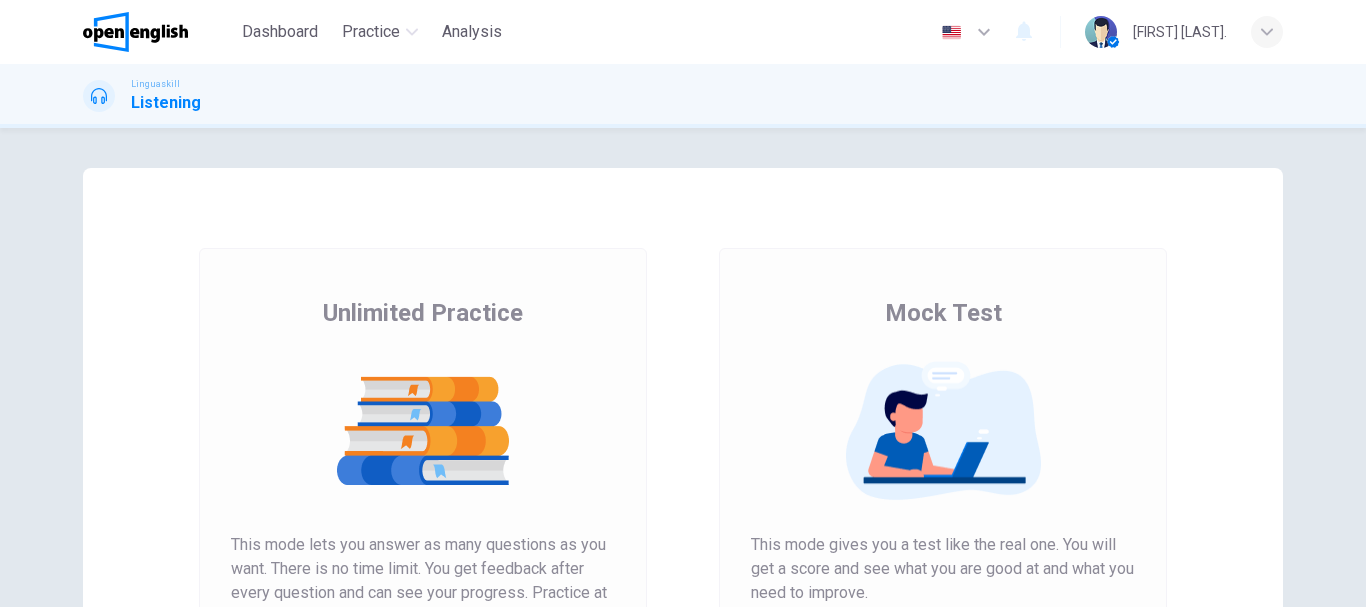 scroll, scrollTop: 0, scrollLeft: 0, axis: both 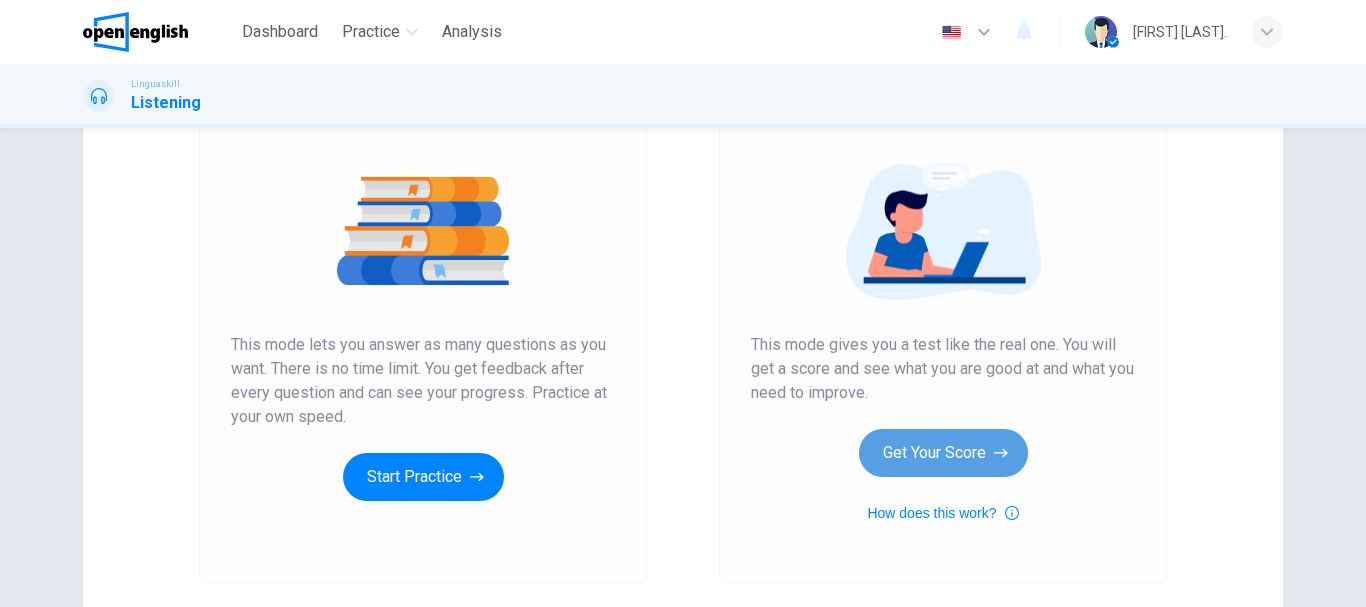 click on "Get Your Score" at bounding box center (943, 453) 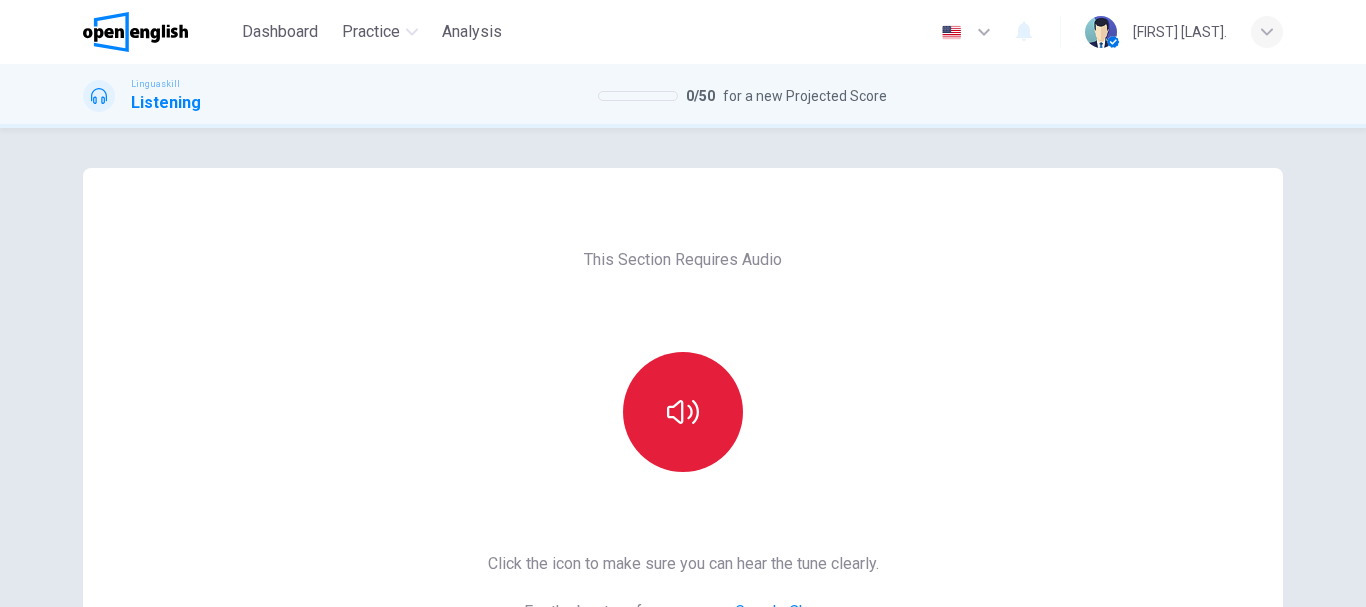 click 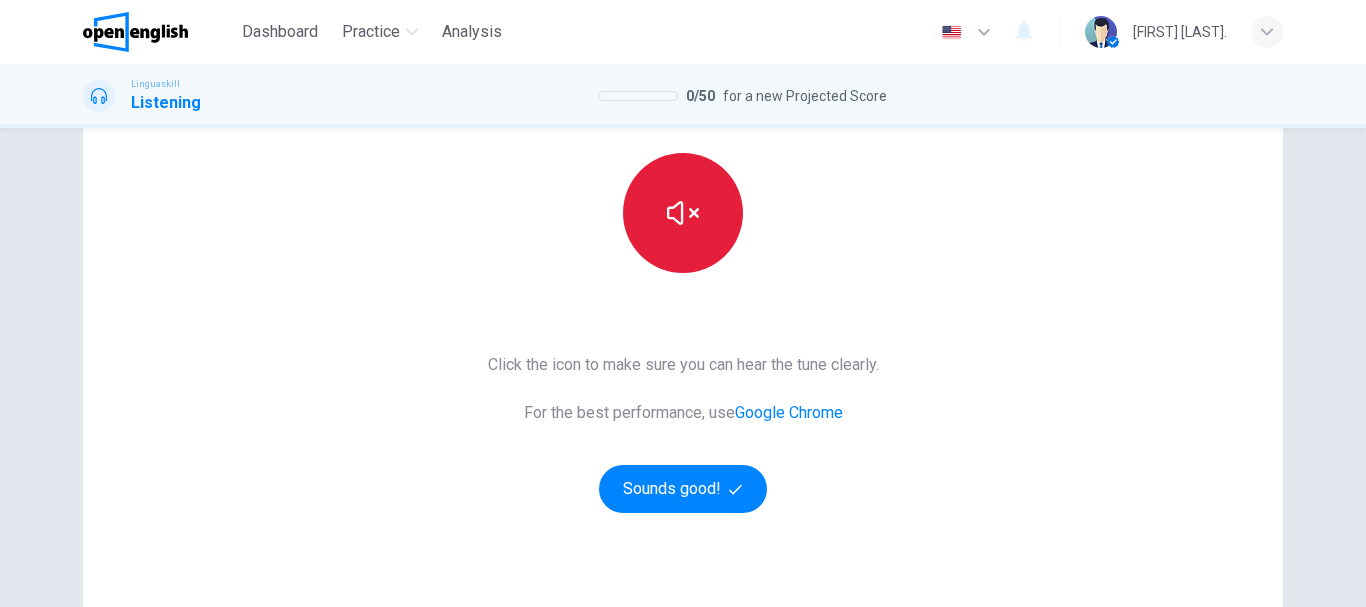 scroll, scrollTop: 200, scrollLeft: 0, axis: vertical 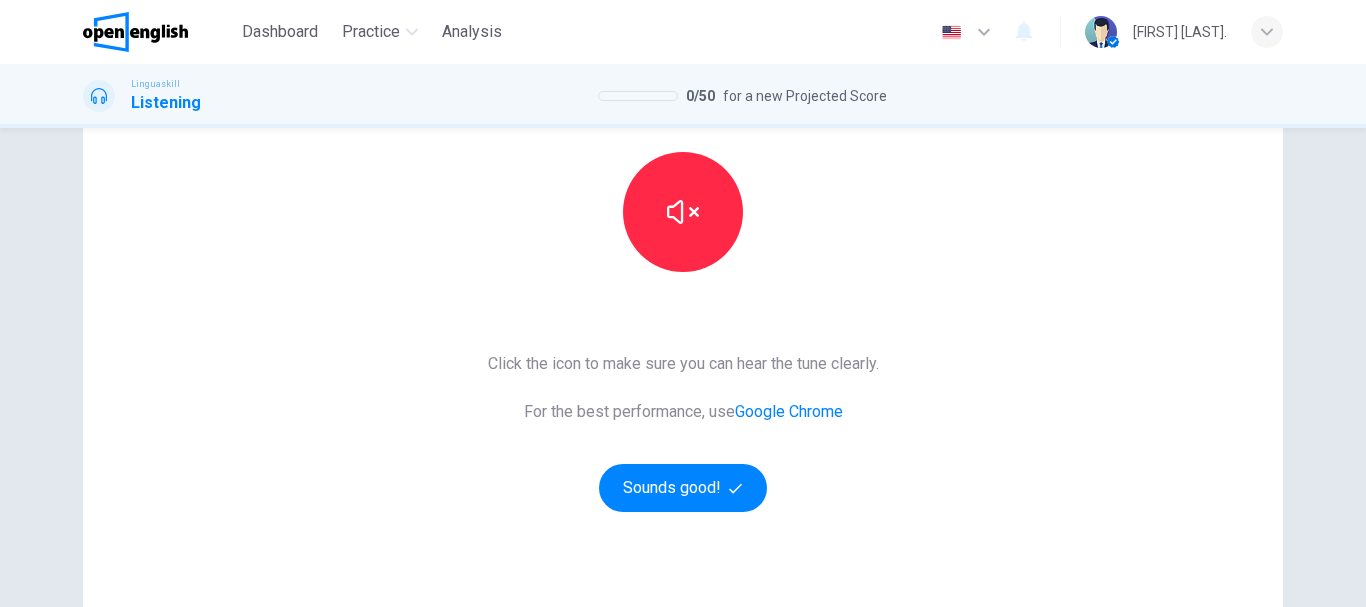 type 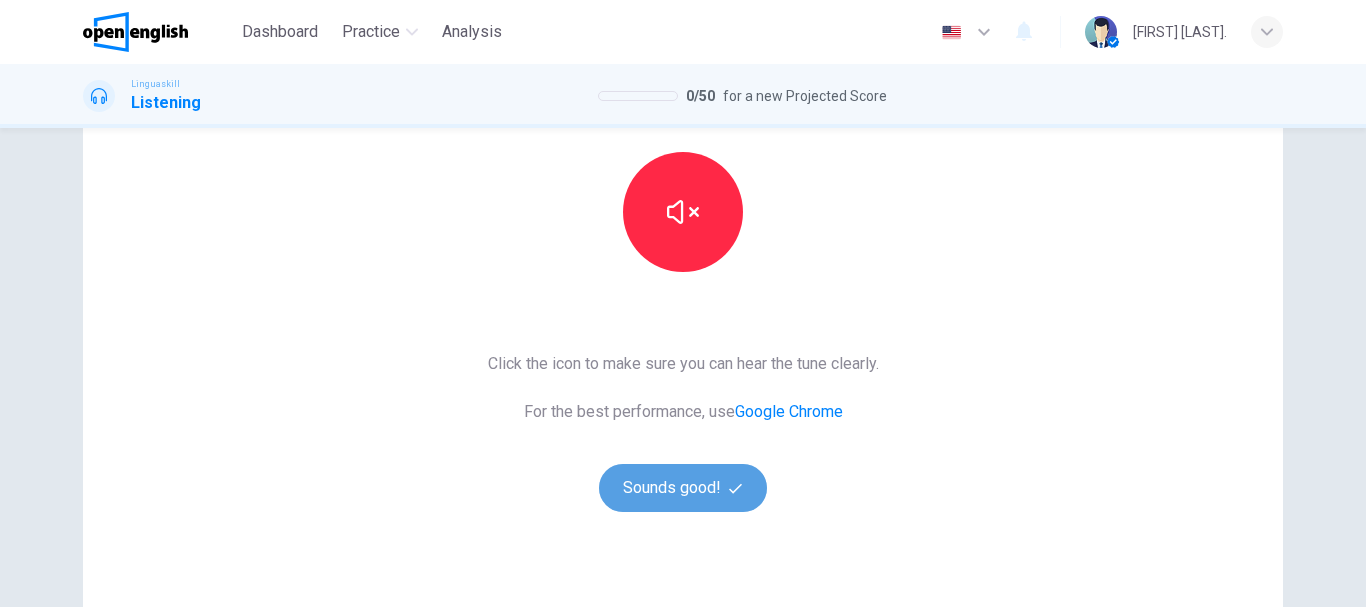 click on "Sounds good!" at bounding box center (683, 488) 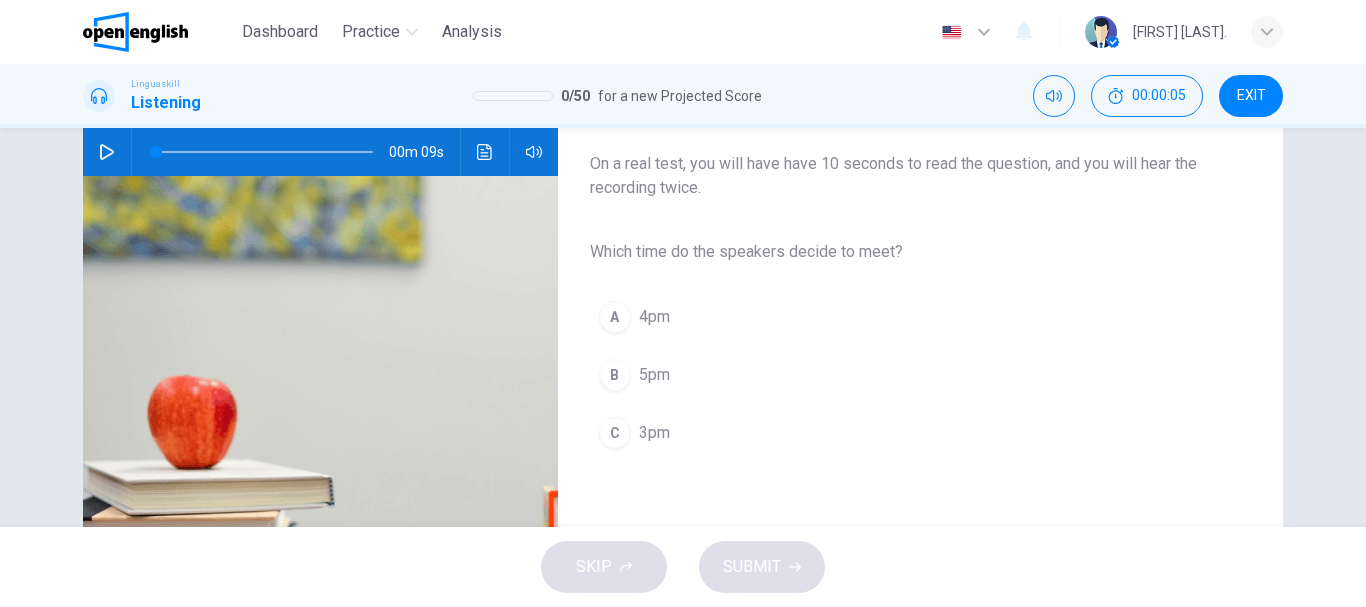 click at bounding box center [107, 152] 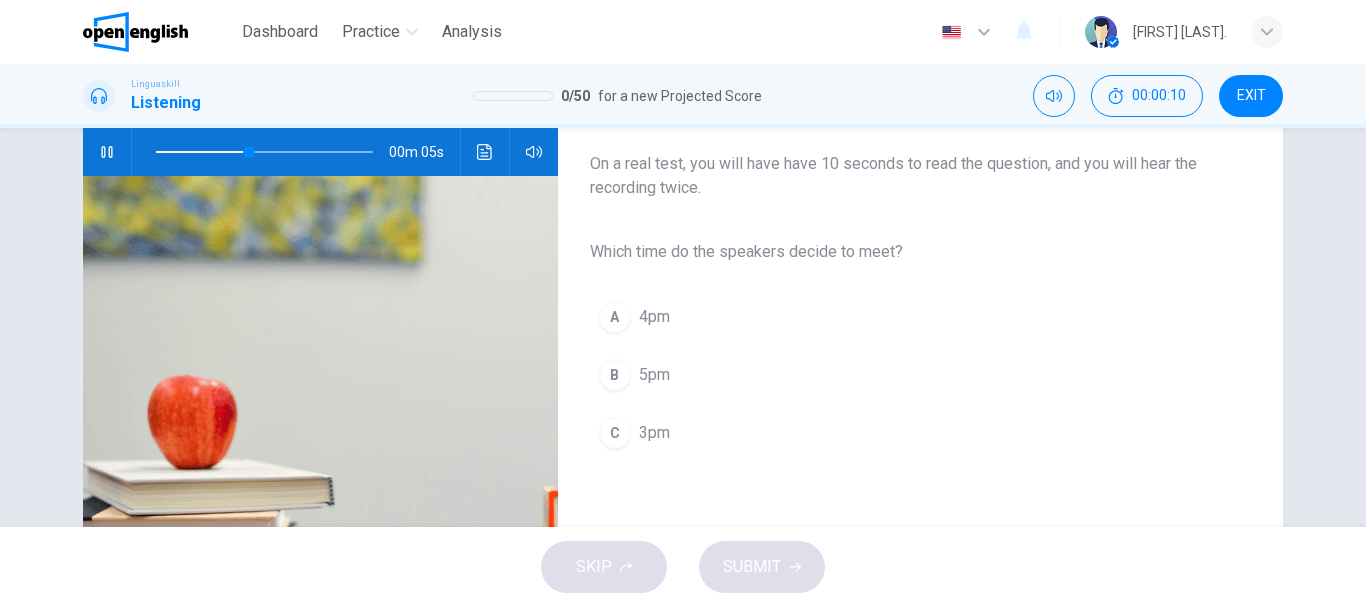 click on "C 3pm" at bounding box center [904, 433] 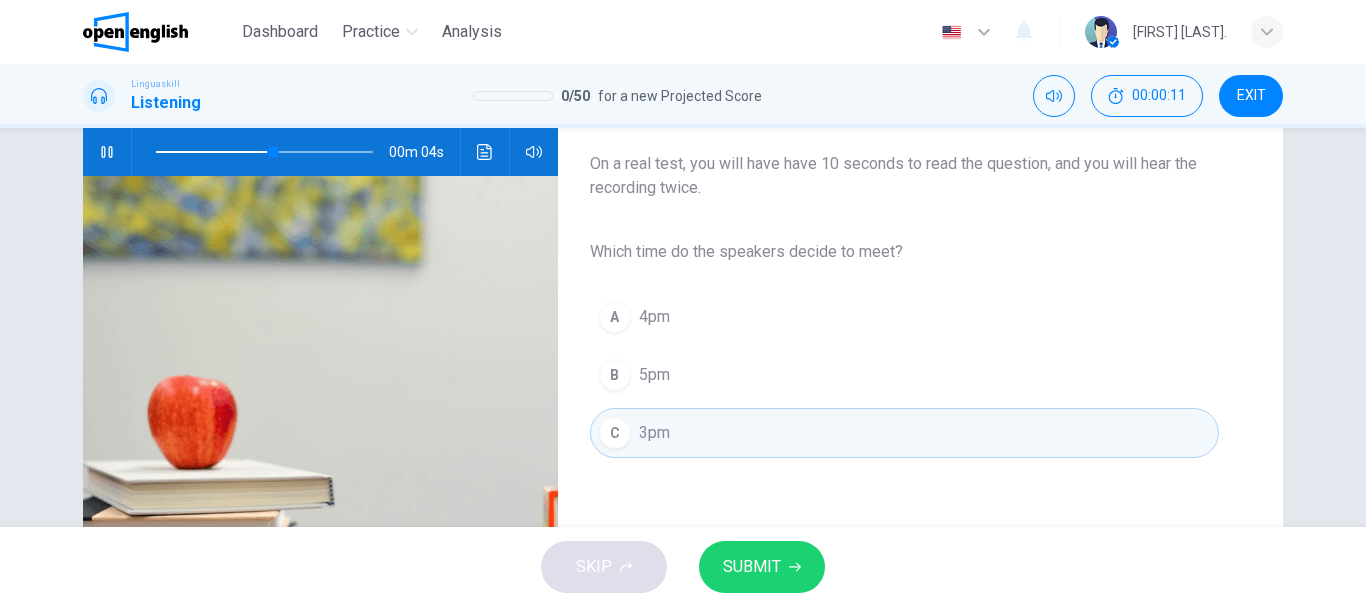 click on "SUBMIT" at bounding box center (762, 567) 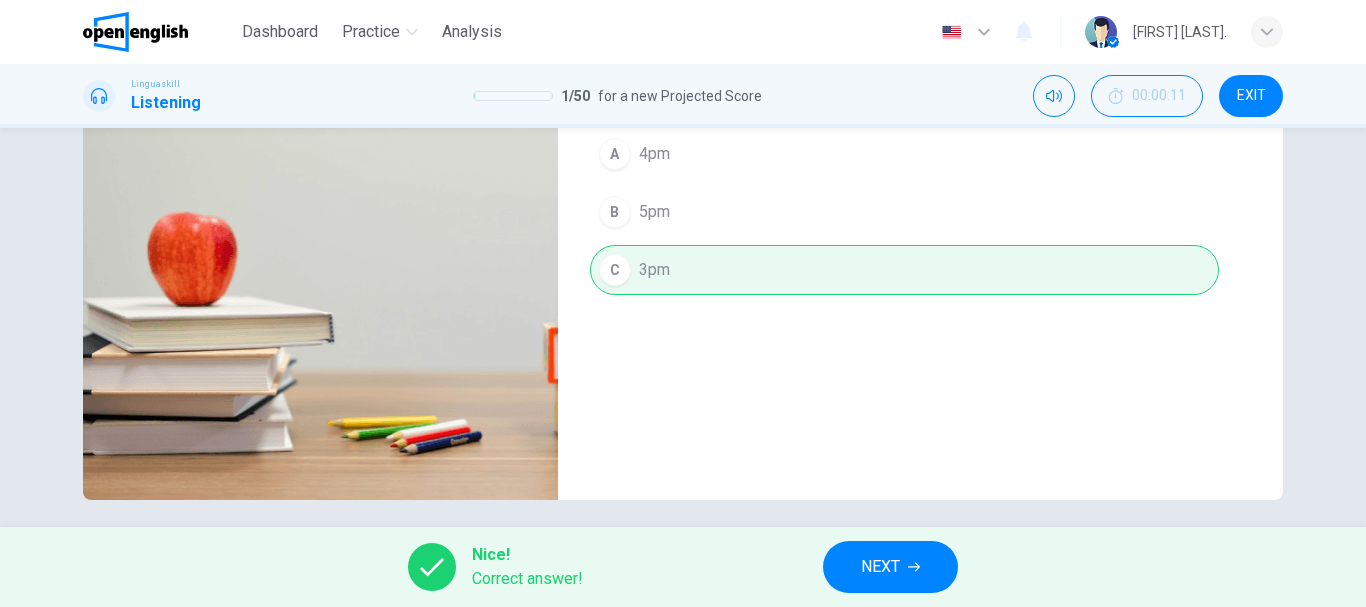 scroll, scrollTop: 376, scrollLeft: 0, axis: vertical 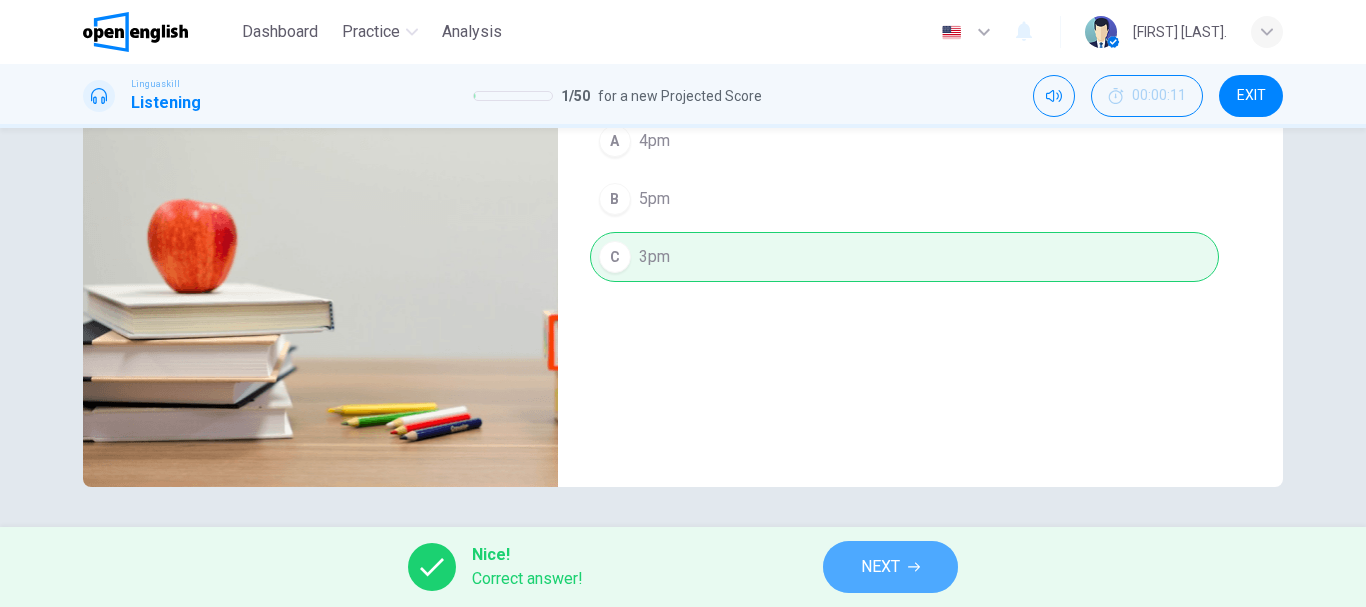 click on "NEXT" at bounding box center [880, 567] 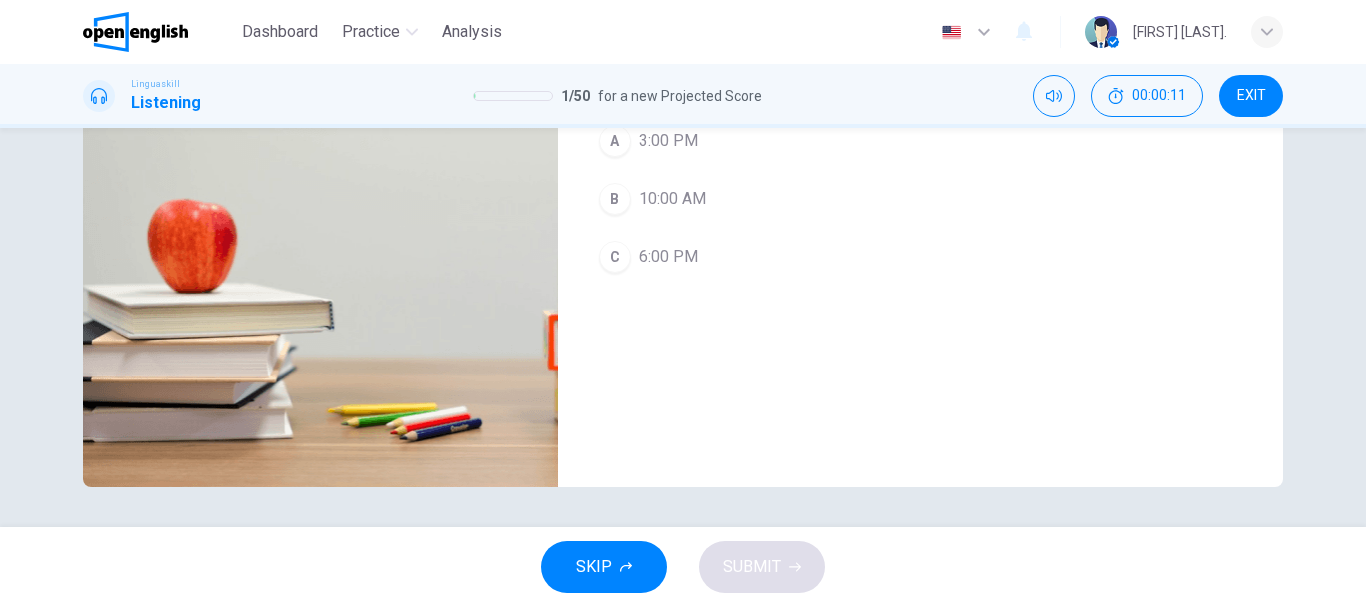 scroll, scrollTop: 176, scrollLeft: 0, axis: vertical 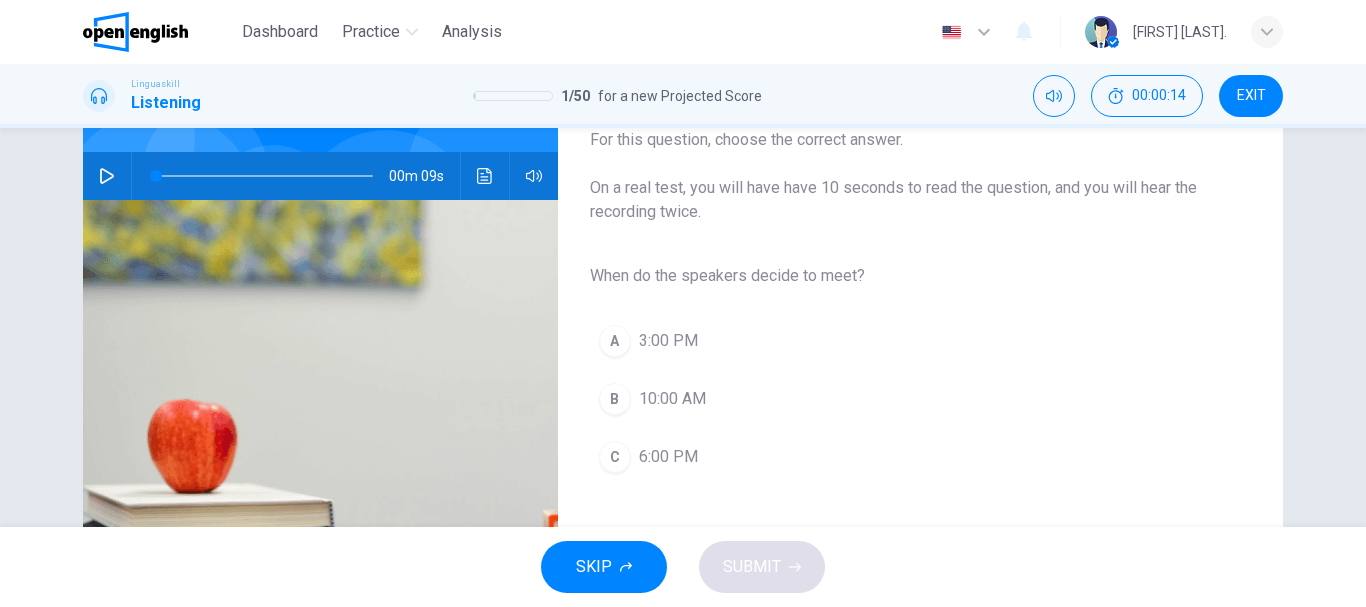 click at bounding box center [107, 176] 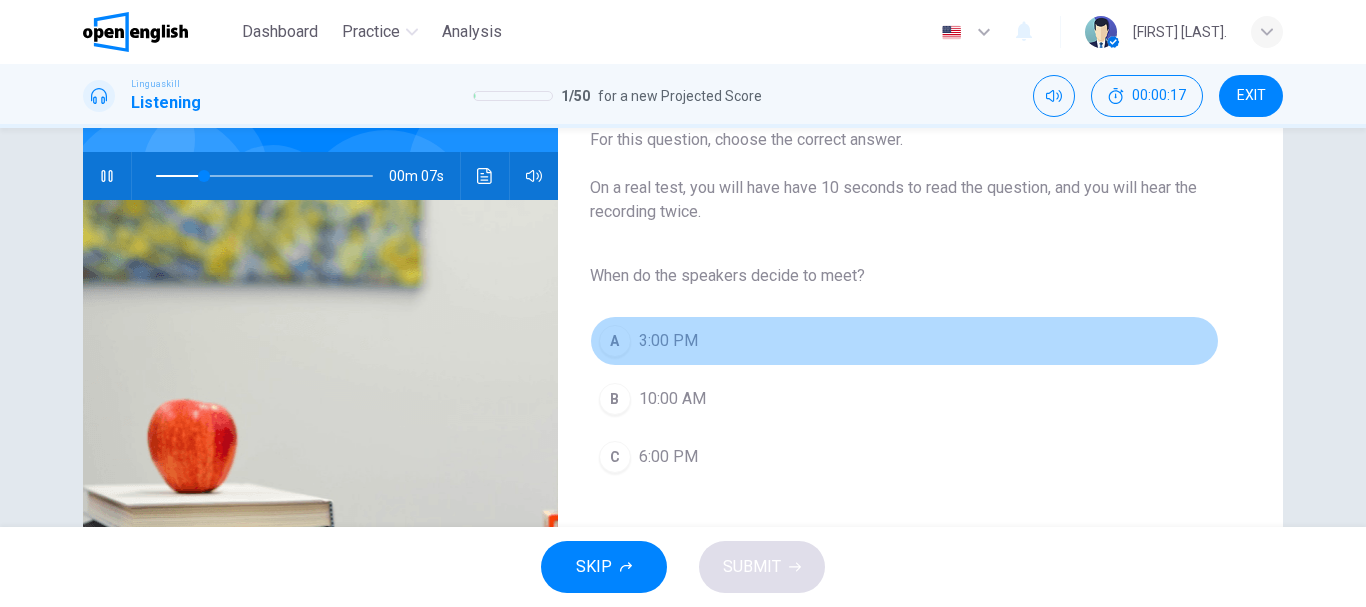 click on "A 3:00 PM" at bounding box center (904, 341) 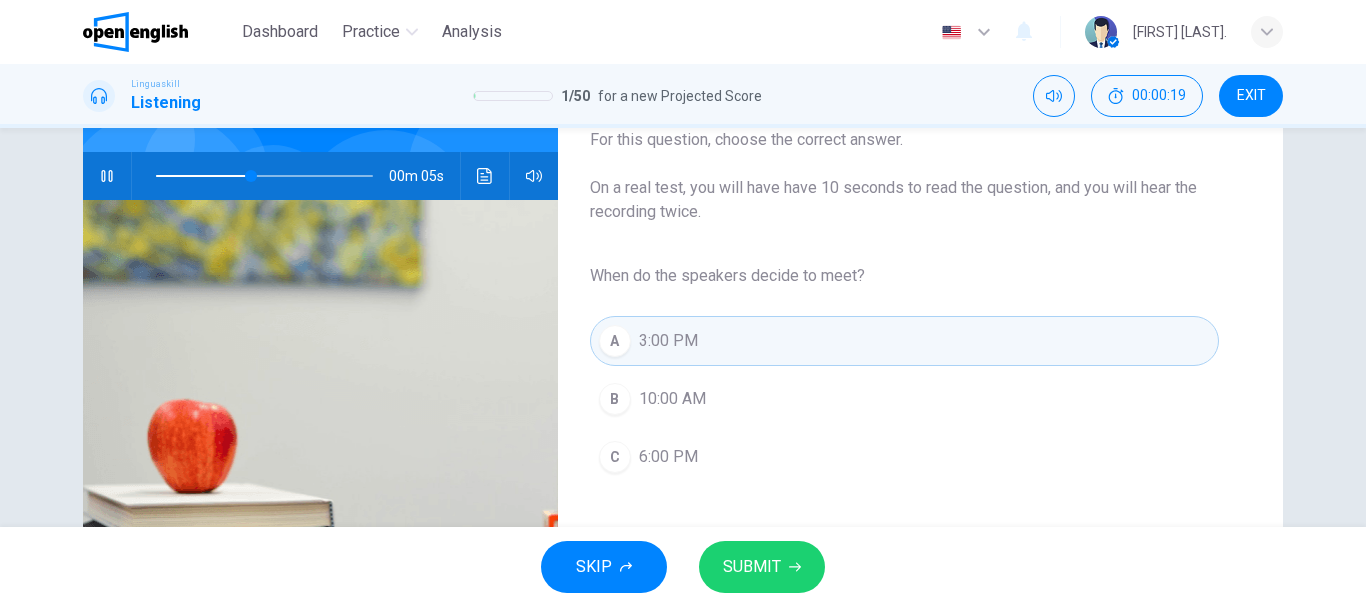 click on "SUBMIT" at bounding box center (762, 567) 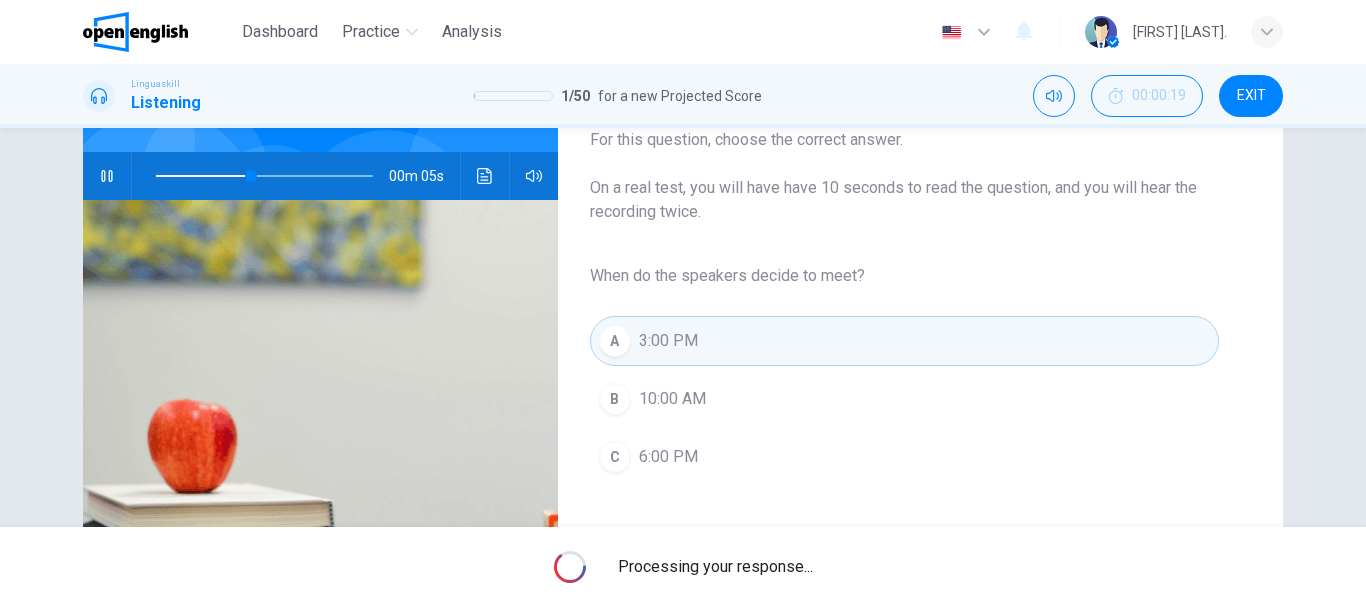 type on "**" 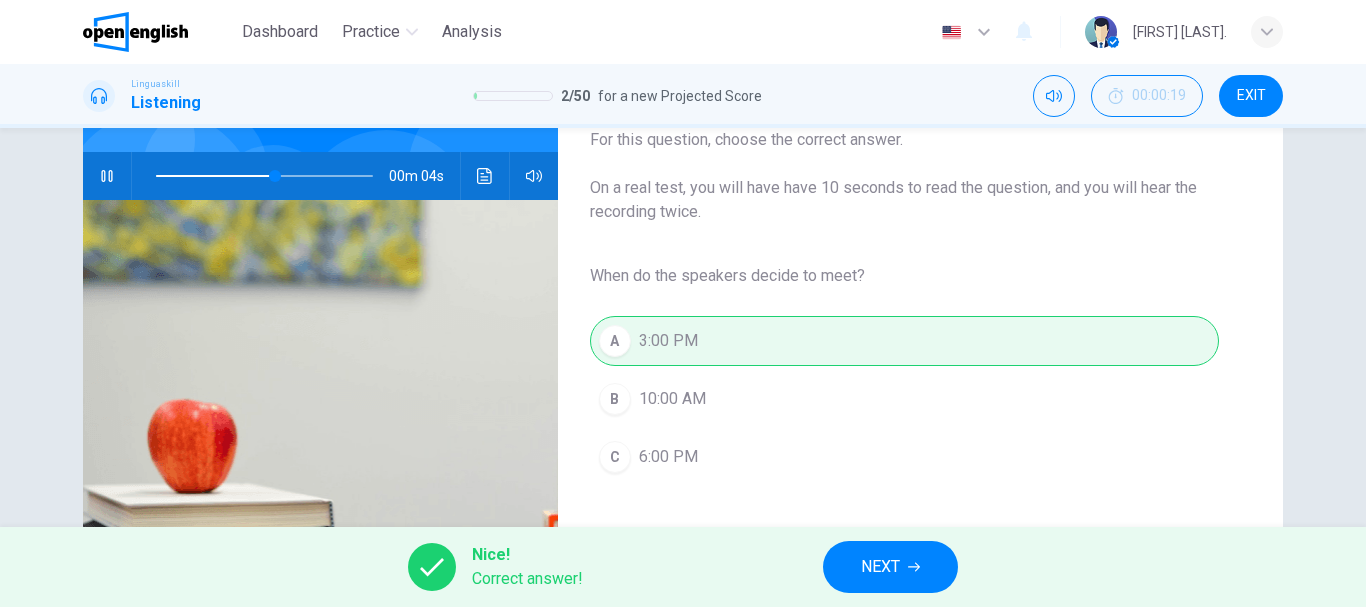 click on "NEXT" at bounding box center (890, 567) 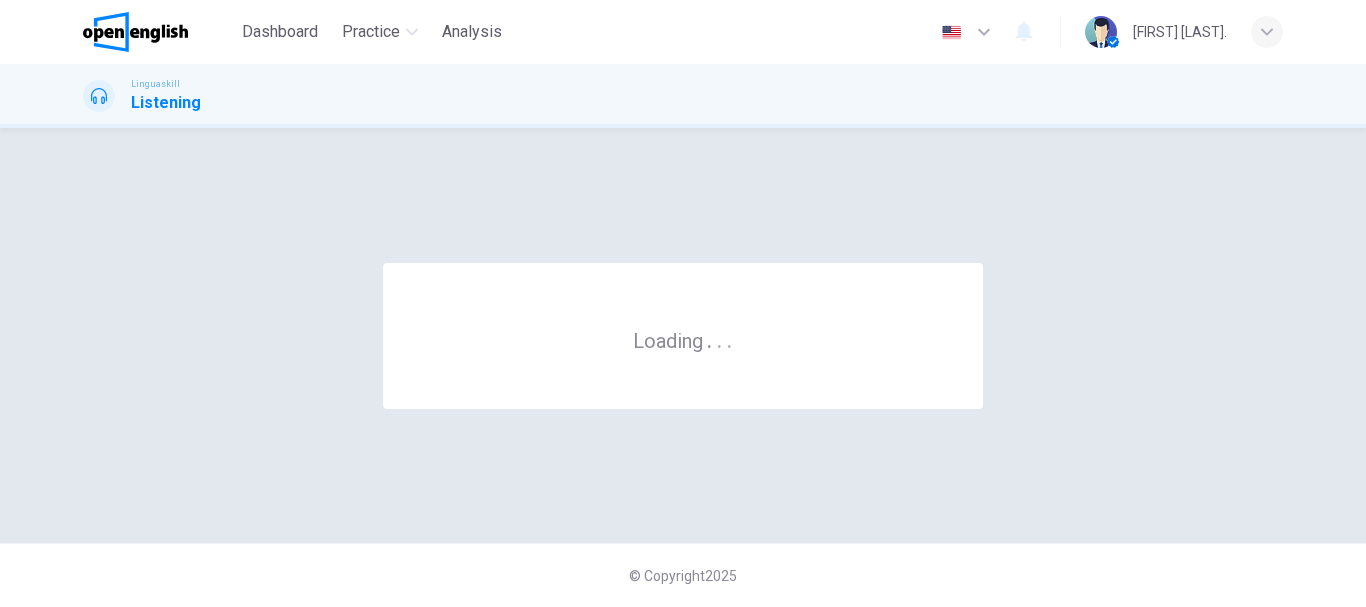 scroll, scrollTop: 0, scrollLeft: 0, axis: both 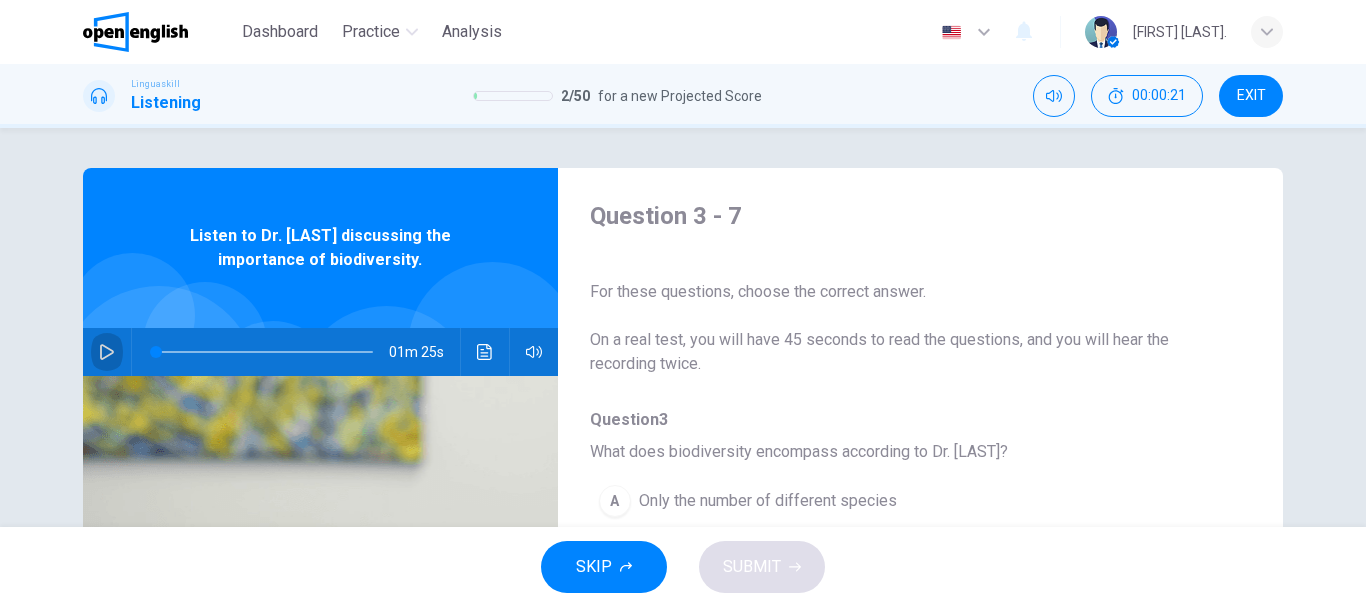 click 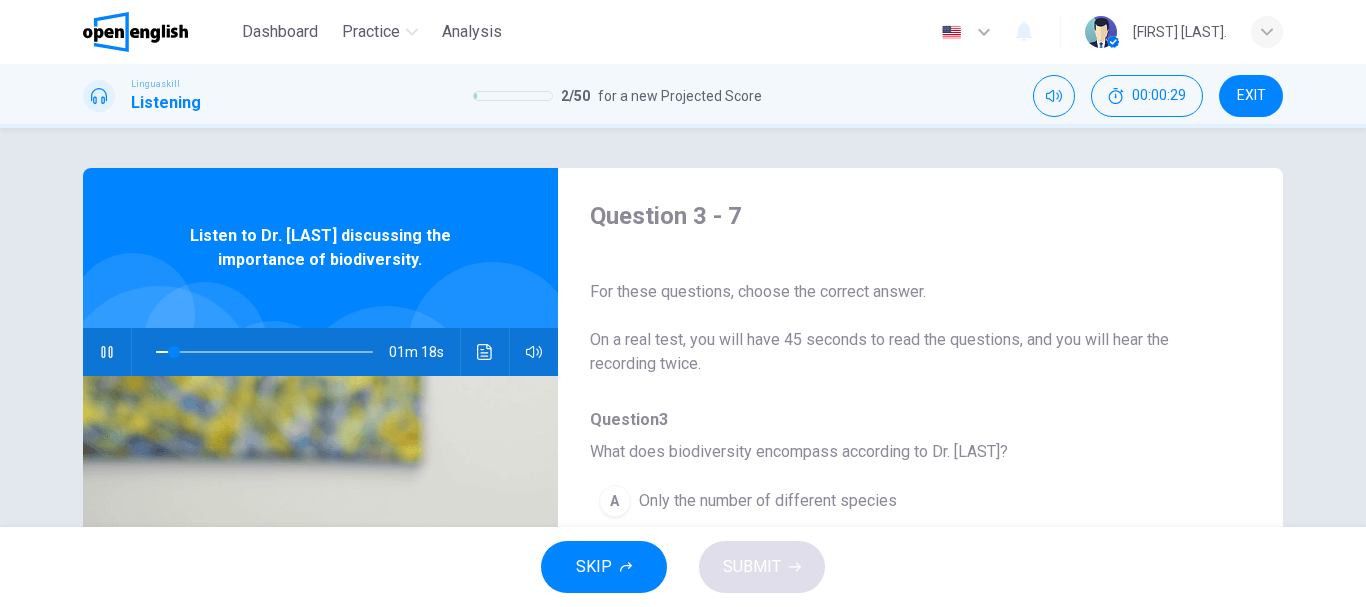 scroll, scrollTop: 100, scrollLeft: 0, axis: vertical 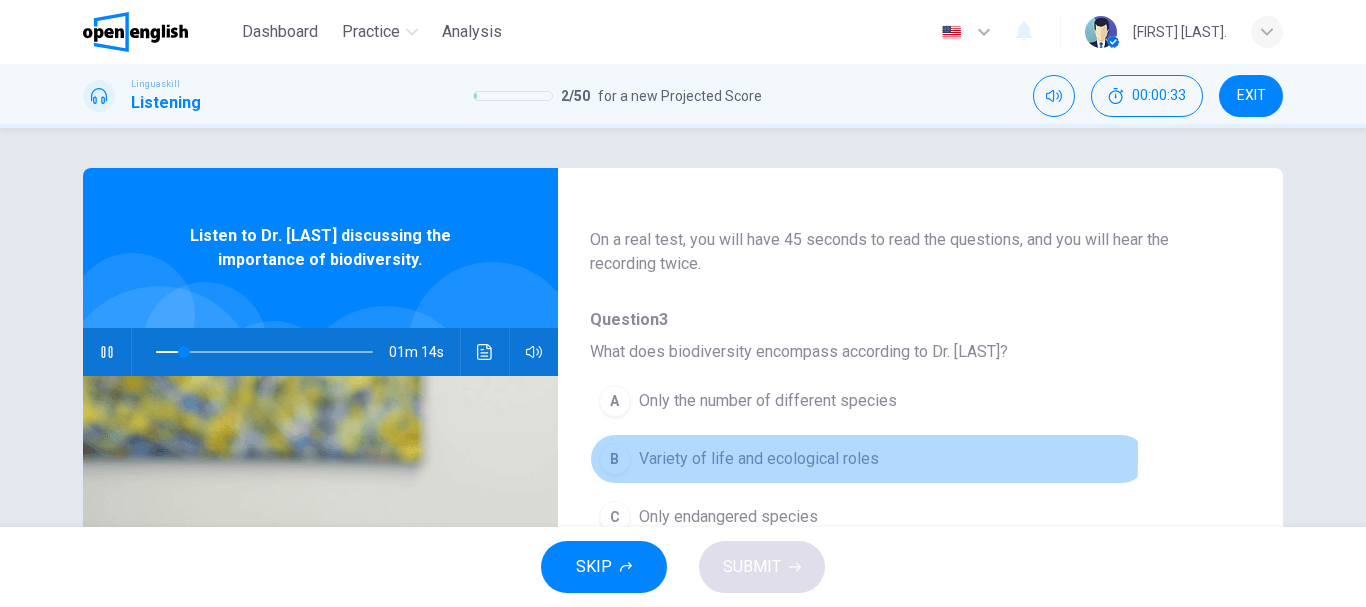 click on "Variety of life and ecological roles" at bounding box center [759, 459] 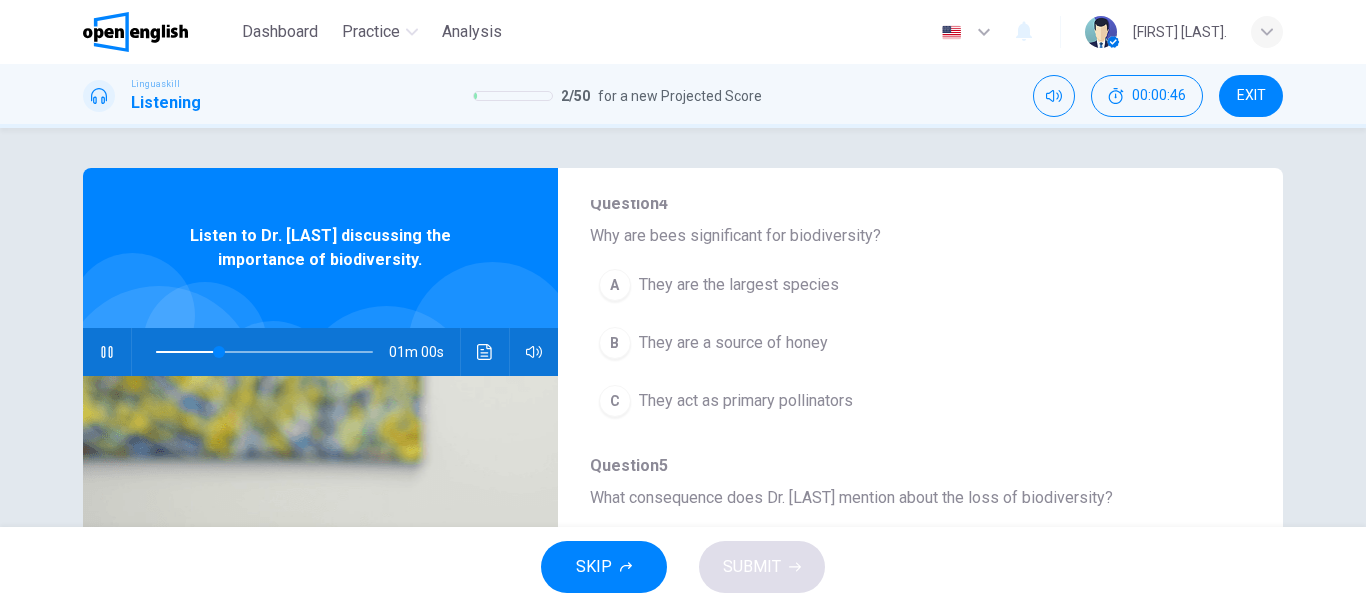 scroll, scrollTop: 500, scrollLeft: 0, axis: vertical 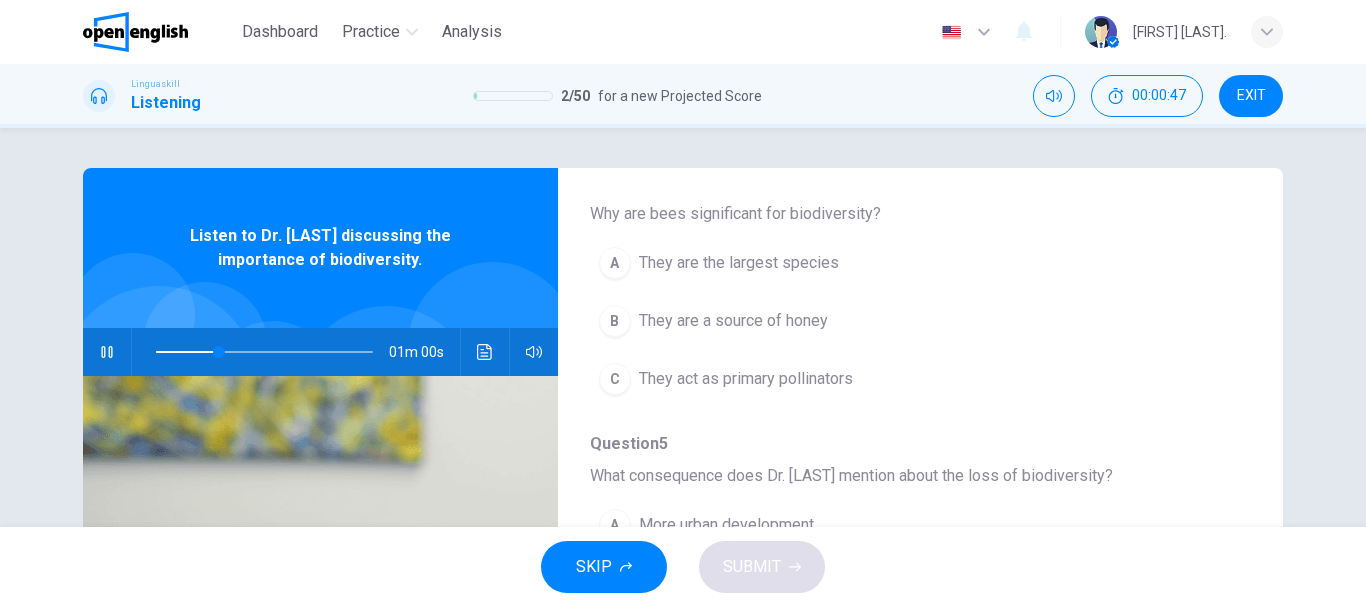 click on "They act as primary pollinators" at bounding box center [746, 379] 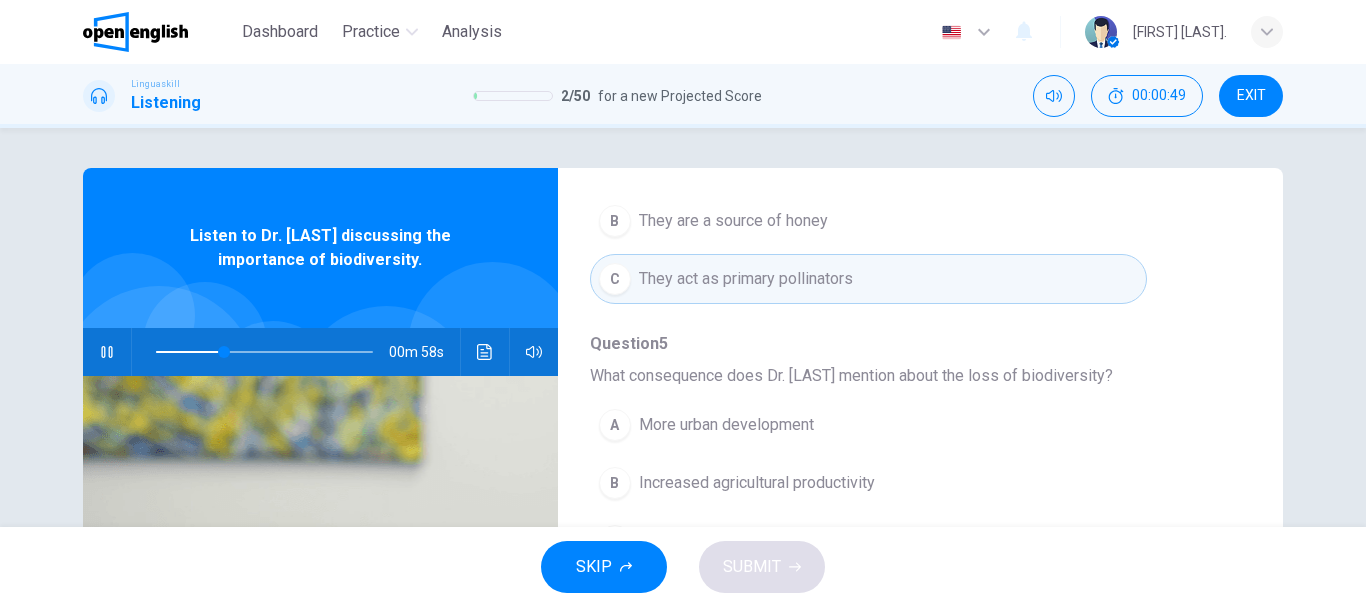 scroll, scrollTop: 700, scrollLeft: 0, axis: vertical 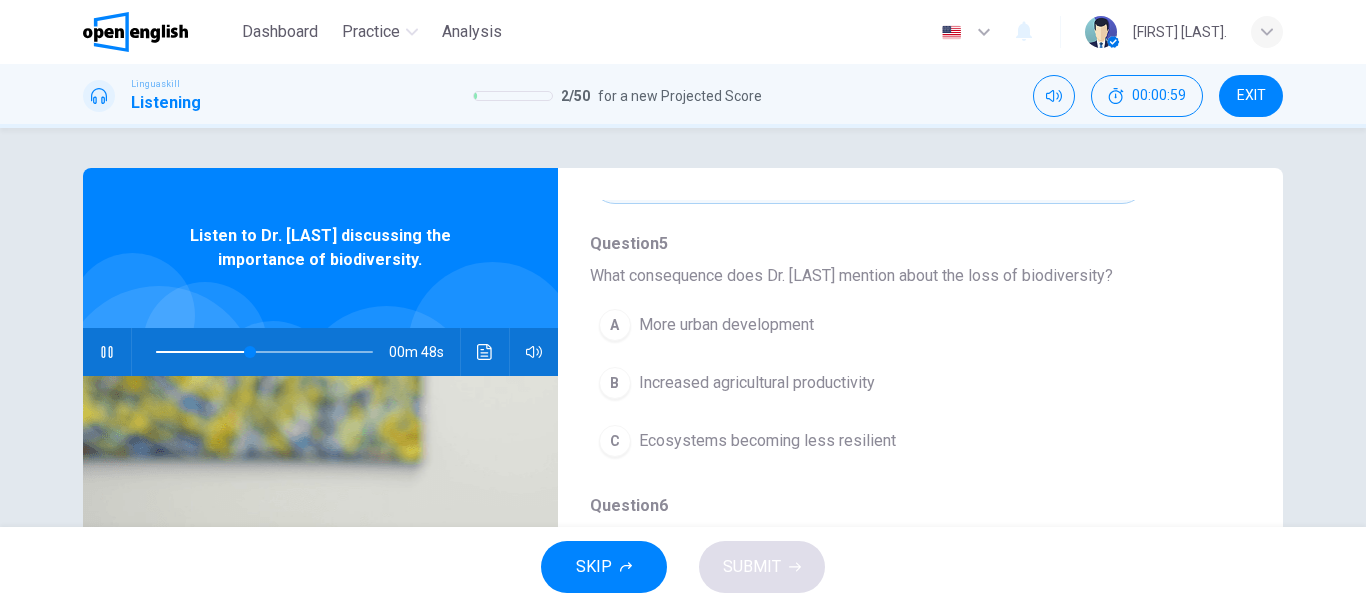 click on "Ecosystems becoming less resilient" at bounding box center (767, 441) 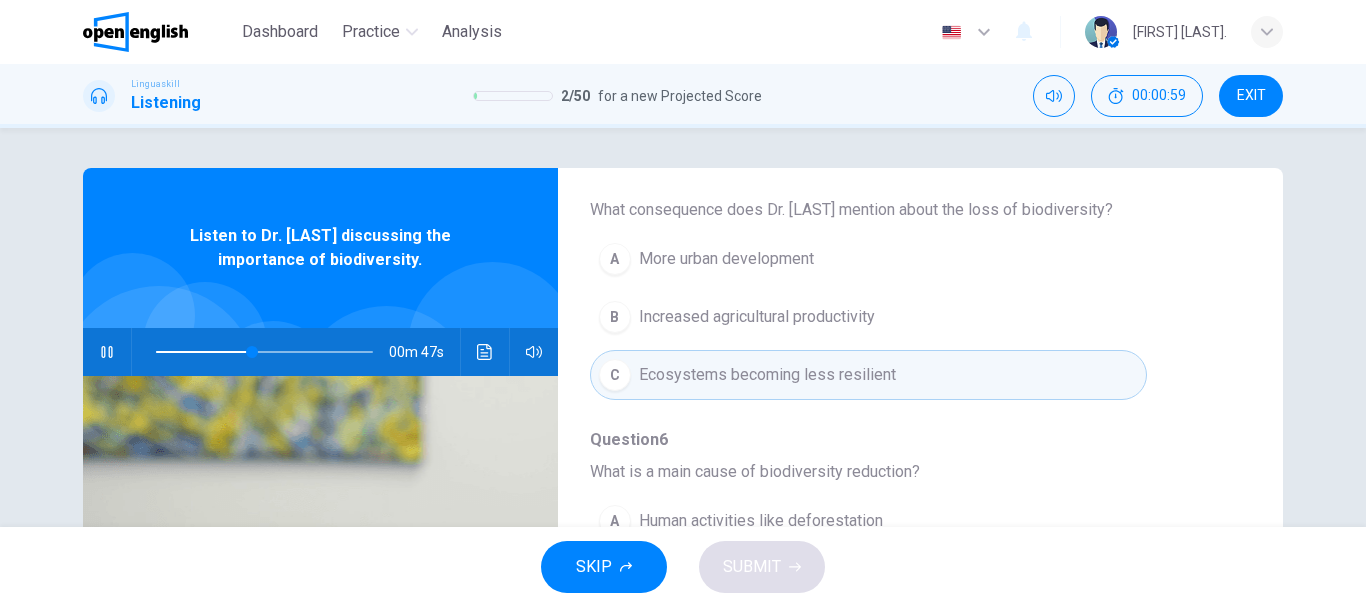 scroll, scrollTop: 863, scrollLeft: 0, axis: vertical 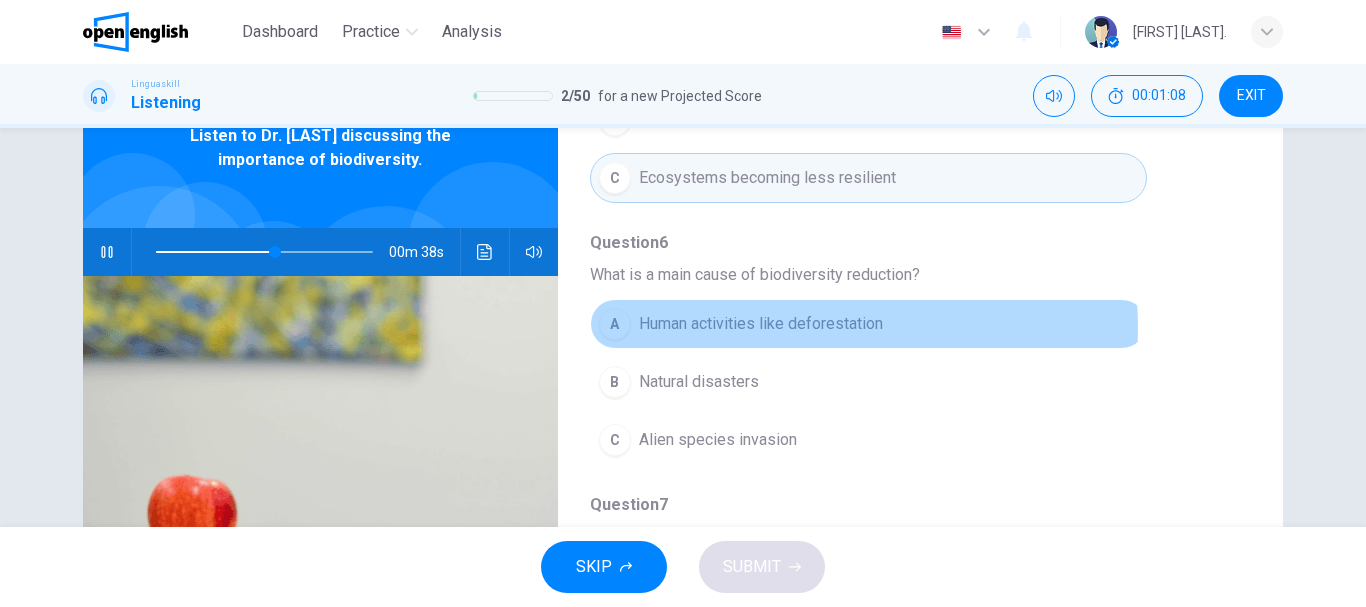 click on "Human activities like deforestation" at bounding box center [761, 324] 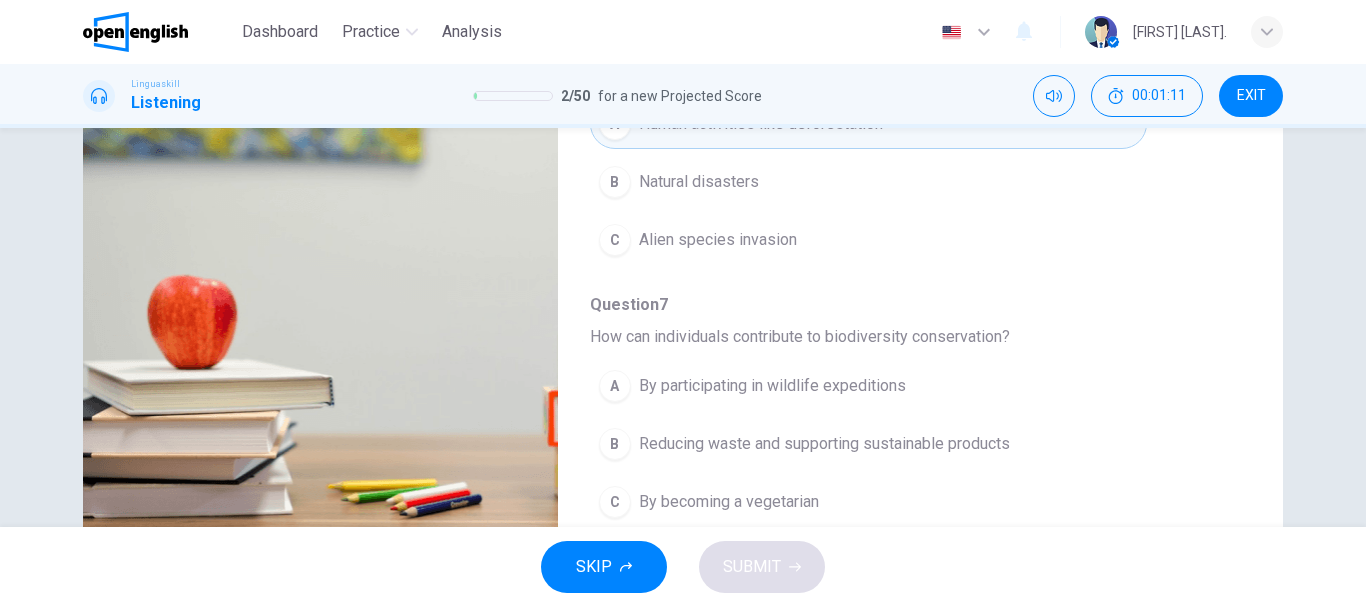 scroll, scrollTop: 376, scrollLeft: 0, axis: vertical 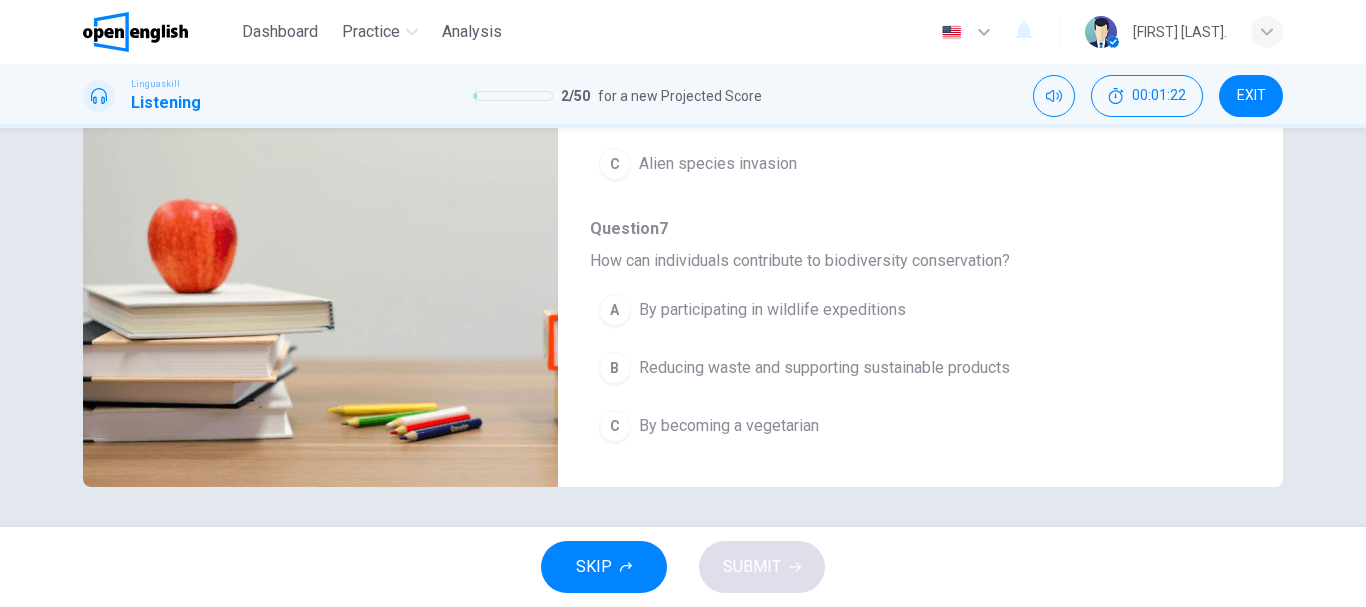 click on "Reducing waste and supporting sustainable products" at bounding box center (824, 368) 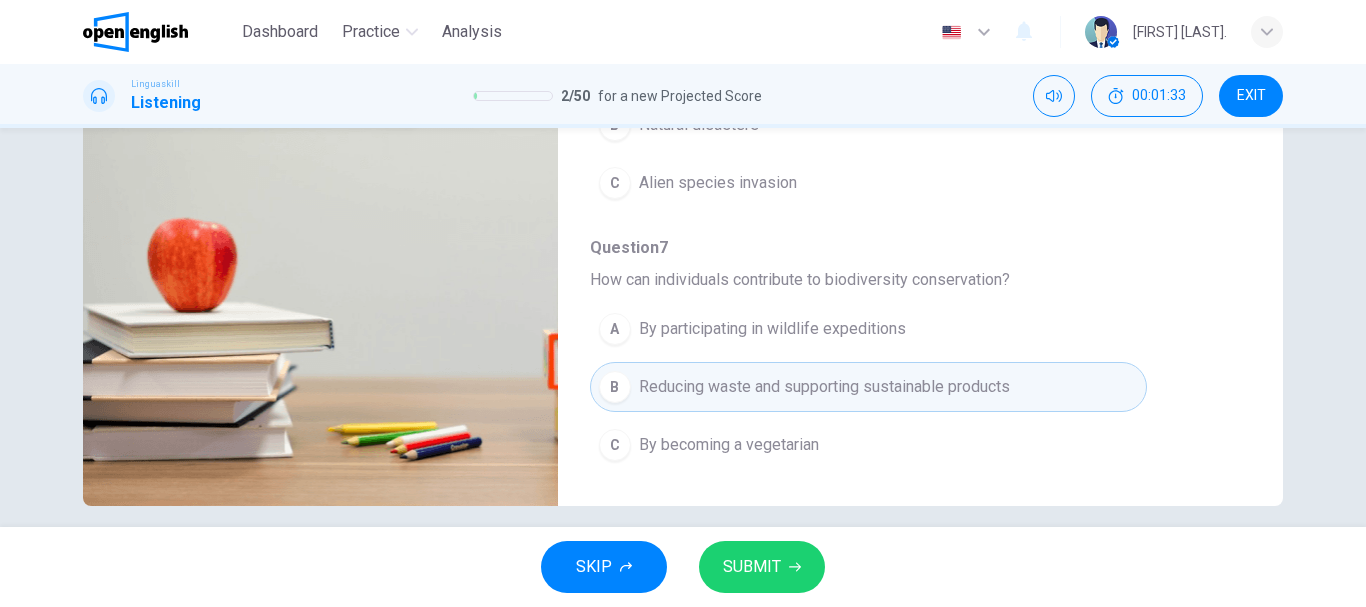 scroll, scrollTop: 376, scrollLeft: 0, axis: vertical 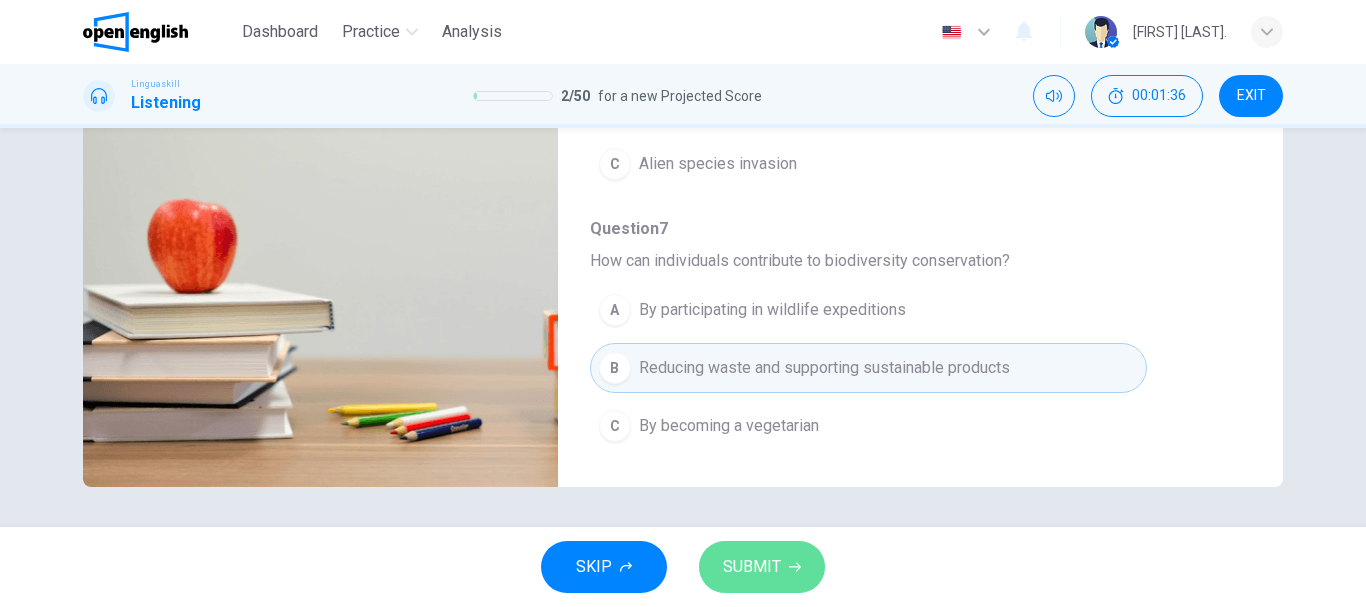 click on "SUBMIT" at bounding box center (752, 567) 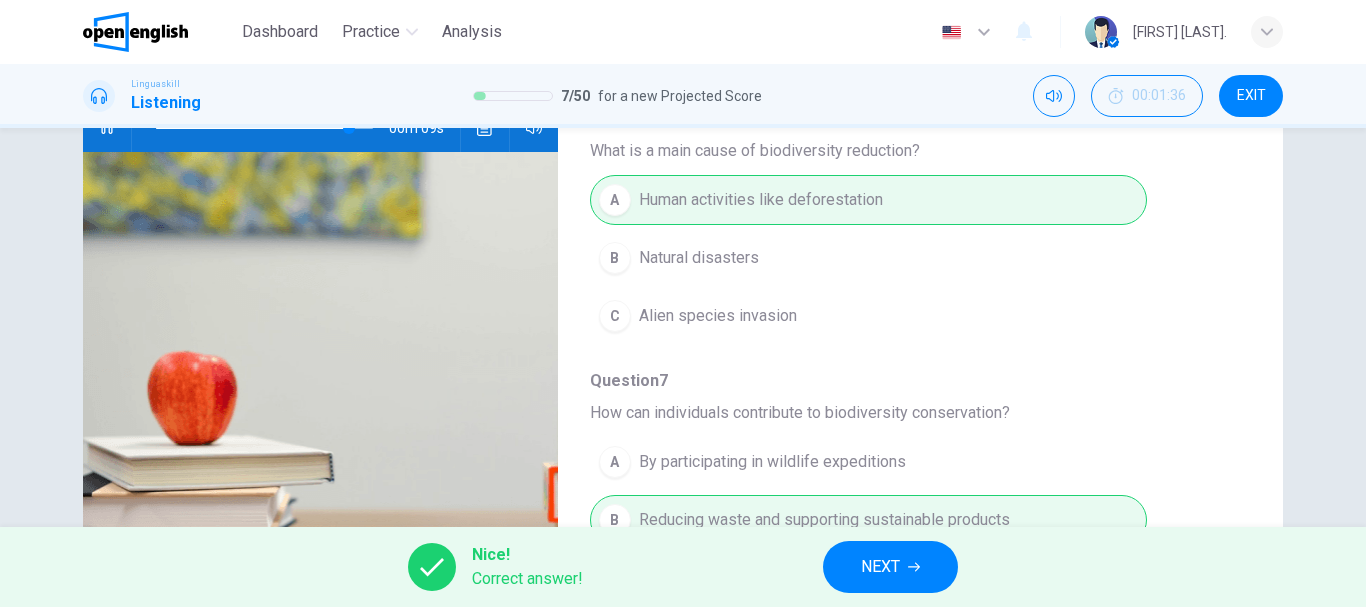 scroll, scrollTop: 0, scrollLeft: 0, axis: both 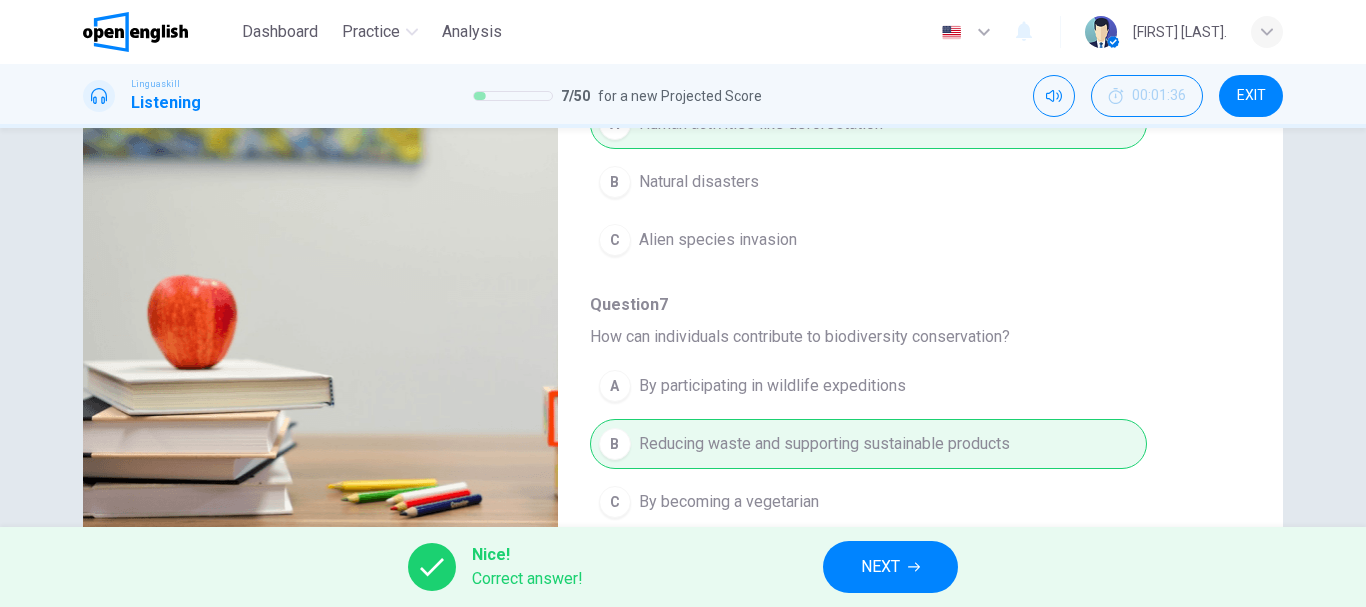 type on "**" 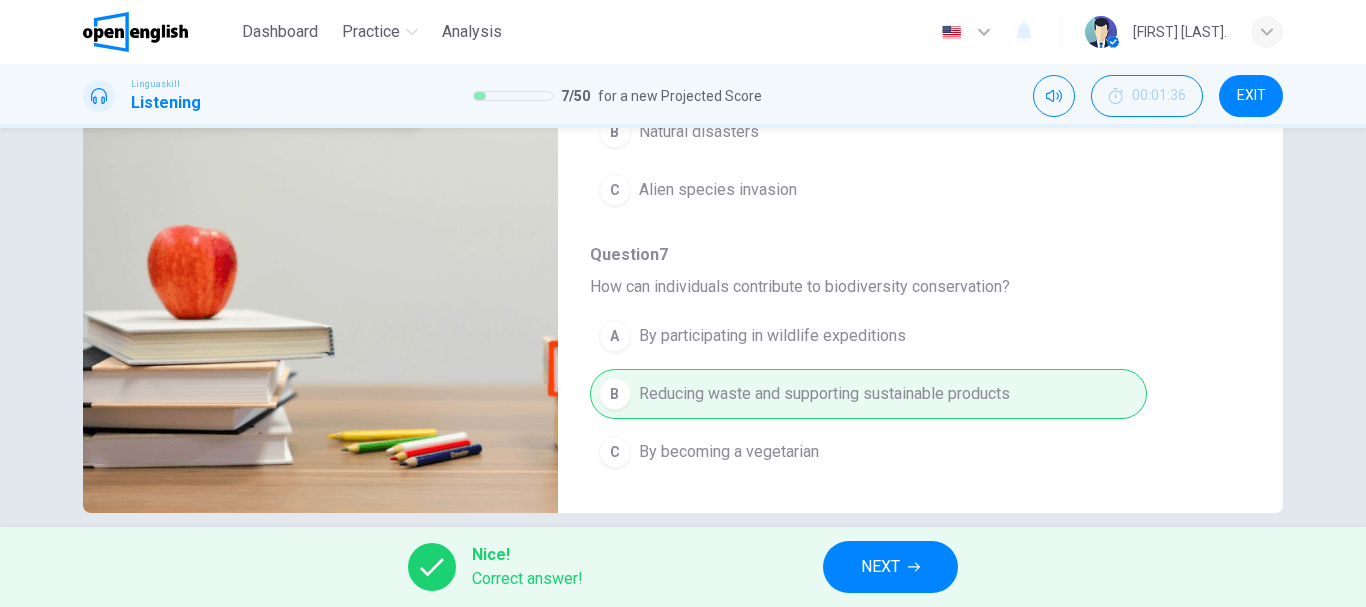 scroll, scrollTop: 376, scrollLeft: 0, axis: vertical 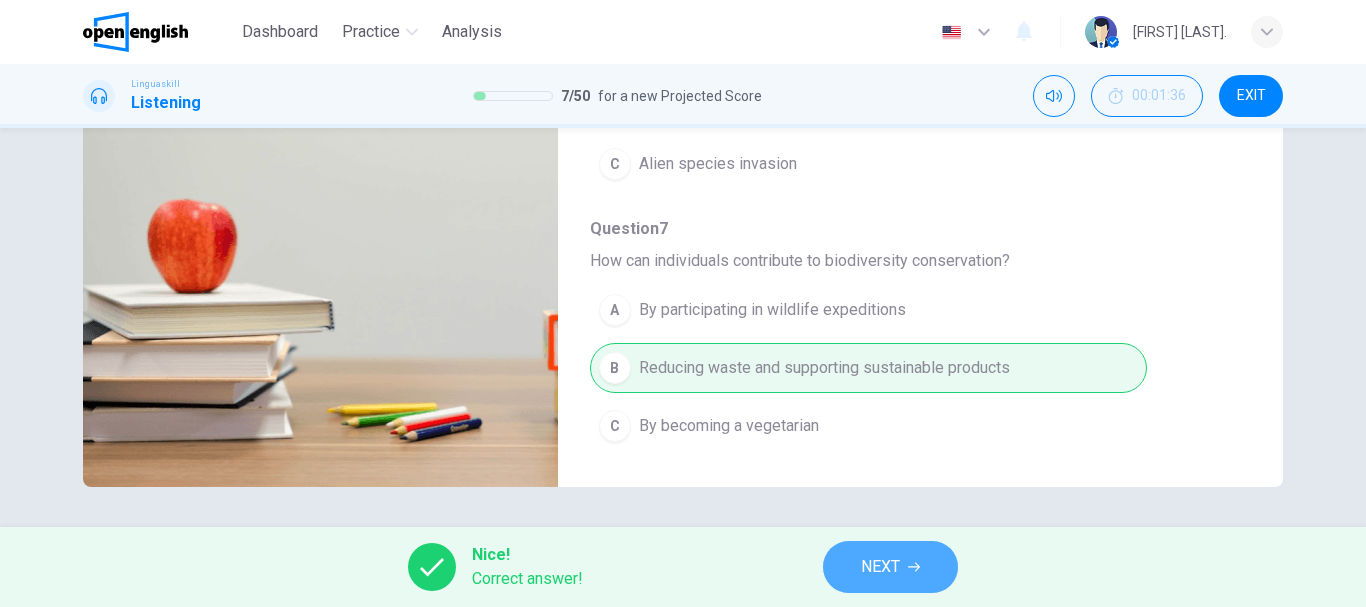 click on "NEXT" at bounding box center [890, 567] 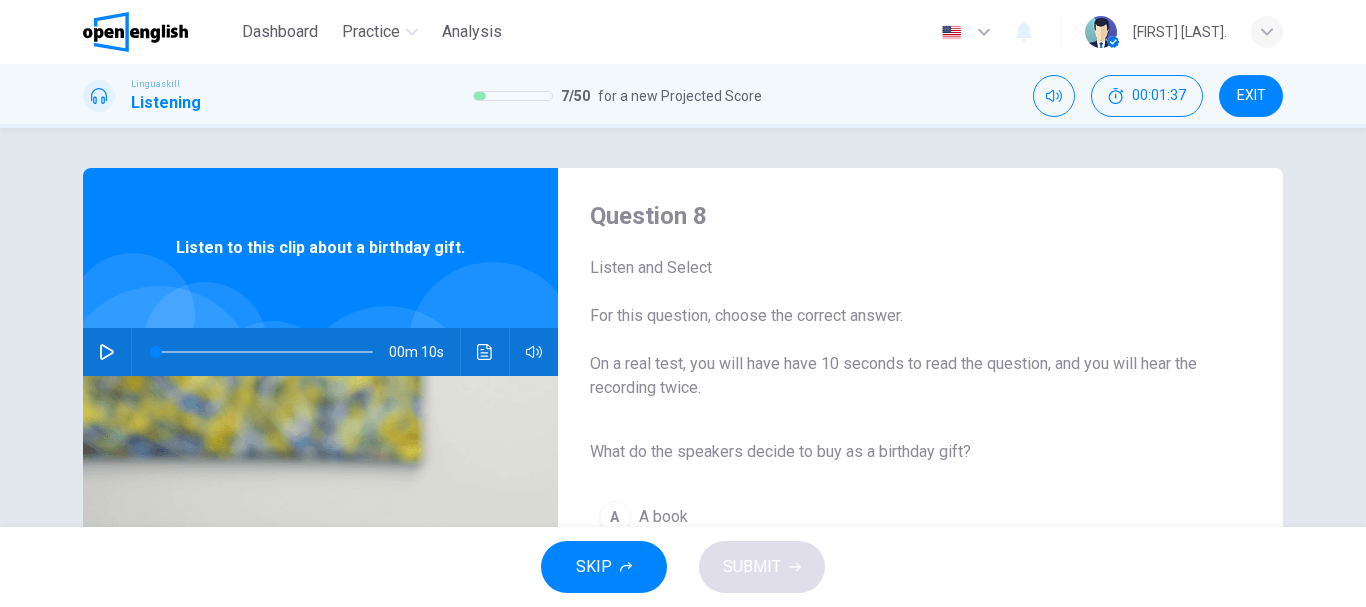 click at bounding box center [107, 352] 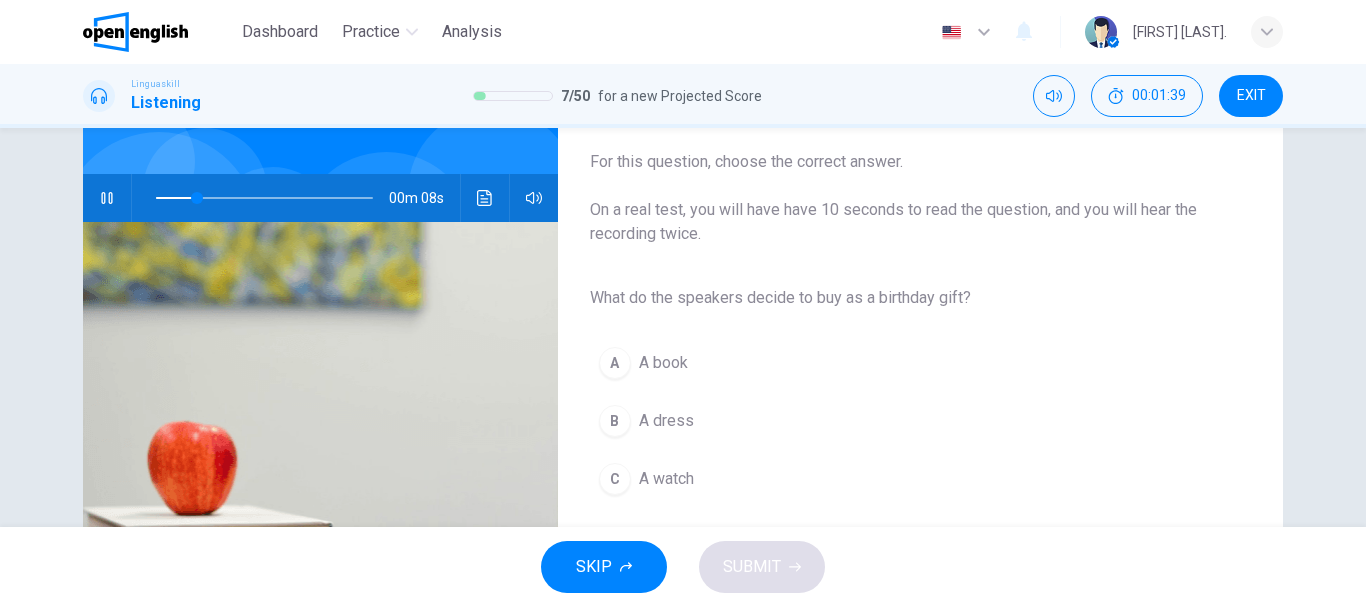 scroll, scrollTop: 200, scrollLeft: 0, axis: vertical 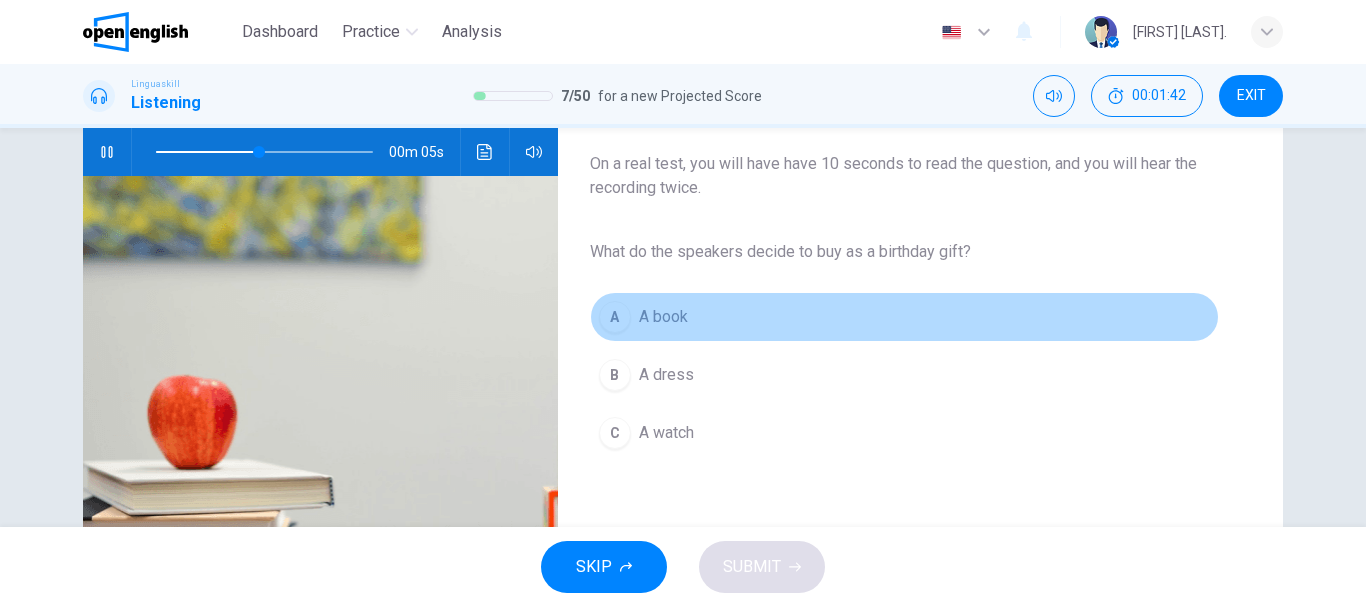 click on "A book" at bounding box center (663, 317) 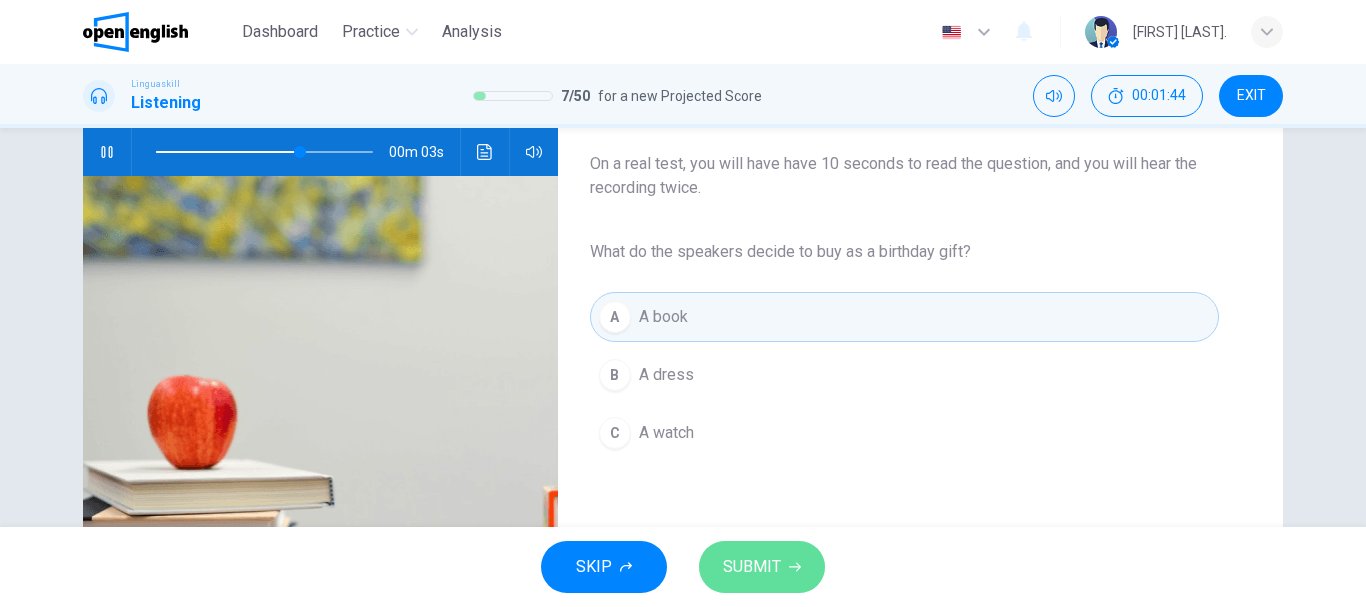 click on "SUBMIT" at bounding box center [762, 567] 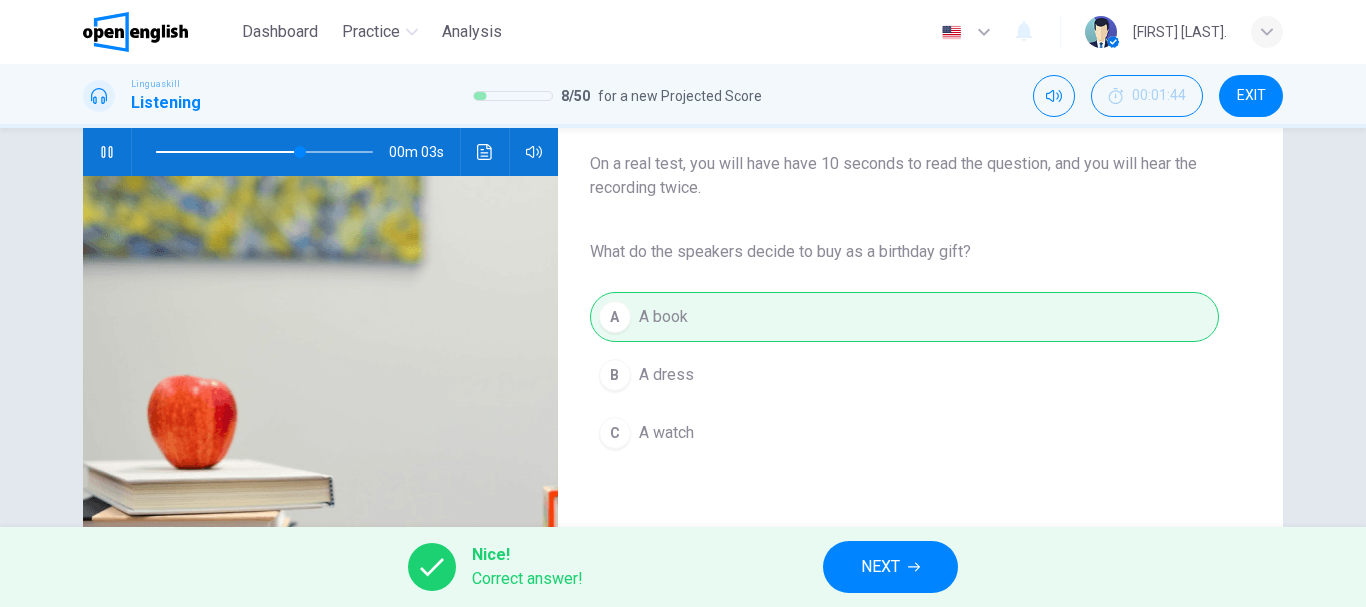 type on "**" 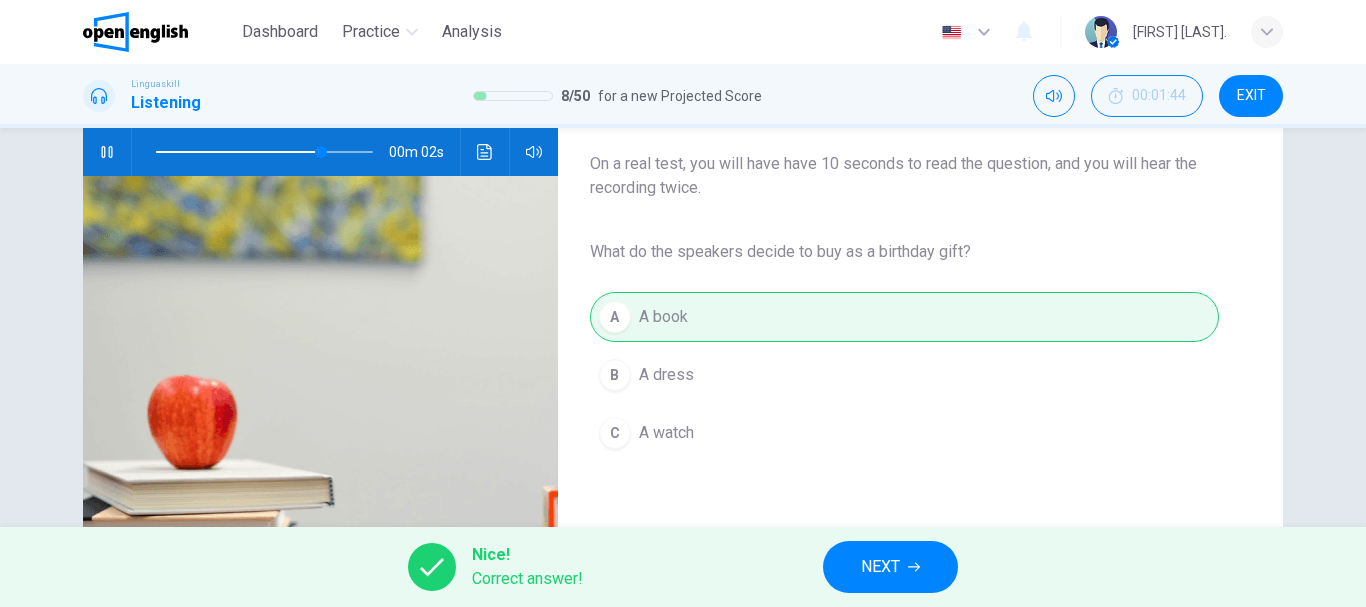 click on "NEXT" at bounding box center [880, 567] 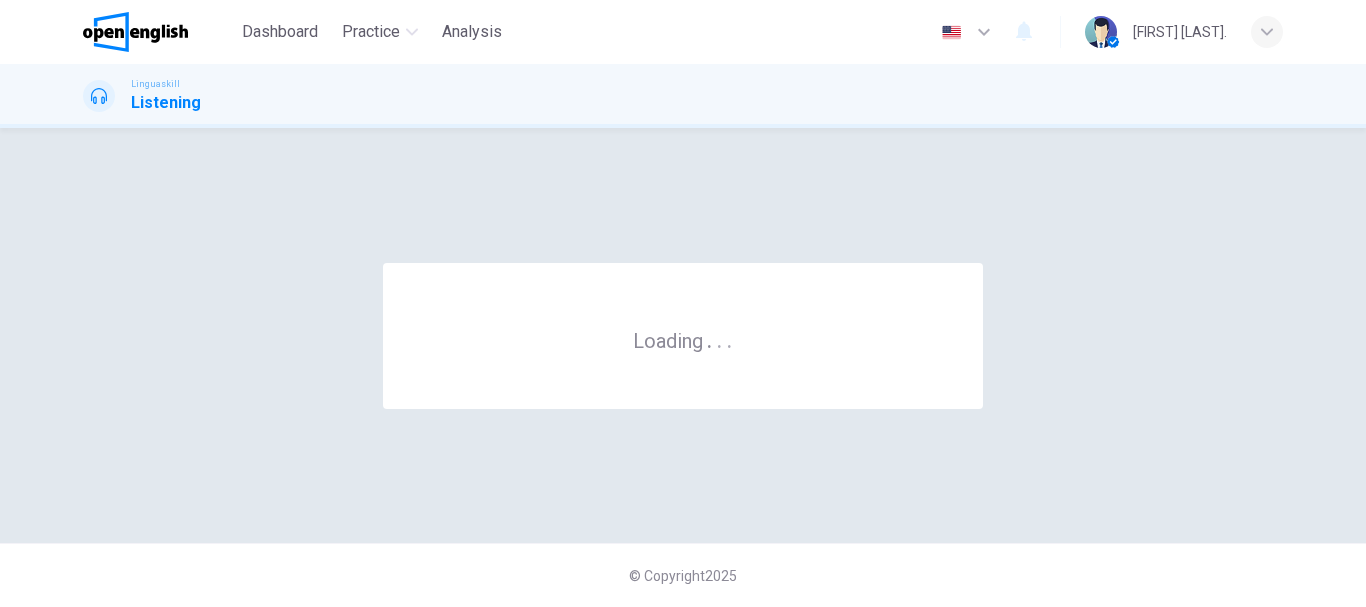 scroll, scrollTop: 0, scrollLeft: 0, axis: both 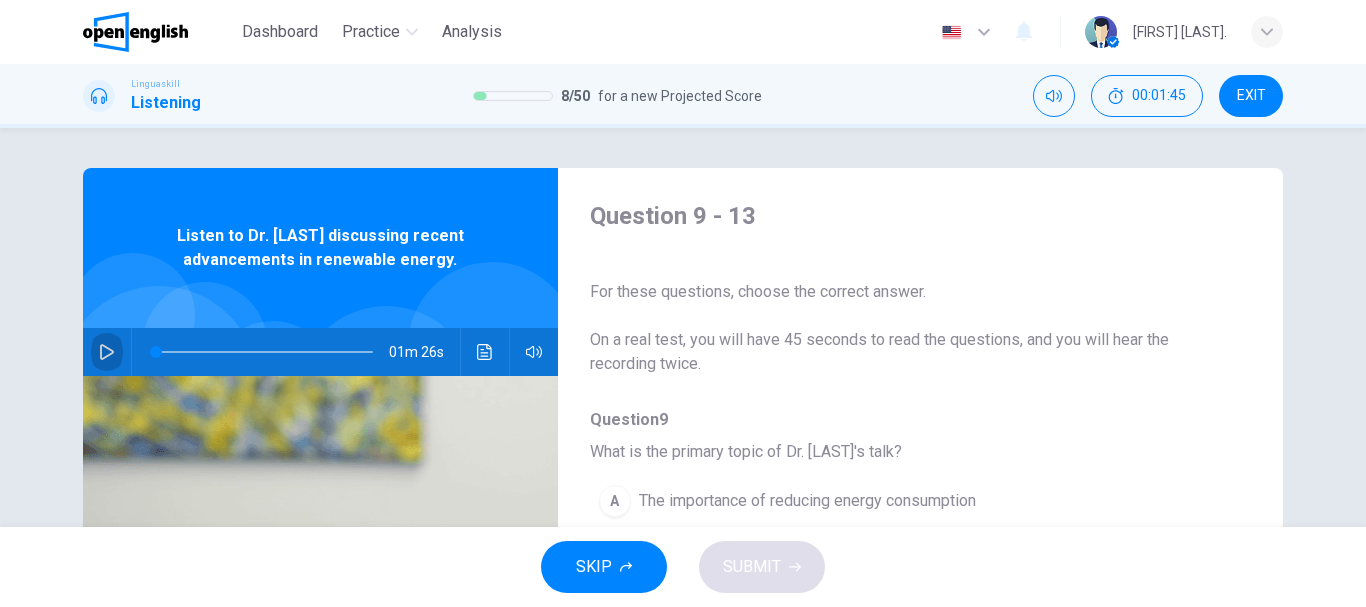 click 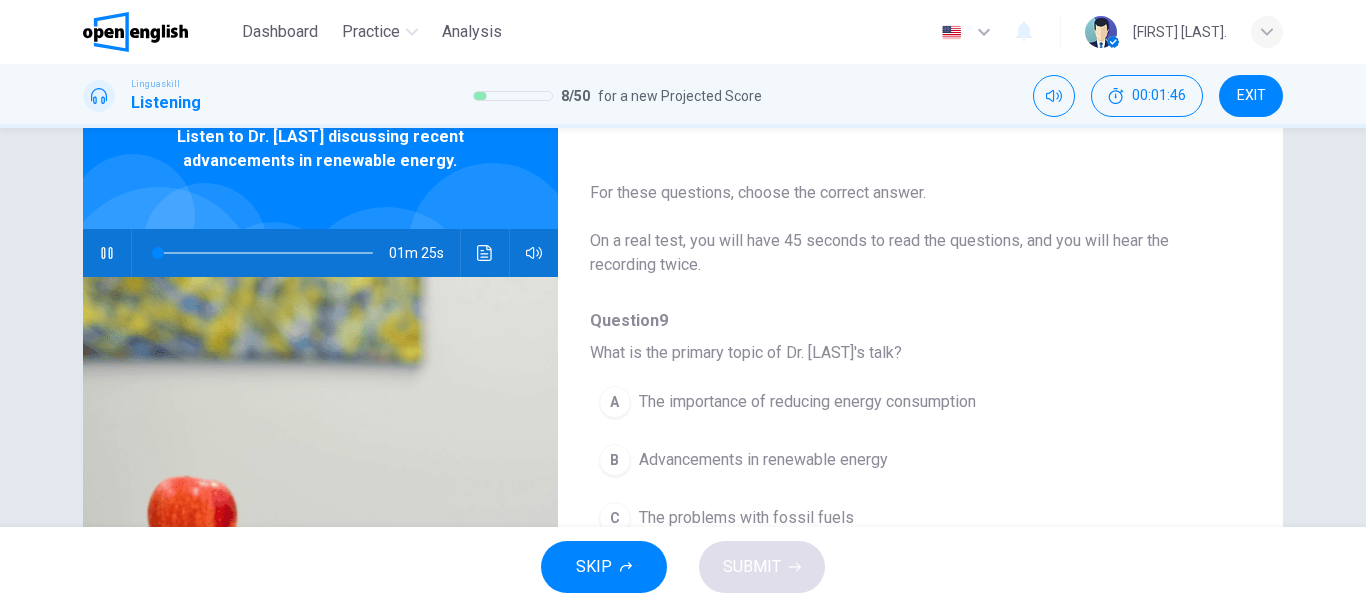 scroll, scrollTop: 100, scrollLeft: 0, axis: vertical 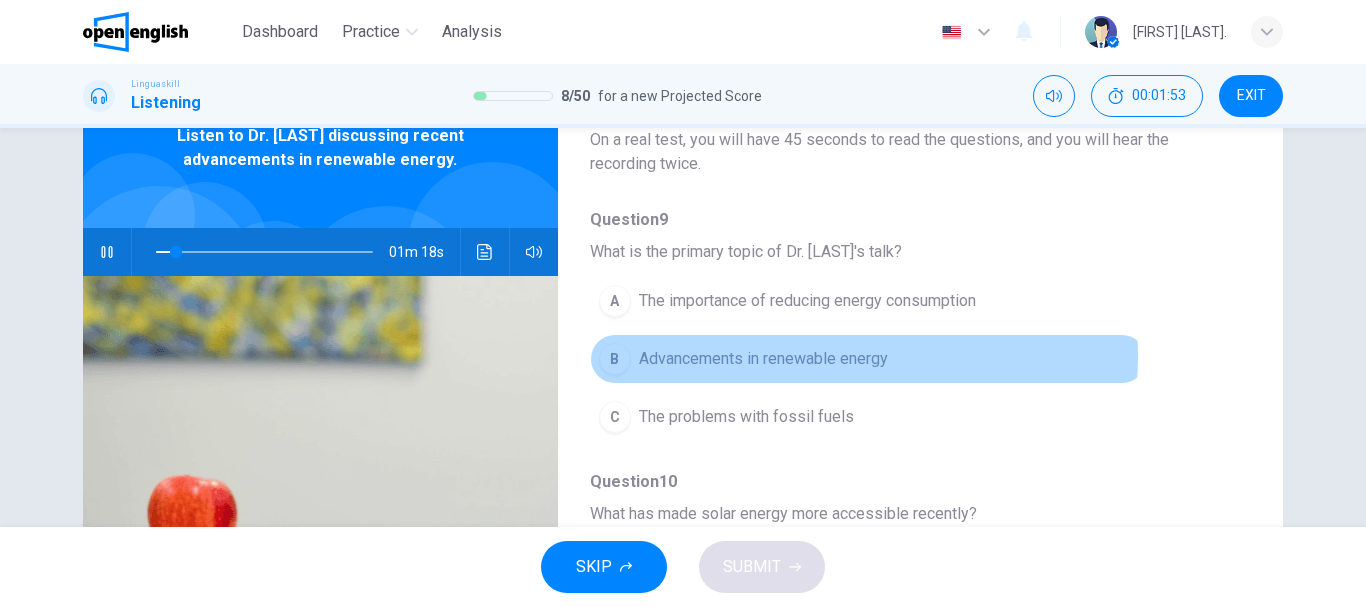 click on "Advancements in renewable energy" at bounding box center (763, 359) 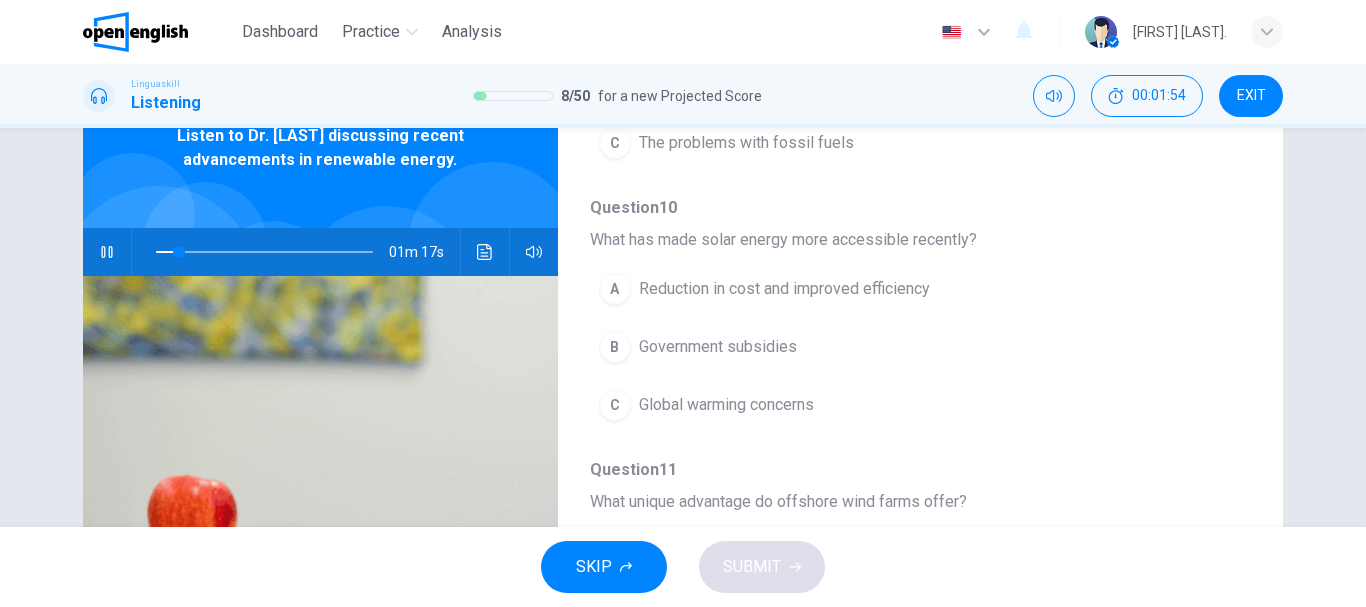 scroll, scrollTop: 400, scrollLeft: 0, axis: vertical 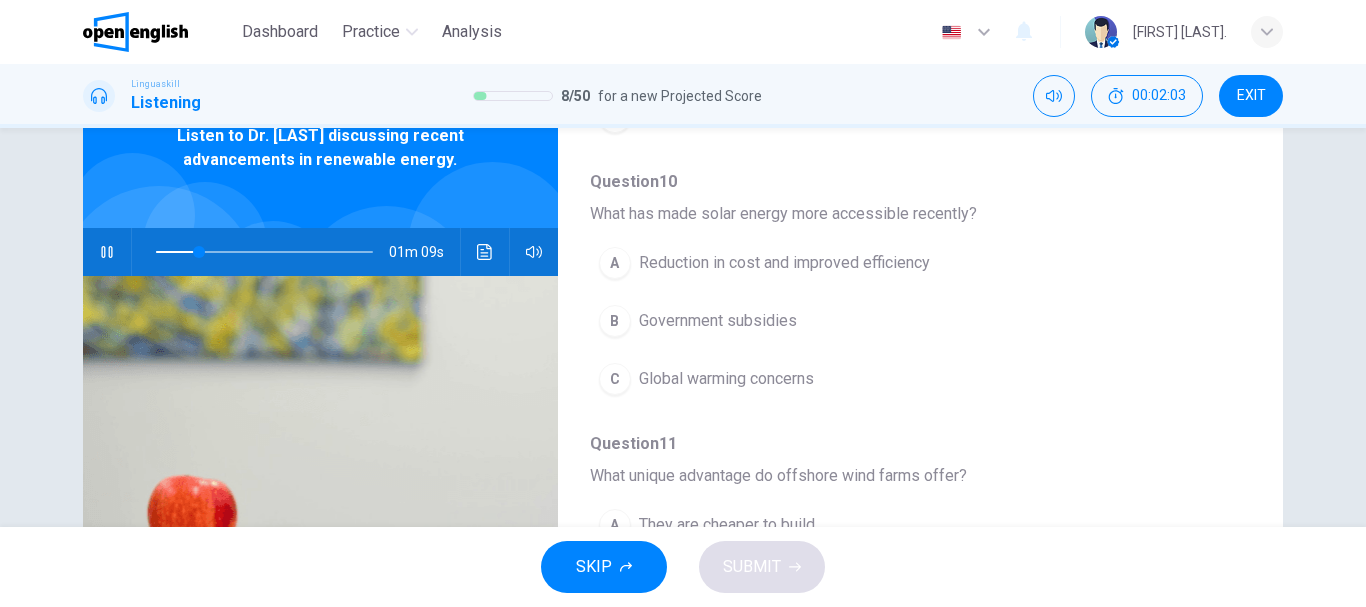 click on "Reduction in cost and improved efficiency" at bounding box center (784, 263) 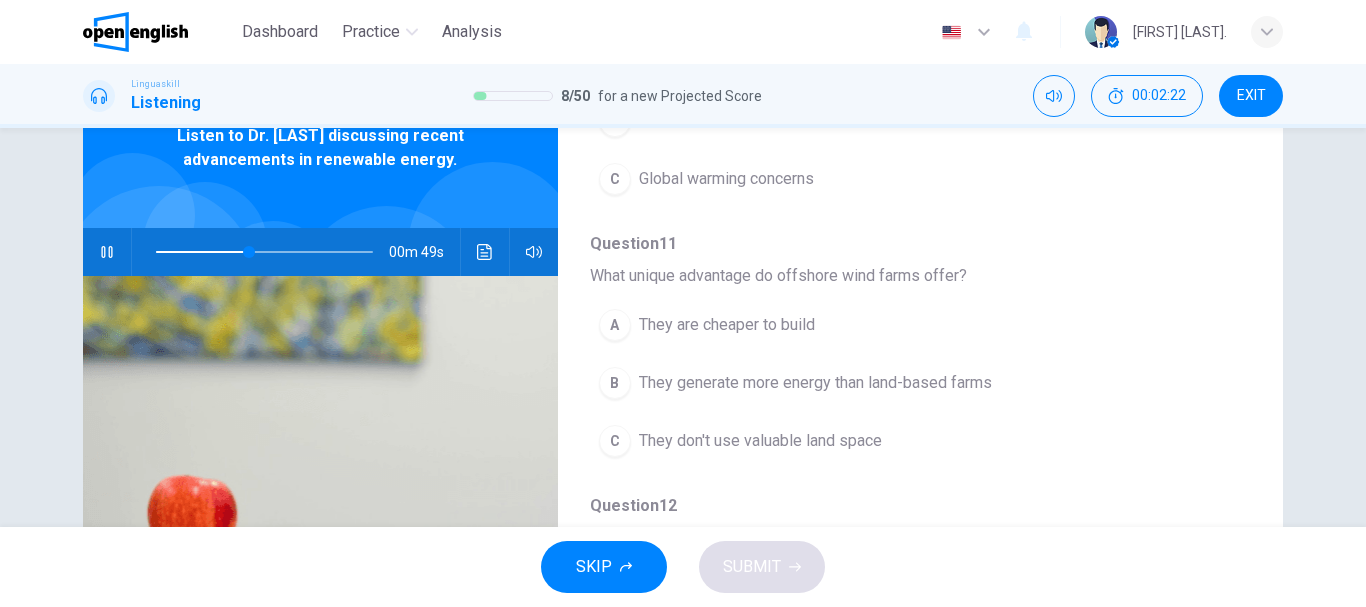 scroll, scrollTop: 700, scrollLeft: 0, axis: vertical 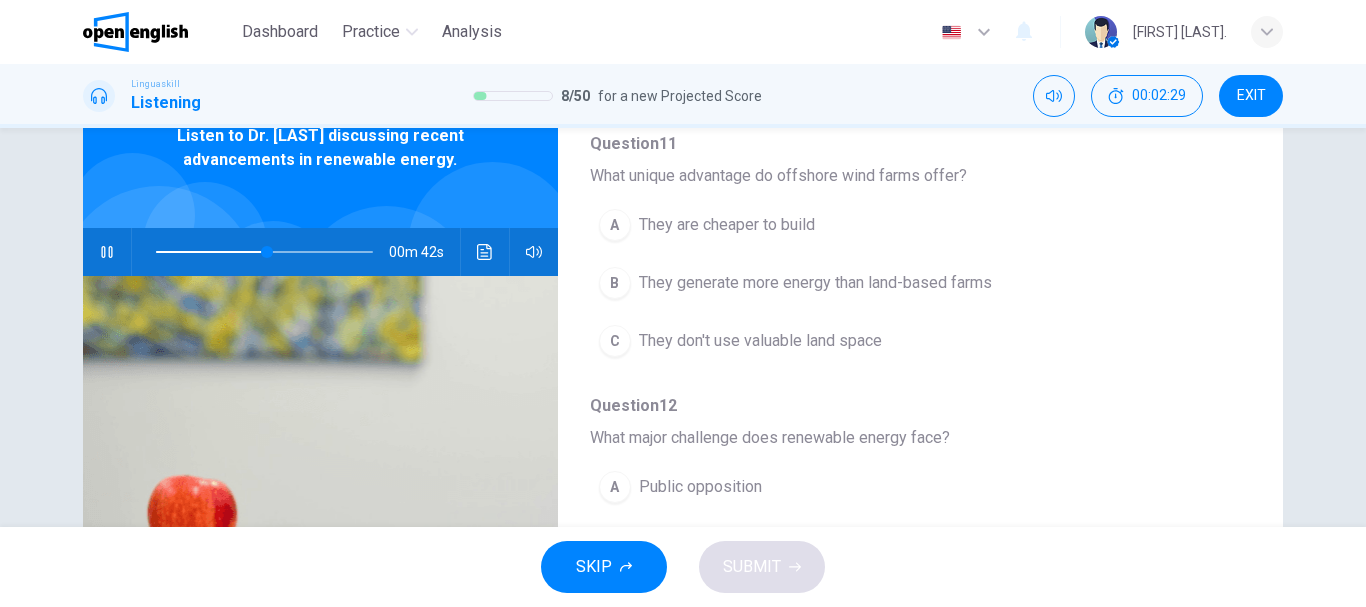click on "They don't use valuable land space" at bounding box center [760, 341] 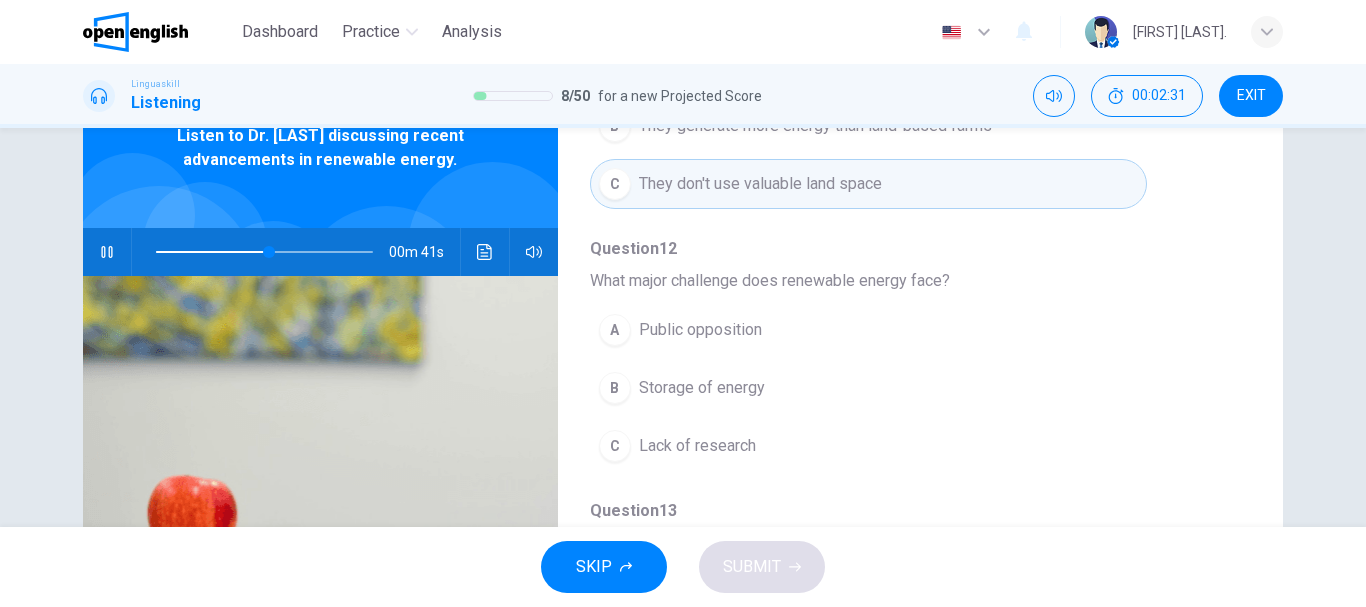 scroll, scrollTop: 887, scrollLeft: 0, axis: vertical 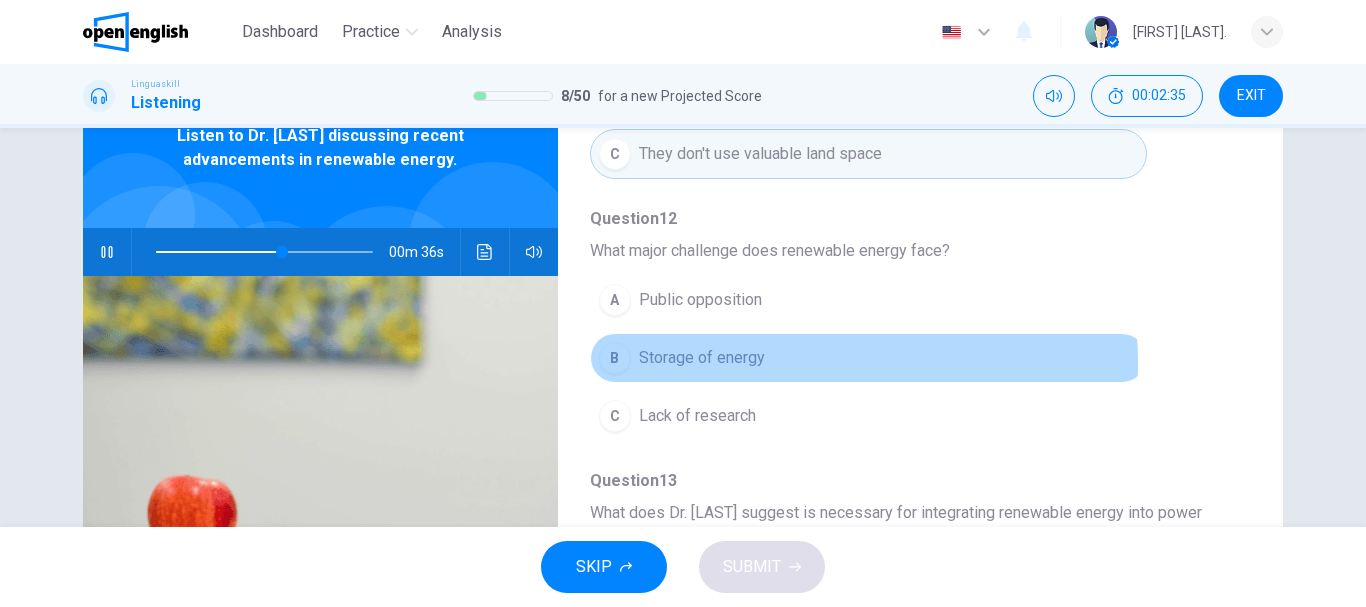 click on "Storage of energy" at bounding box center [702, 358] 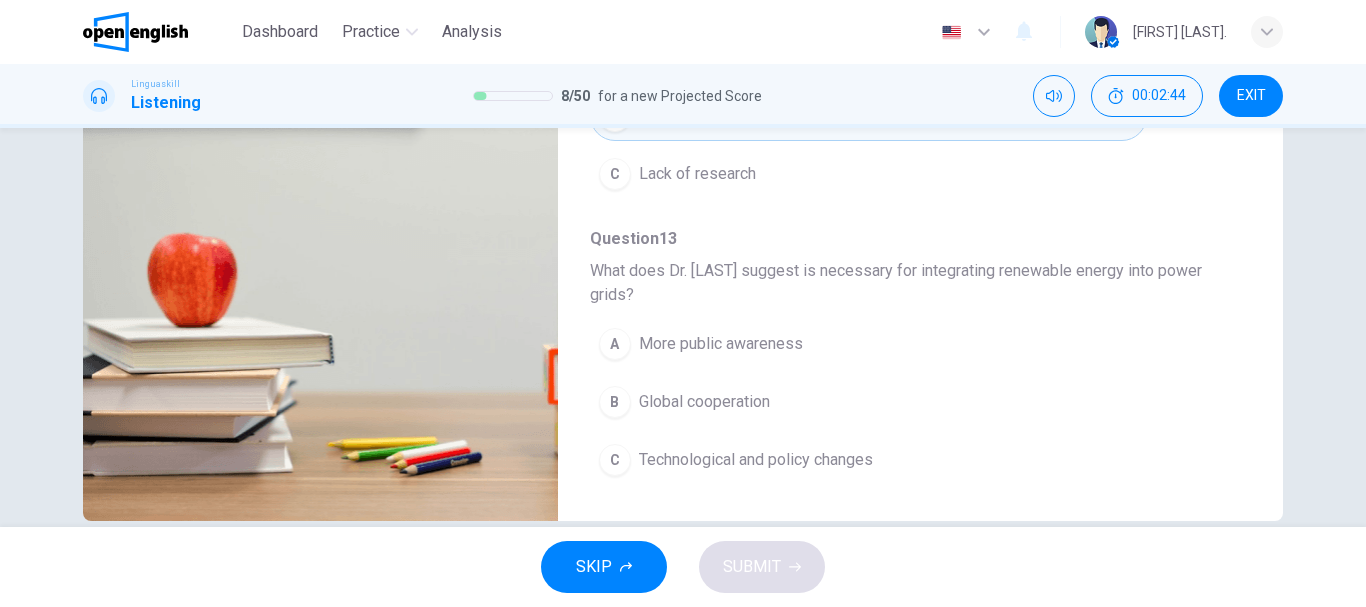 scroll, scrollTop: 376, scrollLeft: 0, axis: vertical 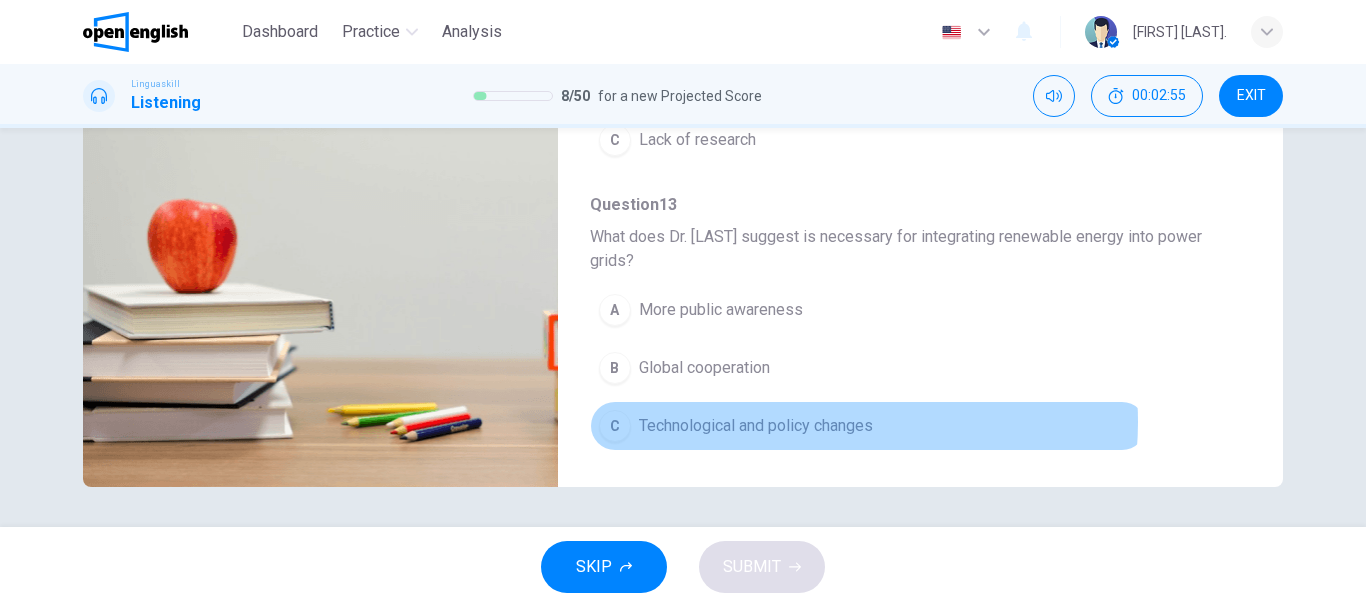click on "Technological and policy changes" at bounding box center [756, 426] 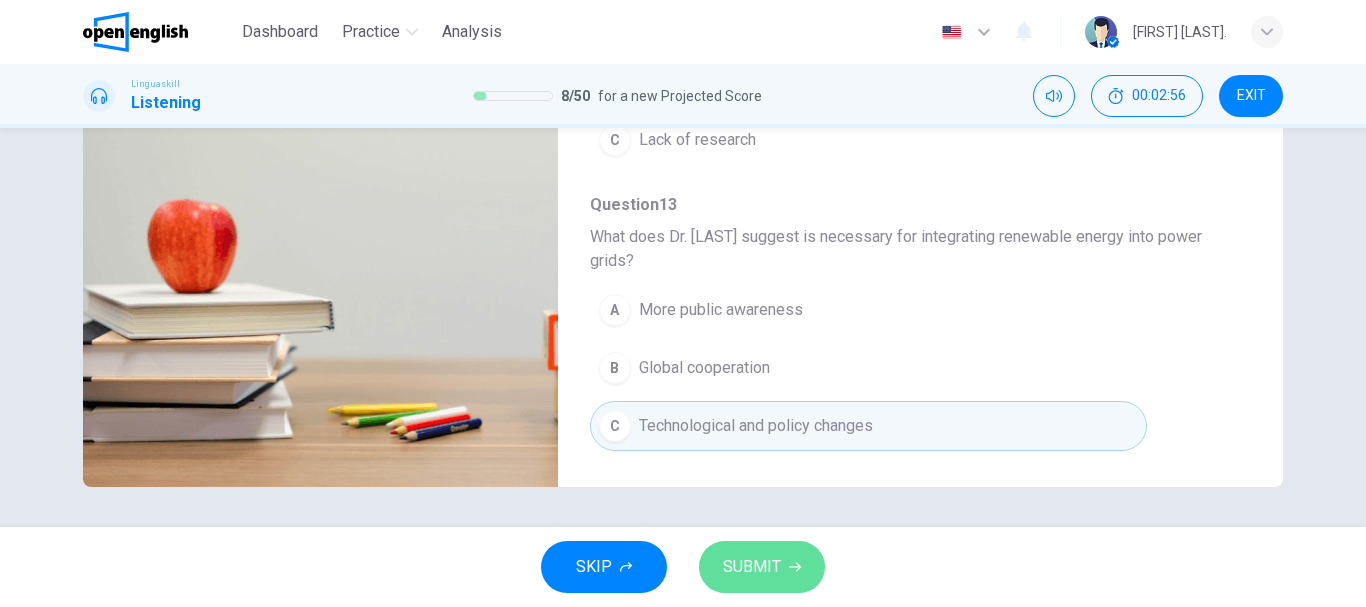 click on "SUBMIT" at bounding box center [752, 567] 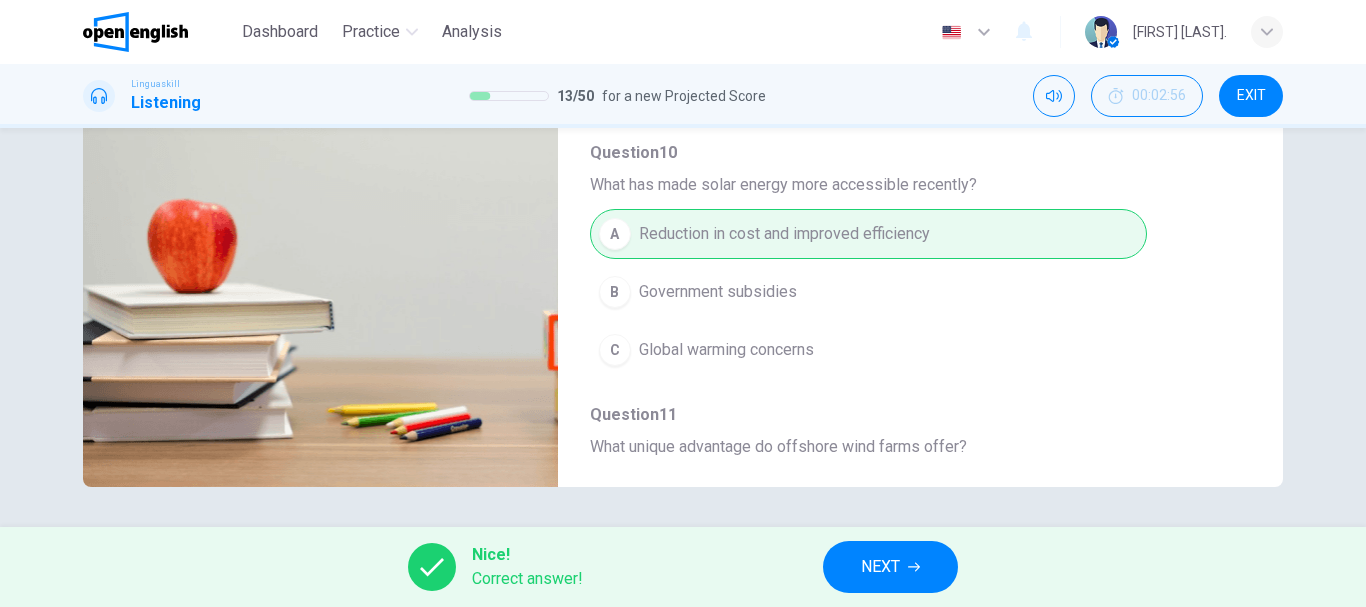 scroll, scrollTop: 0, scrollLeft: 0, axis: both 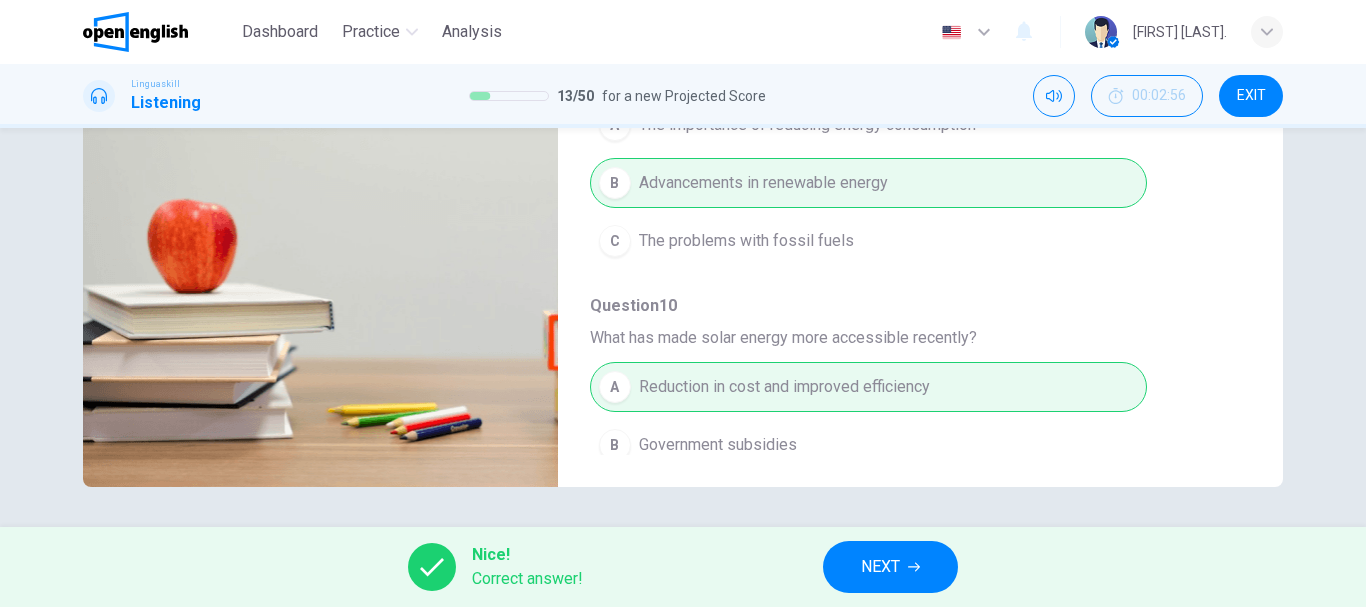 type on "**" 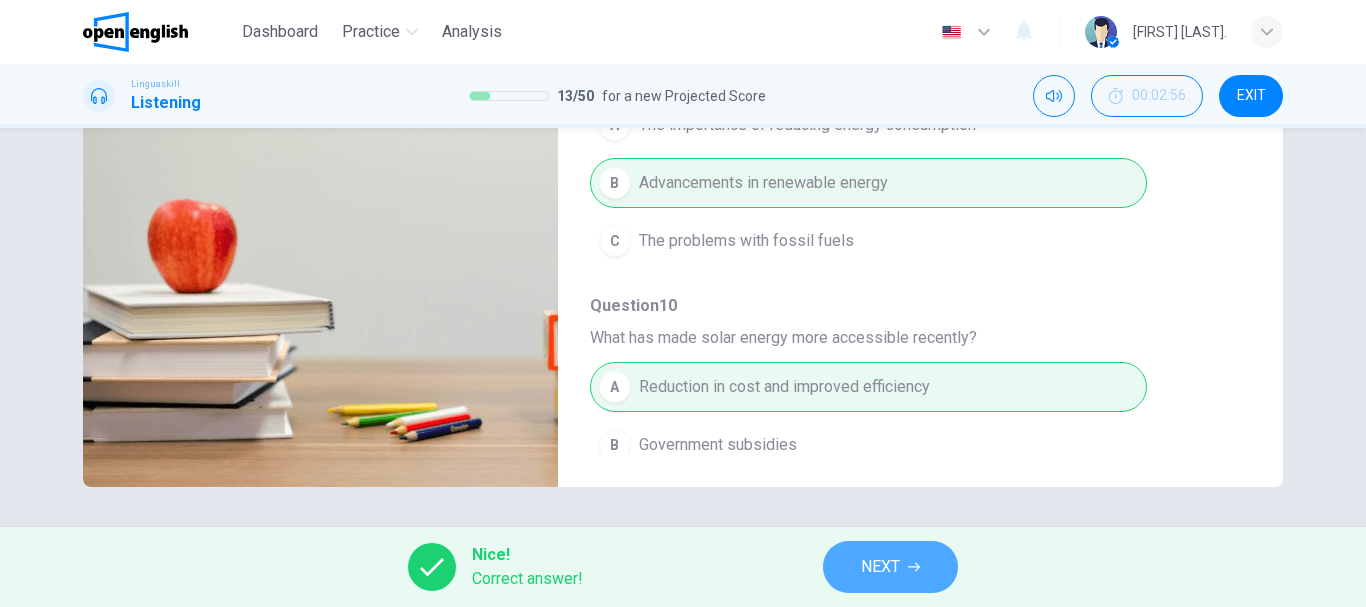 click on "NEXT" at bounding box center (880, 567) 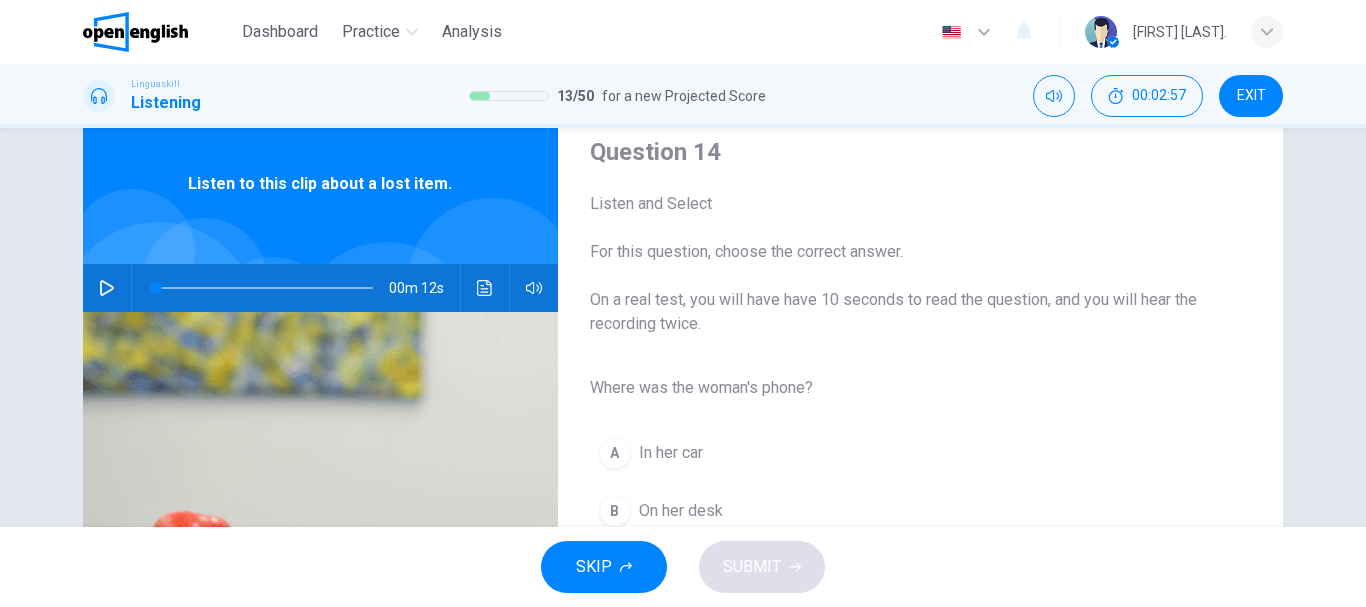scroll, scrollTop: 100, scrollLeft: 0, axis: vertical 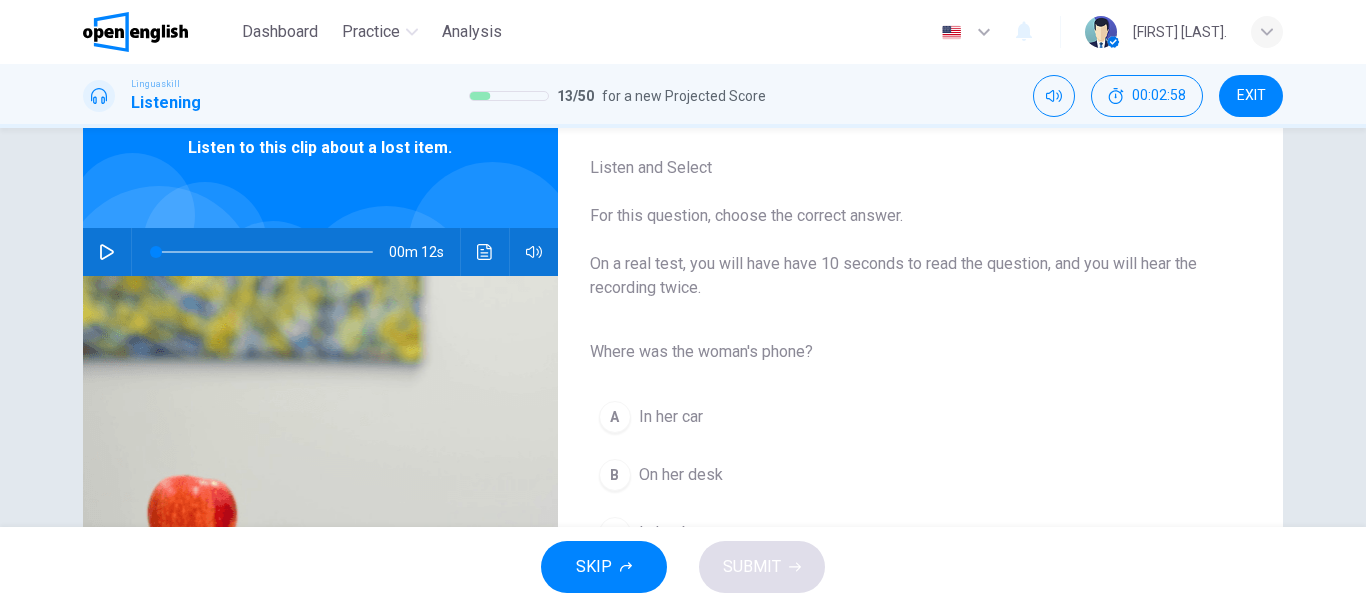 click at bounding box center [107, 252] 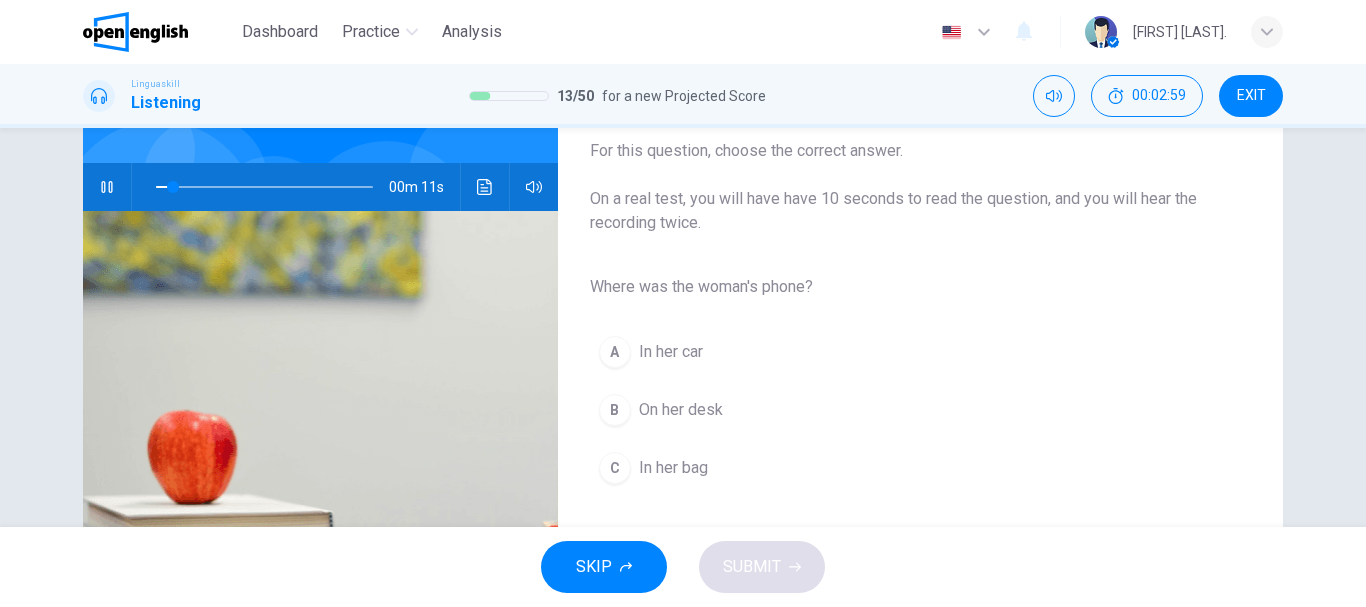 scroll, scrollTop: 200, scrollLeft: 0, axis: vertical 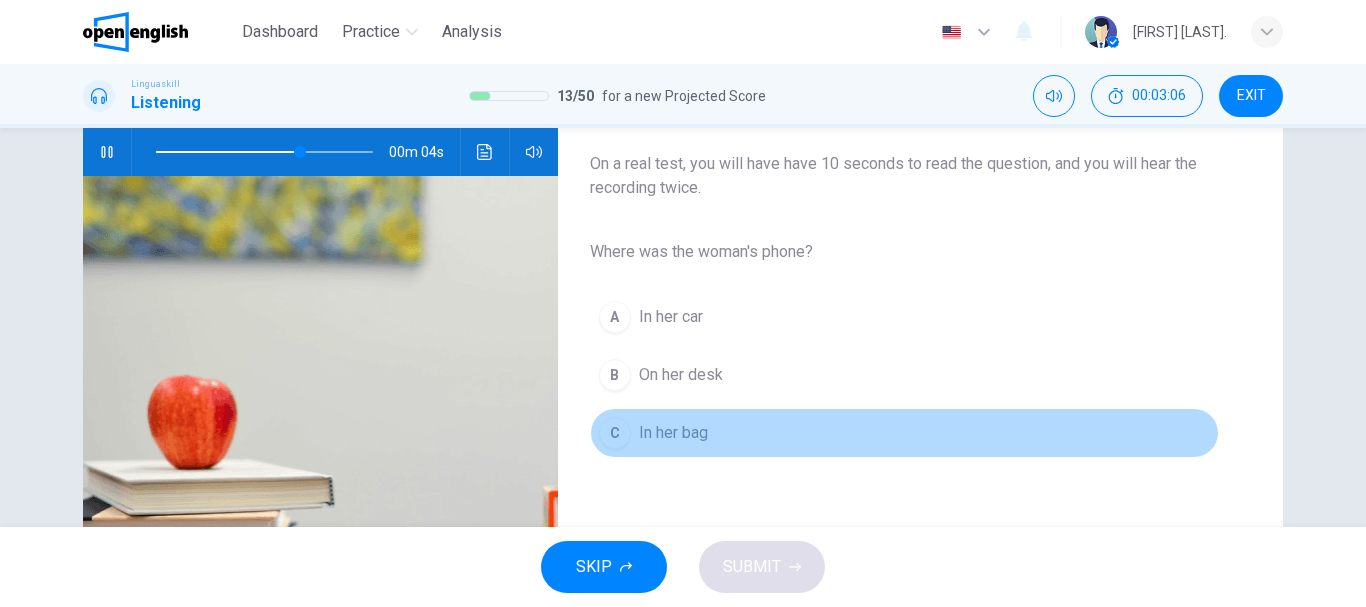 click on "In her bag" at bounding box center (673, 433) 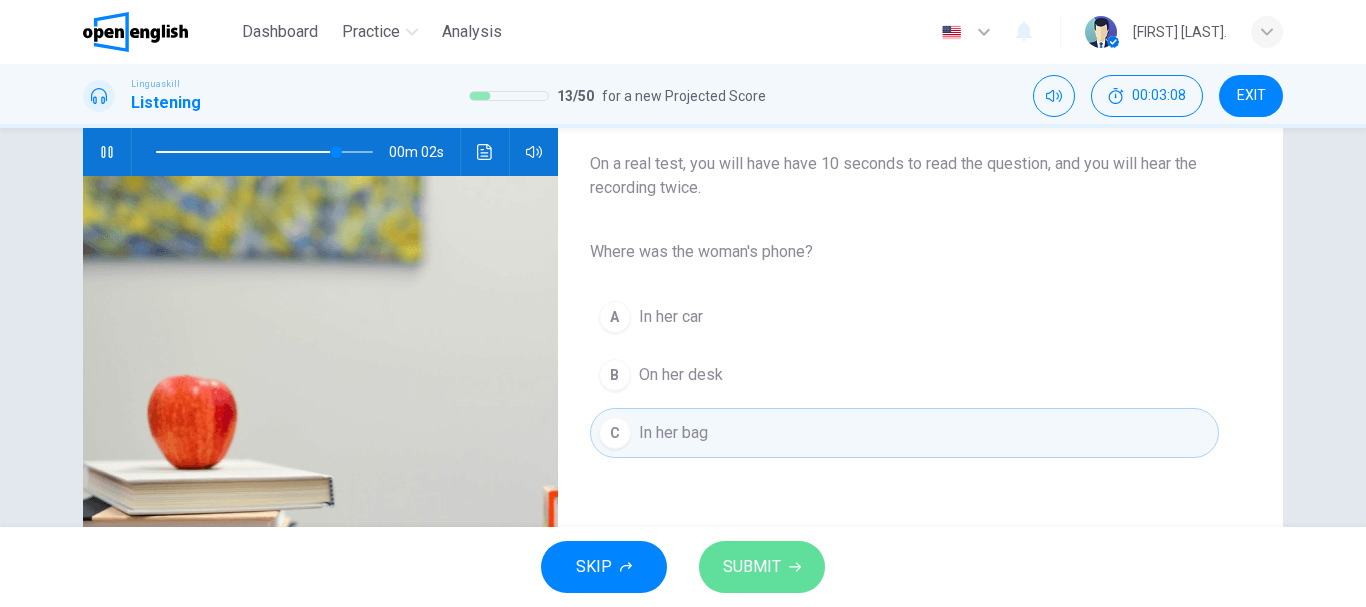 click on "SUBMIT" at bounding box center [762, 567] 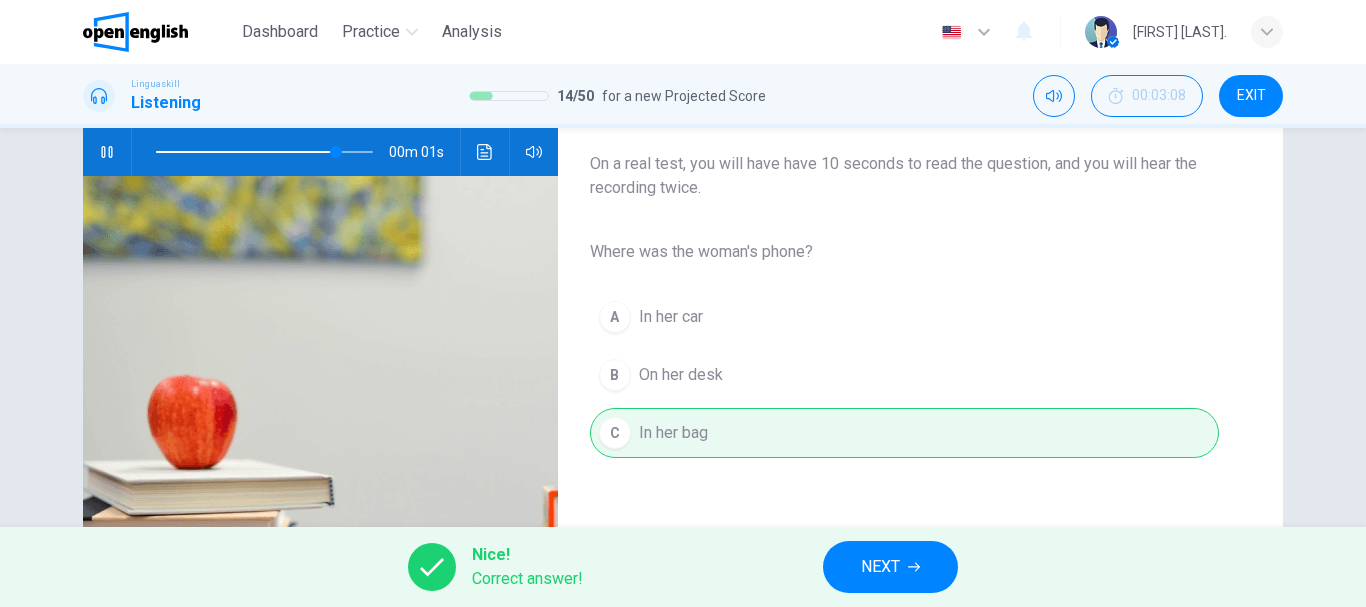 type on "**" 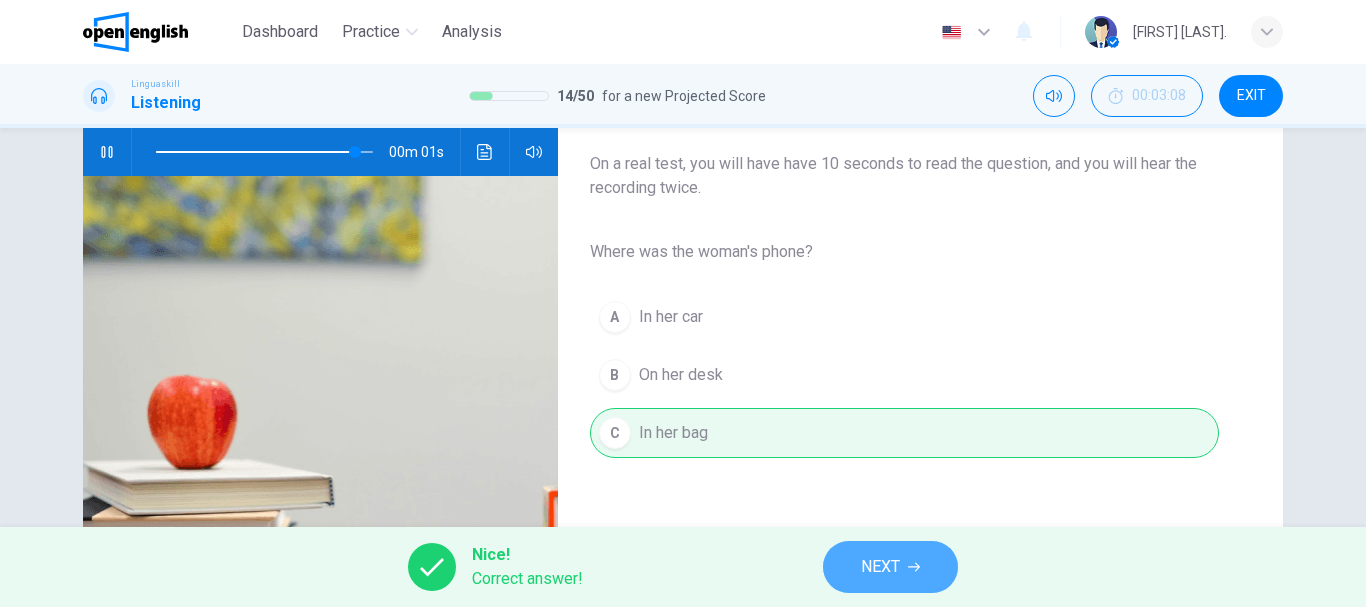 click on "NEXT" at bounding box center (890, 567) 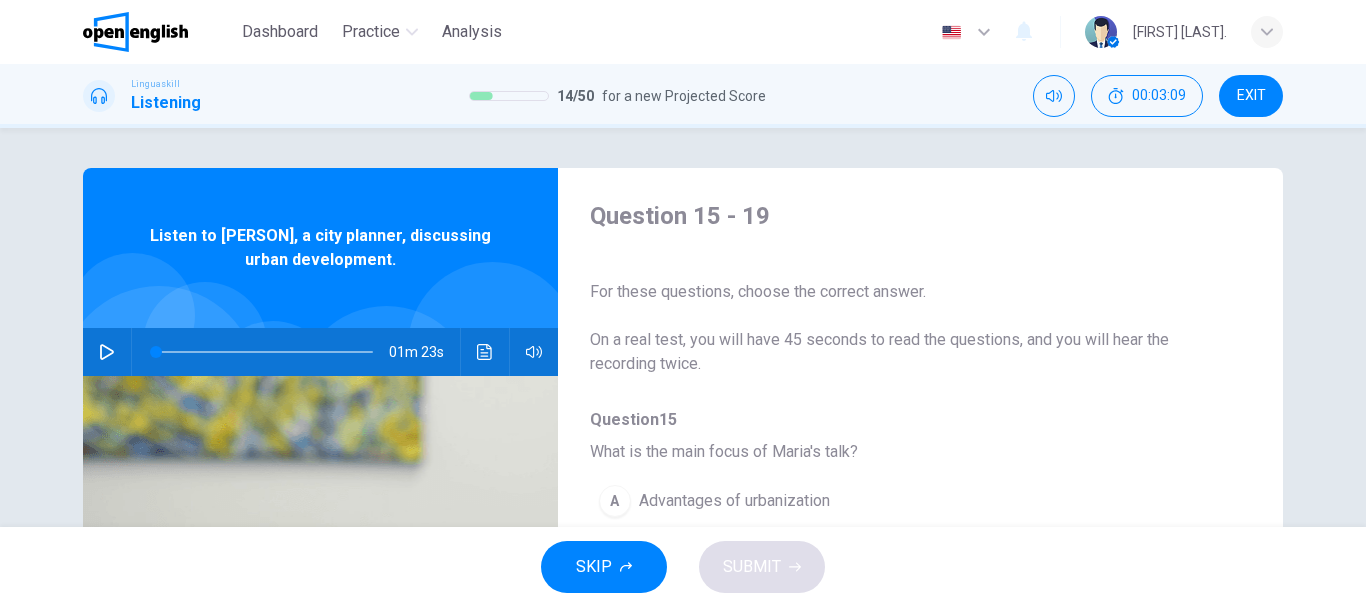 click on "01m 23s" at bounding box center (320, 352) 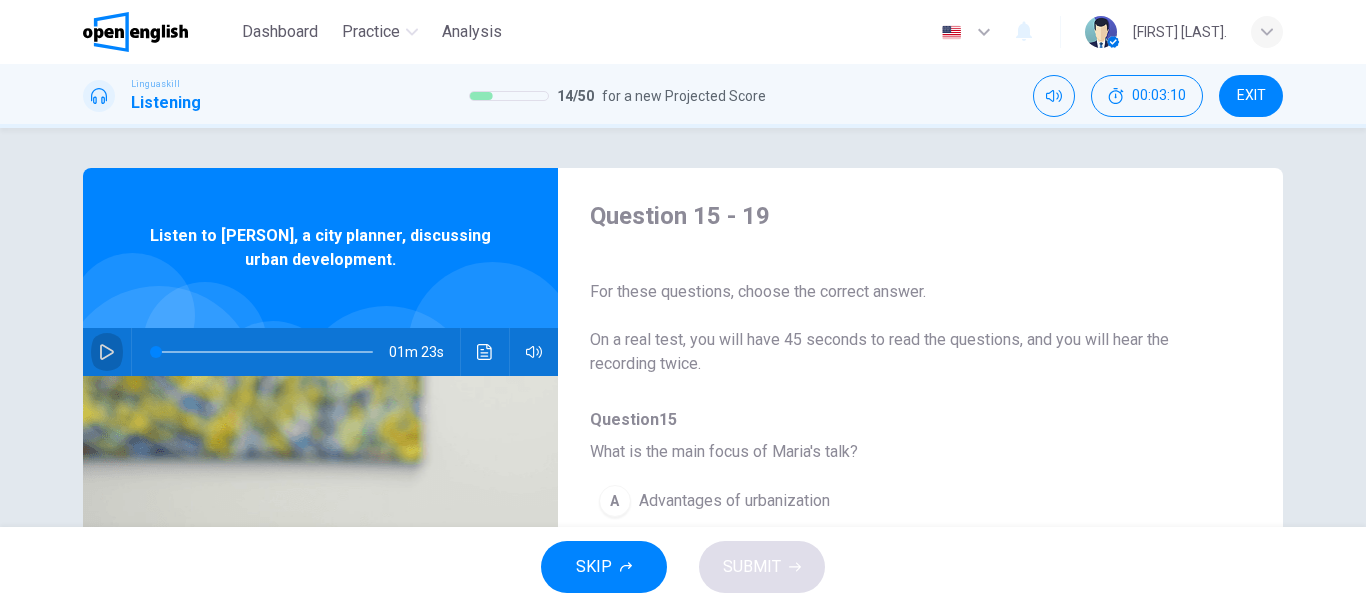 click 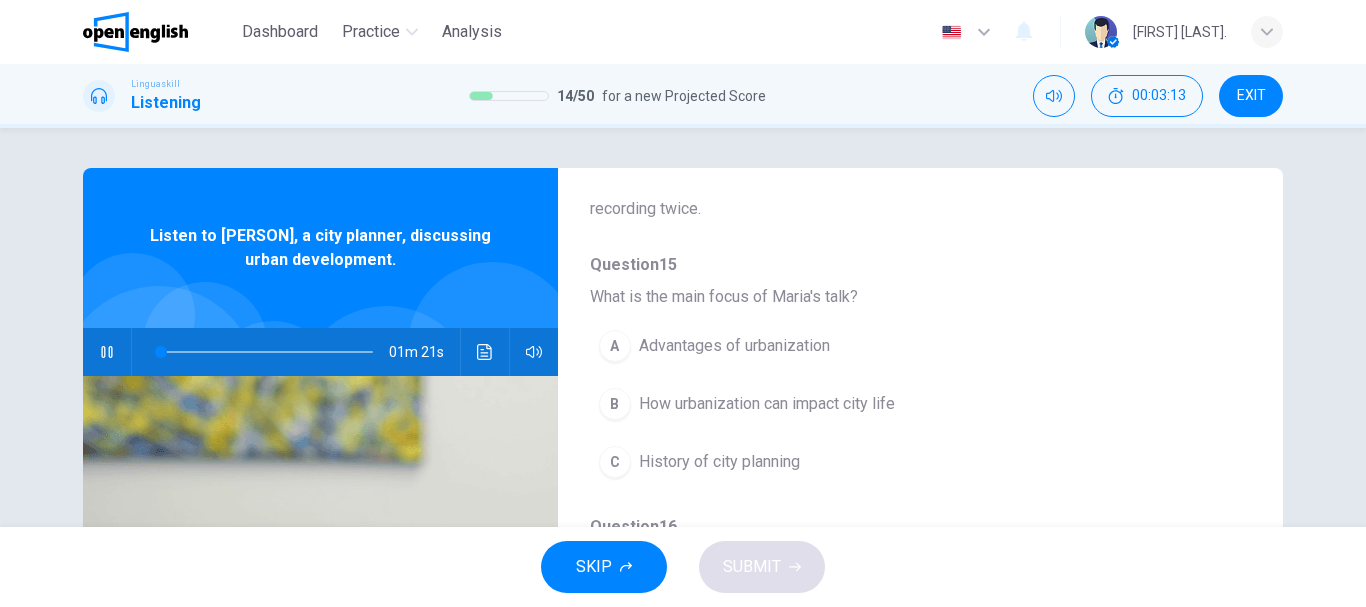 scroll, scrollTop: 200, scrollLeft: 0, axis: vertical 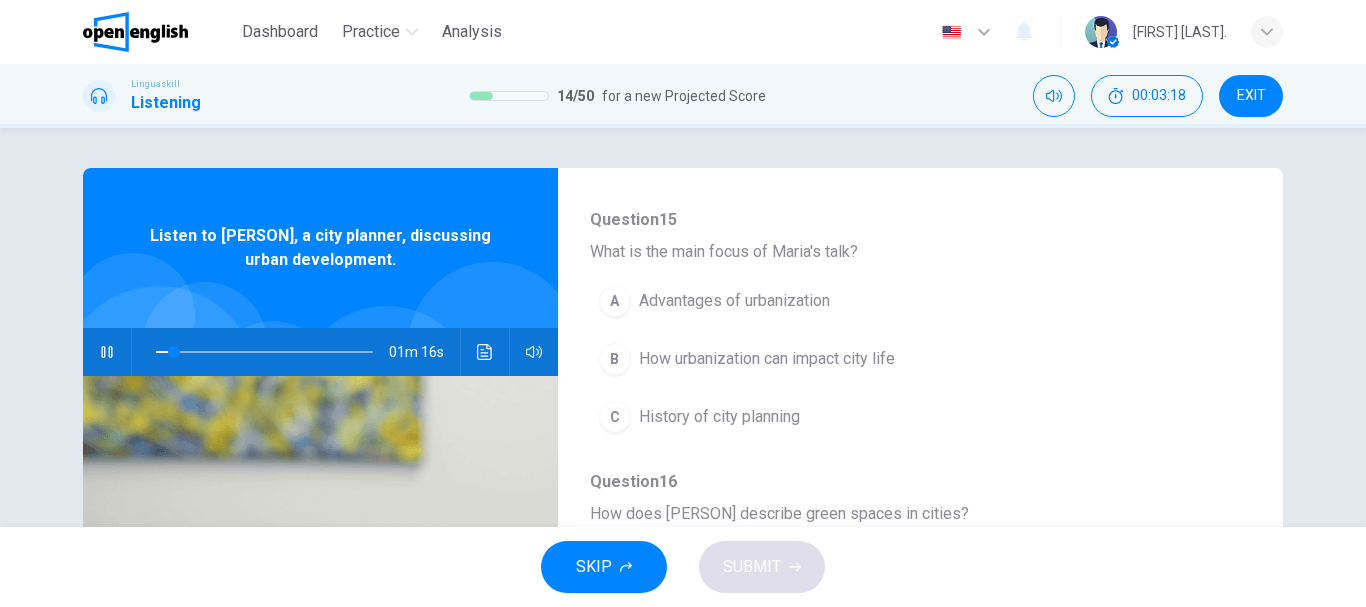 click on "How urbanization can impact city life" at bounding box center (767, 359) 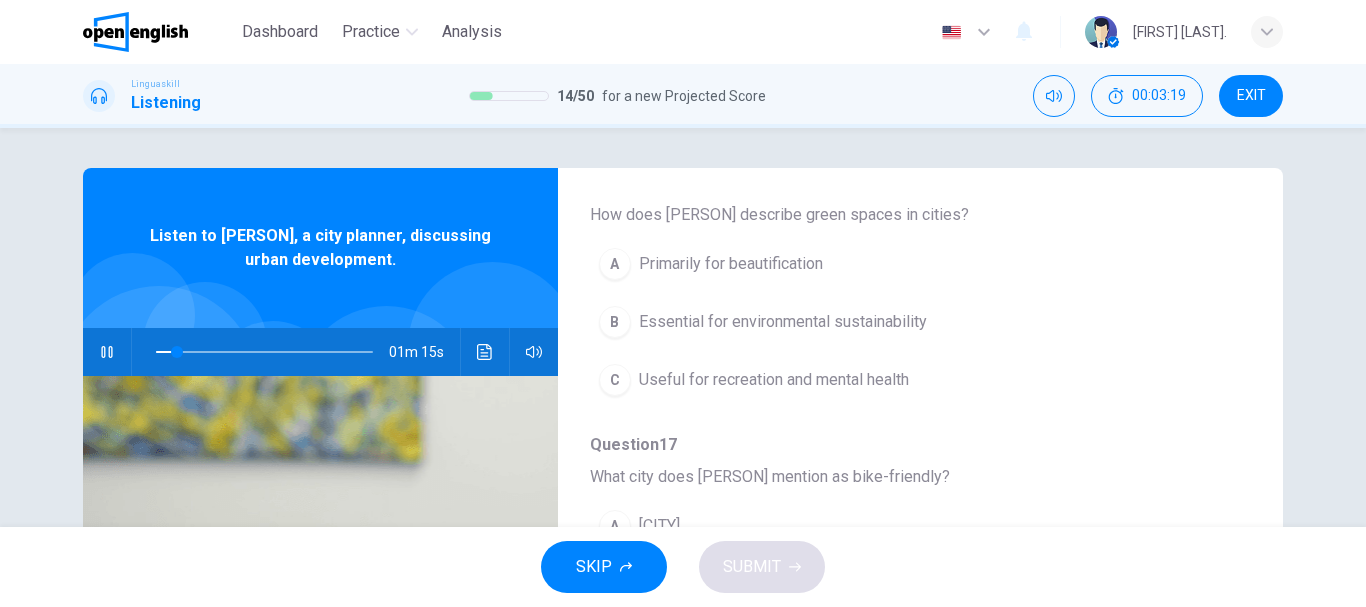 scroll, scrollTop: 500, scrollLeft: 0, axis: vertical 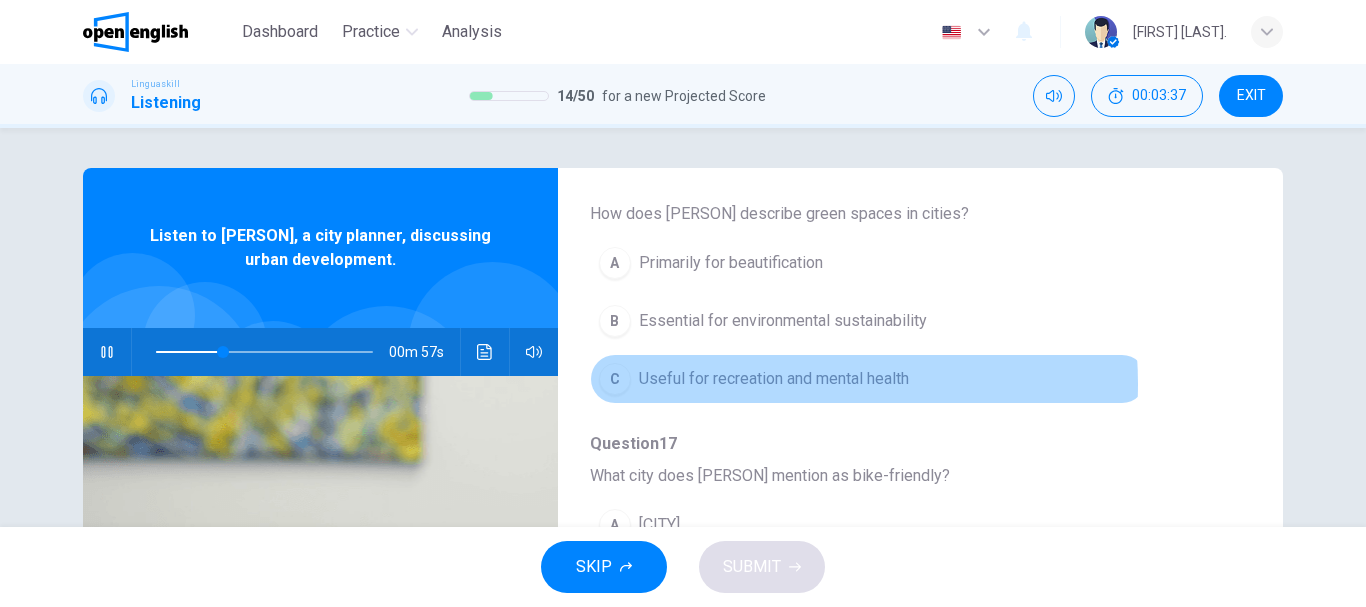 click on "Useful for recreation and mental health" at bounding box center (774, 379) 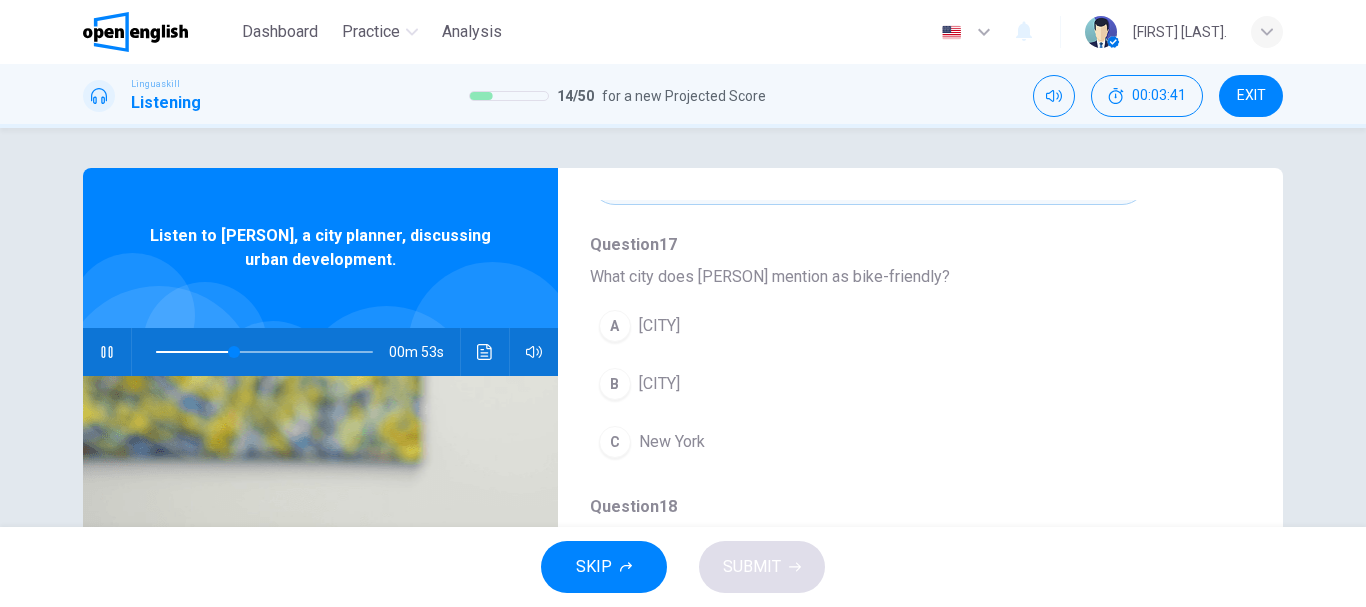 scroll, scrollTop: 700, scrollLeft: 0, axis: vertical 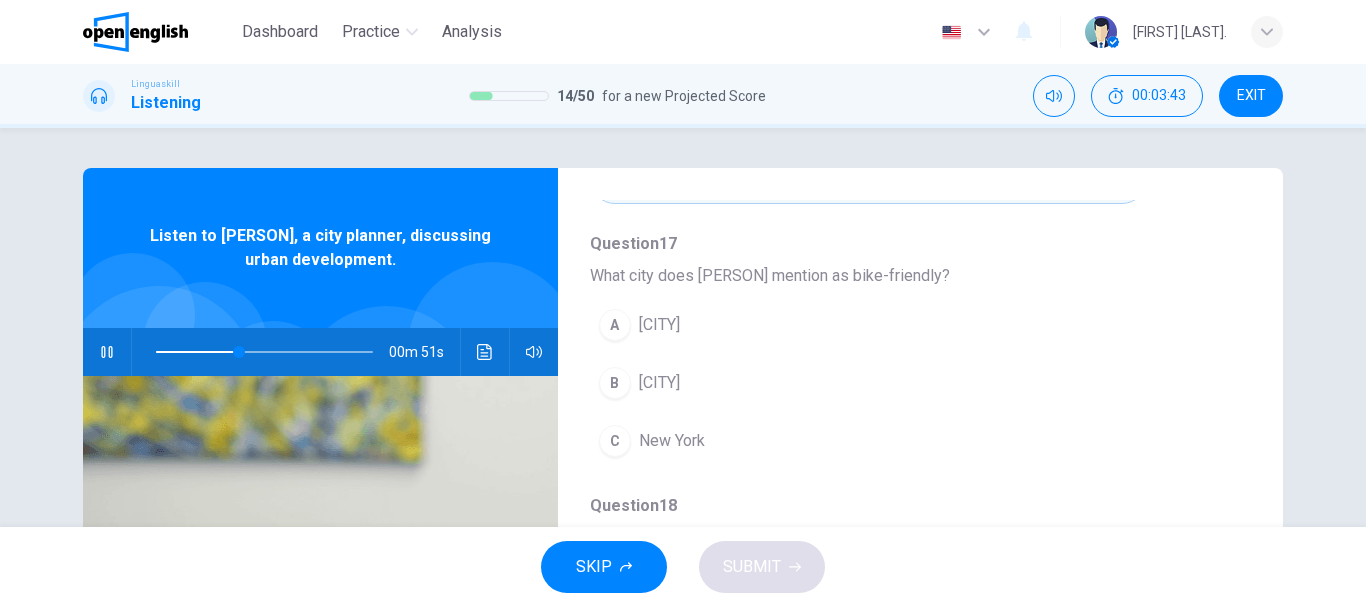 click on "[CITY]" at bounding box center (659, 383) 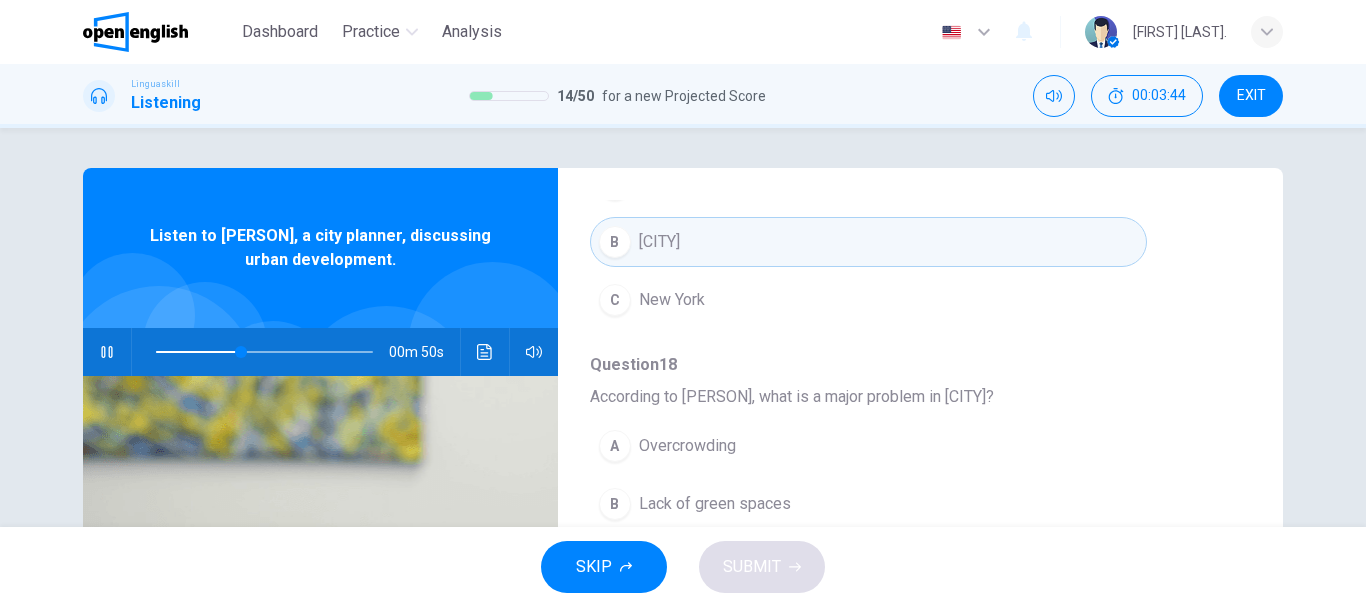 scroll, scrollTop: 863, scrollLeft: 0, axis: vertical 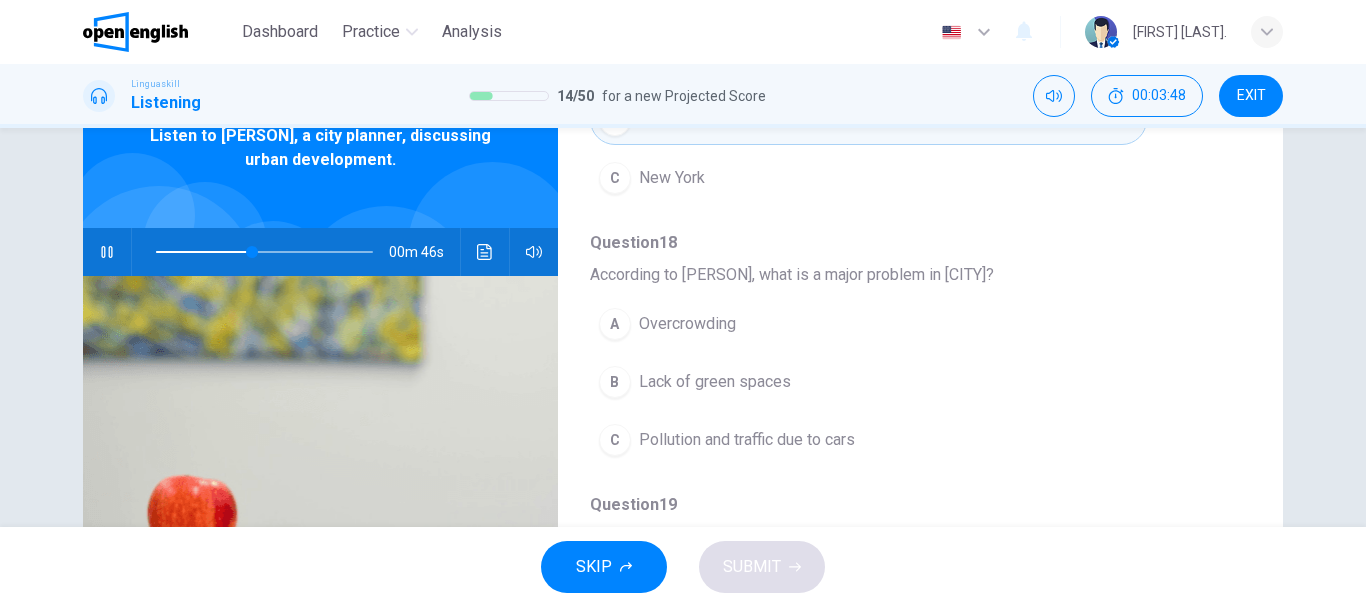 click on "Pollution and traffic due to cars" at bounding box center (747, 440) 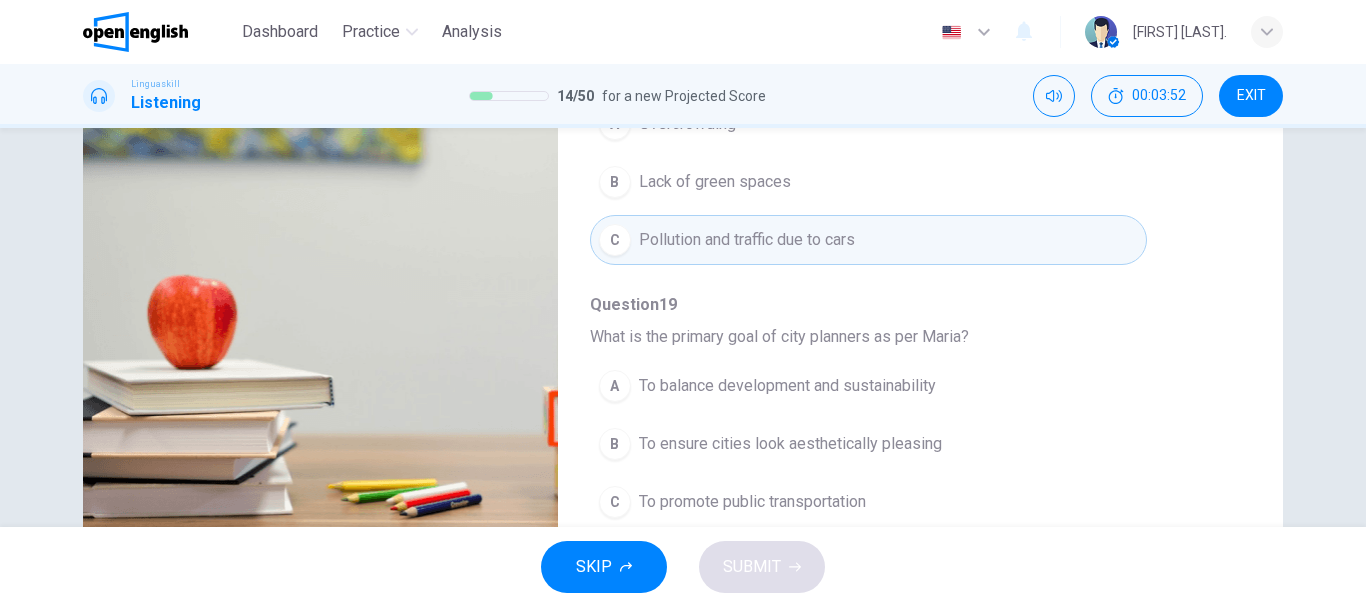 scroll, scrollTop: 376, scrollLeft: 0, axis: vertical 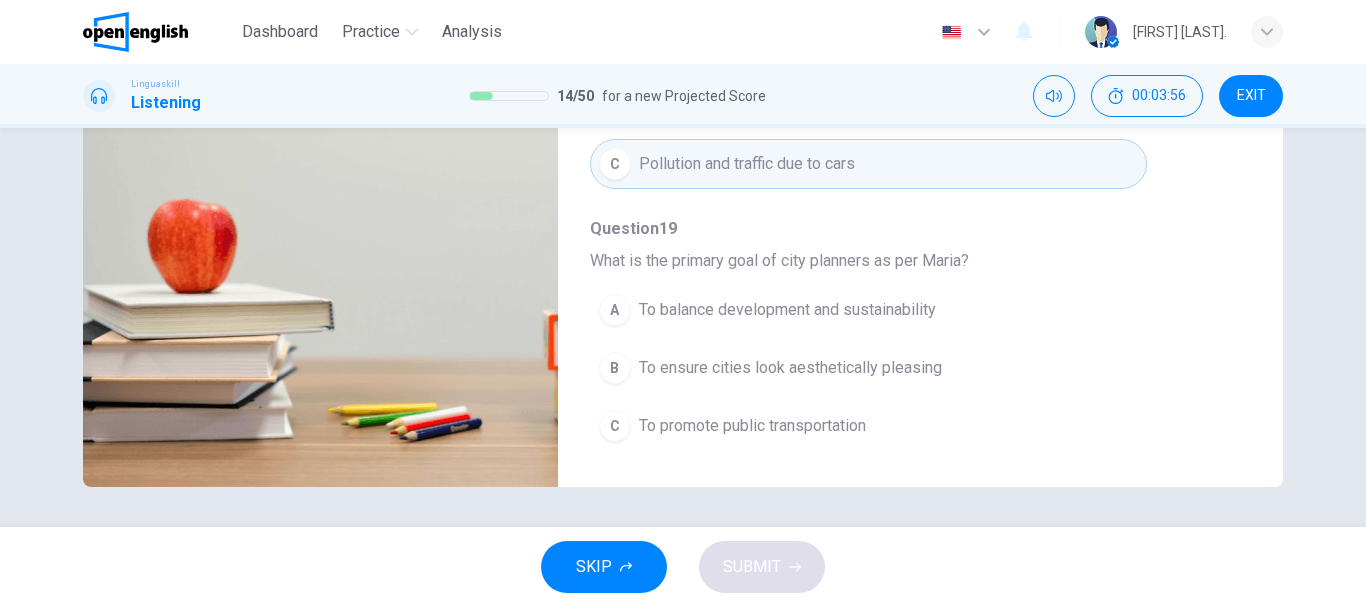 click on "A To balance development and sustainability" at bounding box center [868, 310] 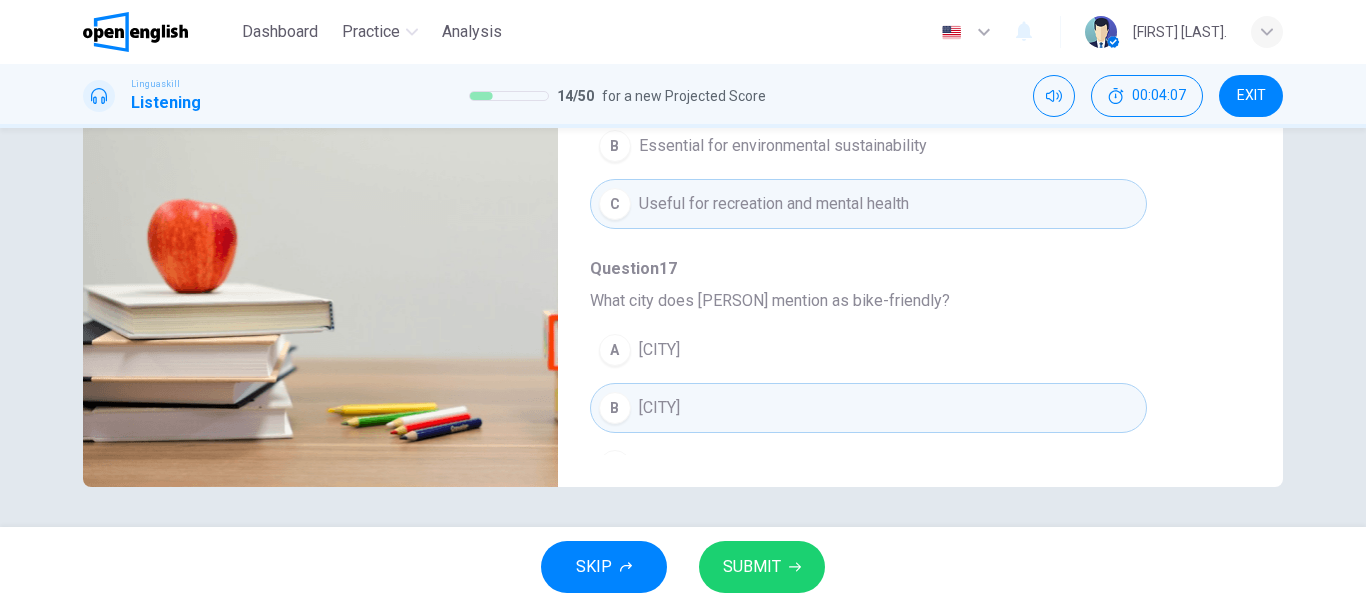 scroll, scrollTop: 263, scrollLeft: 0, axis: vertical 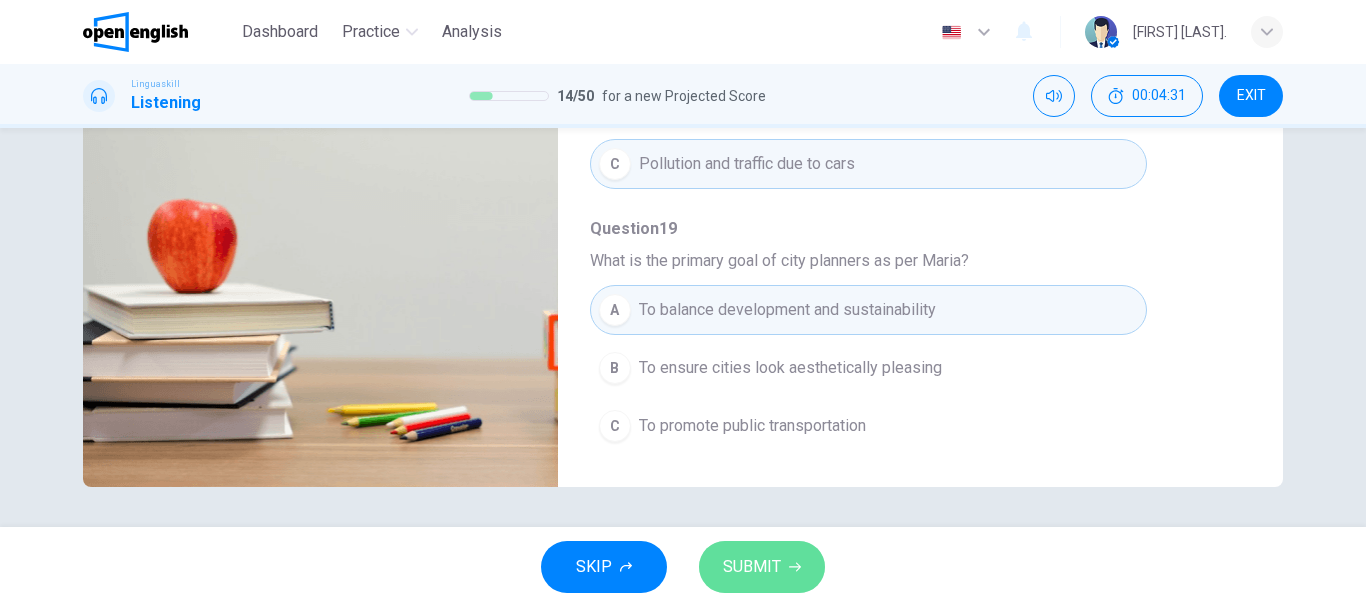 click on "SUBMIT" at bounding box center (762, 567) 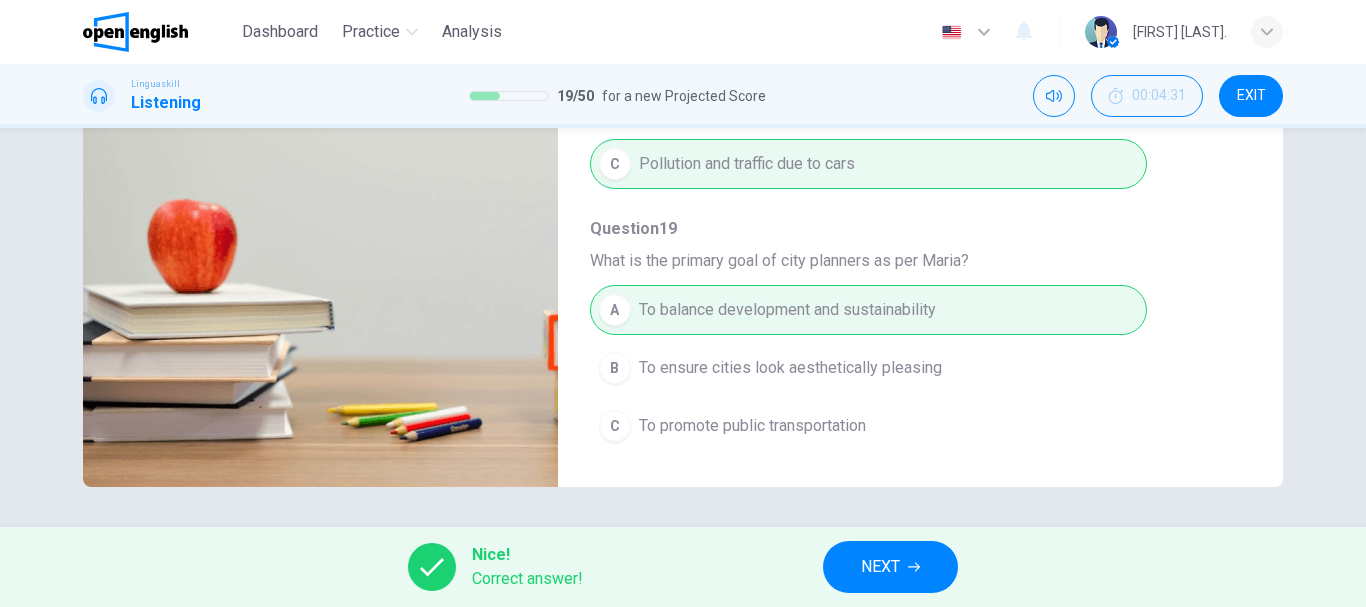 type on "**" 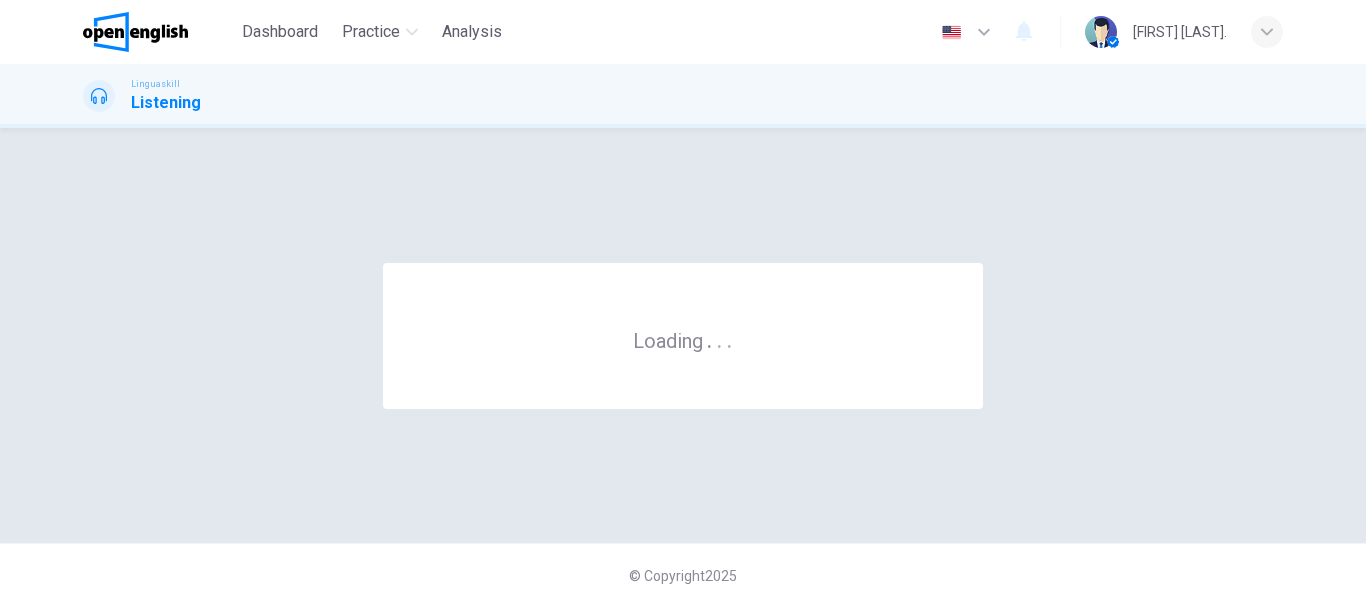 scroll, scrollTop: 0, scrollLeft: 0, axis: both 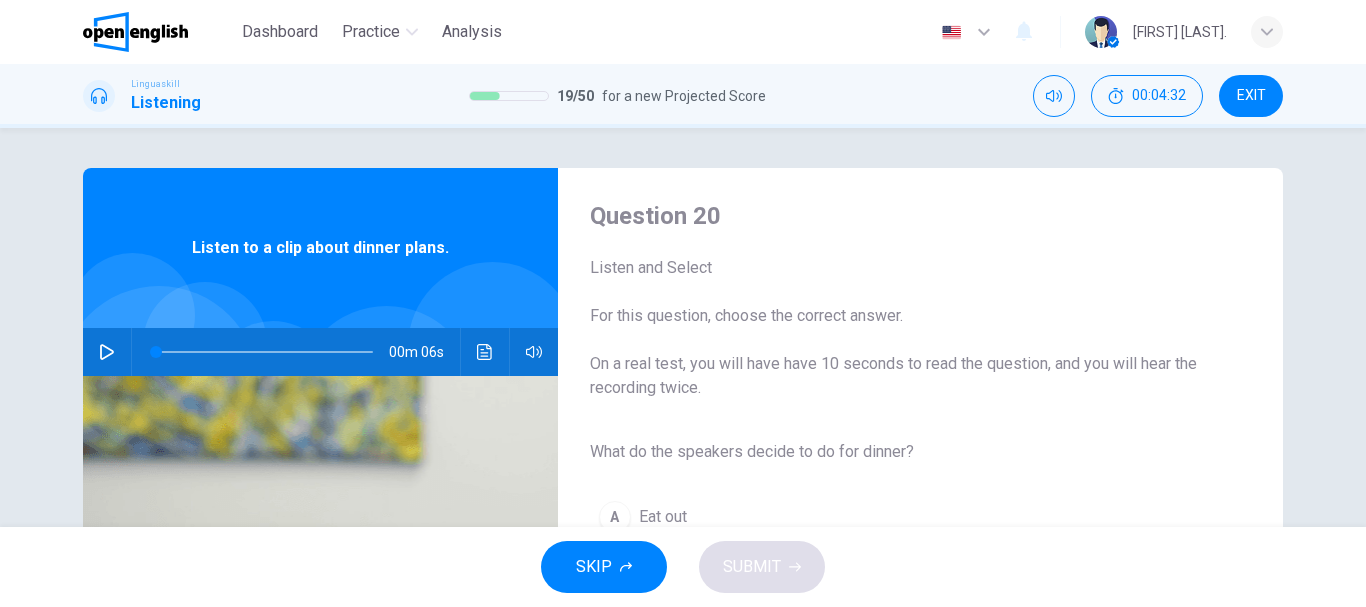 click at bounding box center (107, 352) 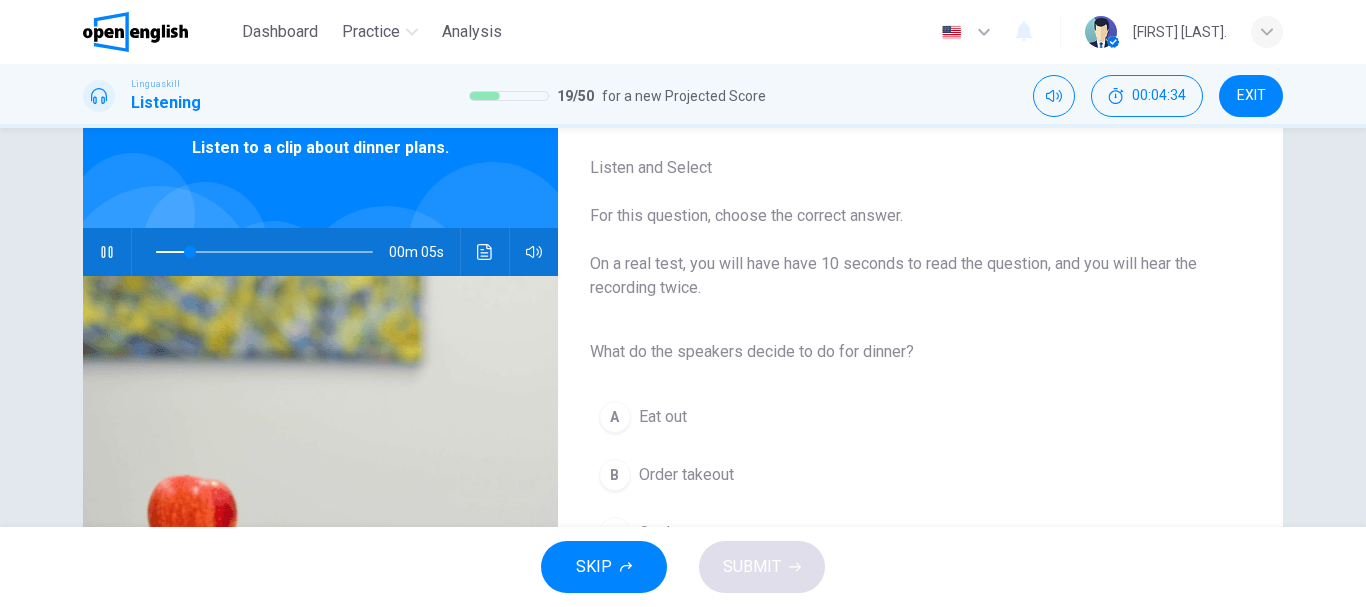 scroll, scrollTop: 200, scrollLeft: 0, axis: vertical 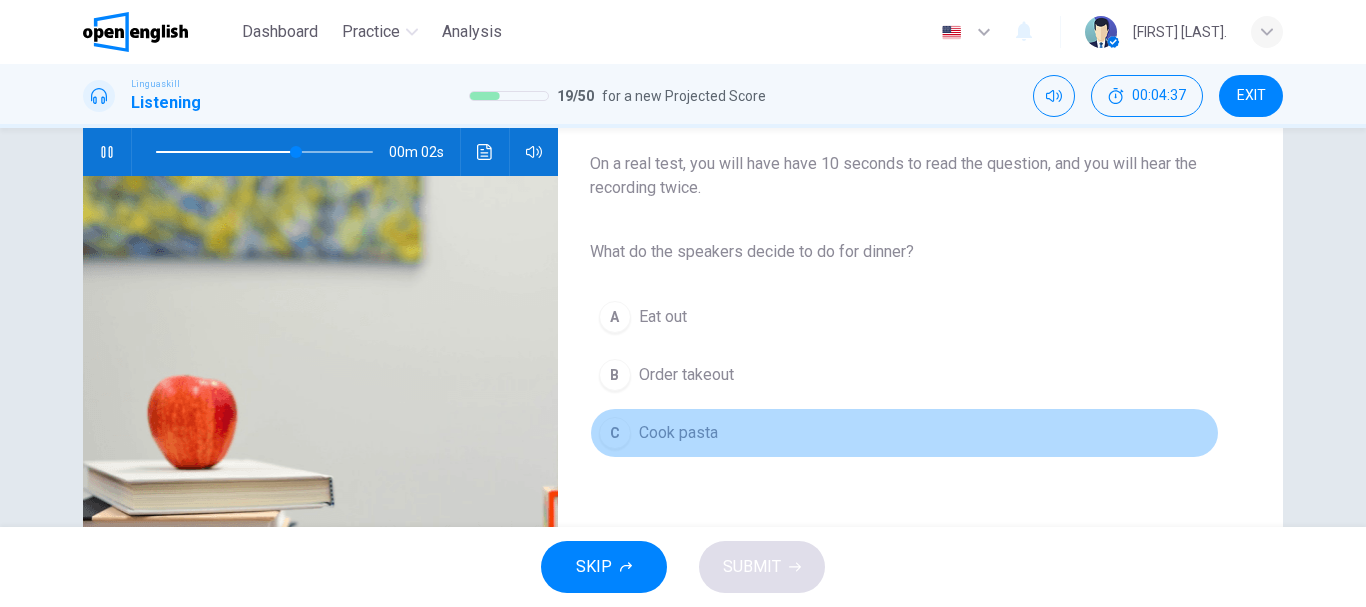click on "Cook pasta" at bounding box center (678, 433) 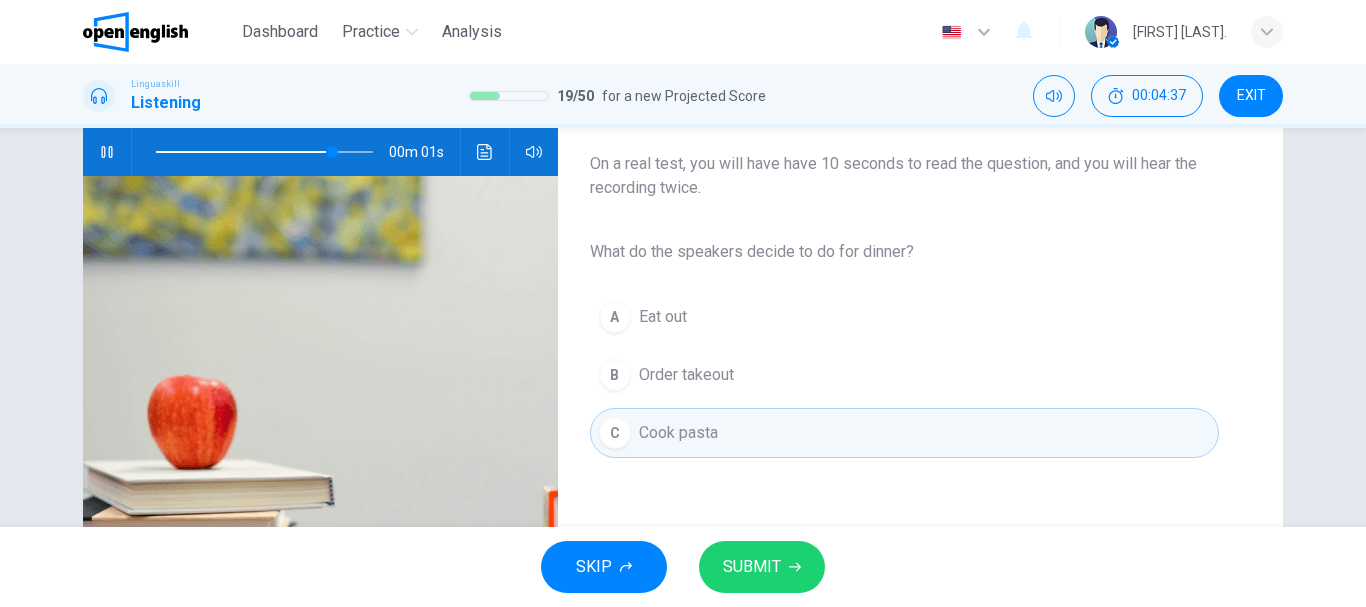 click on "SUBMIT" at bounding box center [752, 567] 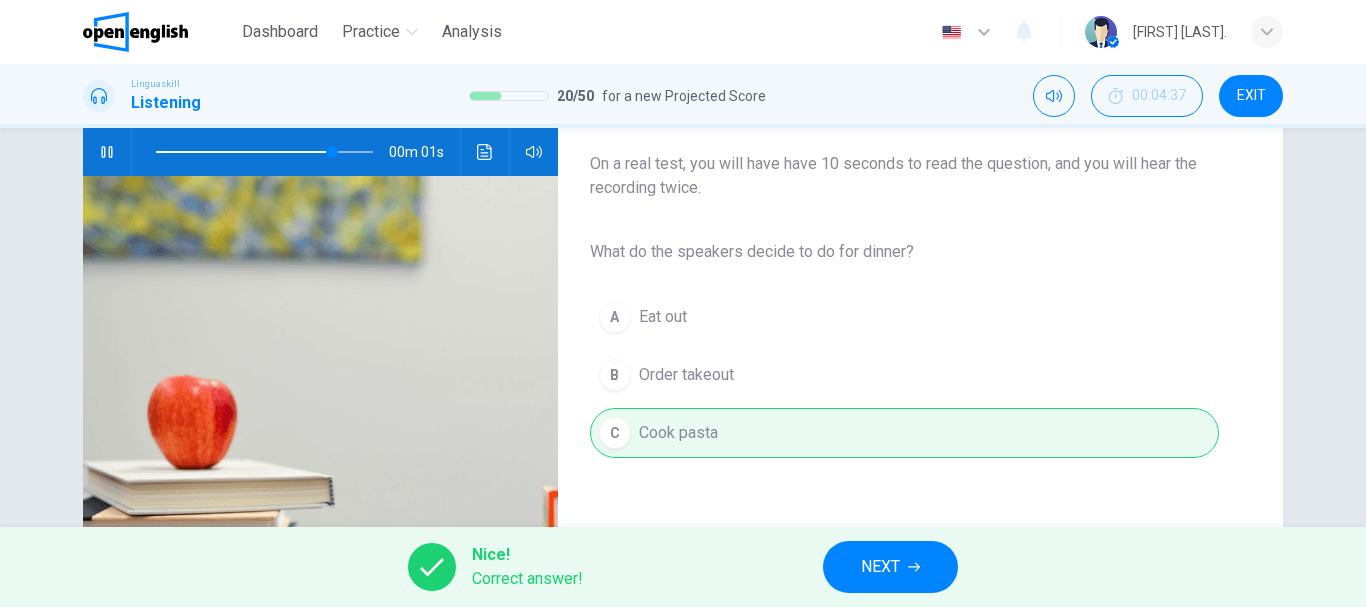 type on "*" 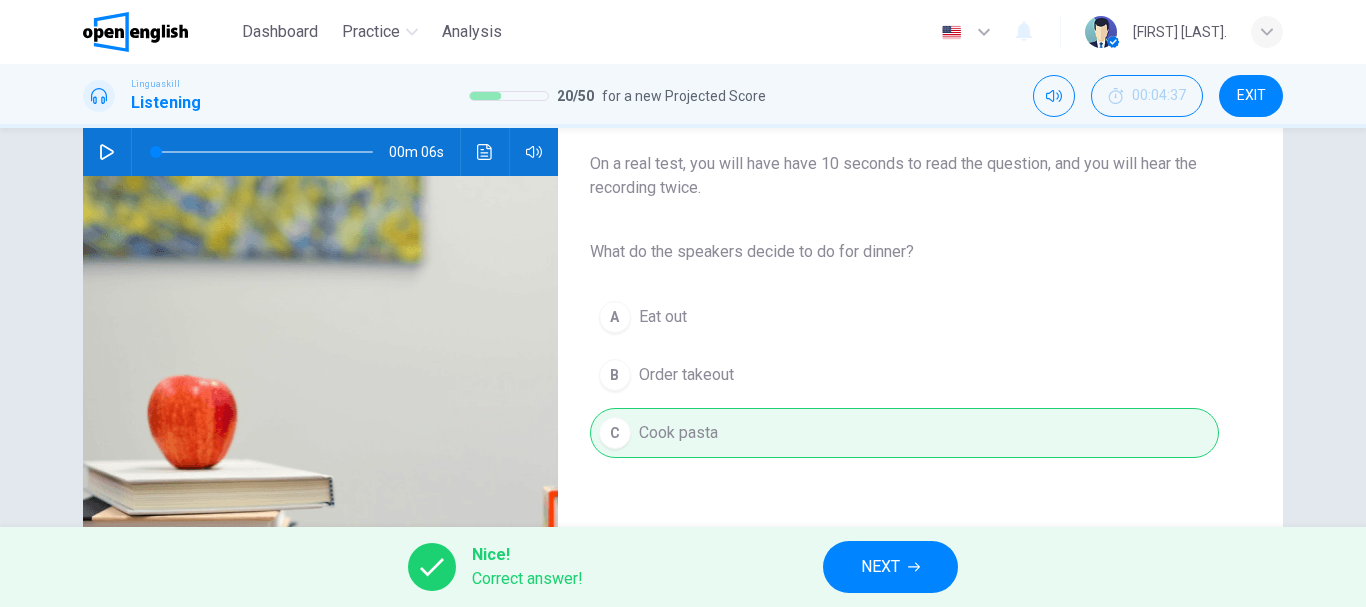 click on "NEXT" at bounding box center (890, 567) 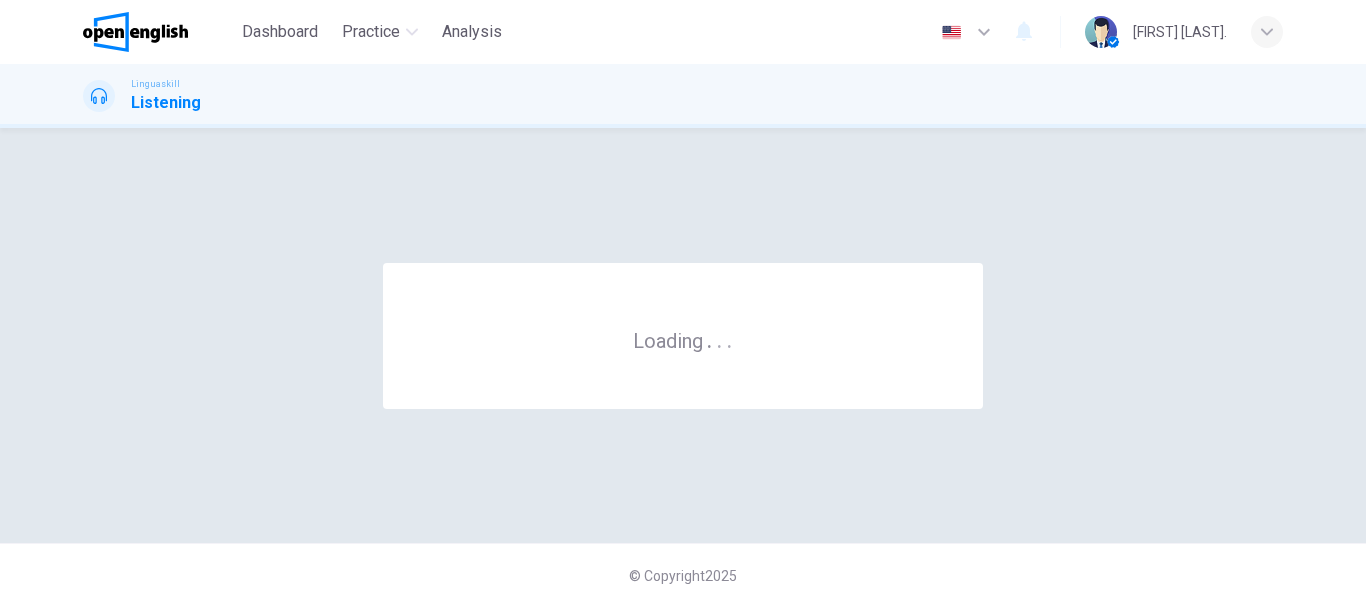 scroll, scrollTop: 0, scrollLeft: 0, axis: both 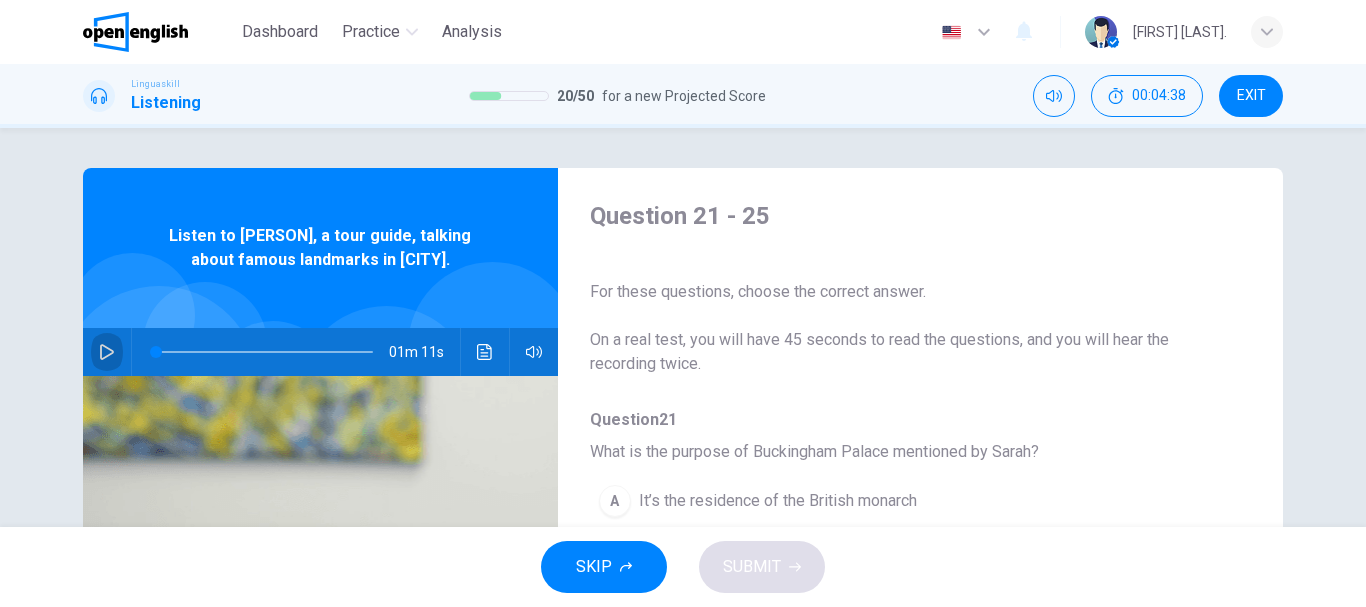 click 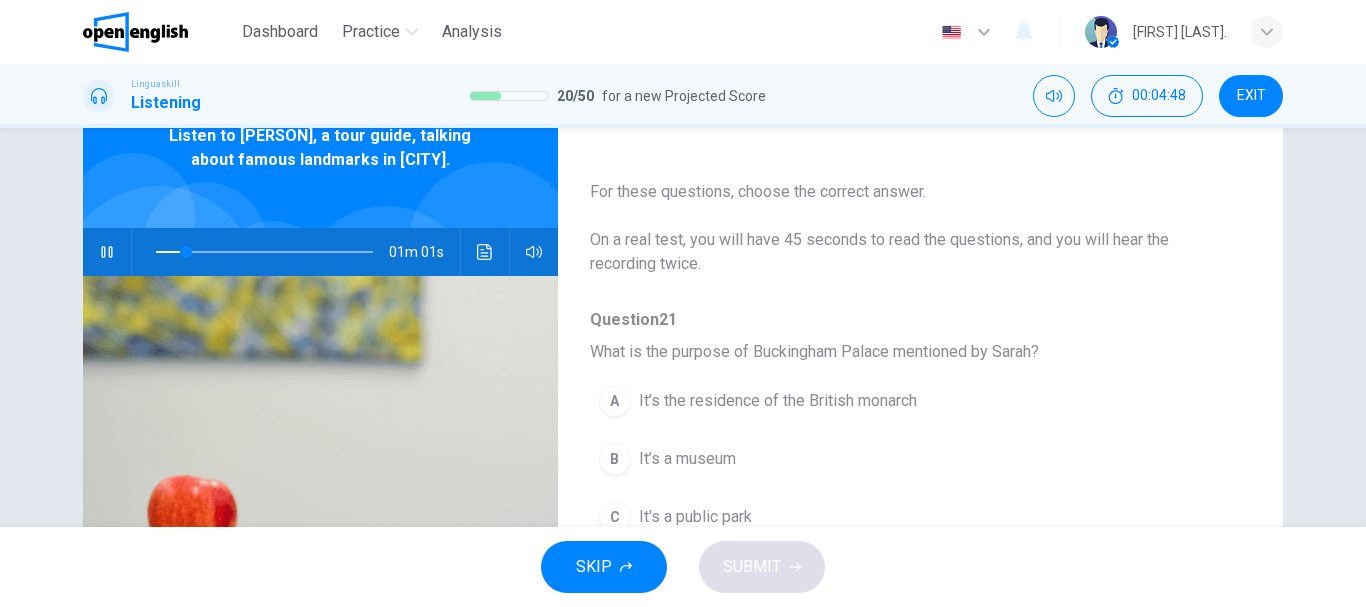 scroll, scrollTop: 200, scrollLeft: 0, axis: vertical 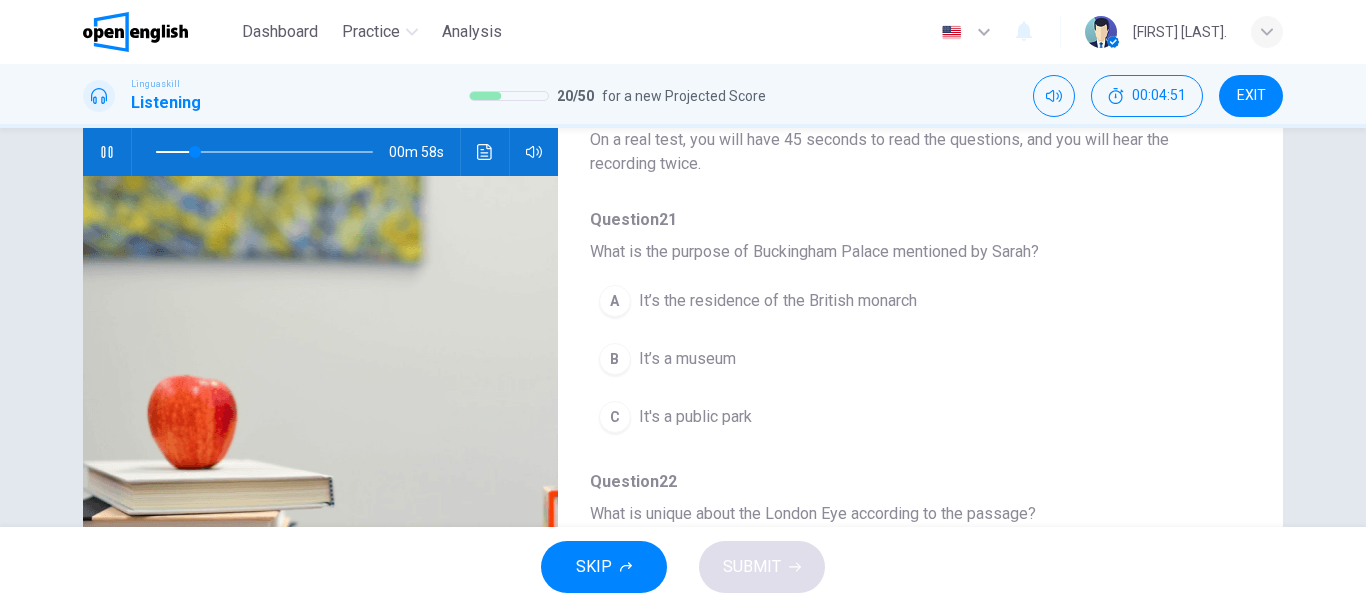 click on "It’s the residence of the British monarch" at bounding box center (778, 301) 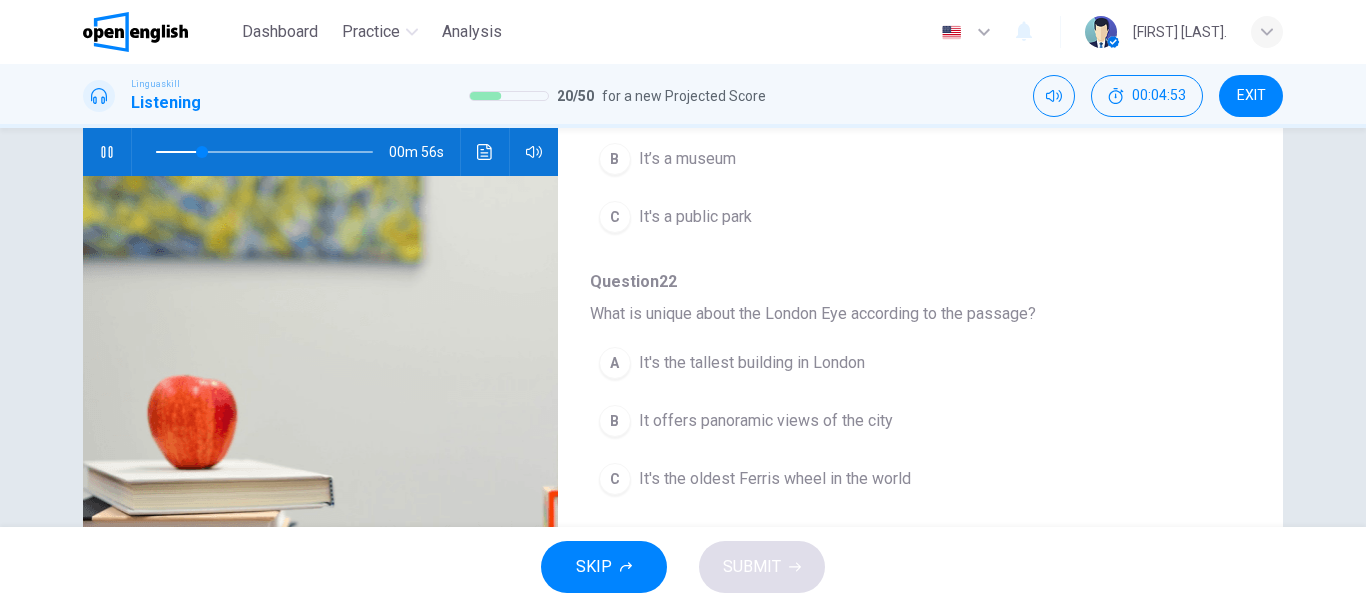 scroll, scrollTop: 300, scrollLeft: 0, axis: vertical 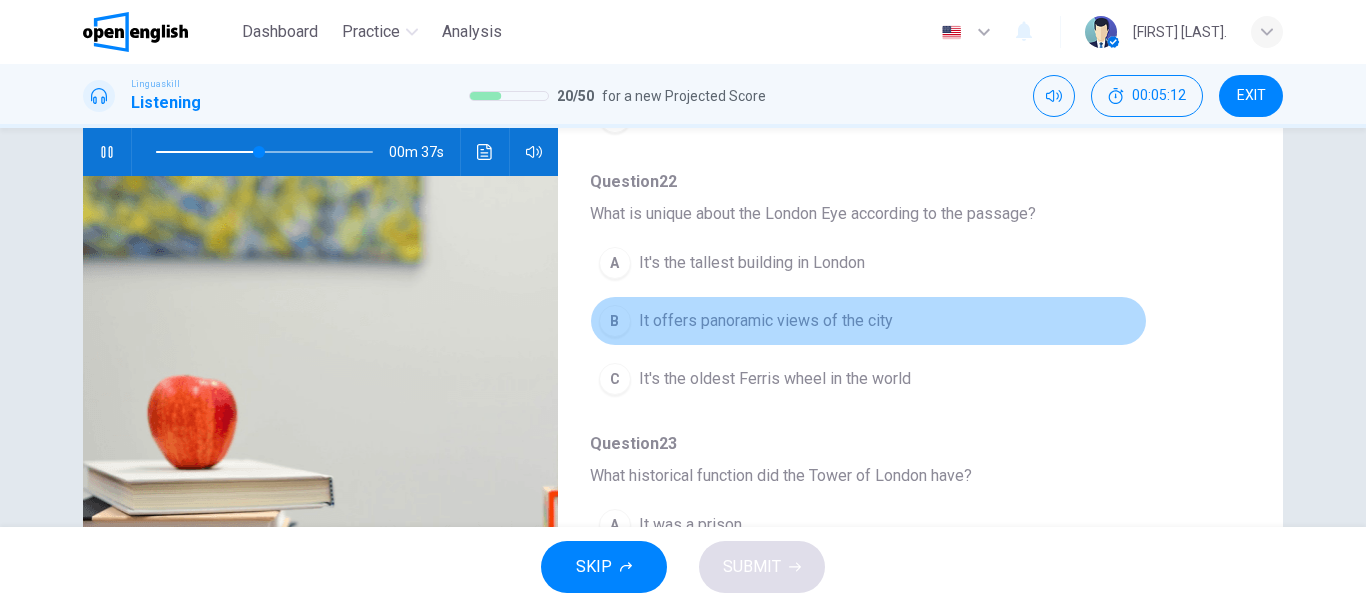click on "B It offers panoramic views of the city" at bounding box center [868, 321] 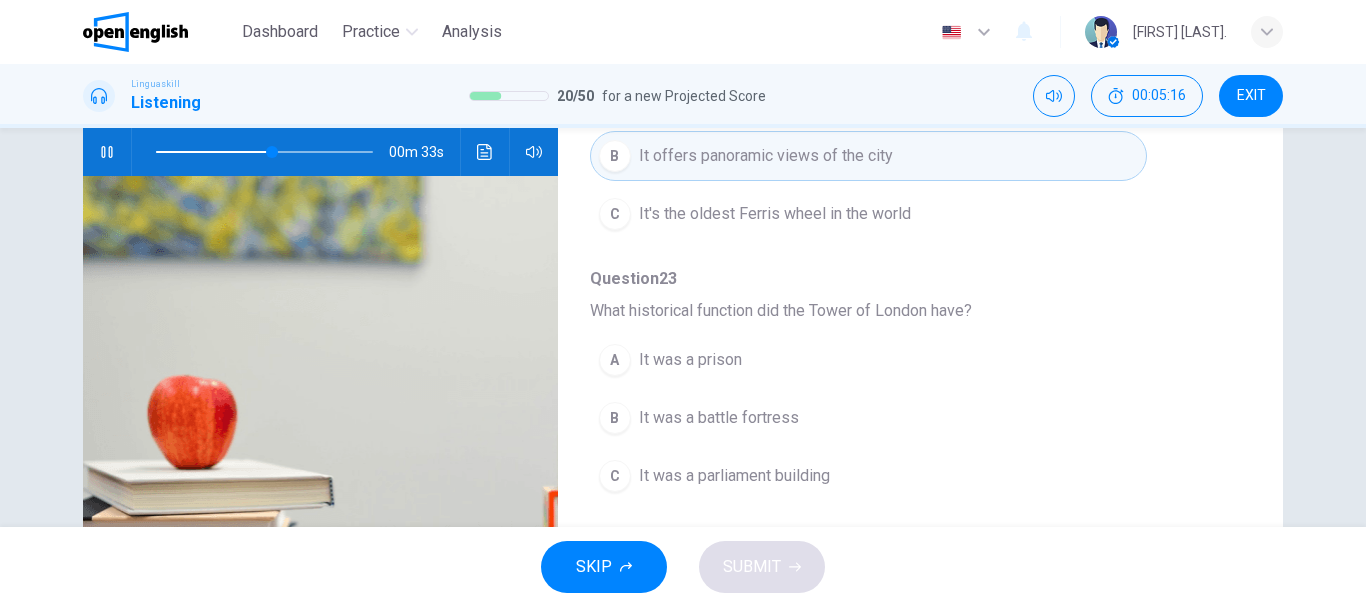 scroll, scrollTop: 500, scrollLeft: 0, axis: vertical 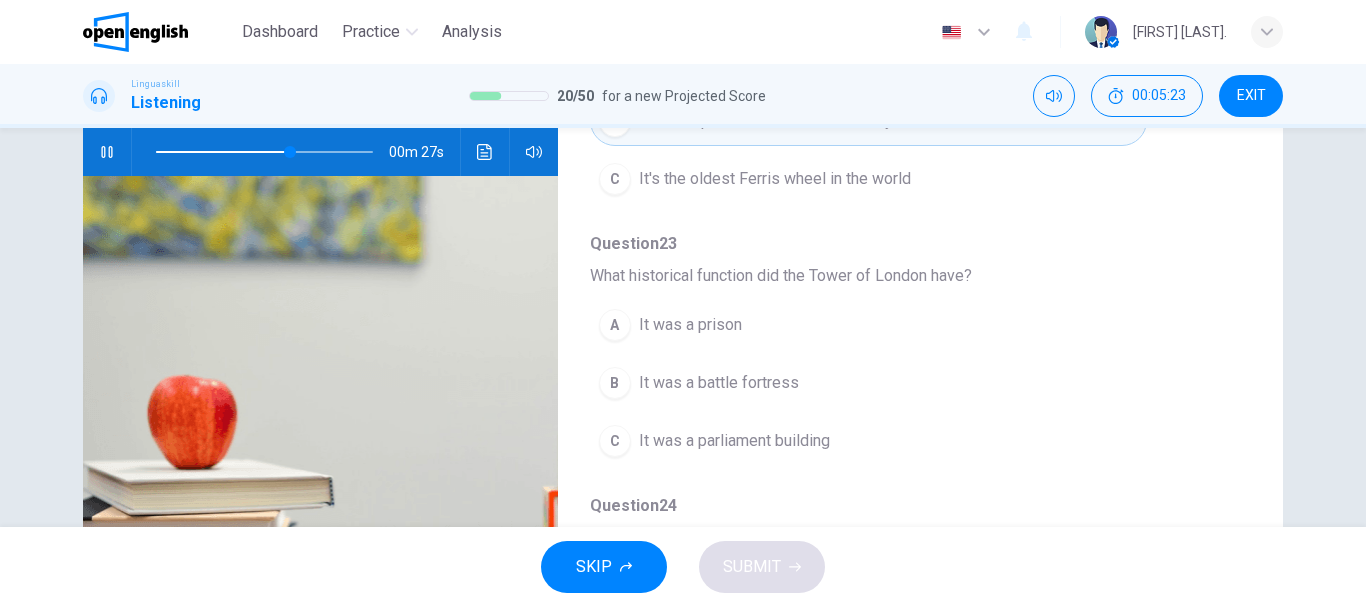 click on "It was a prison" at bounding box center (690, 325) 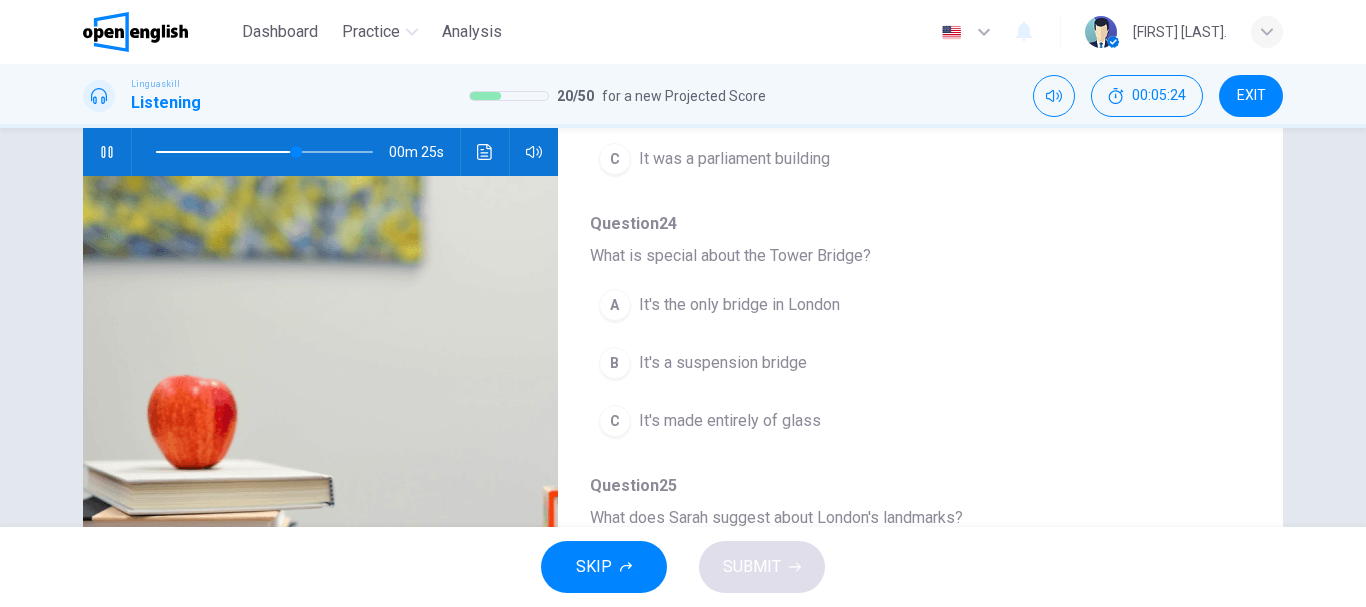 scroll, scrollTop: 800, scrollLeft: 0, axis: vertical 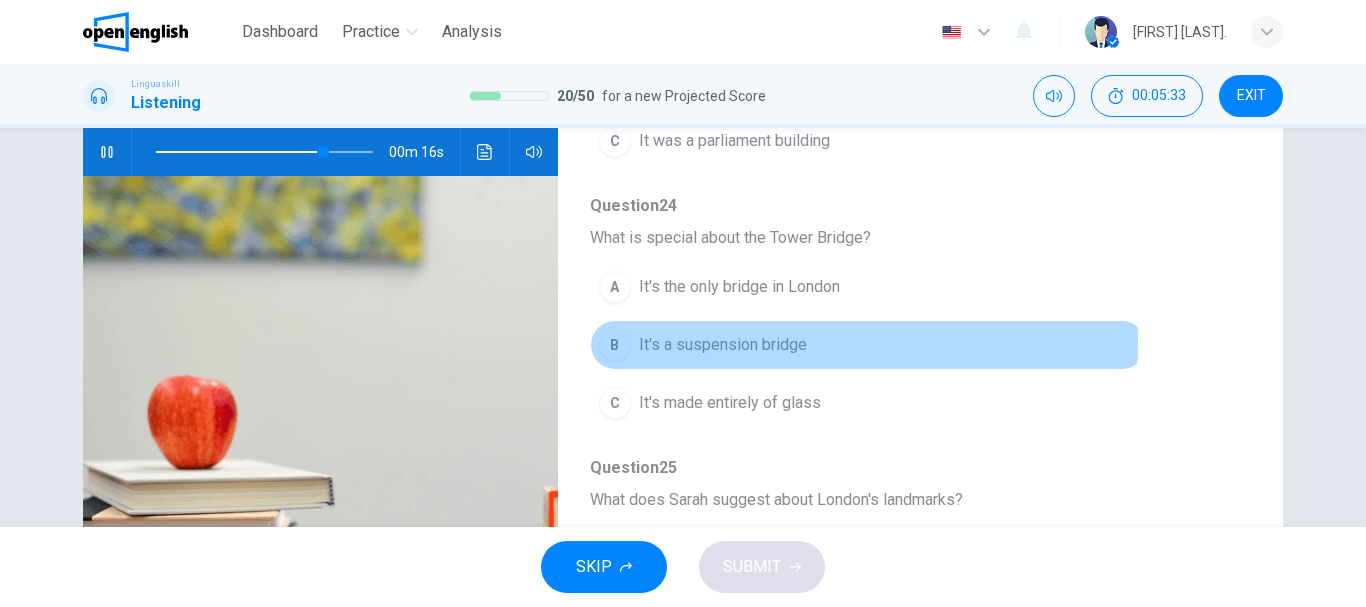 click on "It's a suspension bridge" at bounding box center [723, 345] 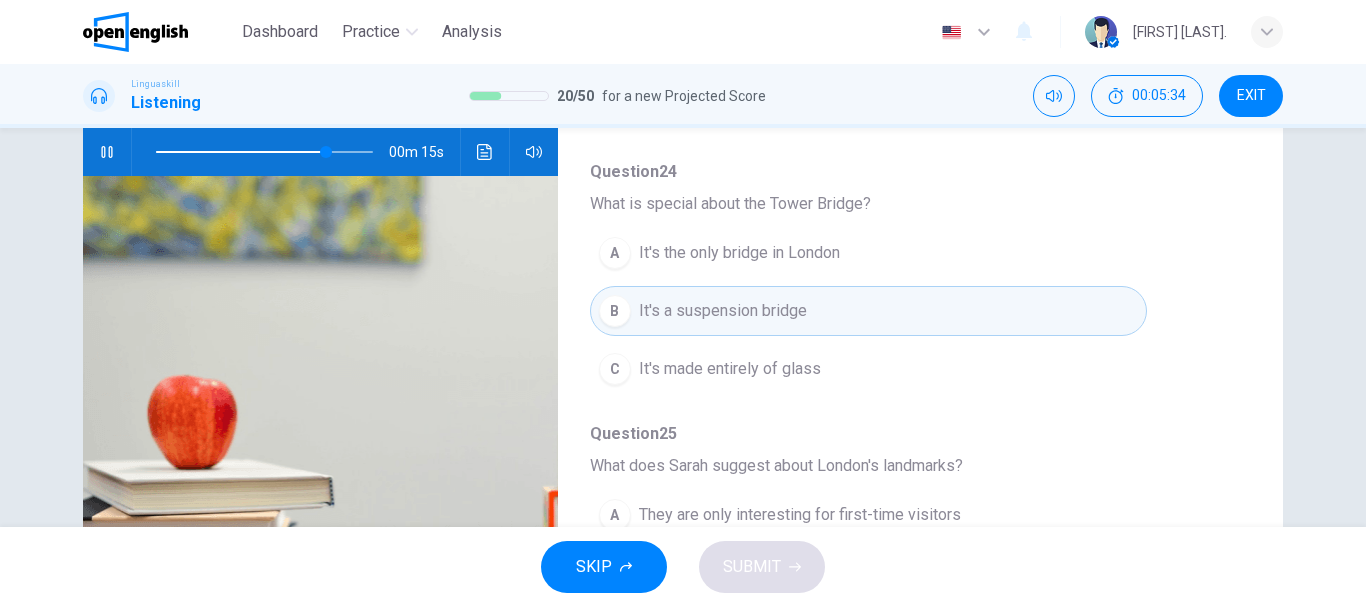 scroll, scrollTop: 863, scrollLeft: 0, axis: vertical 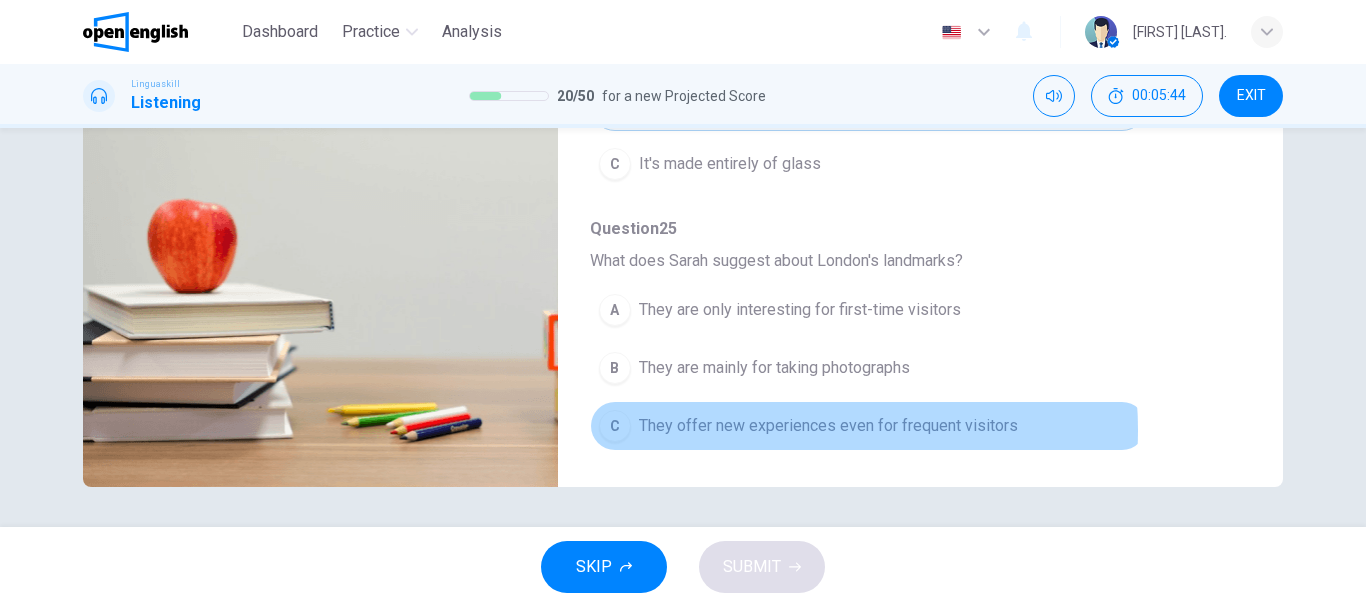 click on "They offer new experiences even for frequent visitors" at bounding box center (828, 426) 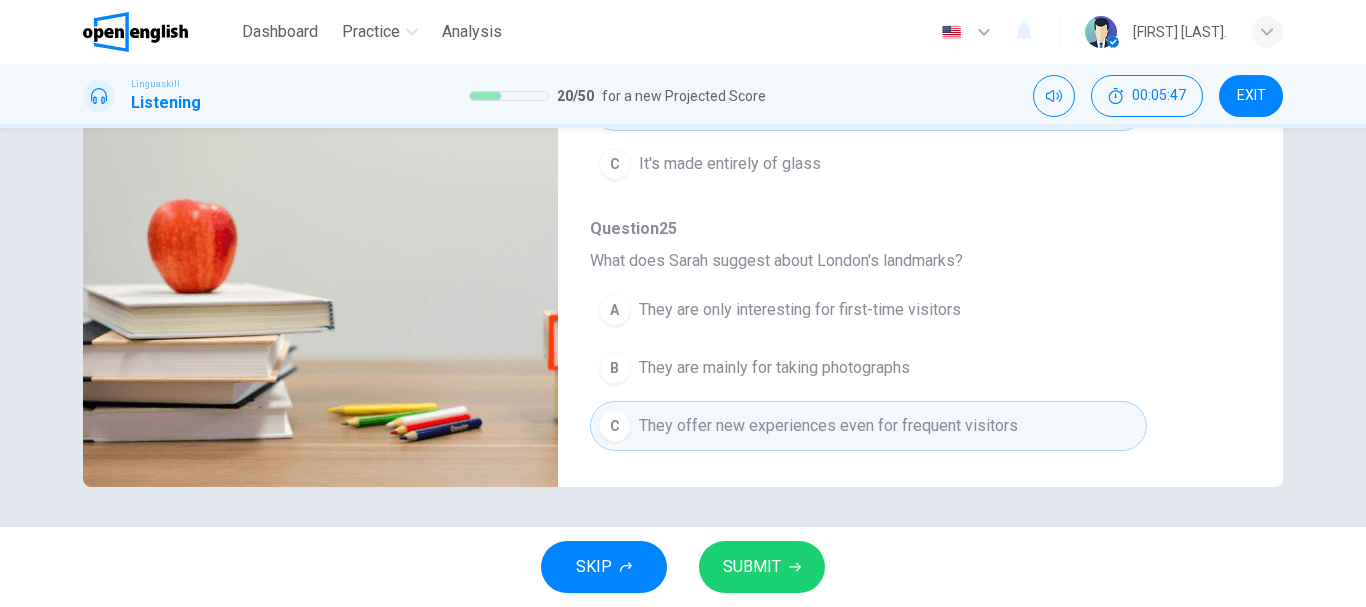 click on "SUBMIT" at bounding box center [752, 567] 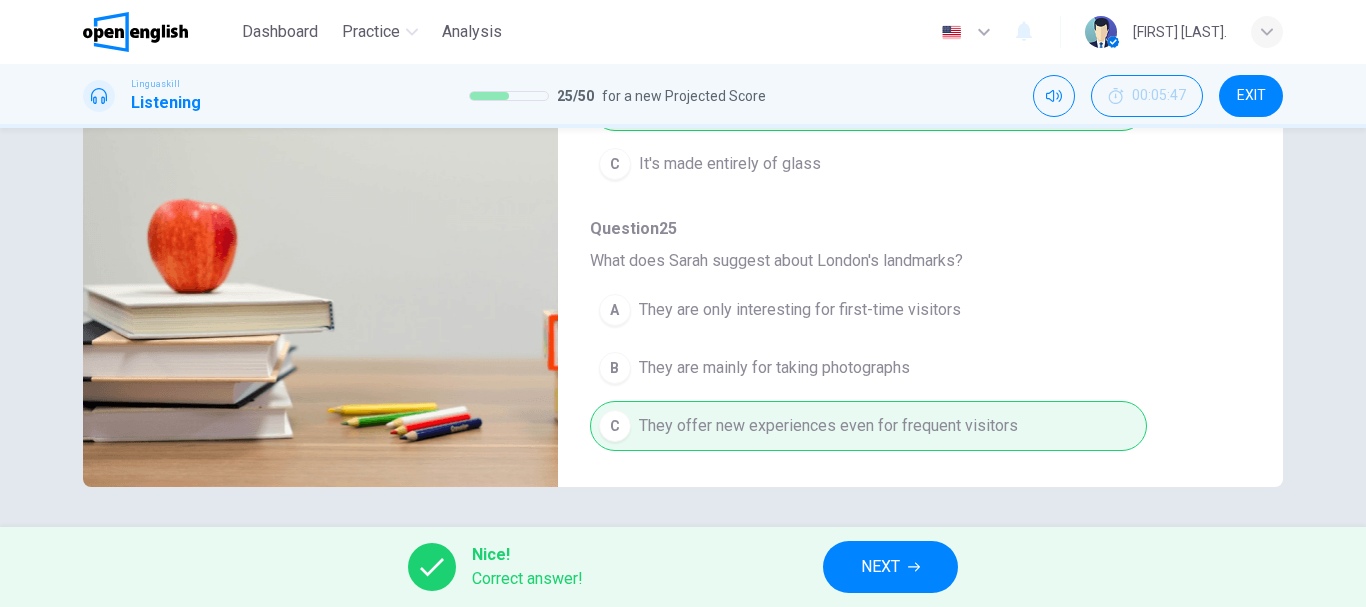 type on "*" 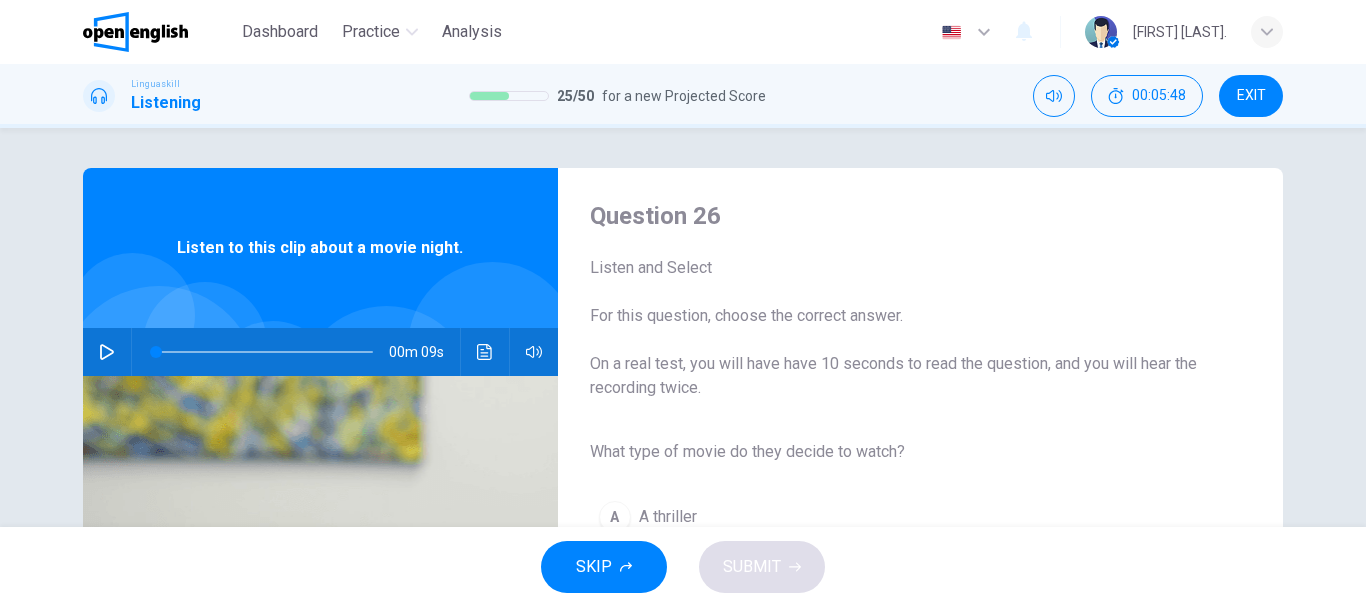 click at bounding box center [107, 352] 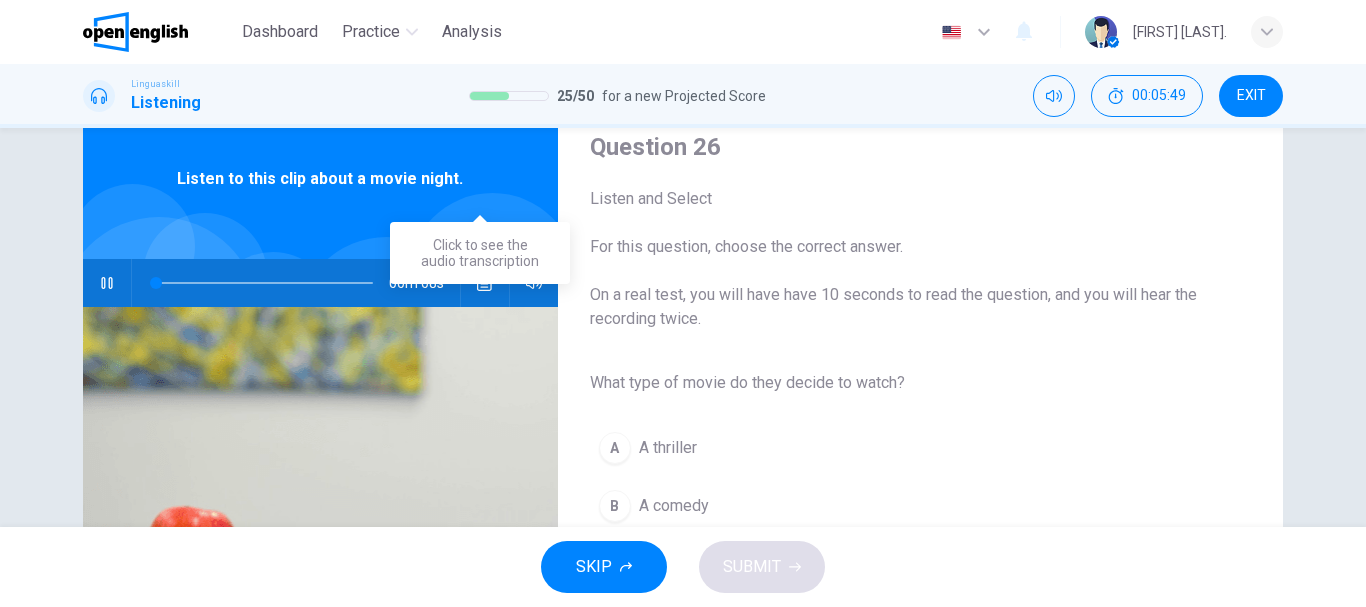 scroll, scrollTop: 200, scrollLeft: 0, axis: vertical 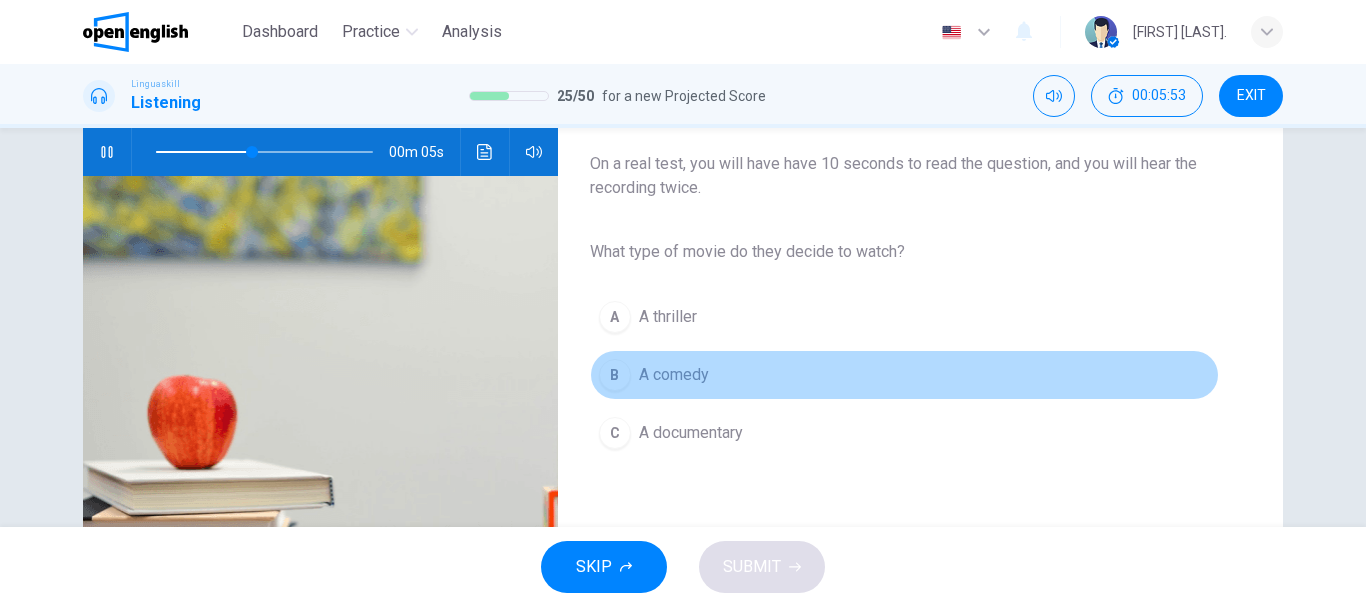 click on "A comedy" at bounding box center [674, 375] 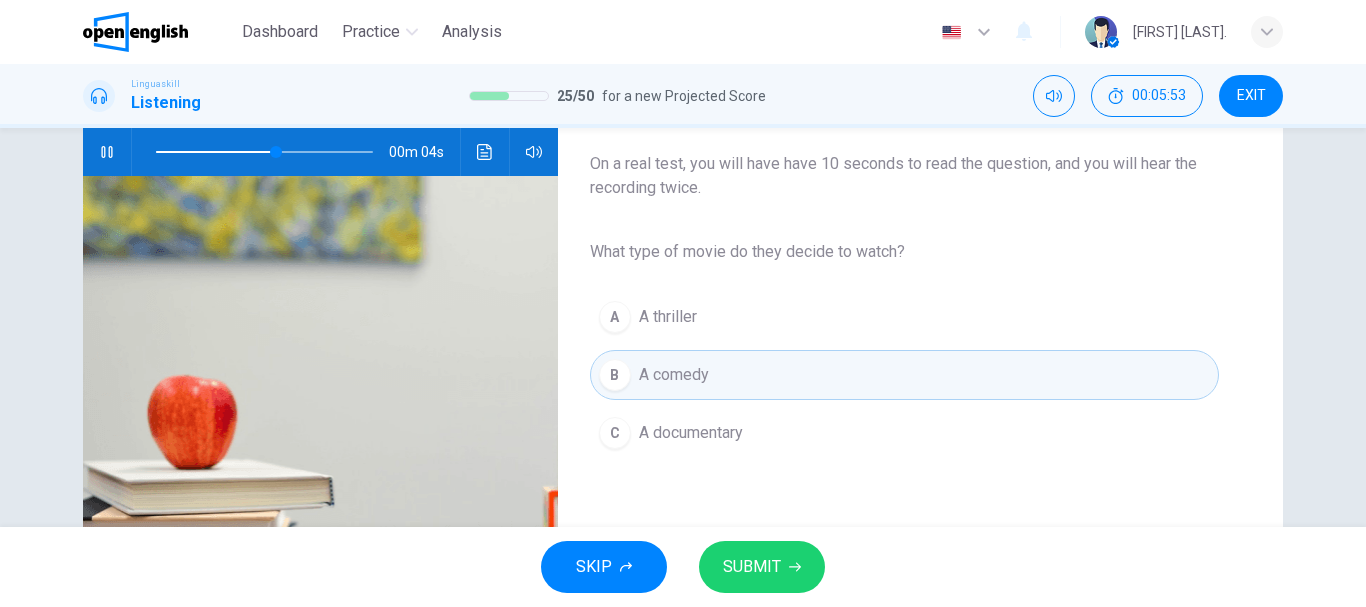 click on "SUBMIT" at bounding box center [762, 567] 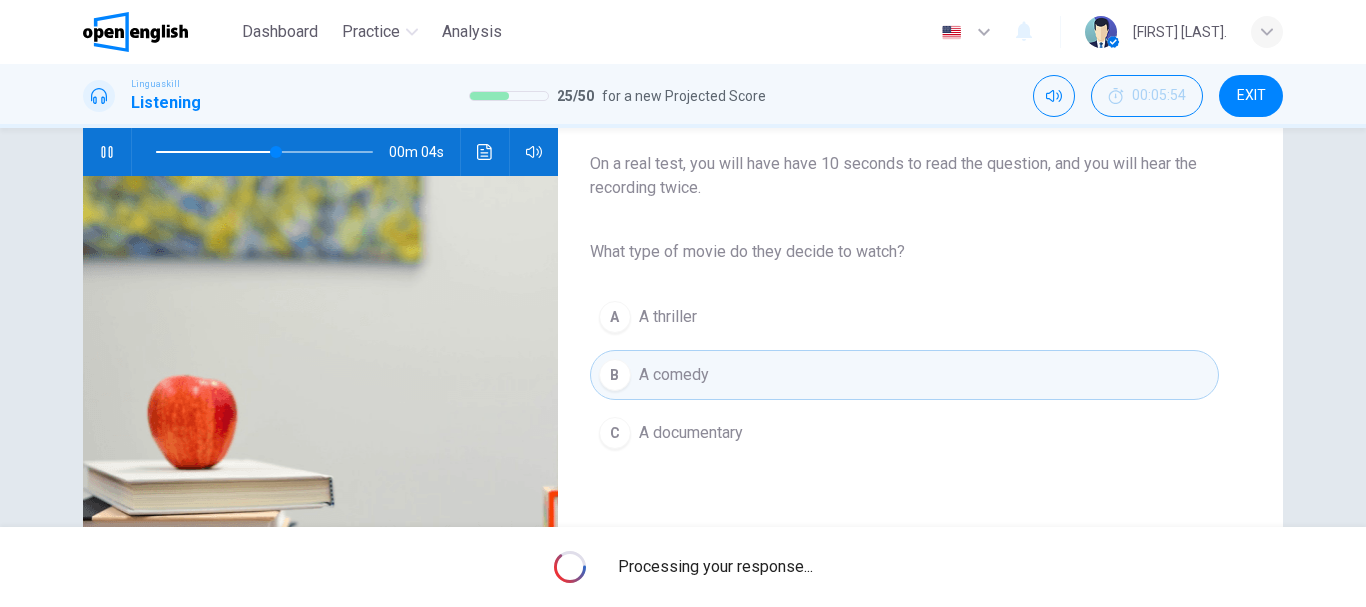 type on "**" 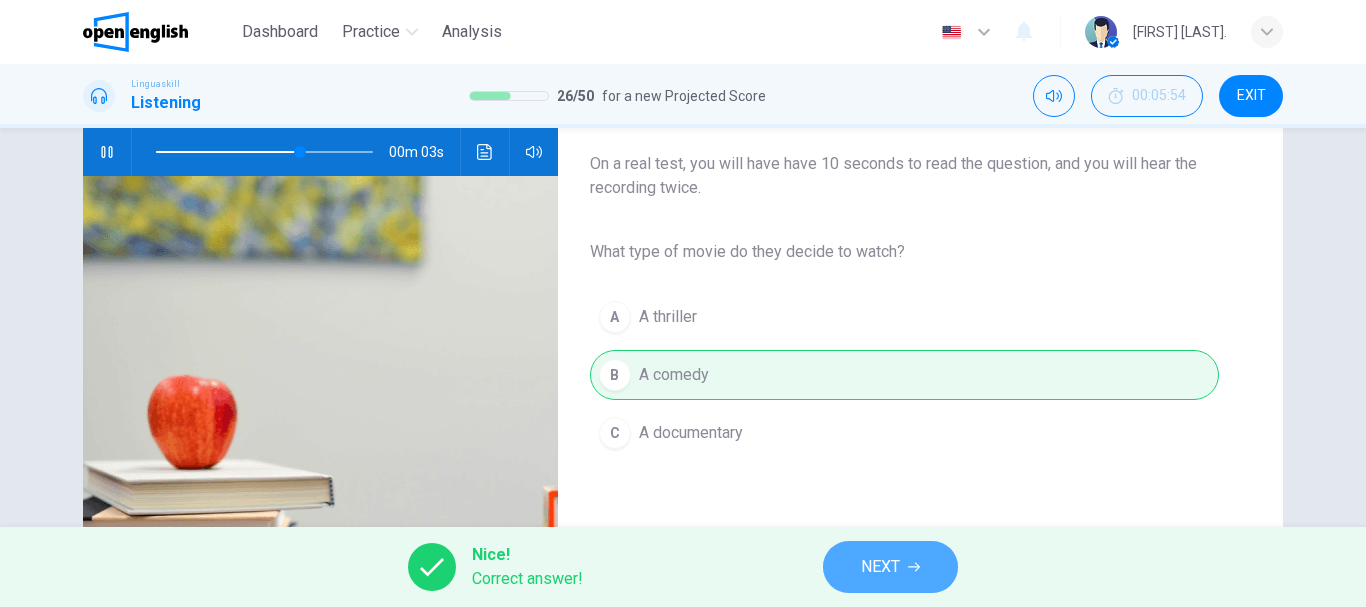 click on "NEXT" at bounding box center (880, 567) 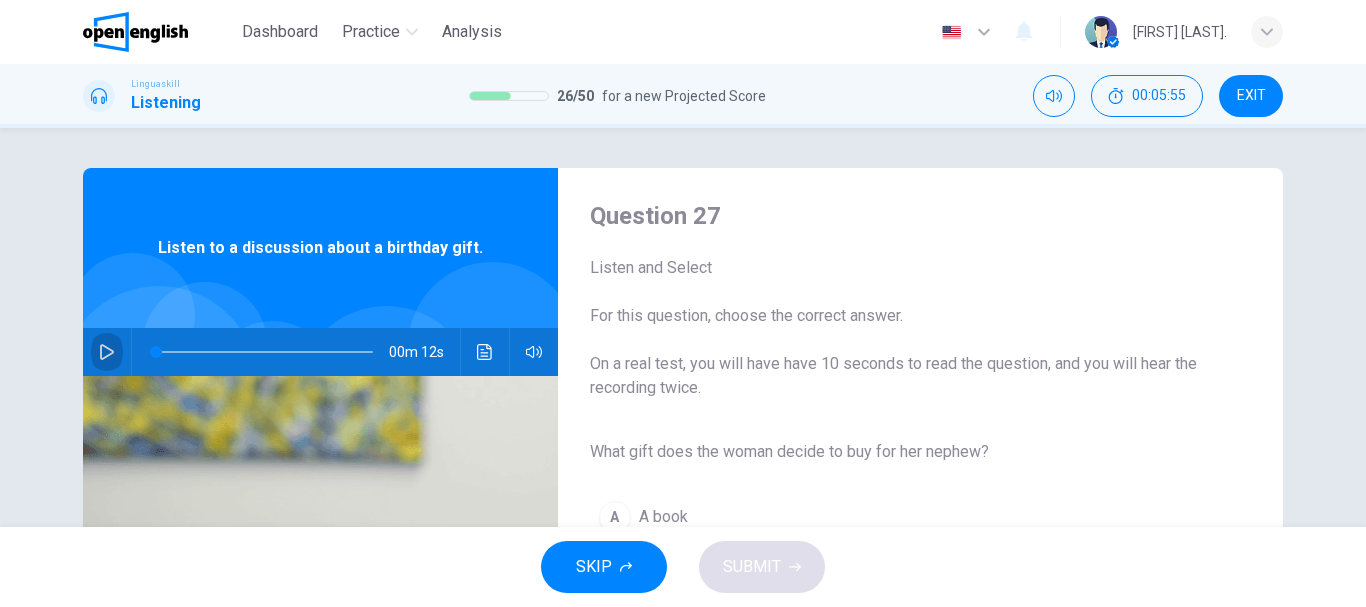click at bounding box center (107, 352) 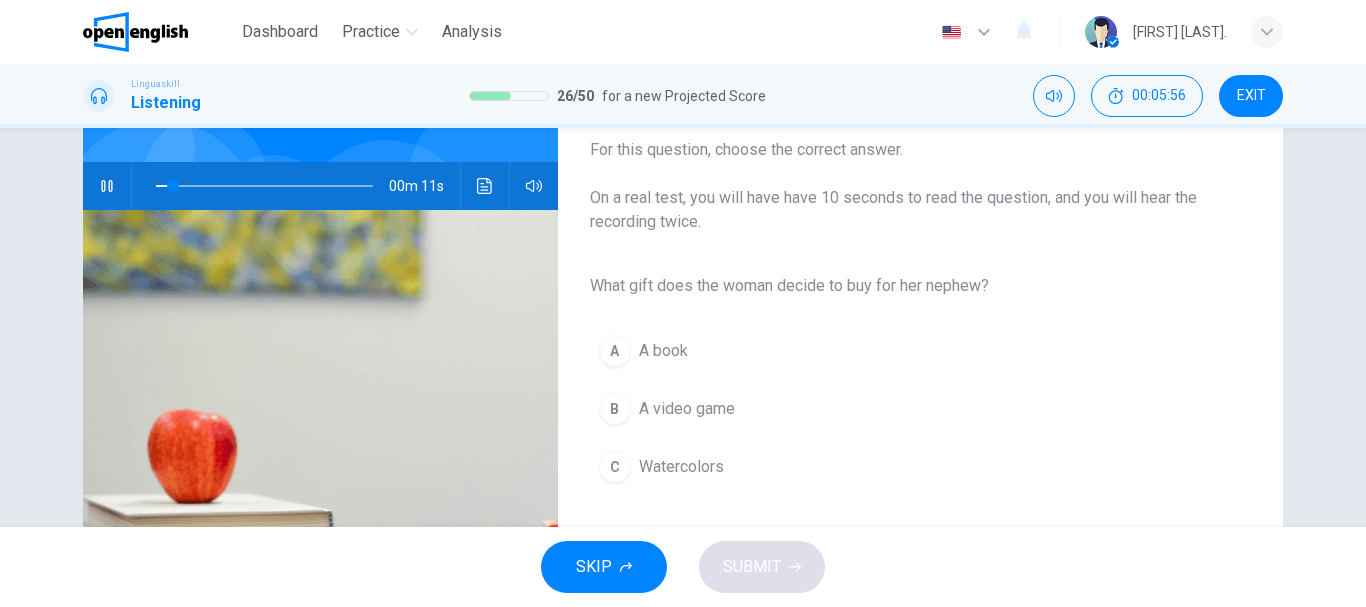 scroll, scrollTop: 200, scrollLeft: 0, axis: vertical 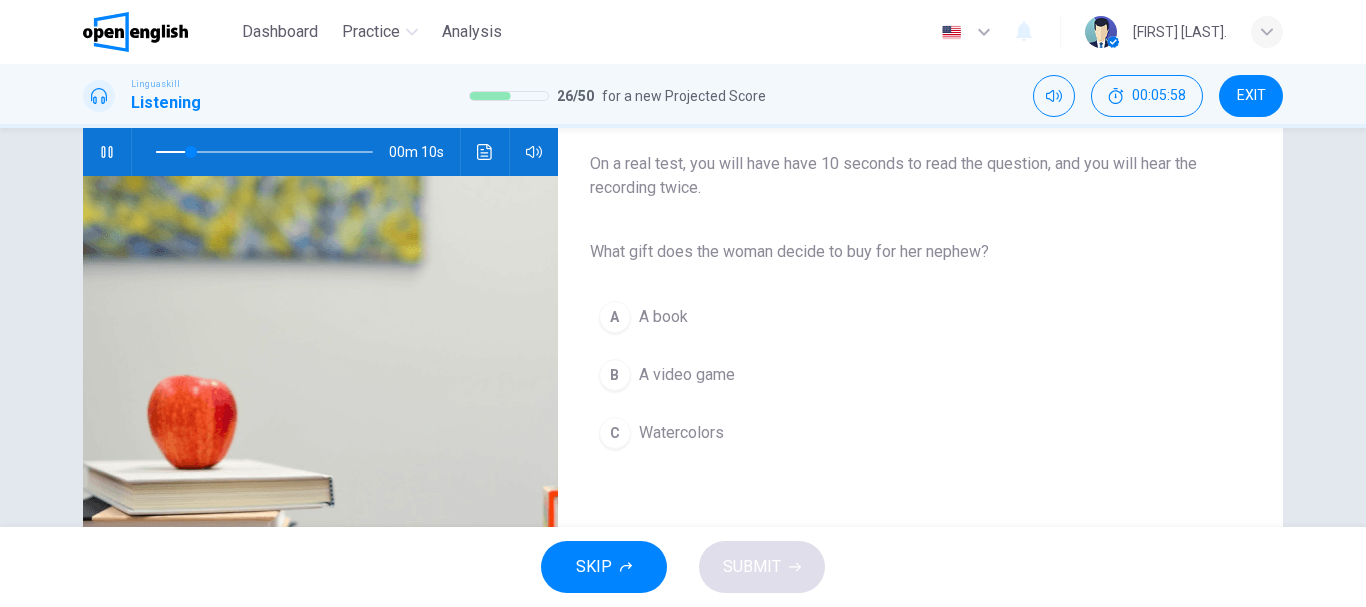 drag, startPoint x: 719, startPoint y: 448, endPoint x: 740, endPoint y: 453, distance: 21.587032 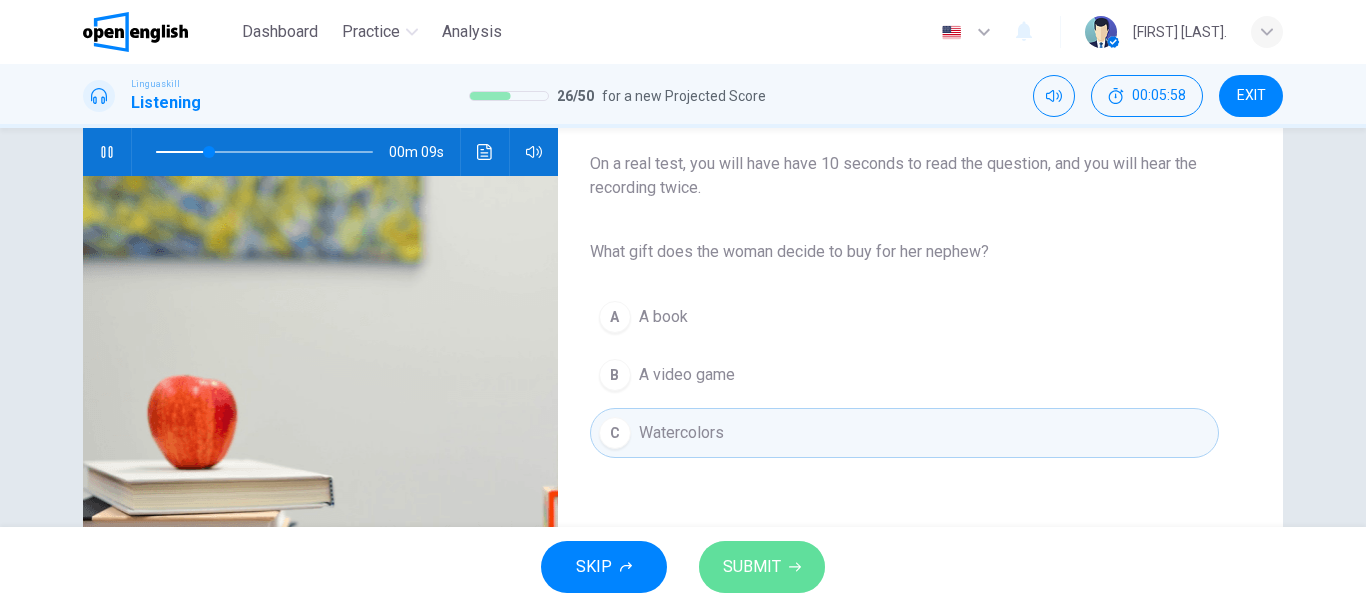 click on "SUBMIT" at bounding box center (752, 567) 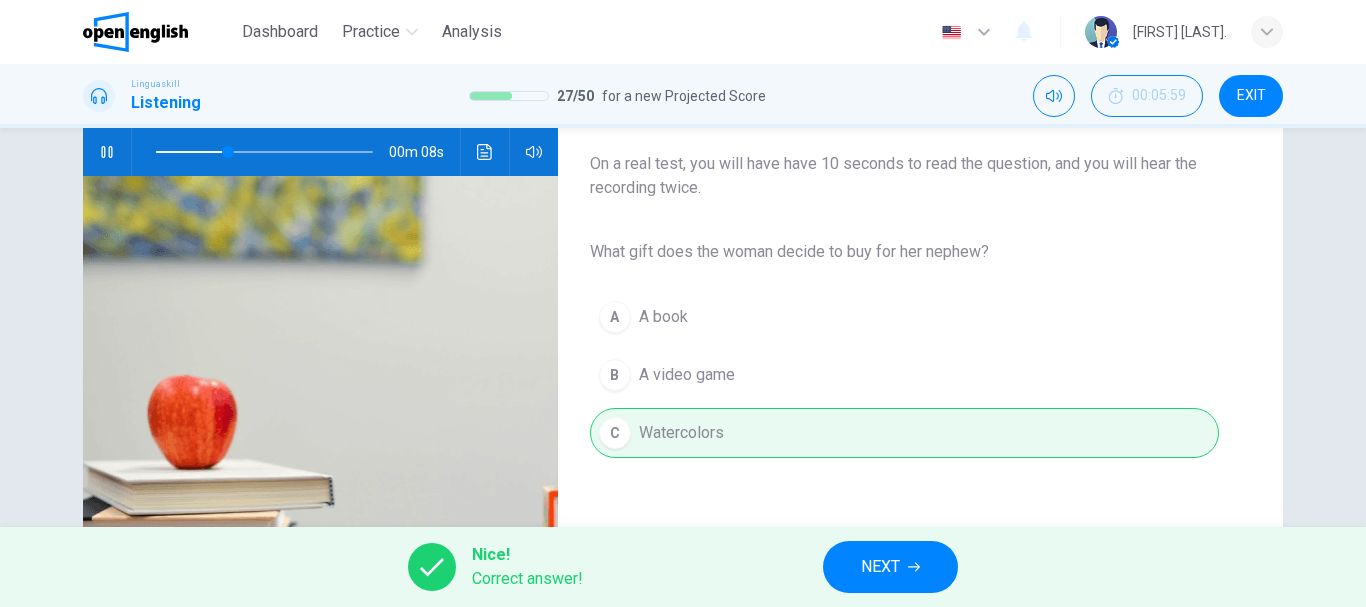 type on "**" 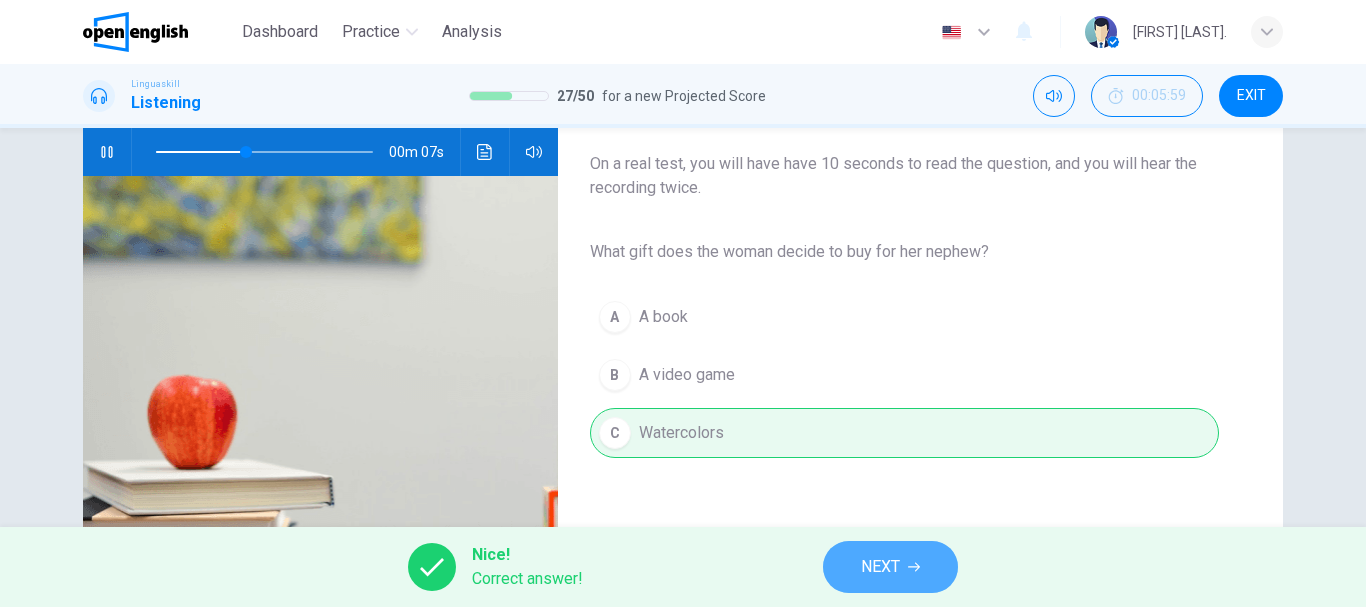 click on "NEXT" at bounding box center [880, 567] 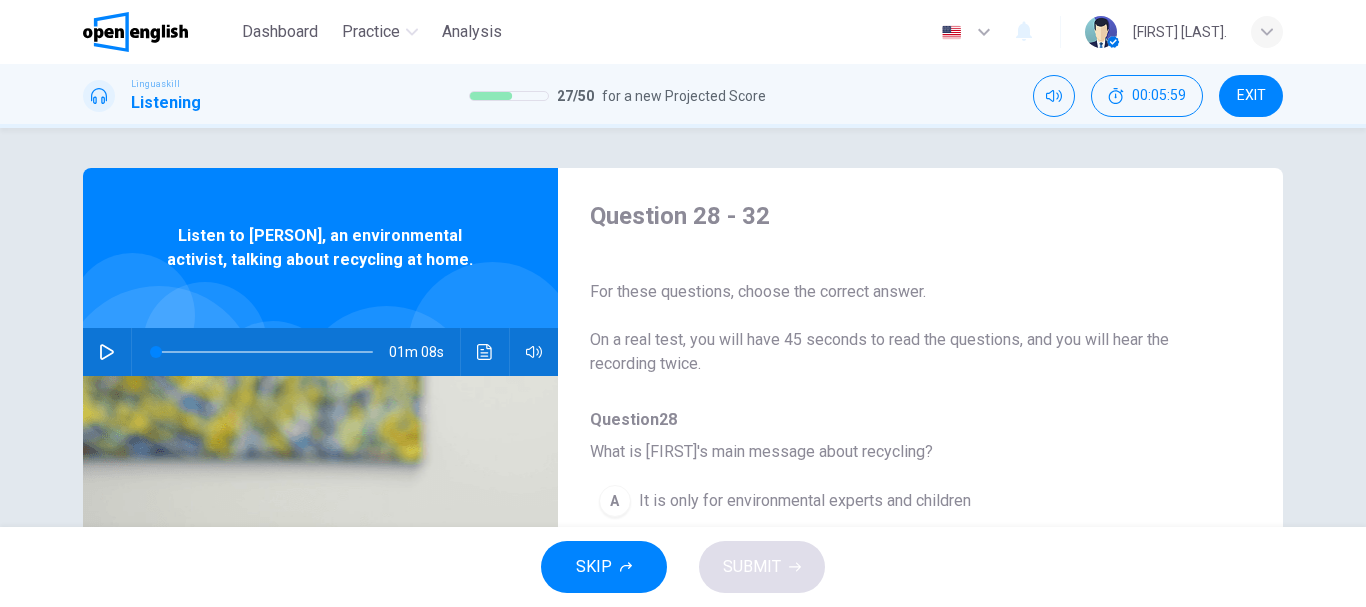 click 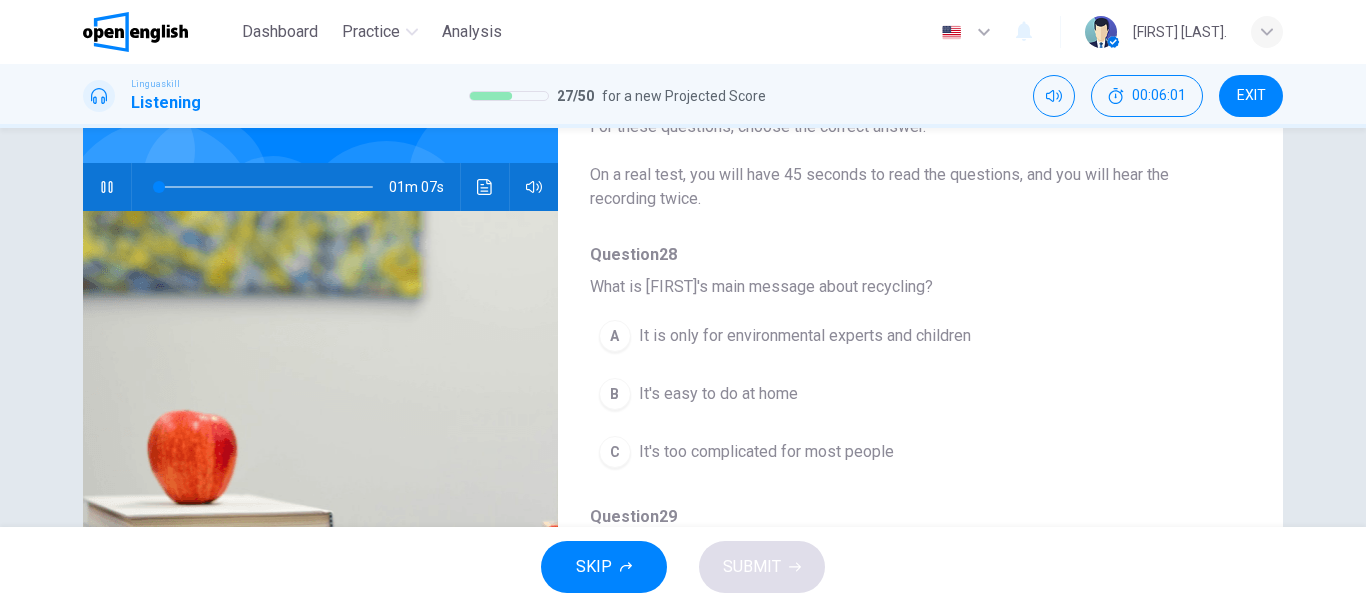 scroll, scrollTop: 200, scrollLeft: 0, axis: vertical 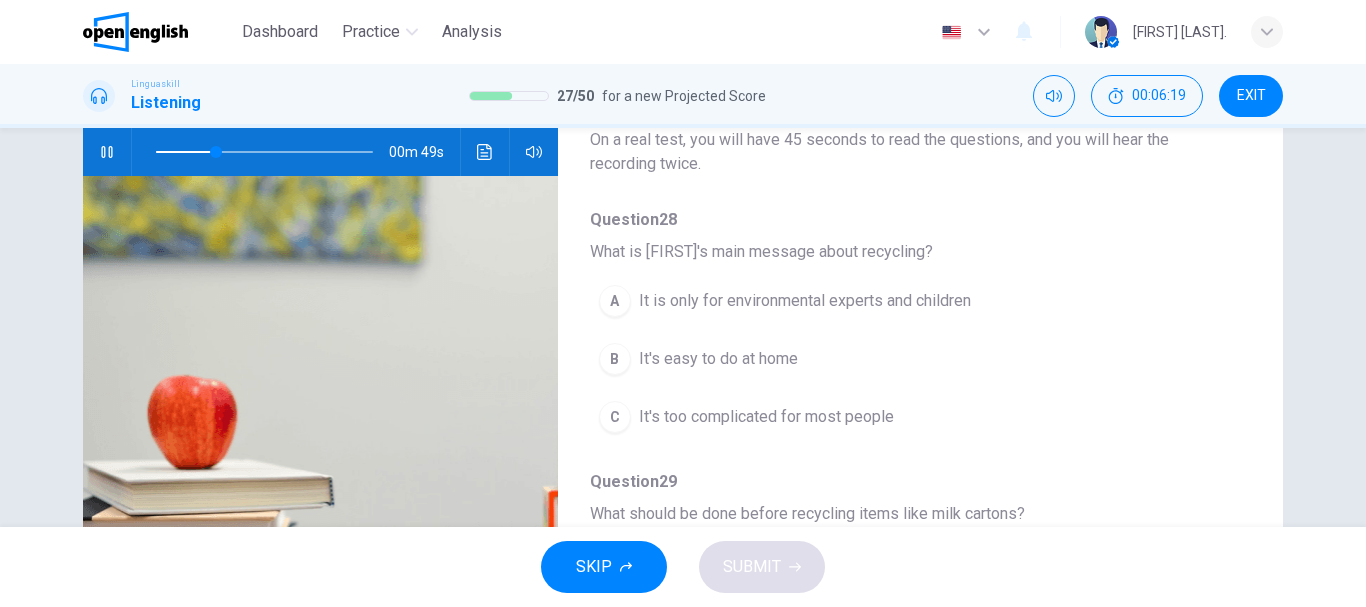 click on "It's easy to do at home" at bounding box center (718, 359) 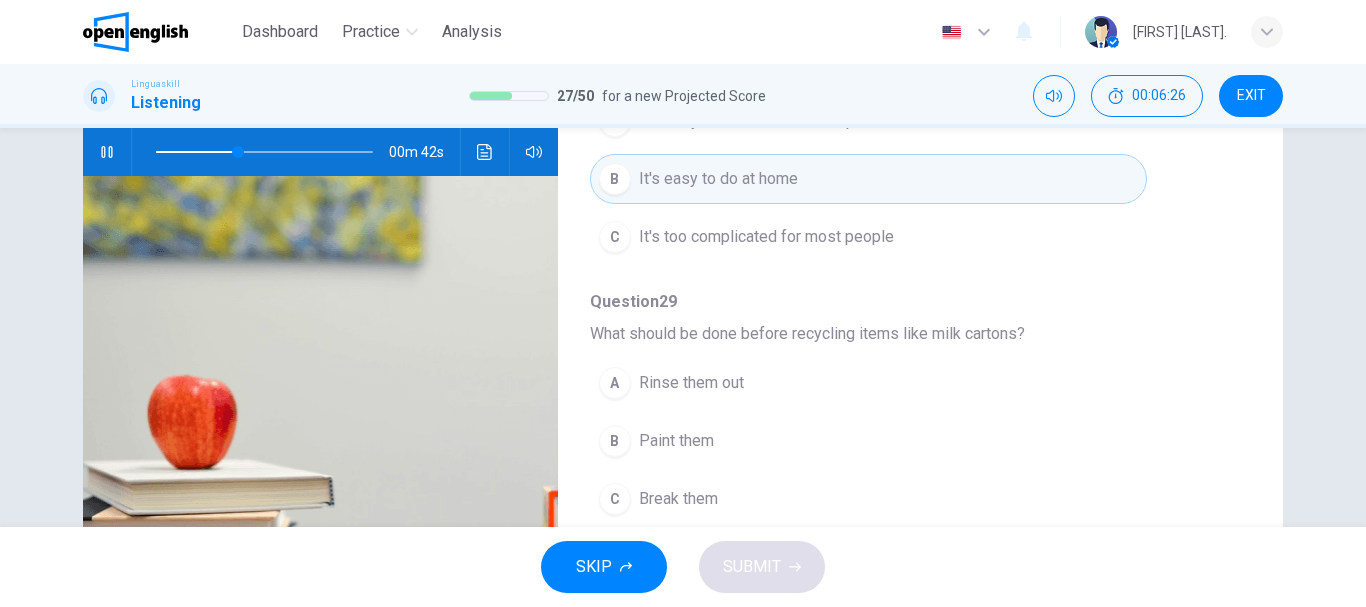 scroll, scrollTop: 300, scrollLeft: 0, axis: vertical 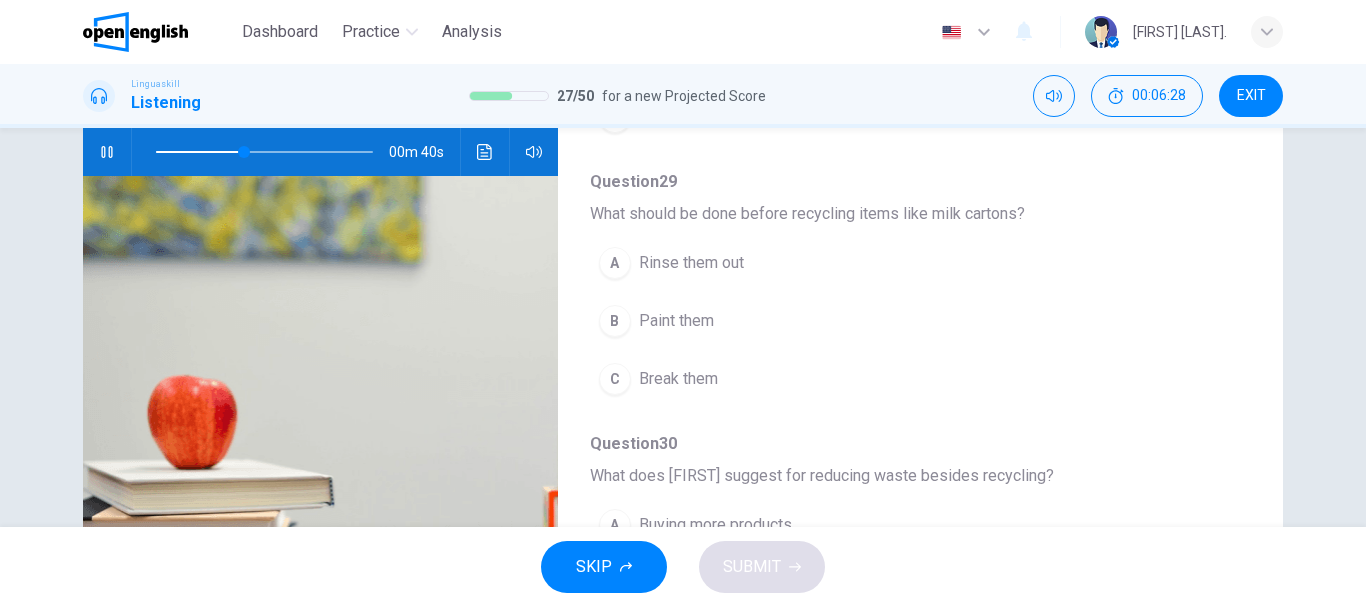 click on "Rinse them out" at bounding box center [691, 263] 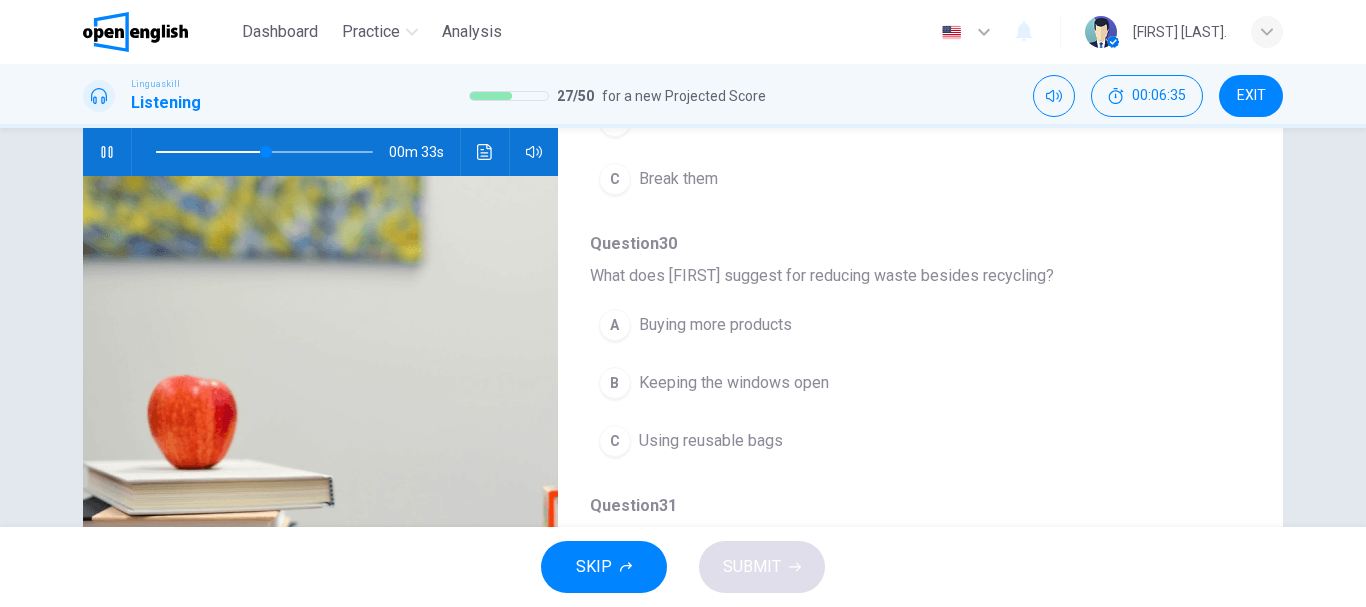 scroll, scrollTop: 600, scrollLeft: 0, axis: vertical 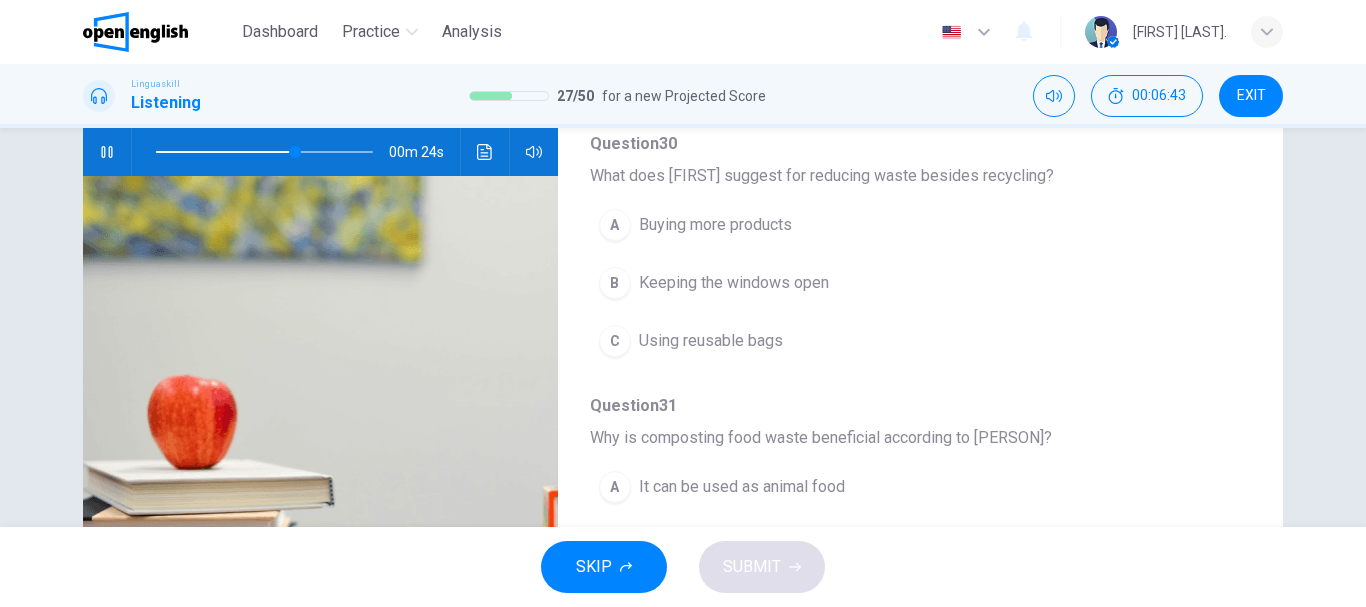 click on "Using reusable bags" at bounding box center [711, 341] 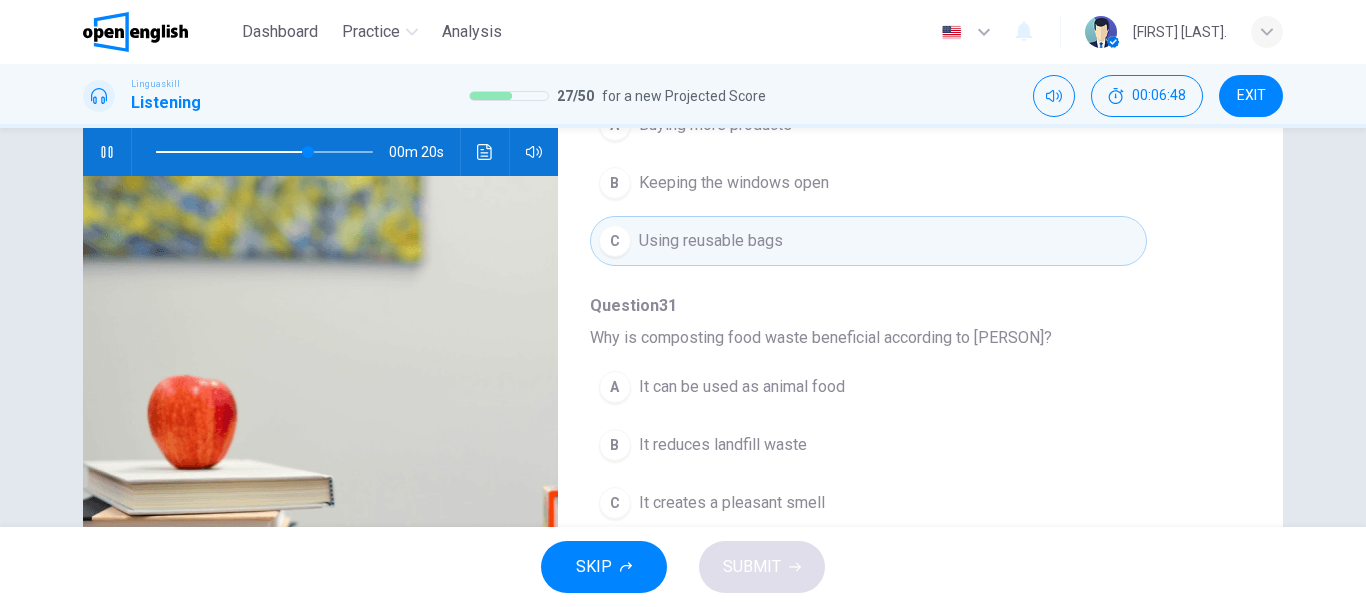 scroll, scrollTop: 800, scrollLeft: 0, axis: vertical 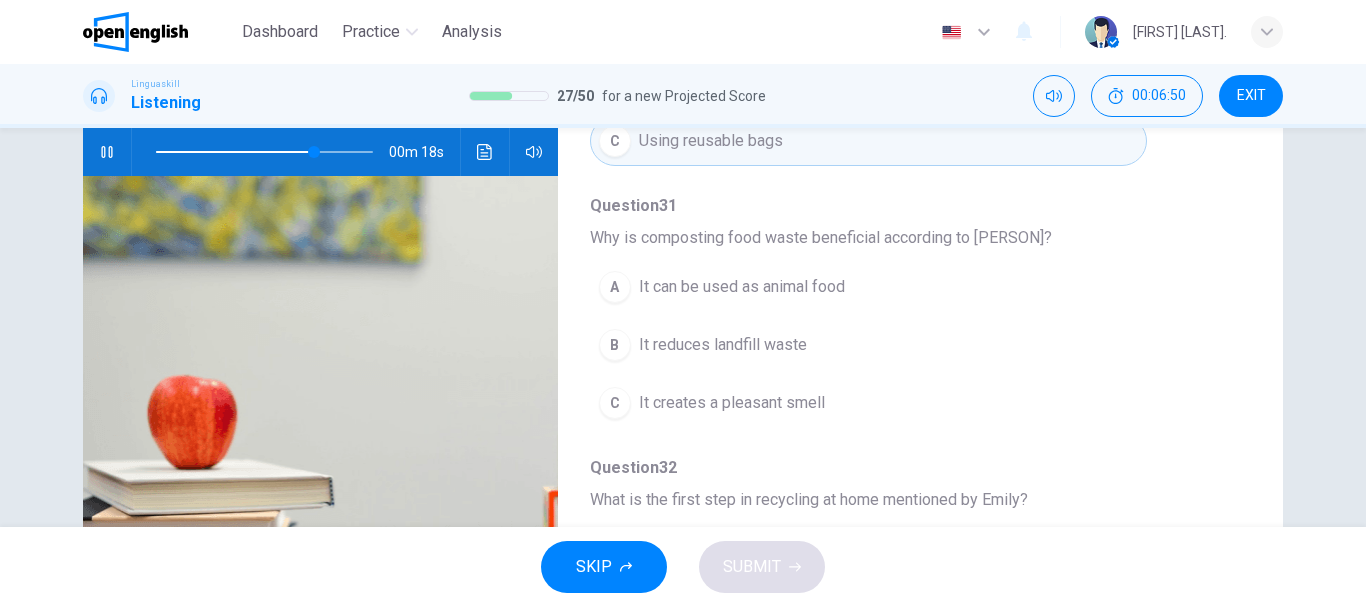click on "It reduces landfill waste" at bounding box center [723, 345] 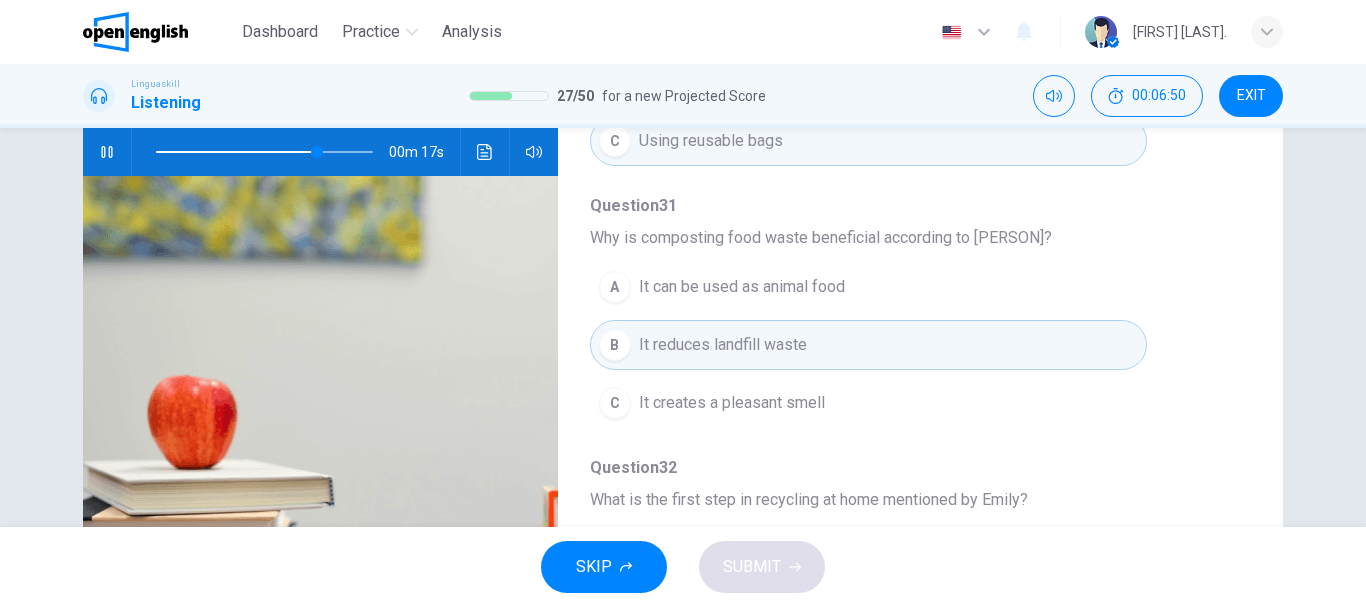 scroll, scrollTop: 863, scrollLeft: 0, axis: vertical 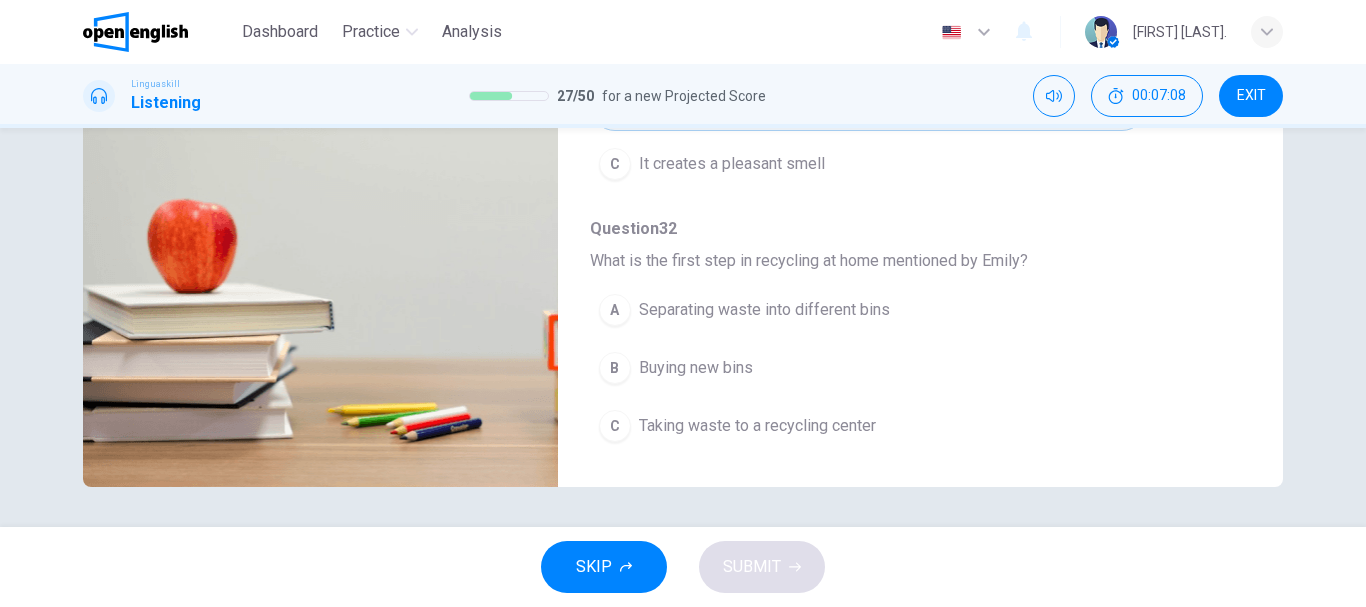 type on "*" 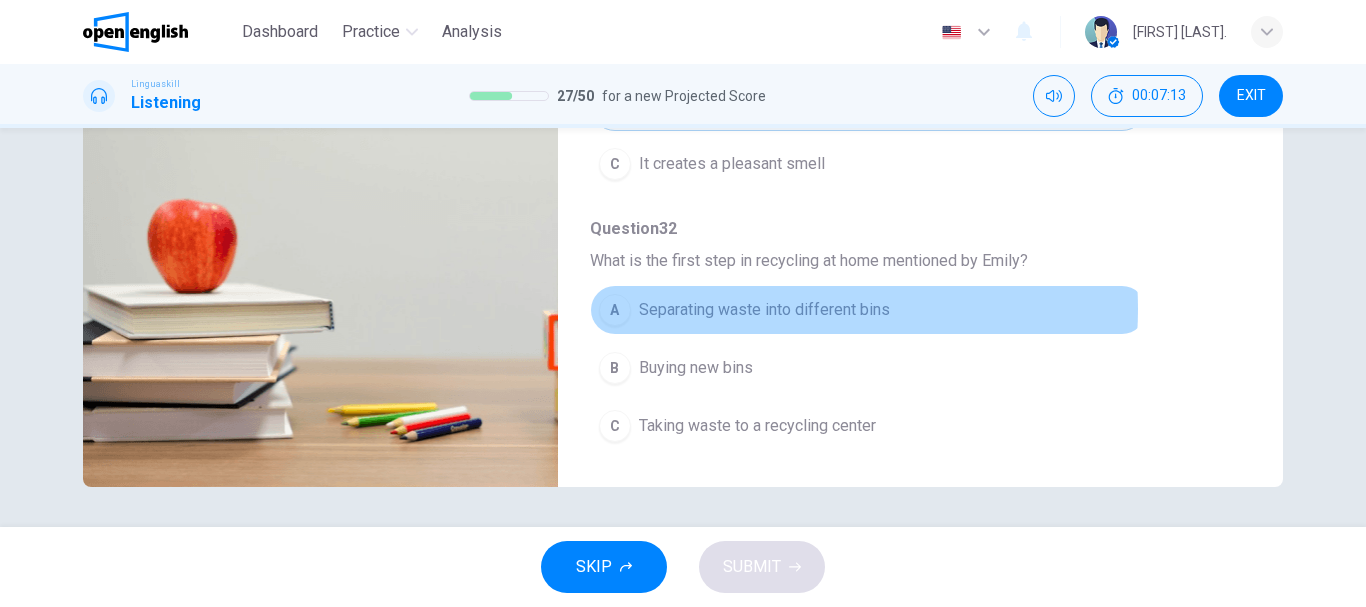 click on "Separating waste into different bins" at bounding box center (764, 310) 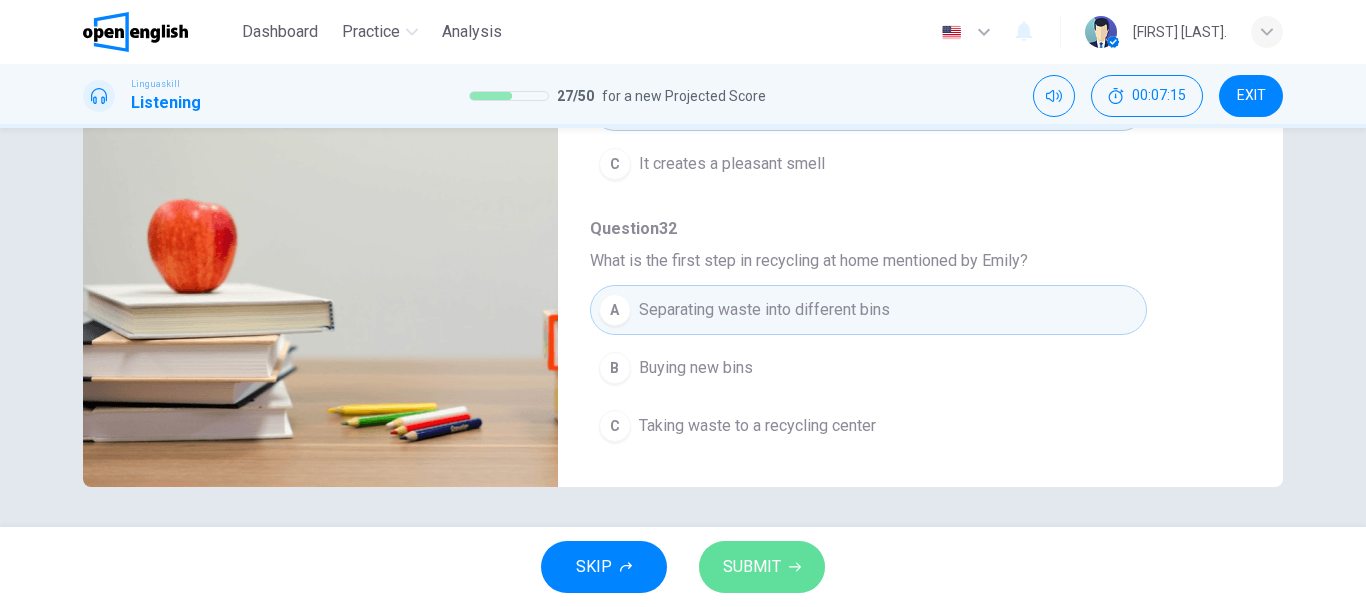 click on "SUBMIT" at bounding box center [762, 567] 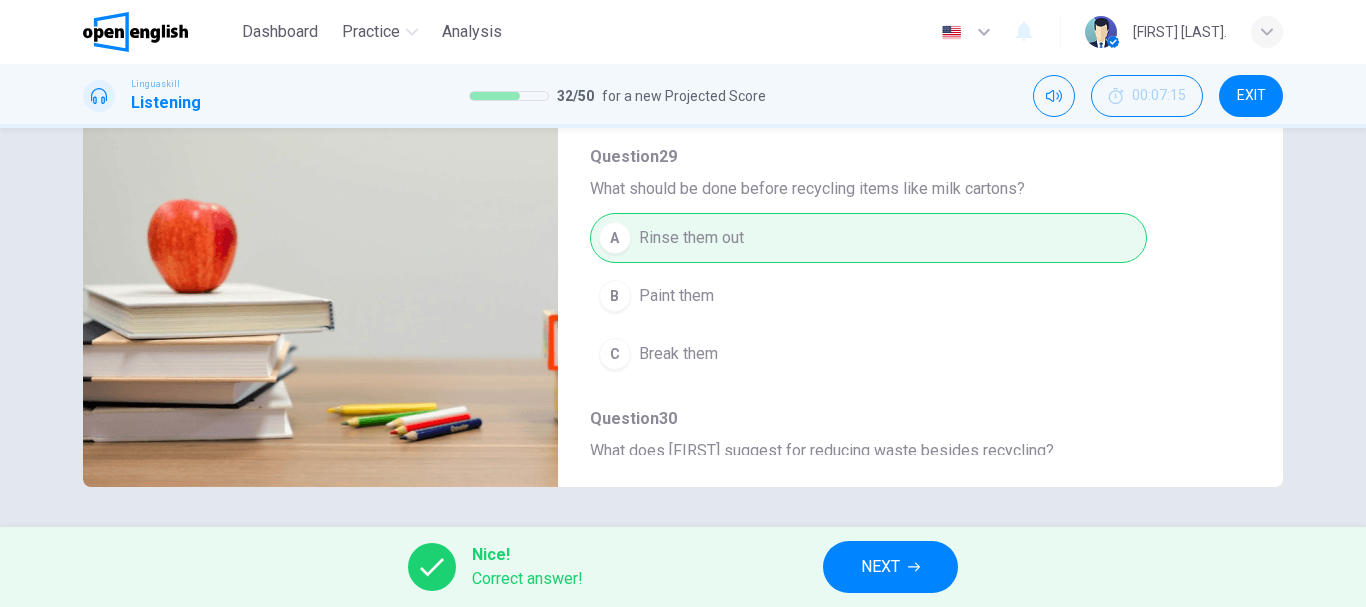 scroll, scrollTop: 0, scrollLeft: 0, axis: both 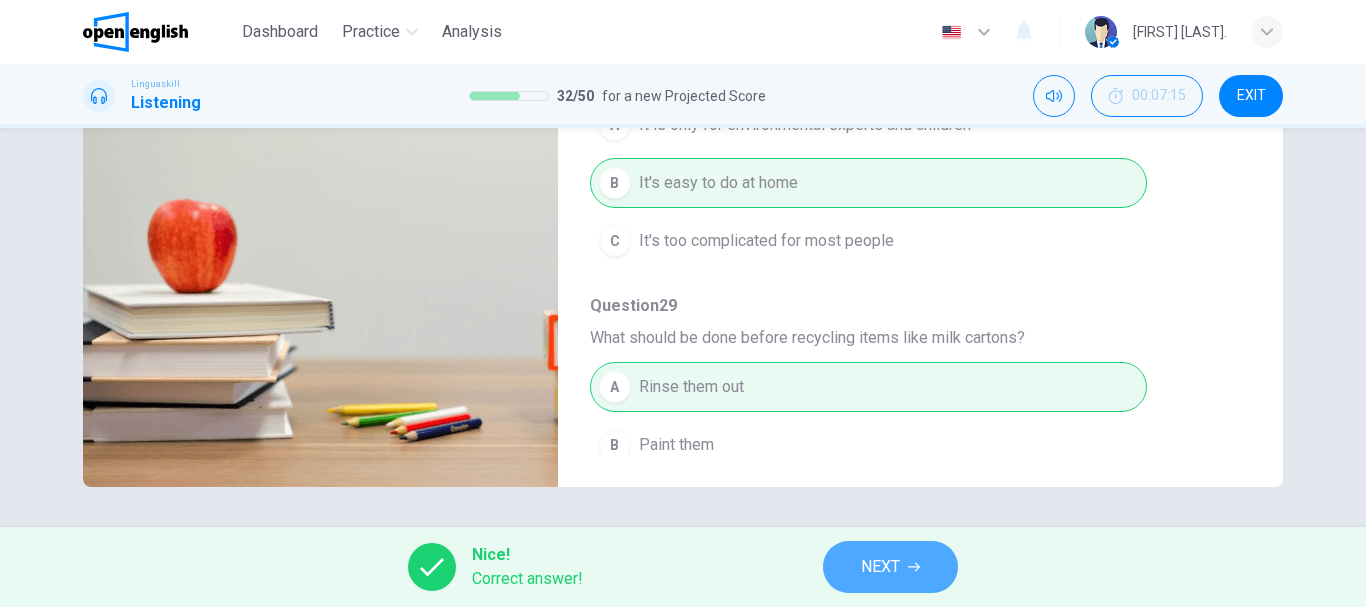 click on "NEXT" at bounding box center (890, 567) 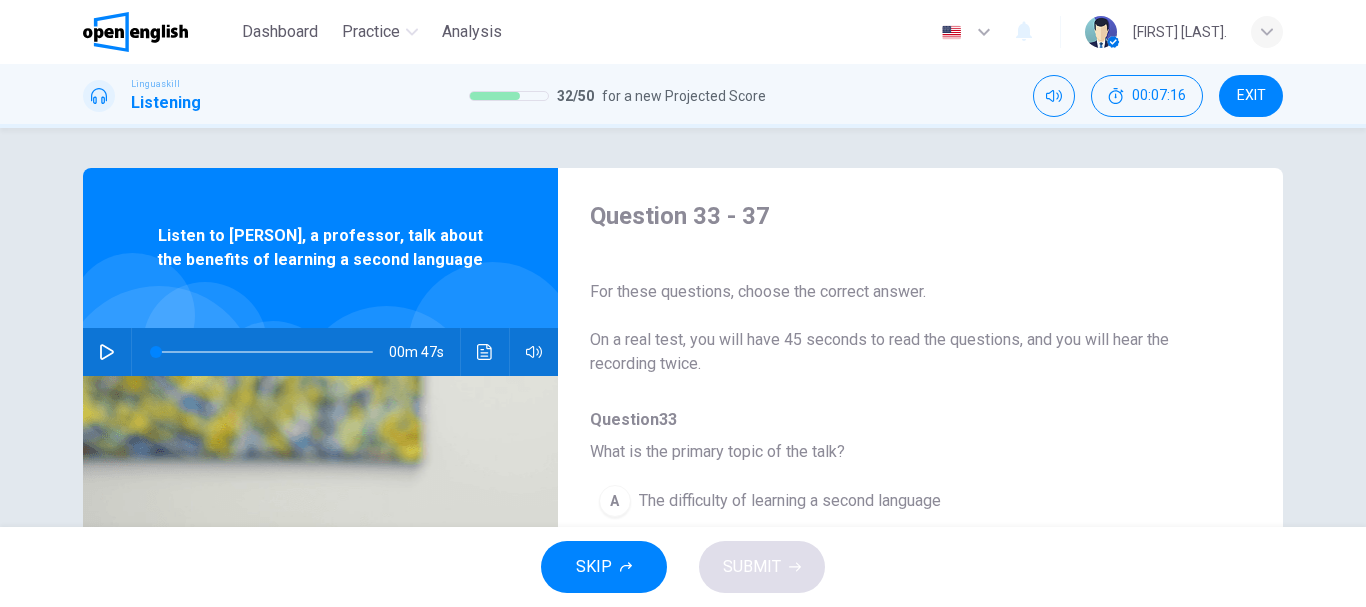 click 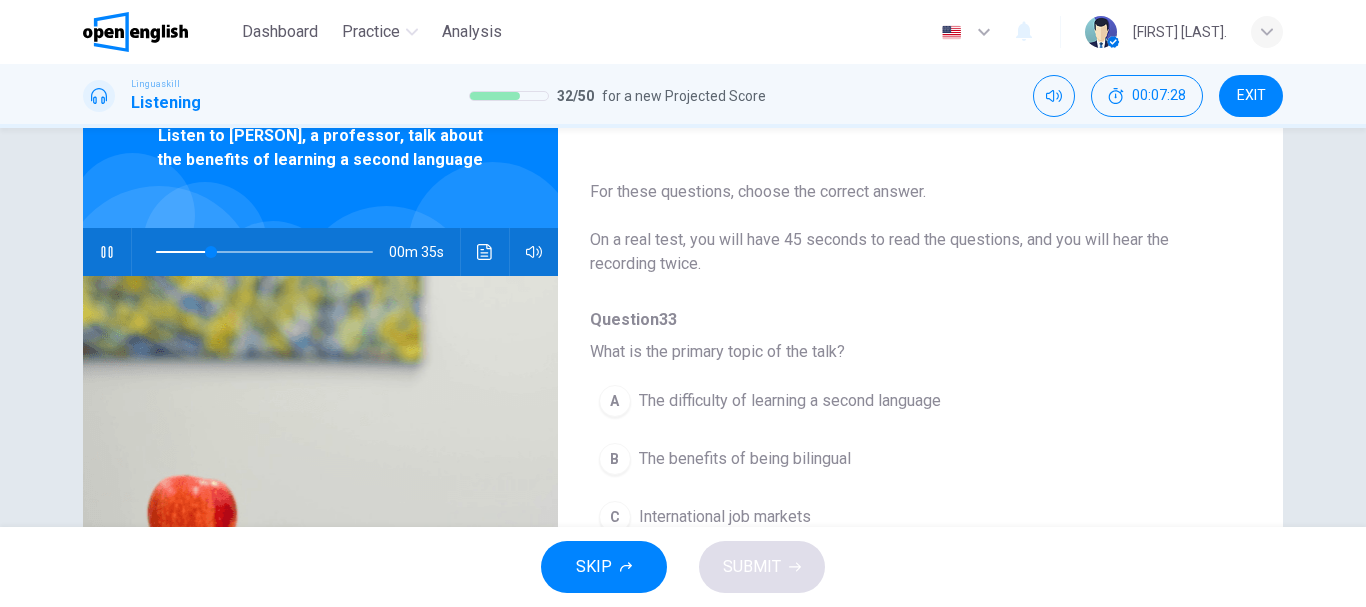 scroll, scrollTop: 200, scrollLeft: 0, axis: vertical 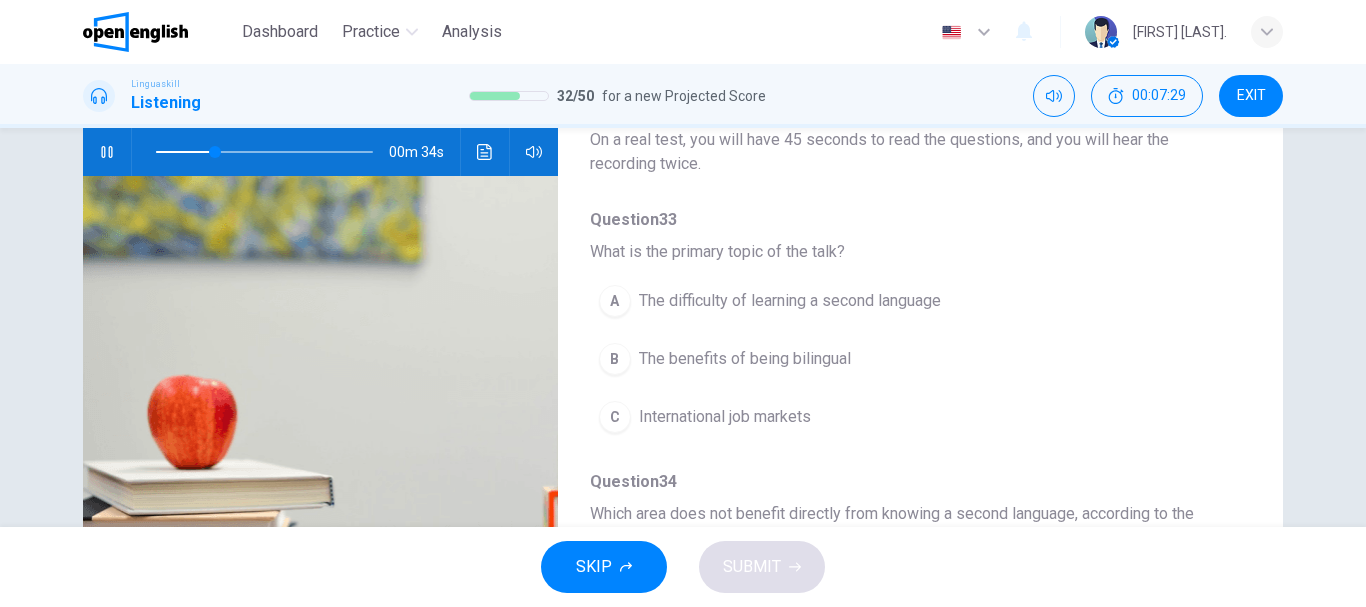 click on "The benefits of being bilingual" at bounding box center [745, 359] 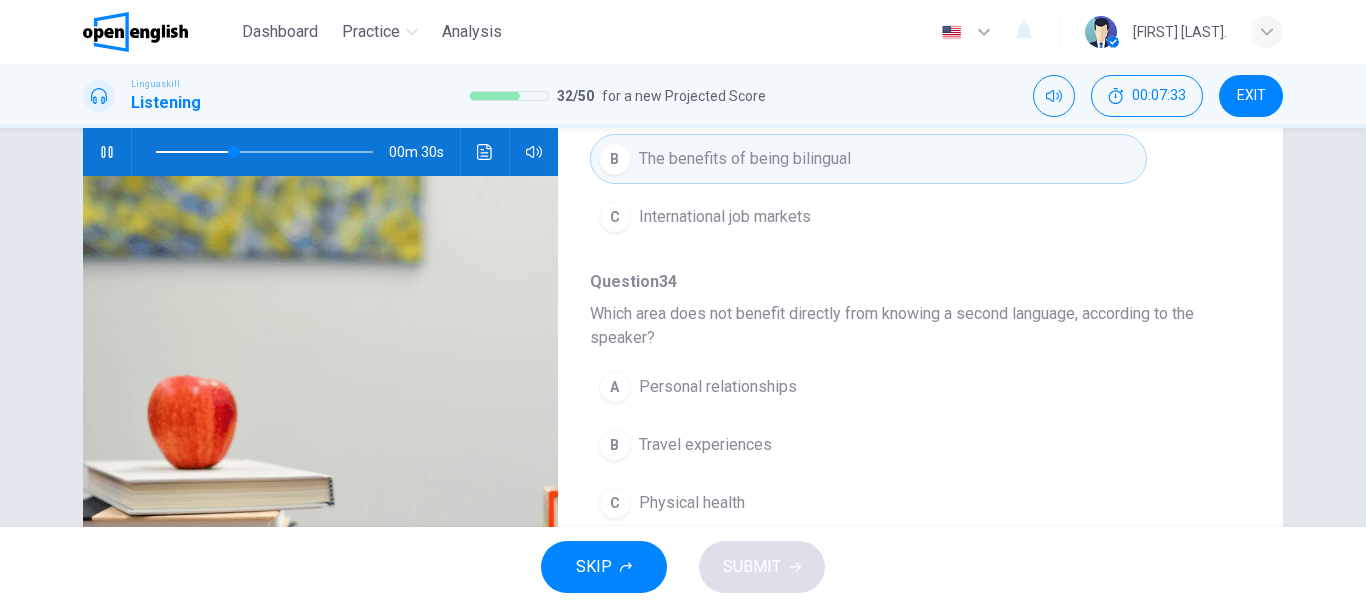 scroll, scrollTop: 300, scrollLeft: 0, axis: vertical 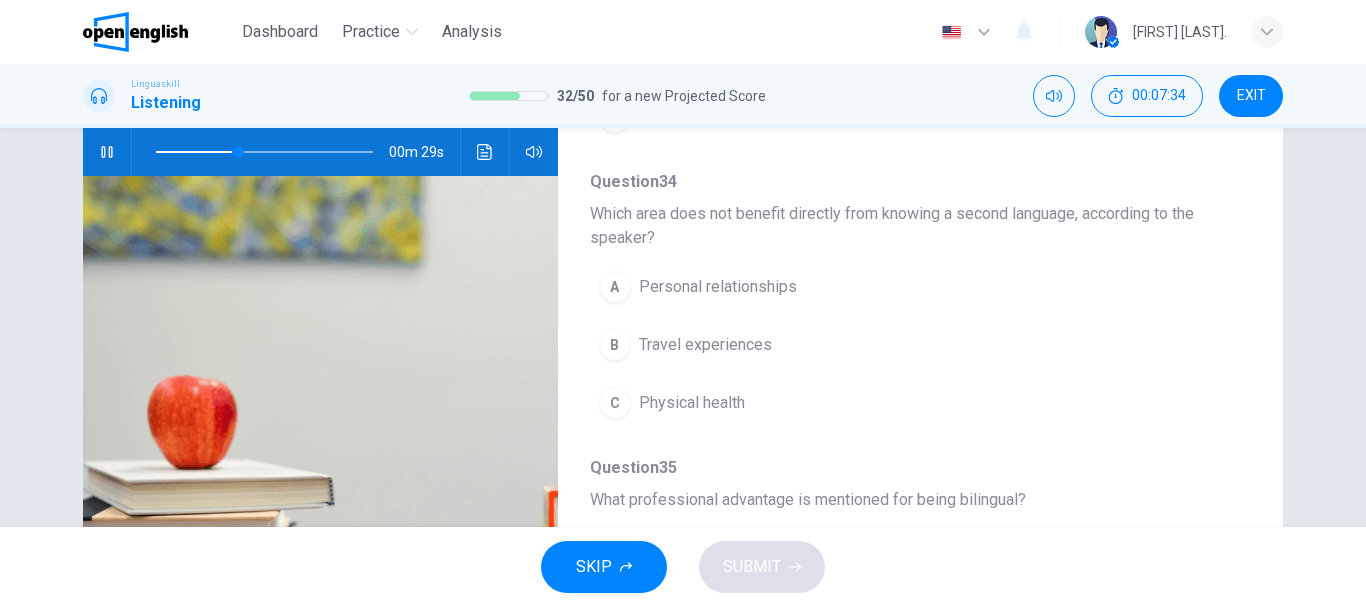 click on "Physical health" at bounding box center [692, 403] 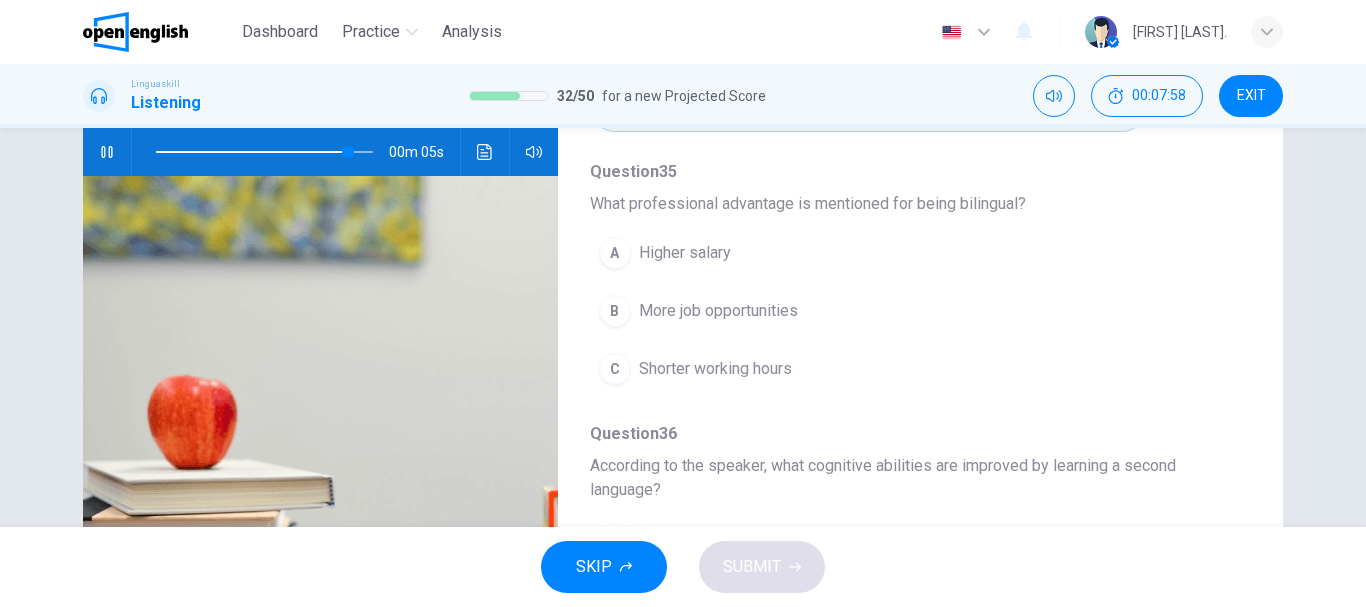 scroll, scrollTop: 600, scrollLeft: 0, axis: vertical 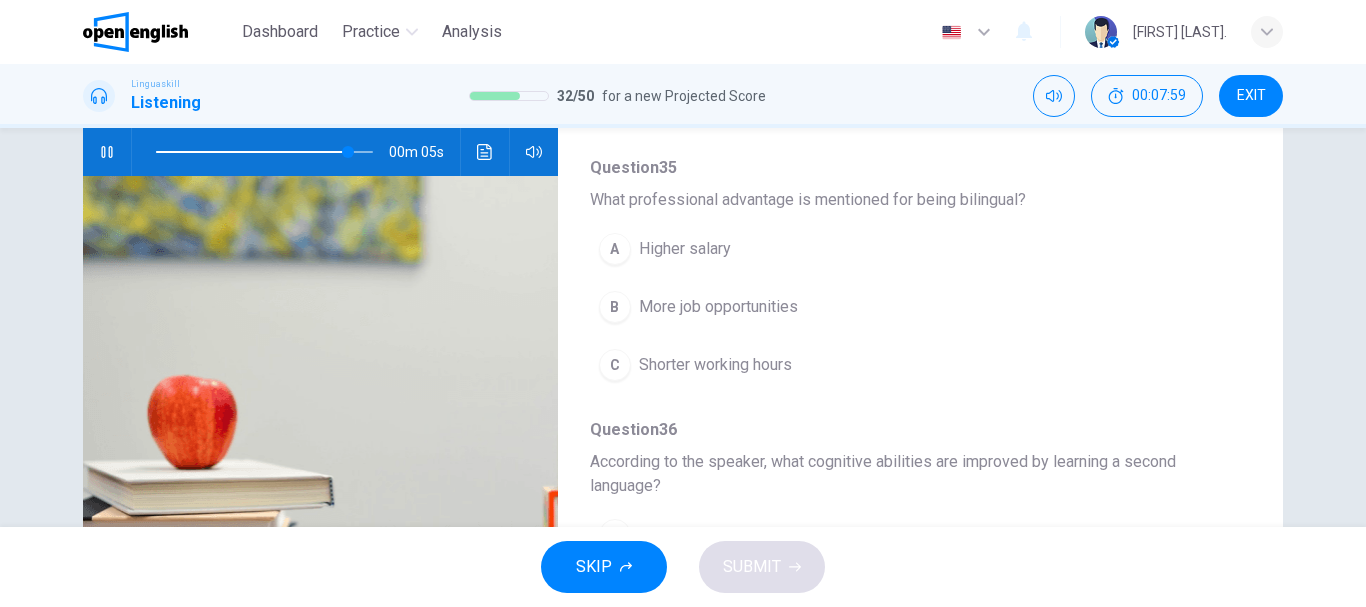 click on "More job opportunities" at bounding box center (718, 307) 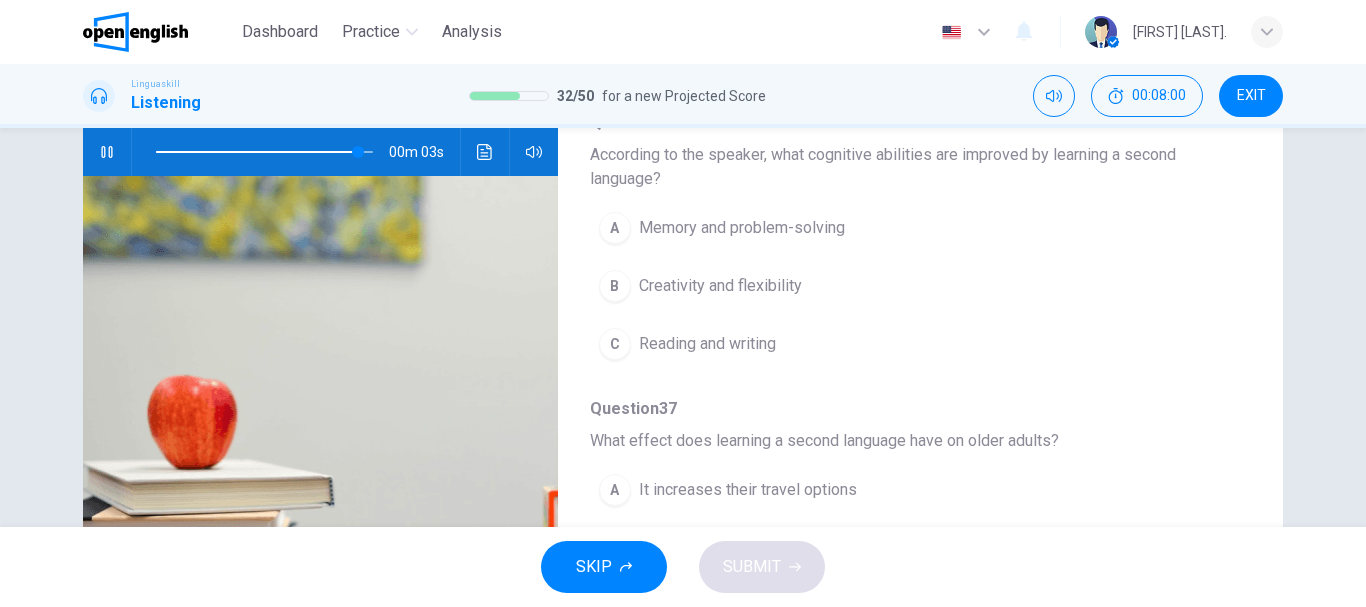 scroll, scrollTop: 911, scrollLeft: 0, axis: vertical 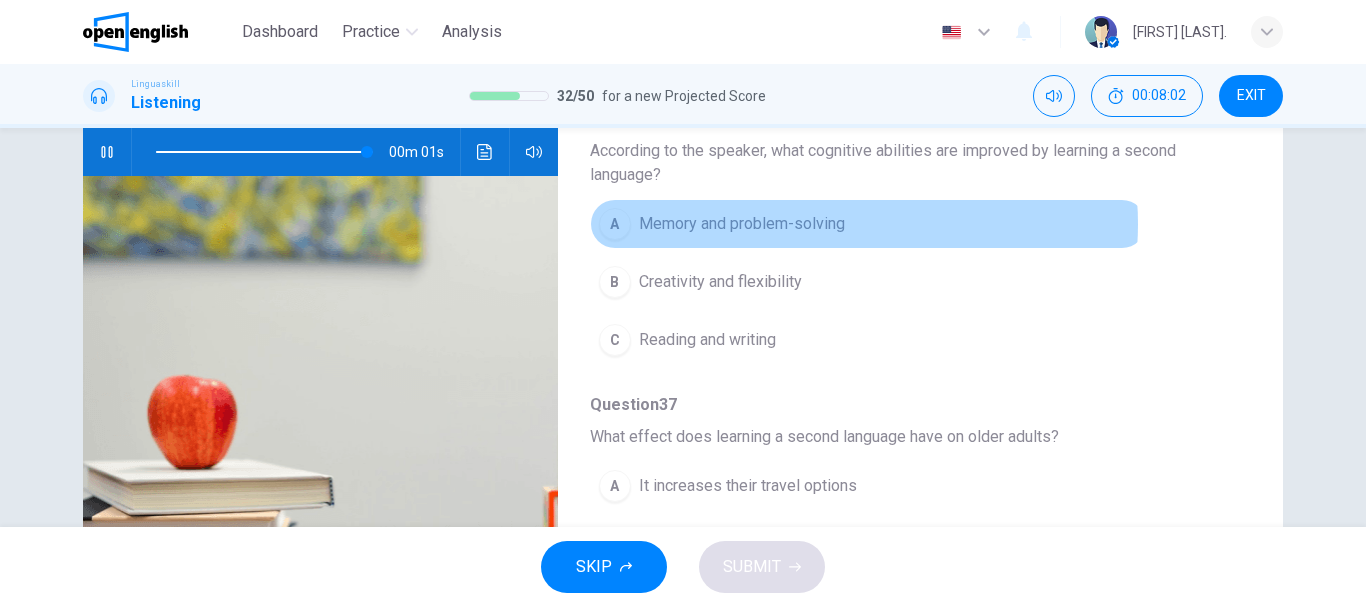 drag, startPoint x: 824, startPoint y: 224, endPoint x: 837, endPoint y: 291, distance: 68.24954 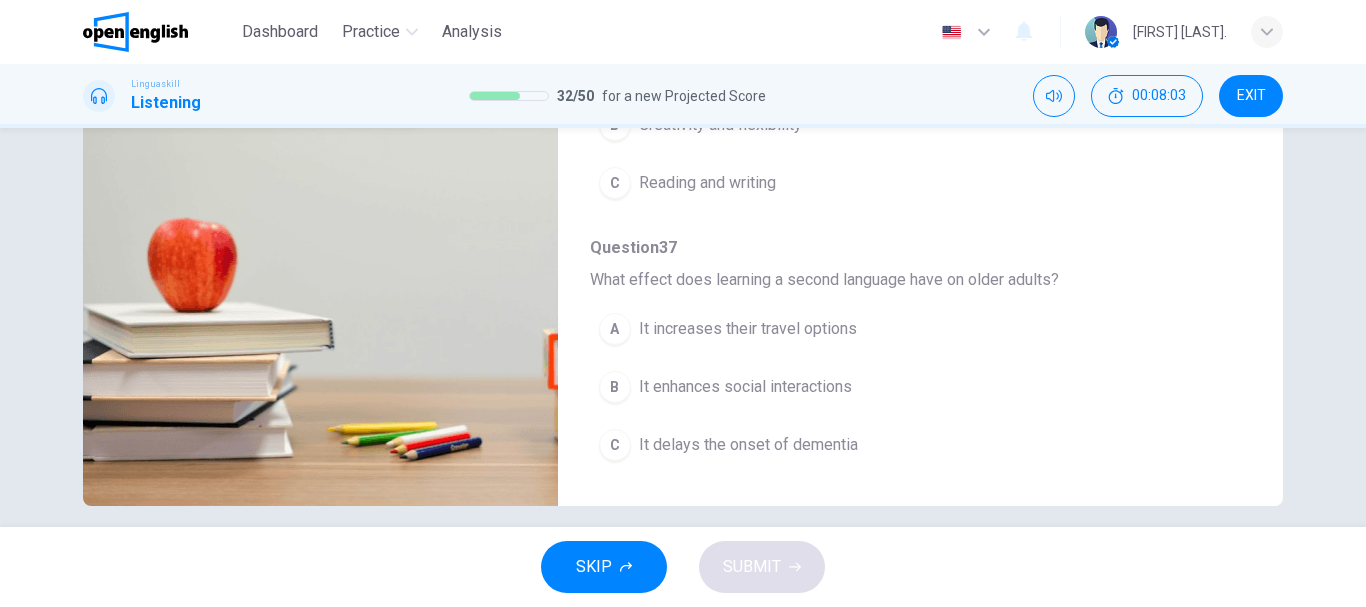 scroll, scrollTop: 376, scrollLeft: 0, axis: vertical 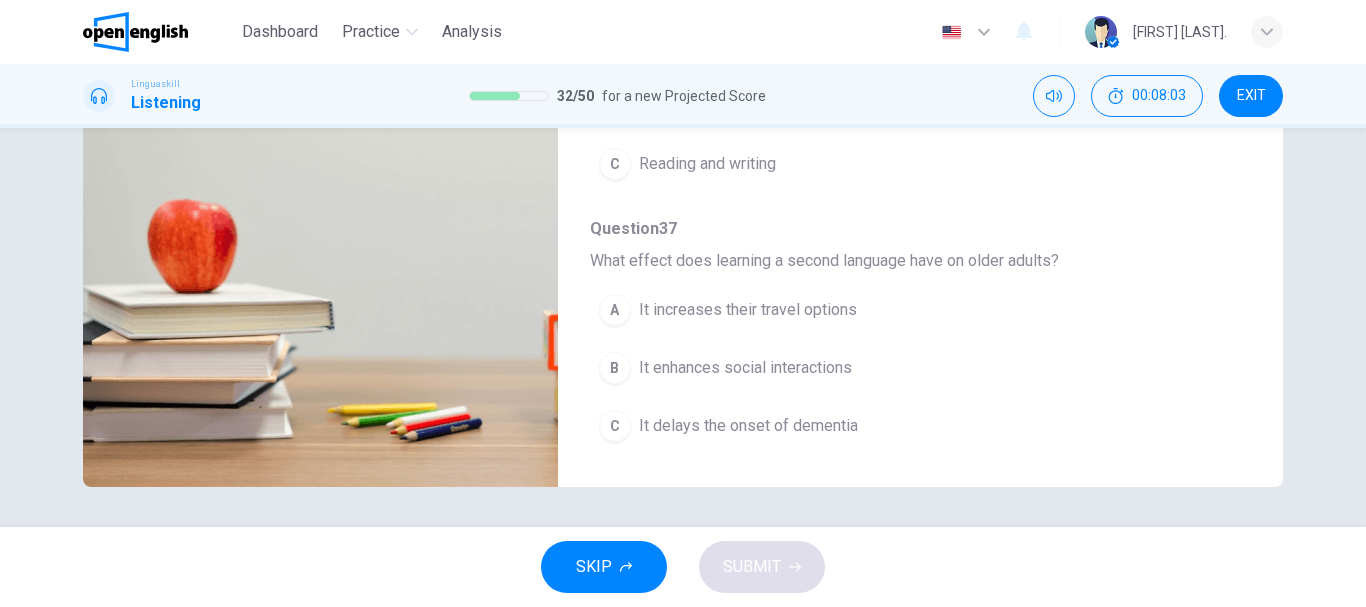 type on "*" 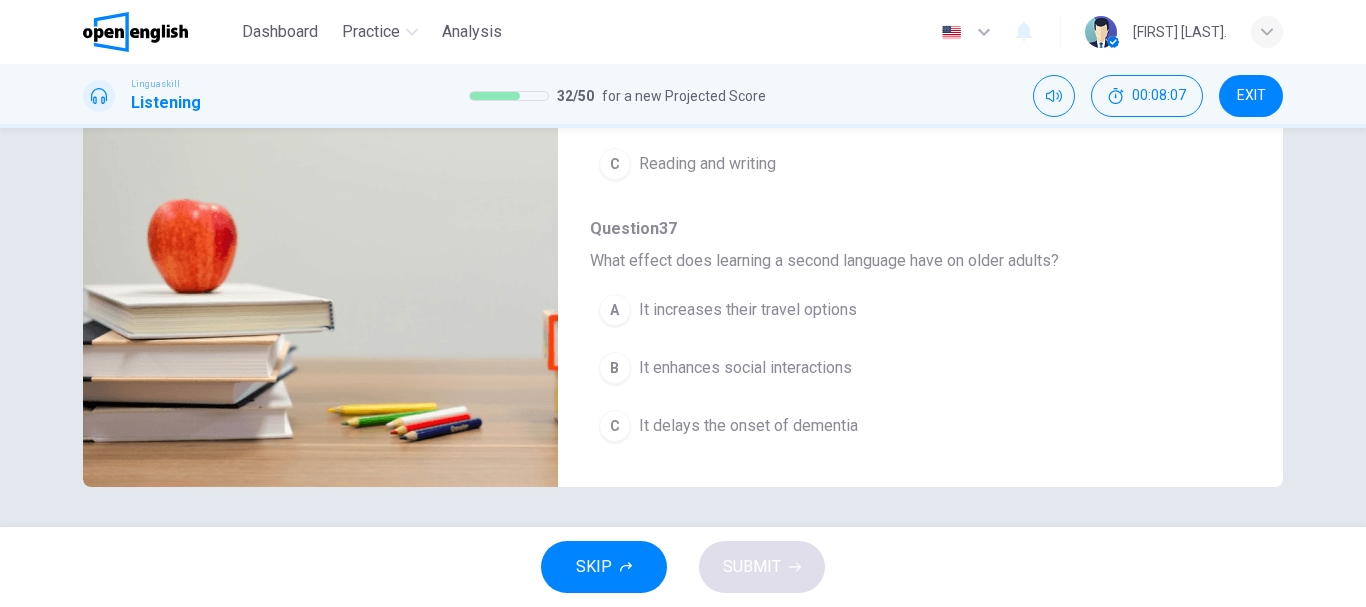 click on "It delays the onset of dementia" at bounding box center (748, 426) 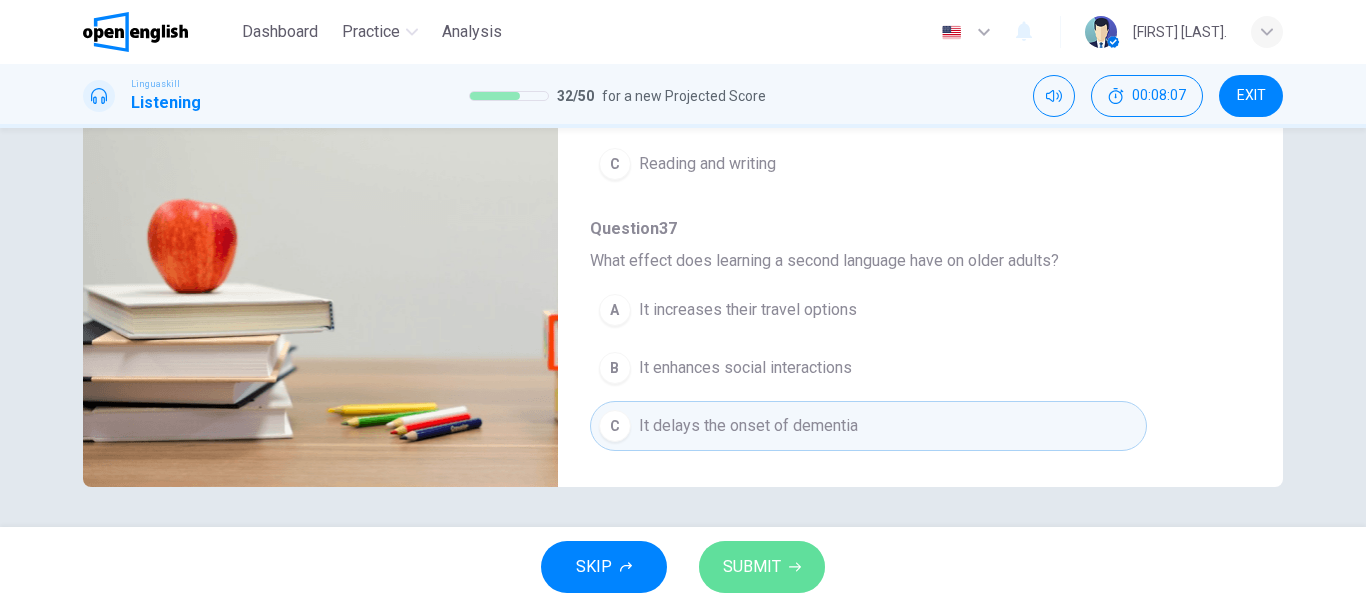 click on "SUBMIT" at bounding box center [752, 567] 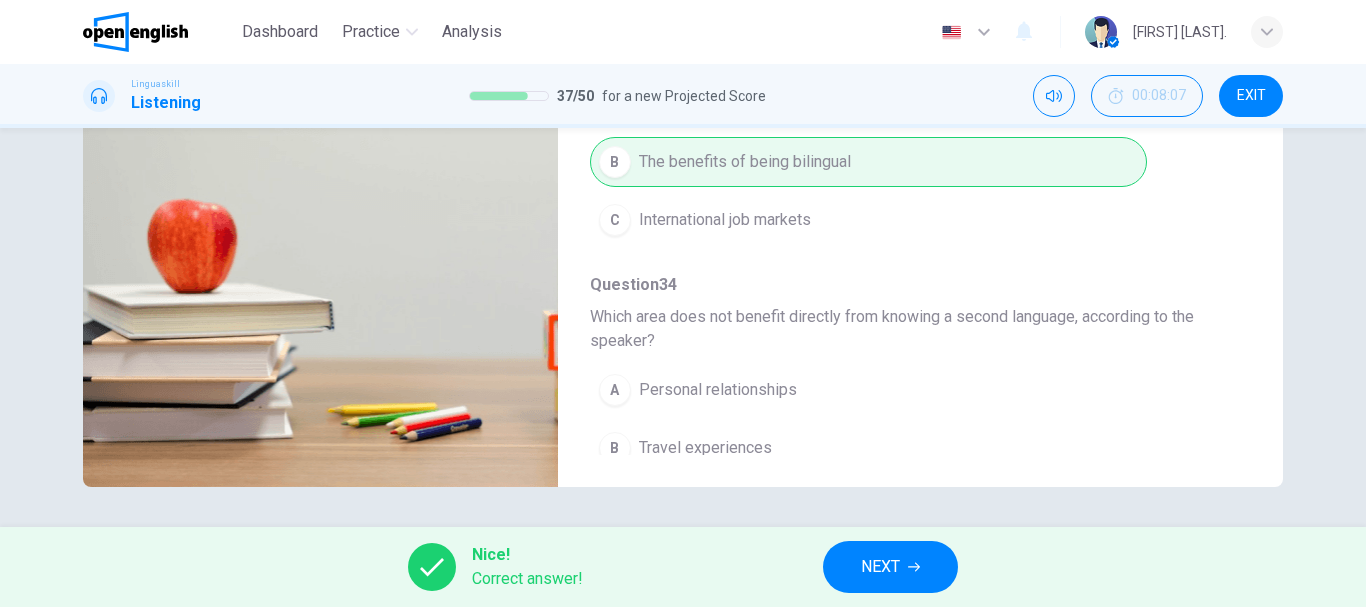 scroll, scrollTop: 0, scrollLeft: 0, axis: both 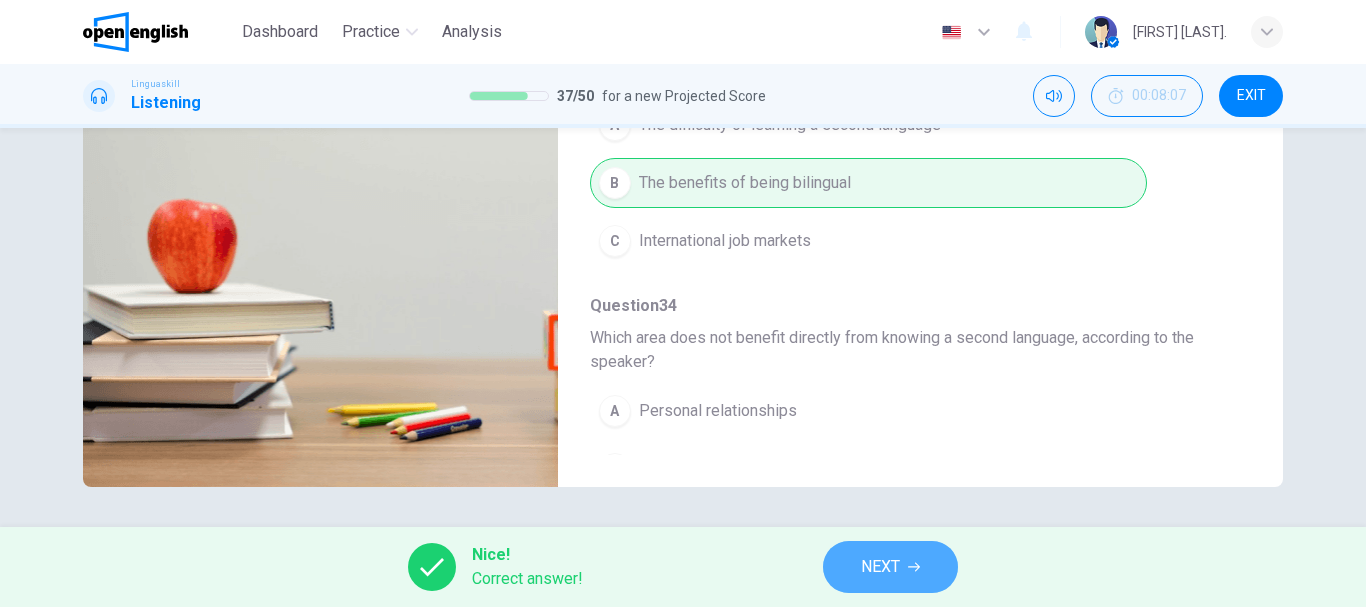 click on "NEXT" at bounding box center [880, 567] 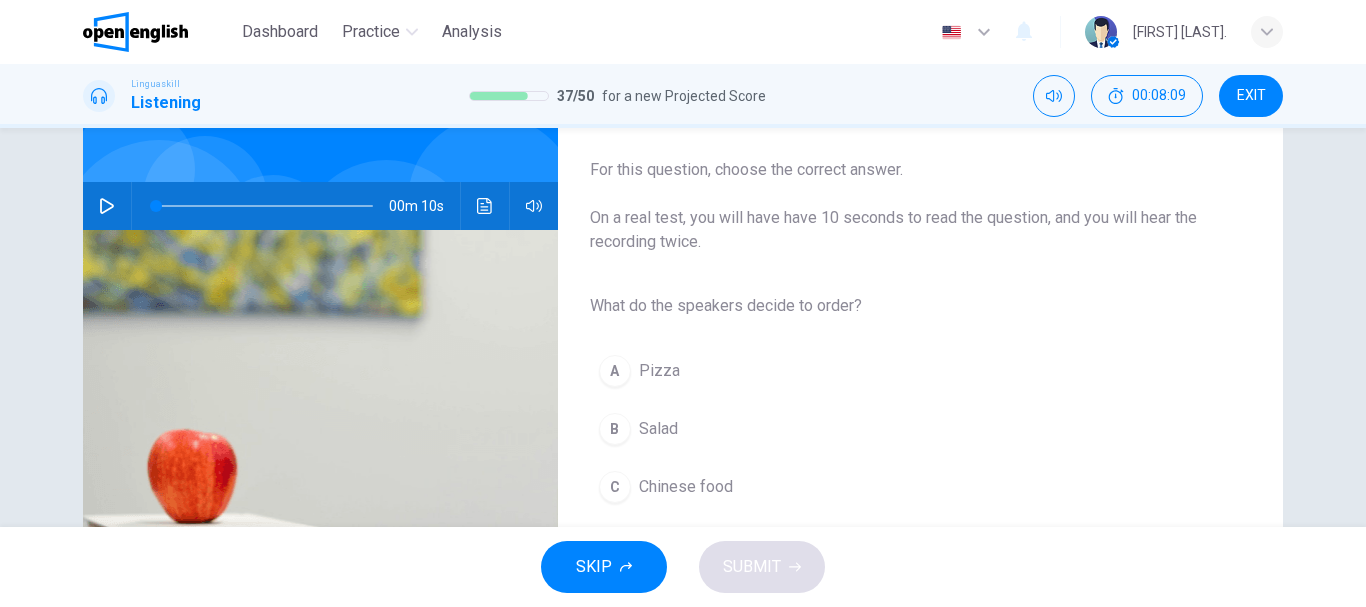 scroll, scrollTop: 100, scrollLeft: 0, axis: vertical 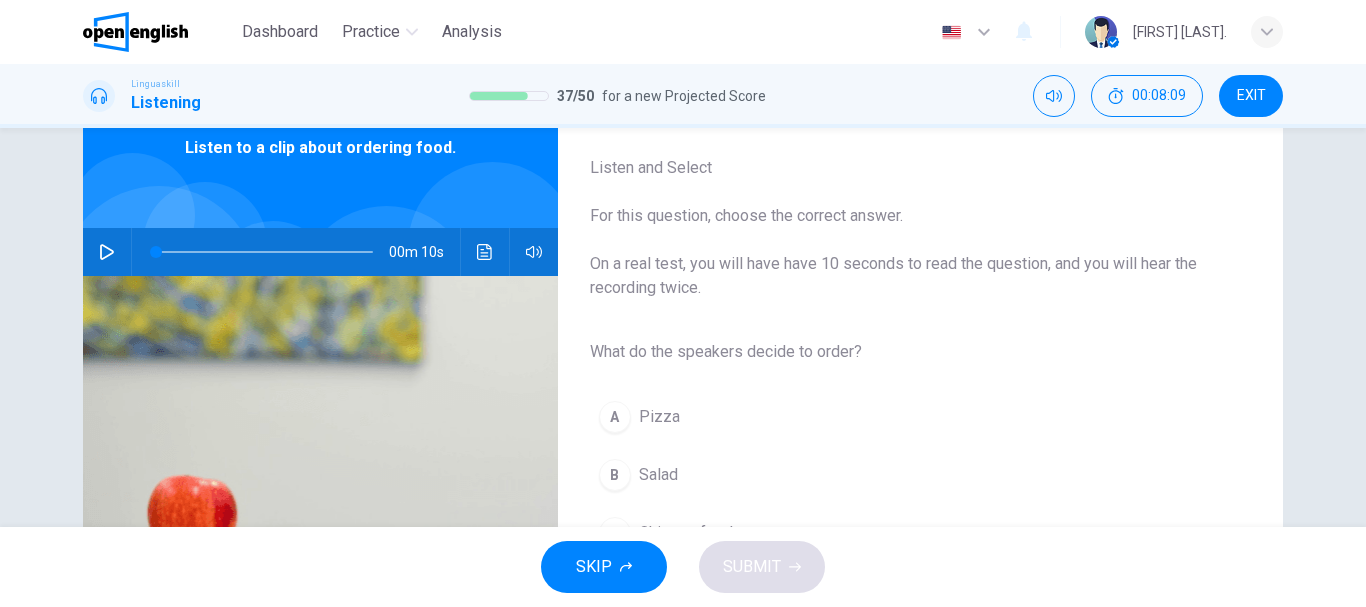 click at bounding box center [107, 252] 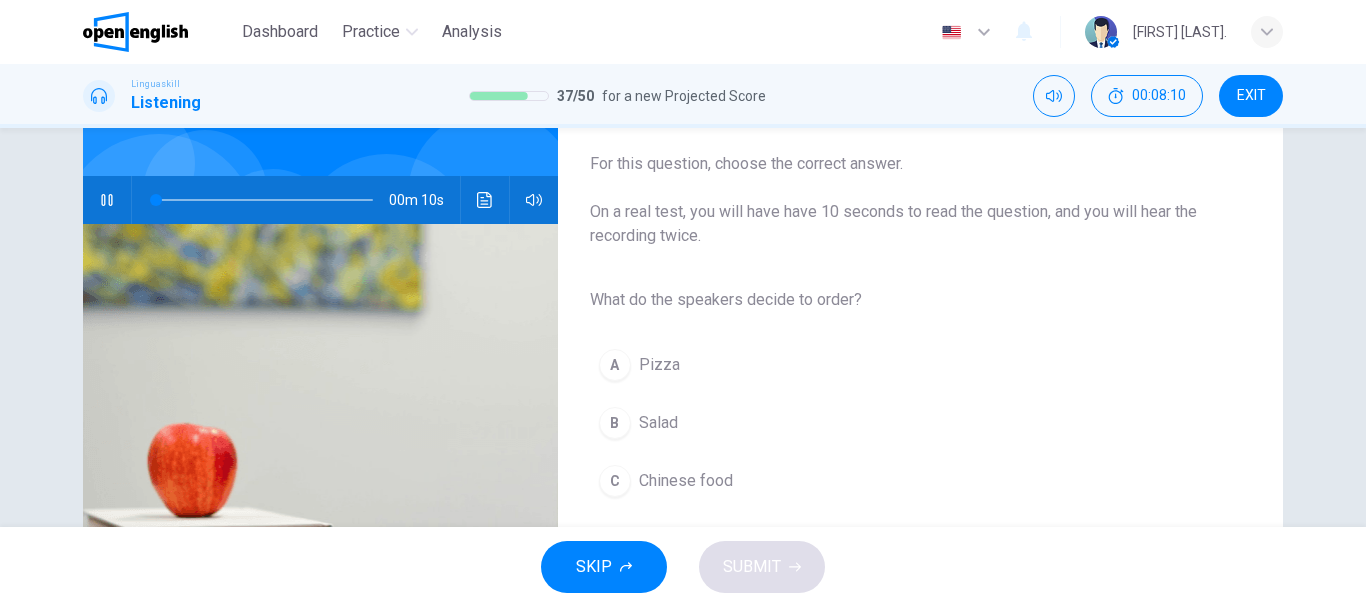 scroll, scrollTop: 200, scrollLeft: 0, axis: vertical 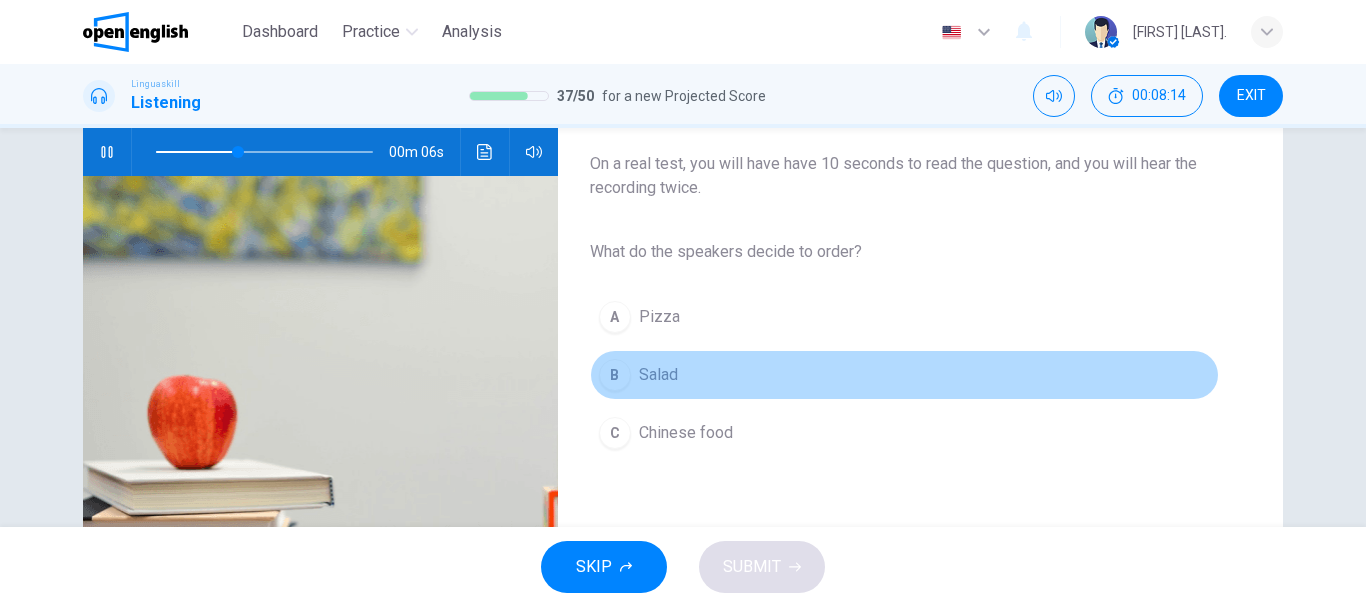 click on "B Salad" at bounding box center (904, 375) 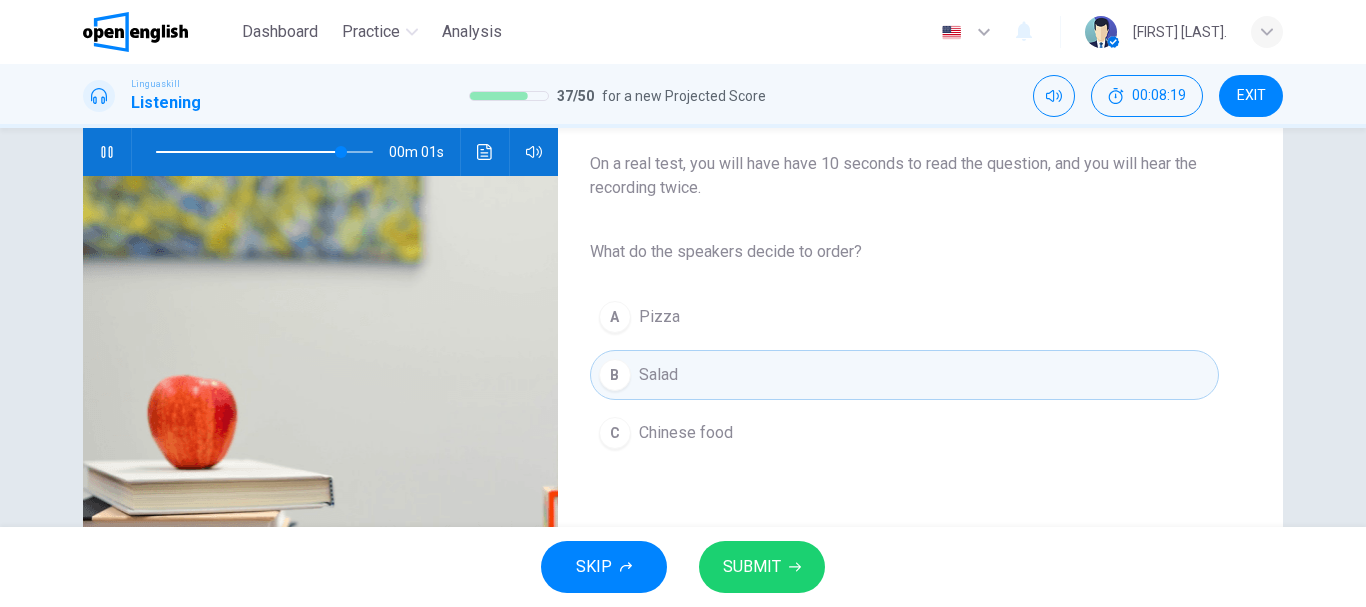 click on "SUBMIT" at bounding box center [762, 567] 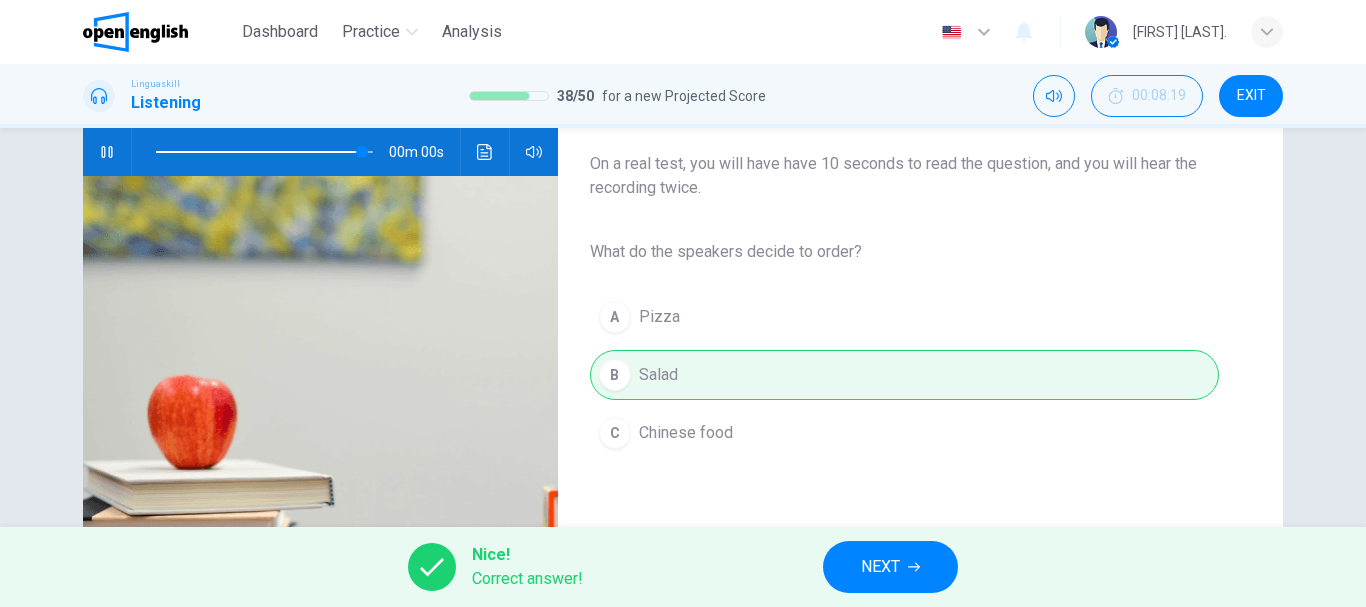 type on "*" 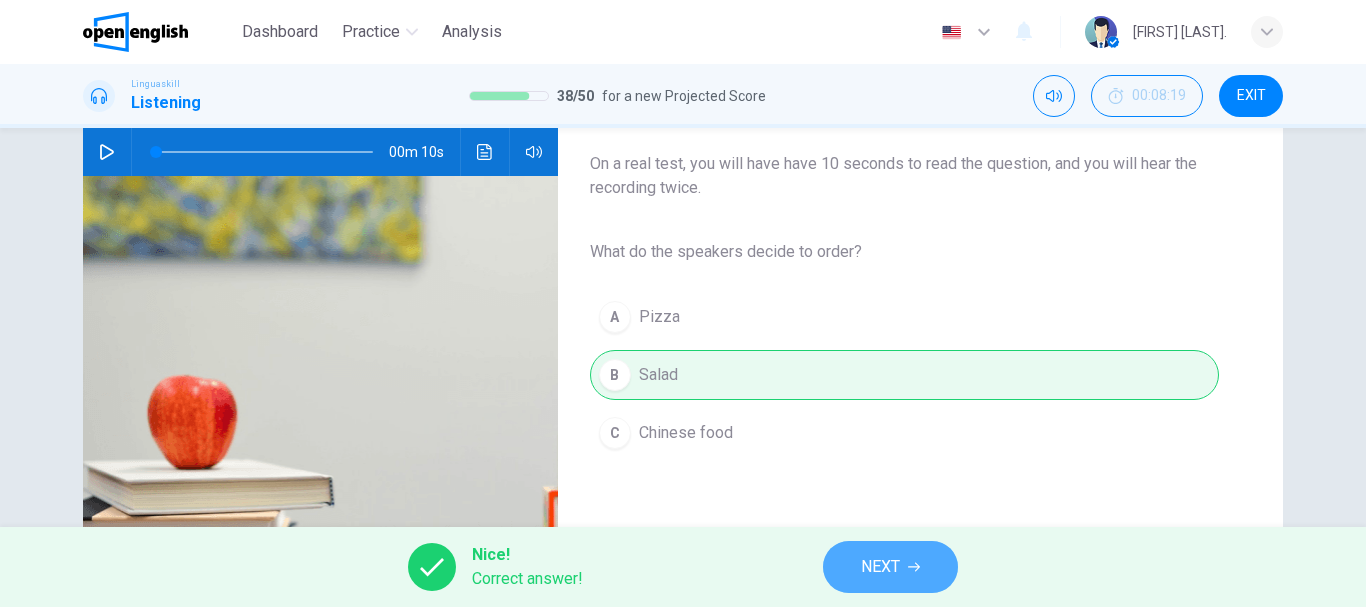 click on "NEXT" at bounding box center (880, 567) 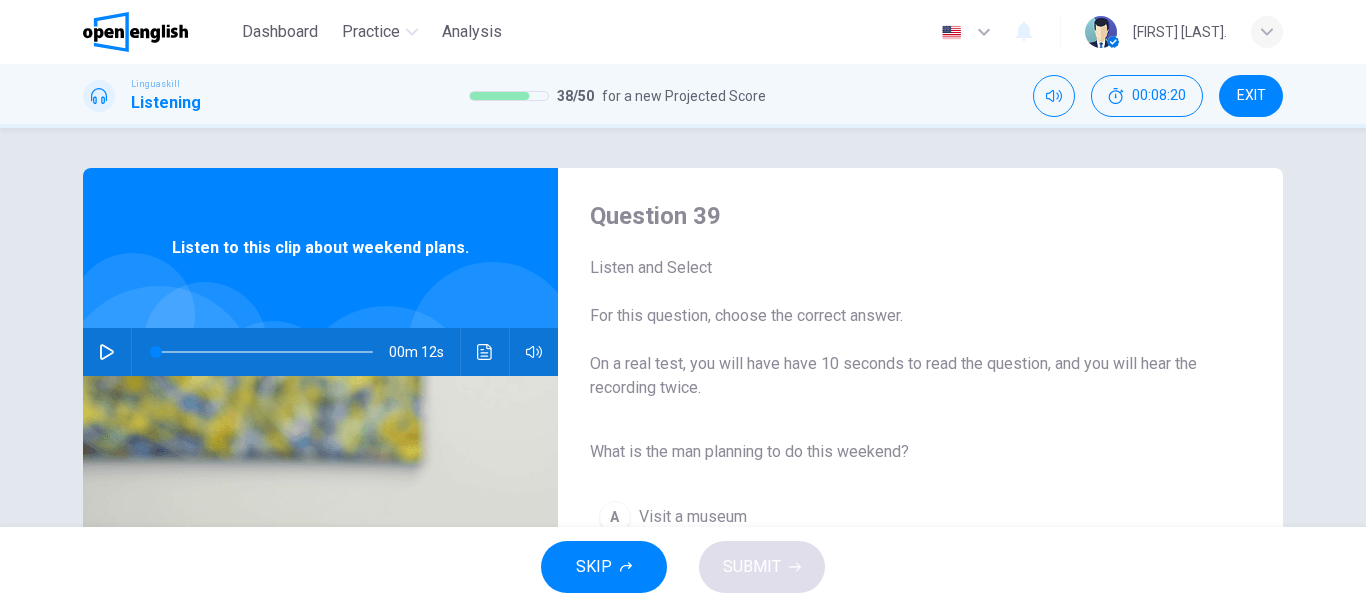click at bounding box center (107, 352) 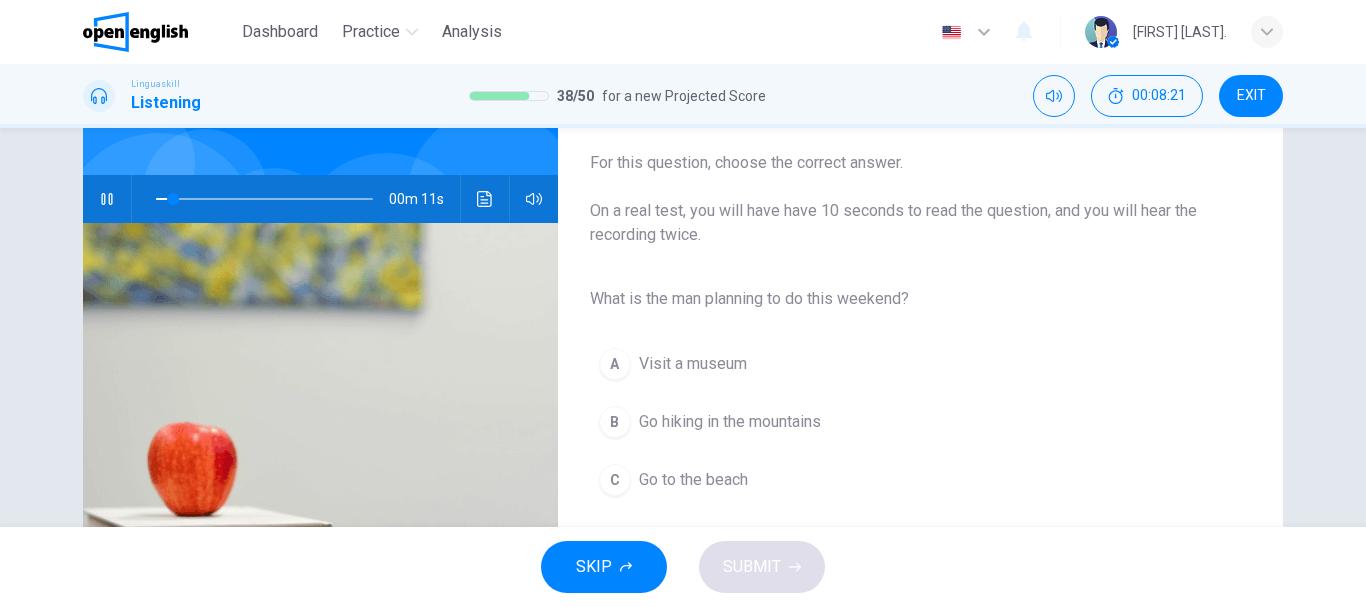 scroll, scrollTop: 200, scrollLeft: 0, axis: vertical 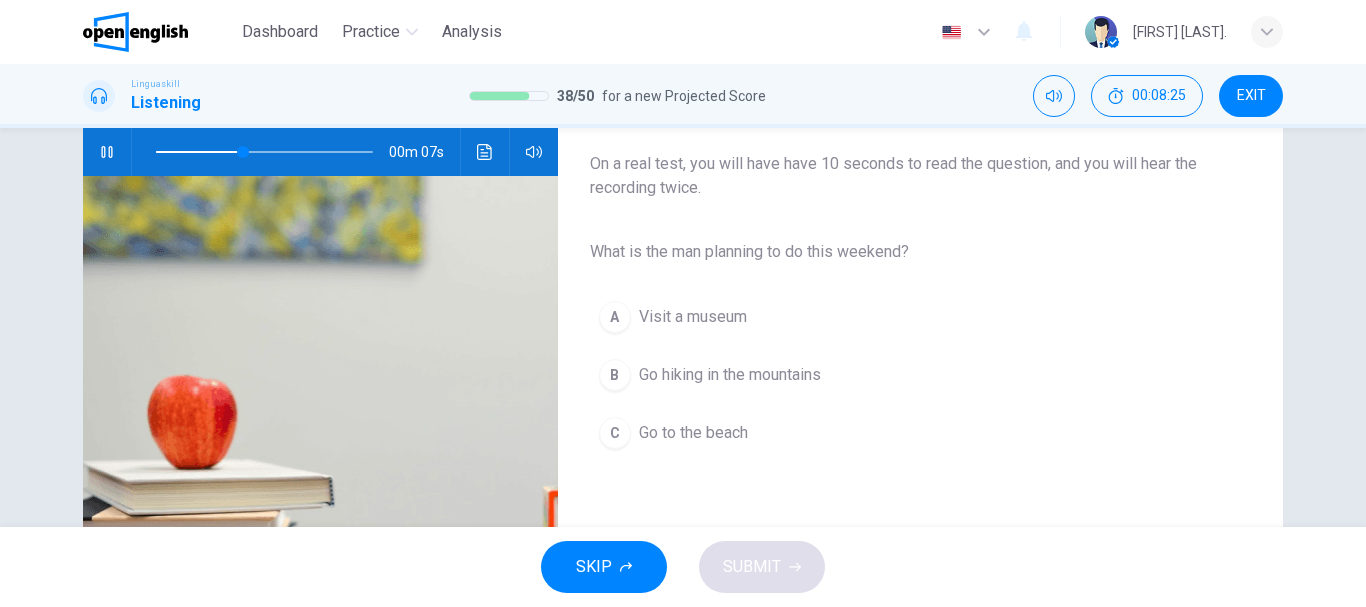 click on "Go hiking in the mountains" at bounding box center [730, 375] 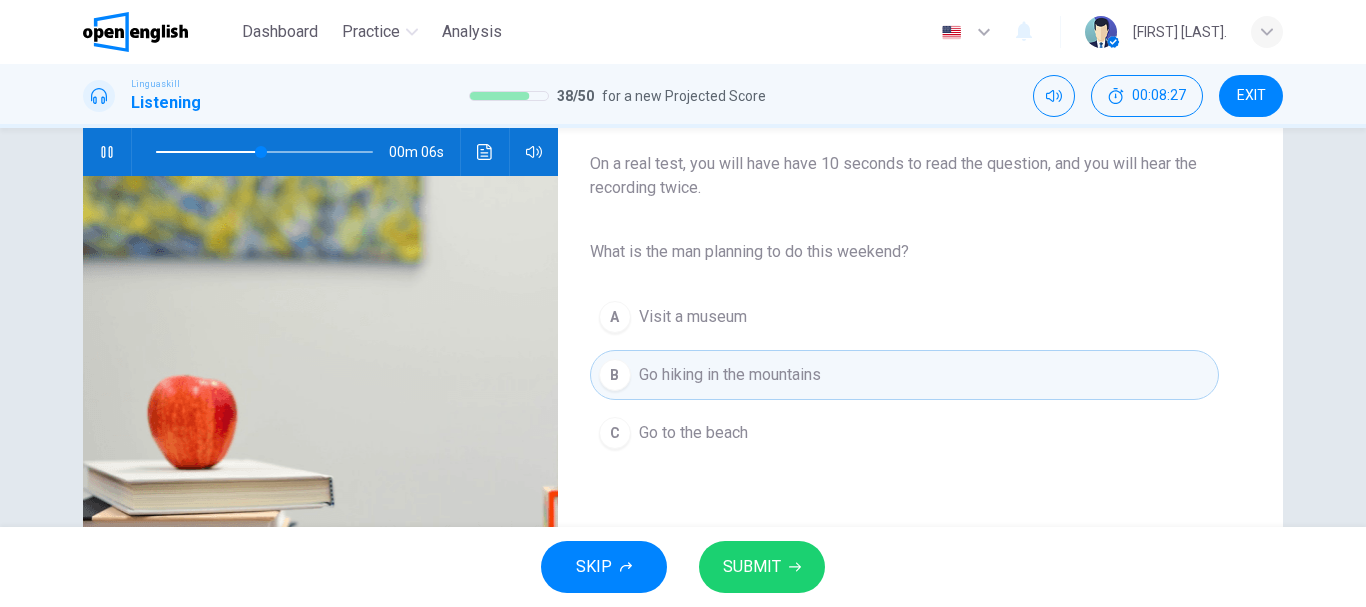 click on "SUBMIT" at bounding box center [762, 567] 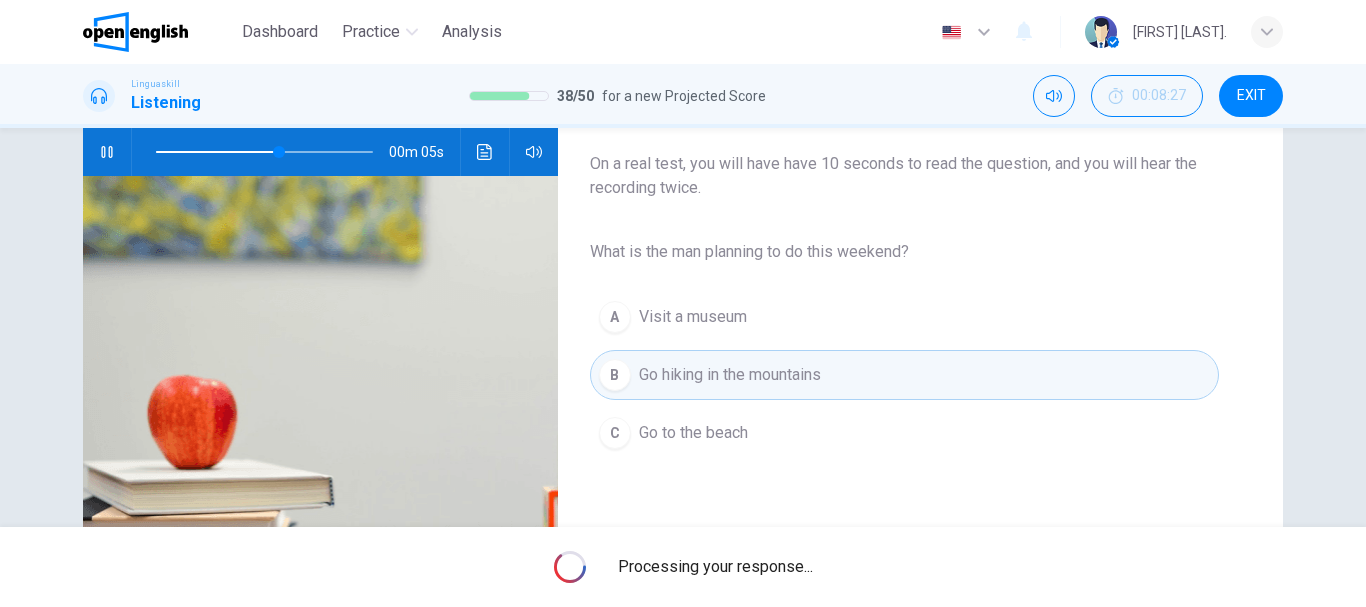 type on "**" 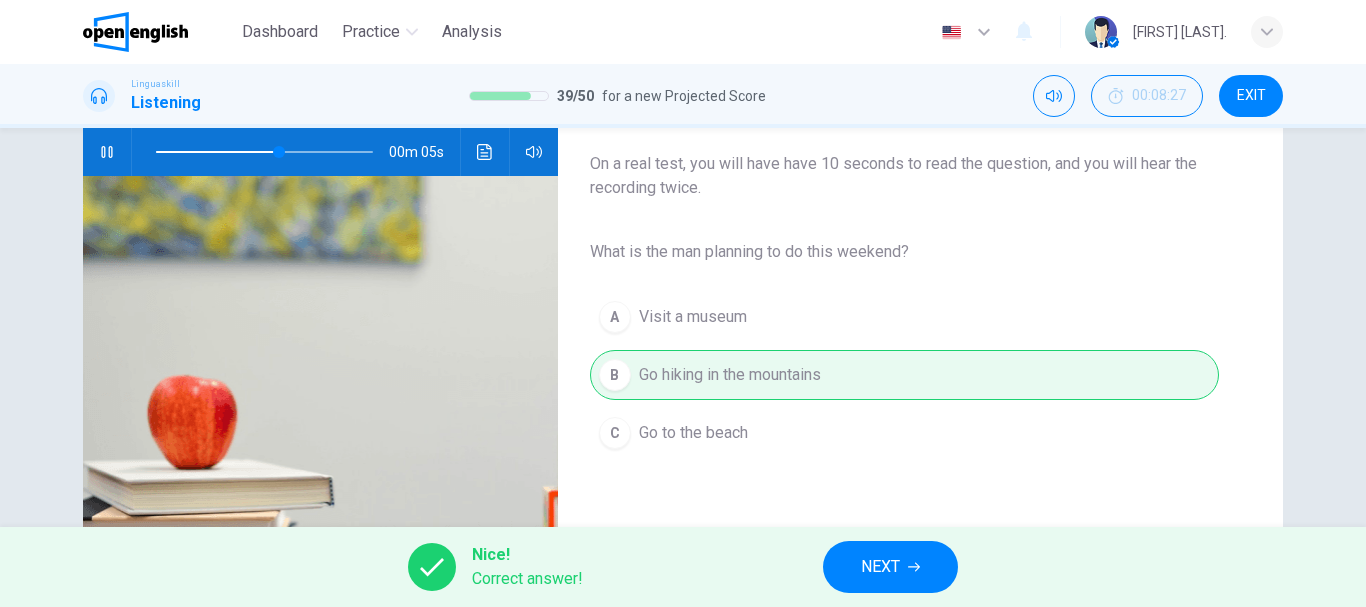 click on "NEXT" at bounding box center [880, 567] 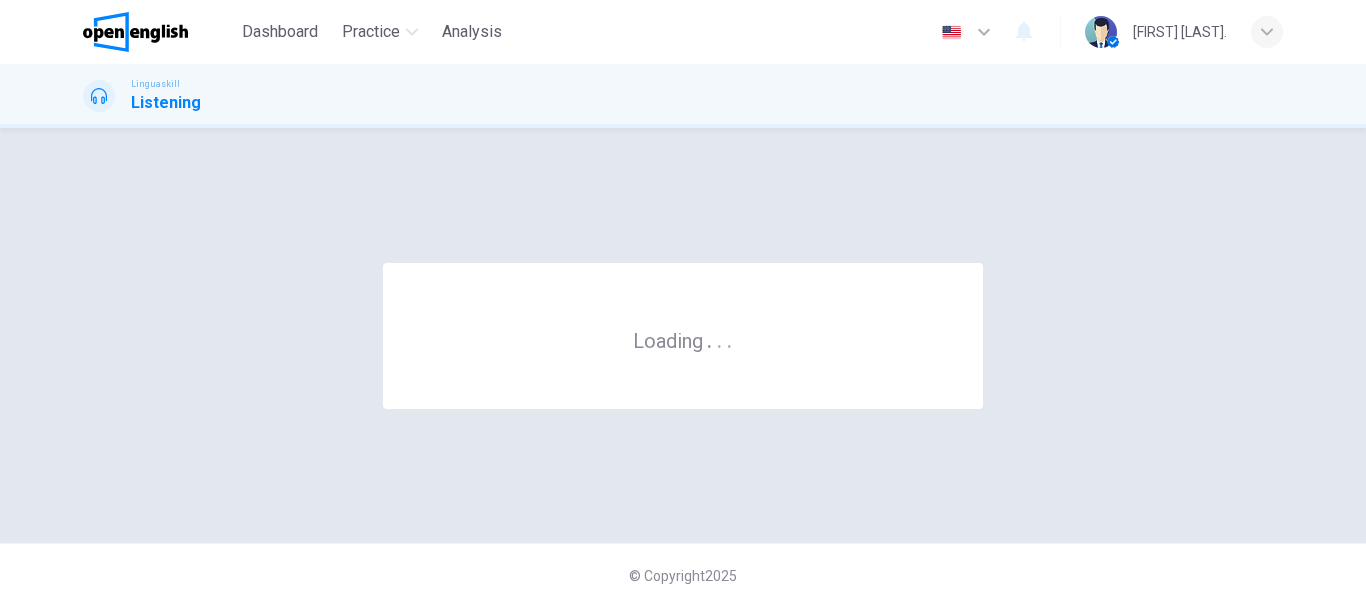 scroll, scrollTop: 0, scrollLeft: 0, axis: both 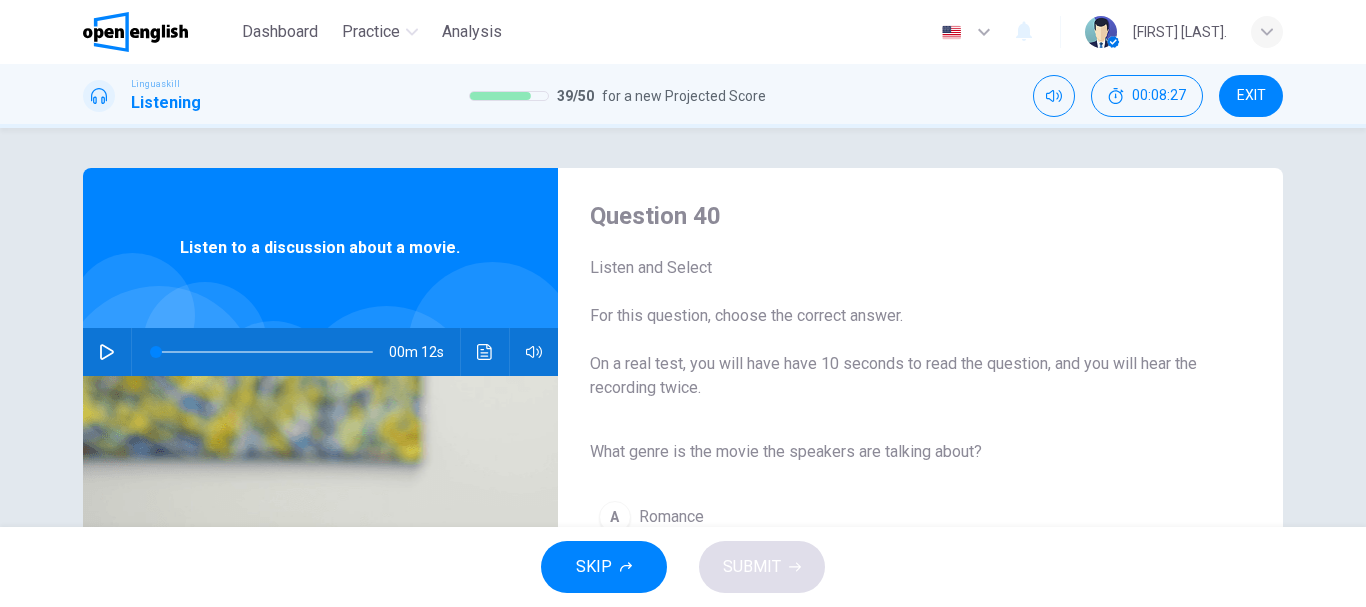 click at bounding box center (107, 352) 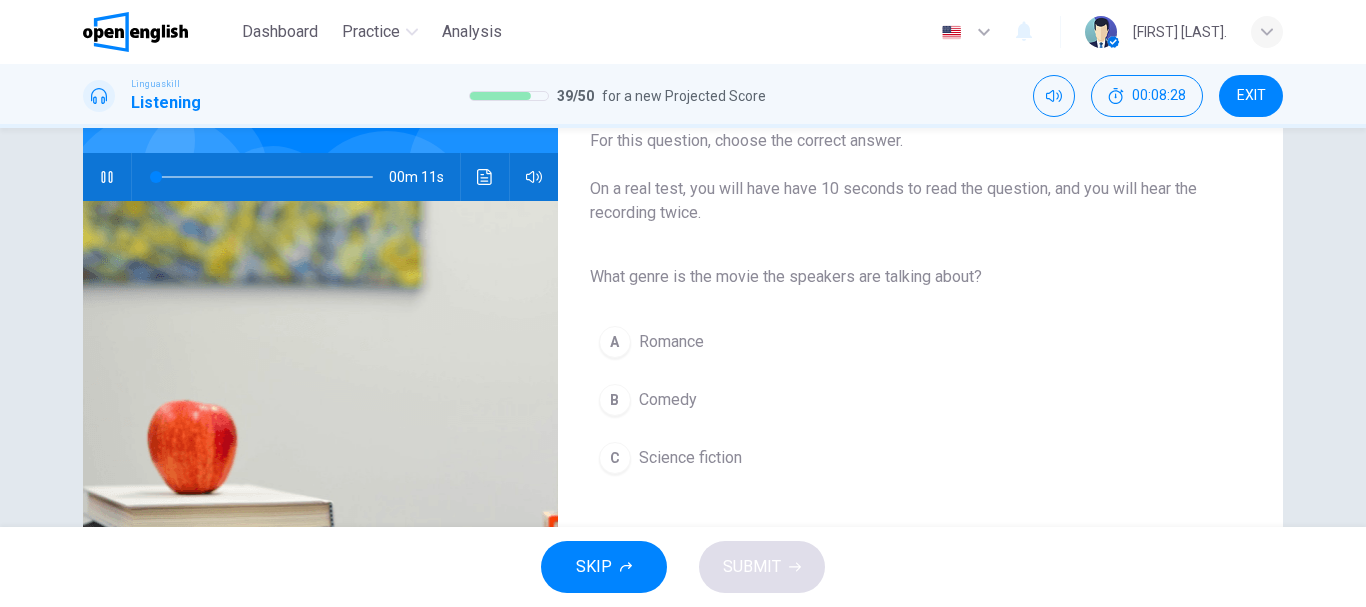 scroll, scrollTop: 200, scrollLeft: 0, axis: vertical 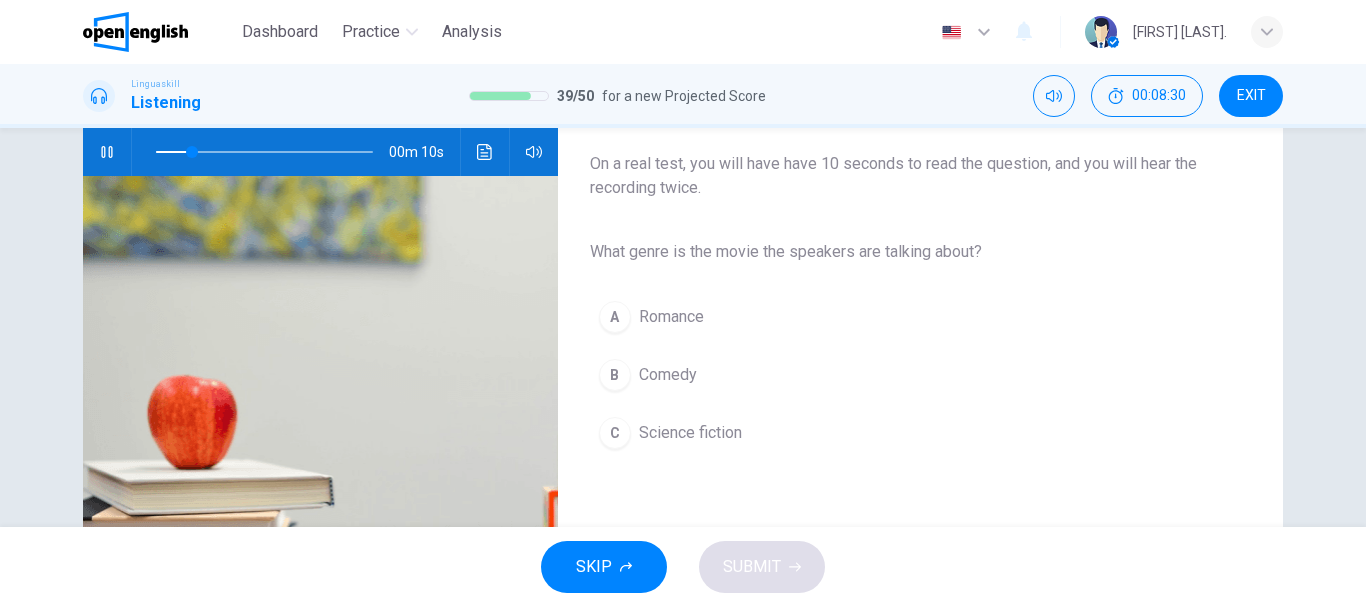 click on "Science fiction" at bounding box center [690, 433] 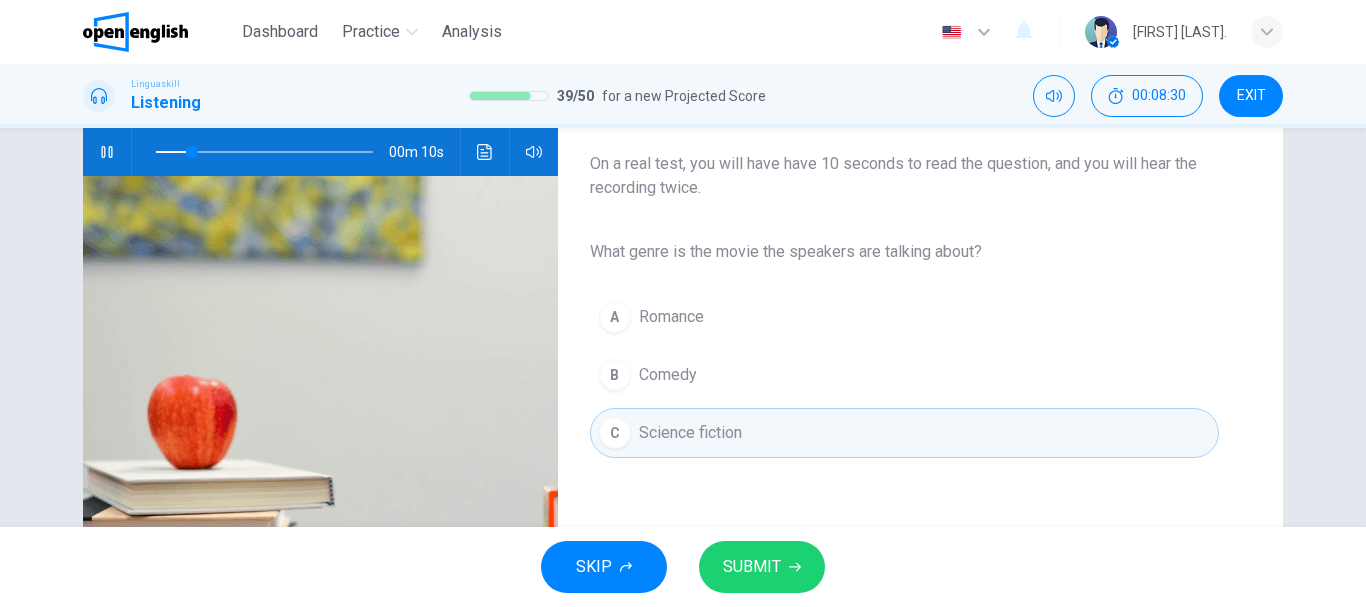 click on "SUBMIT" at bounding box center (762, 567) 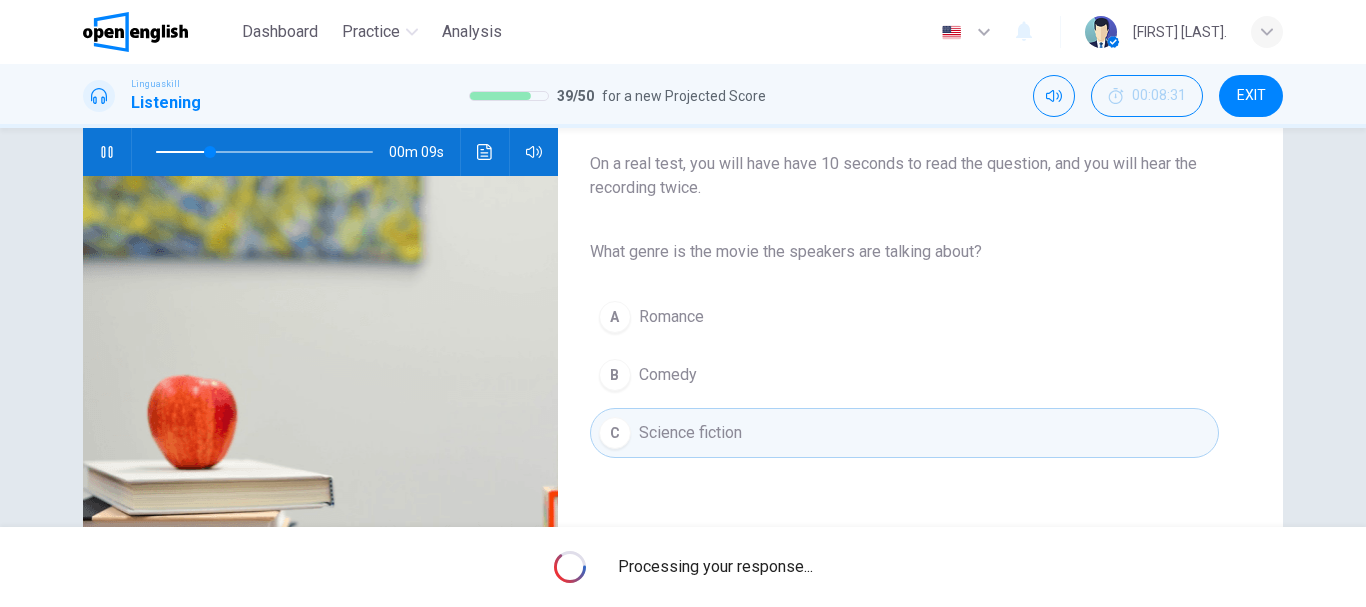 type on "**" 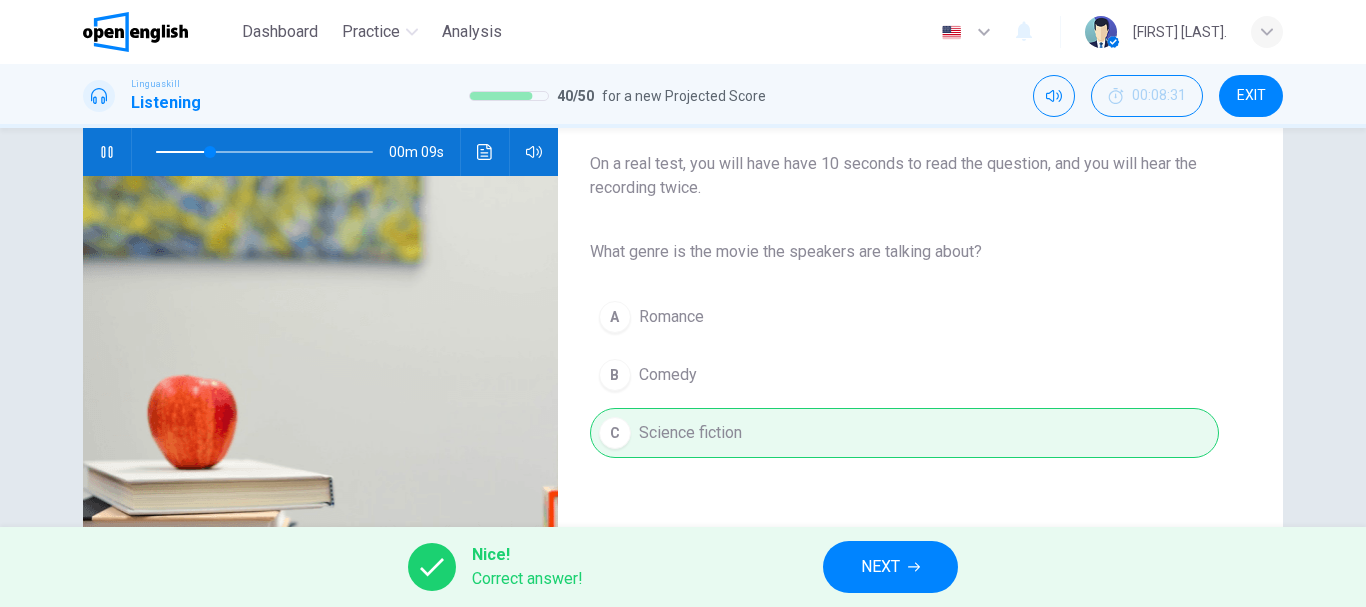 click on "NEXT" at bounding box center [890, 567] 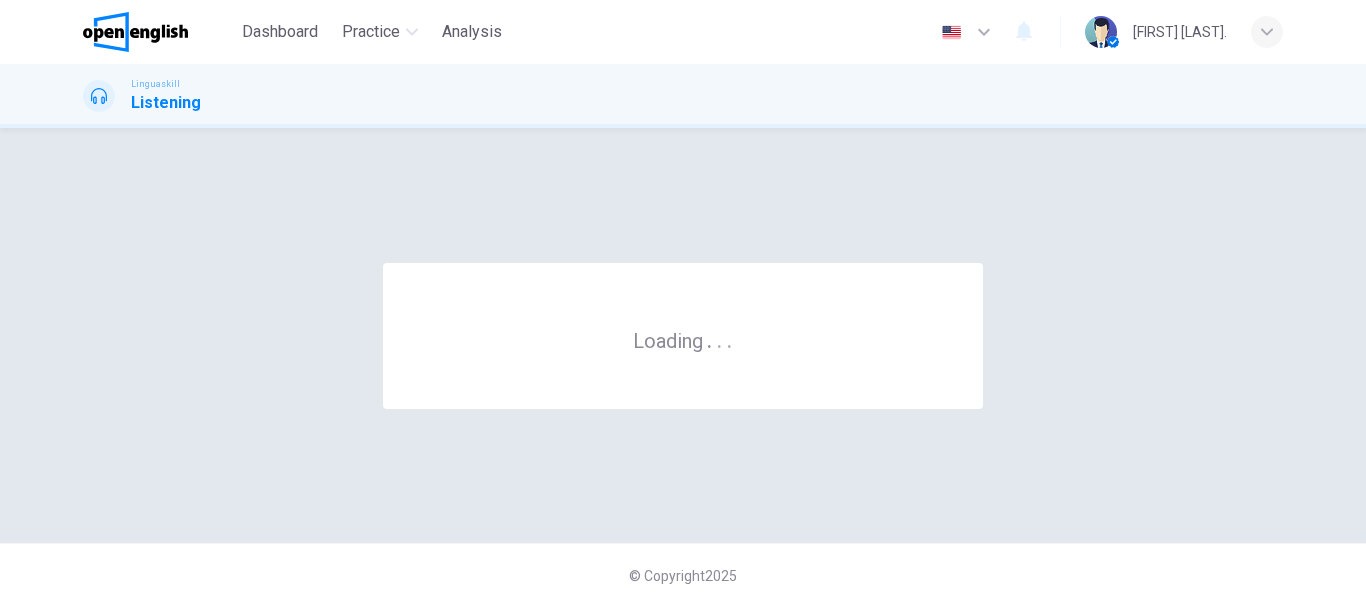 scroll, scrollTop: 0, scrollLeft: 0, axis: both 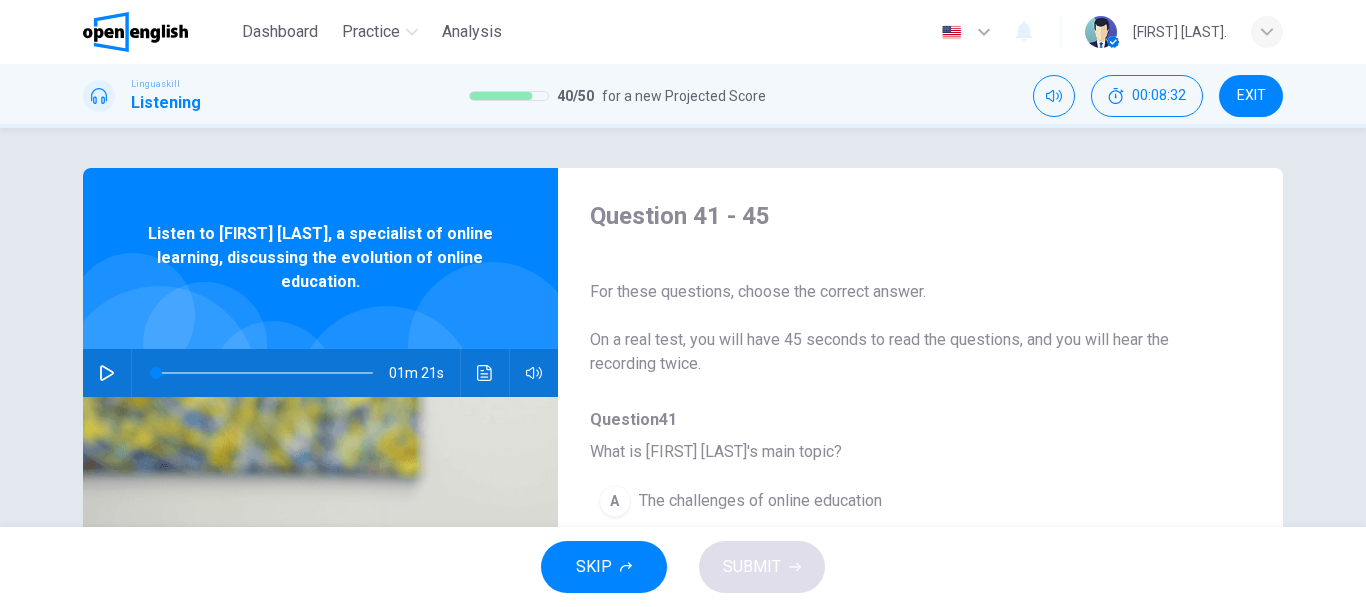 click on "01m 21s" at bounding box center (320, 373) 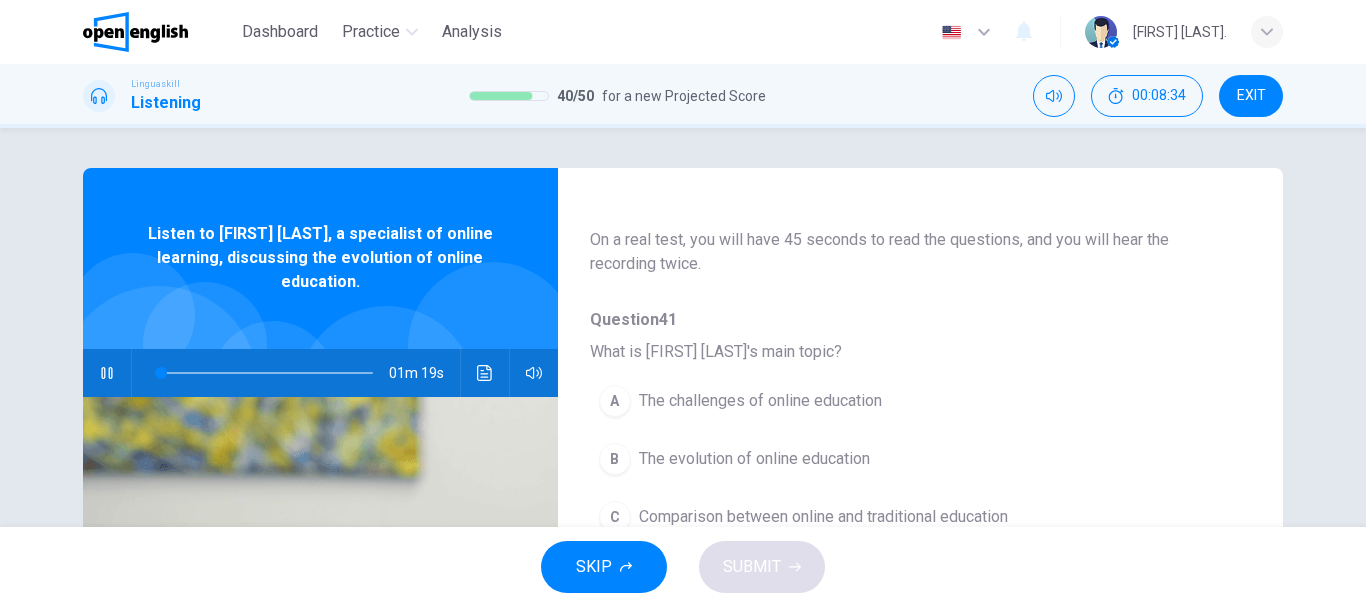 scroll, scrollTop: 200, scrollLeft: 0, axis: vertical 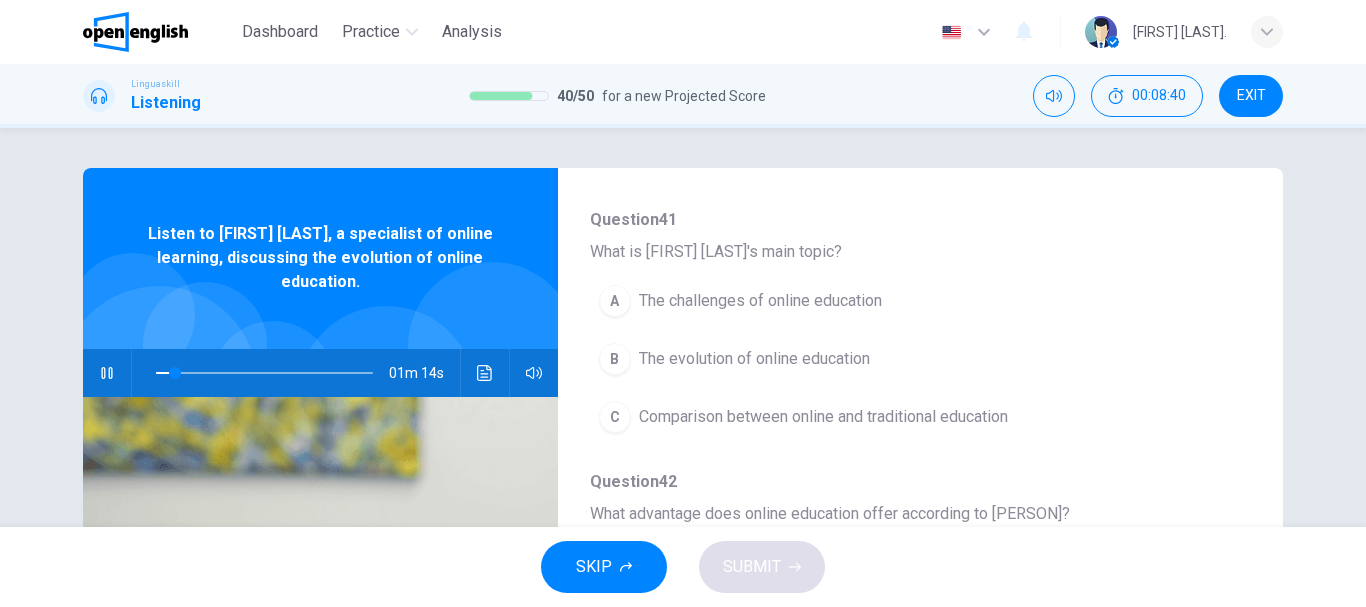 click on "The evolution of online education" at bounding box center [754, 359] 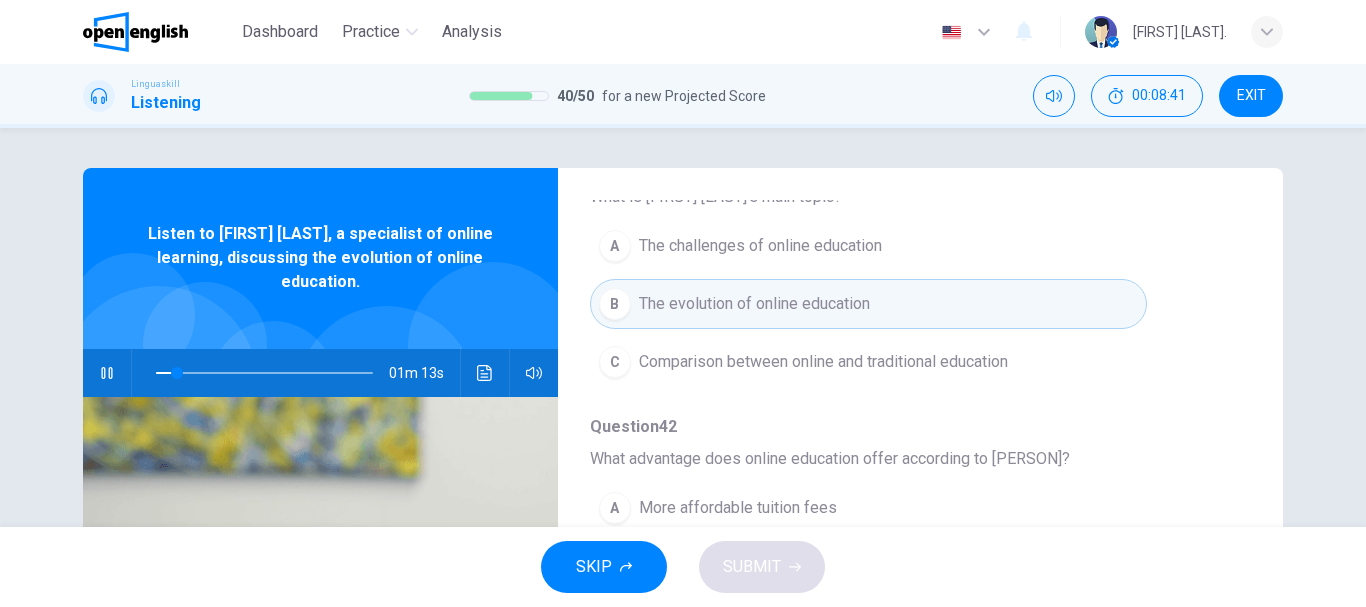 scroll, scrollTop: 400, scrollLeft: 0, axis: vertical 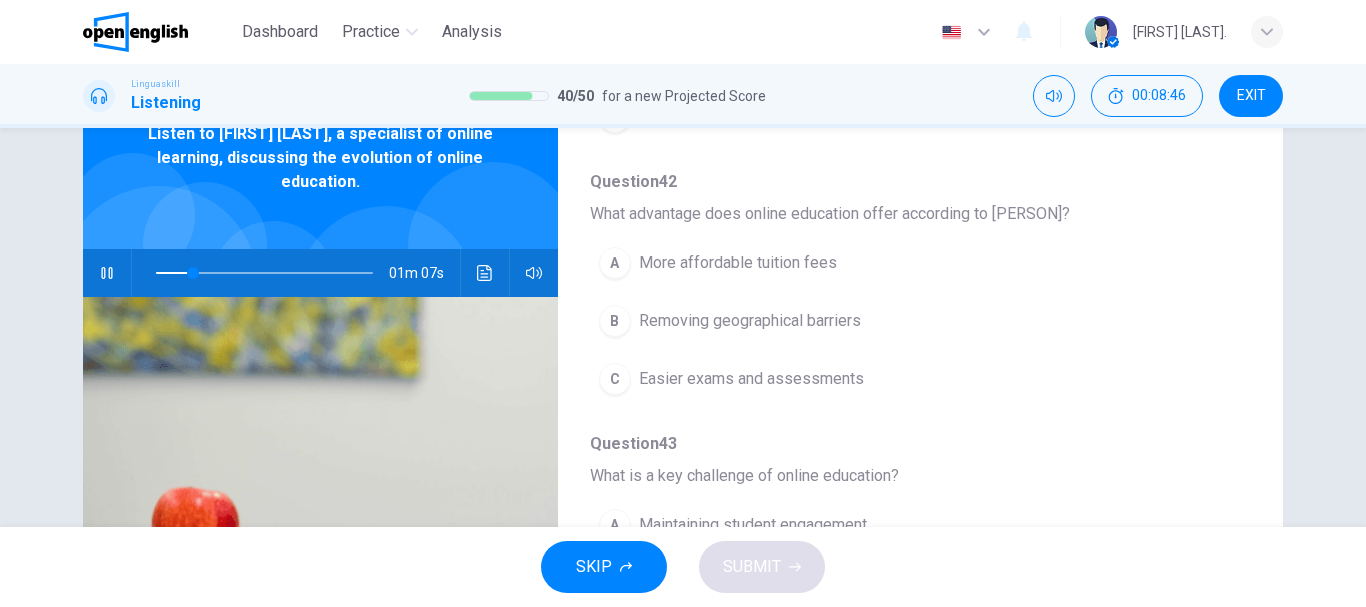 click on "Removing geographical barriers" at bounding box center [750, 321] 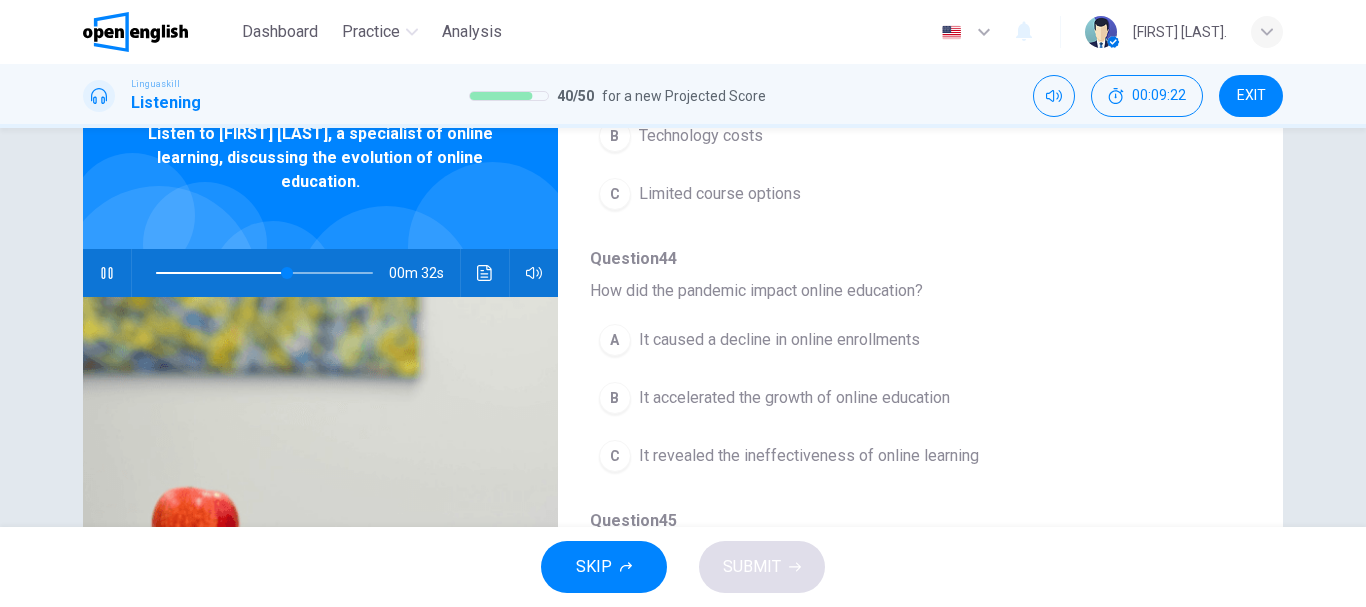 scroll, scrollTop: 863, scrollLeft: 0, axis: vertical 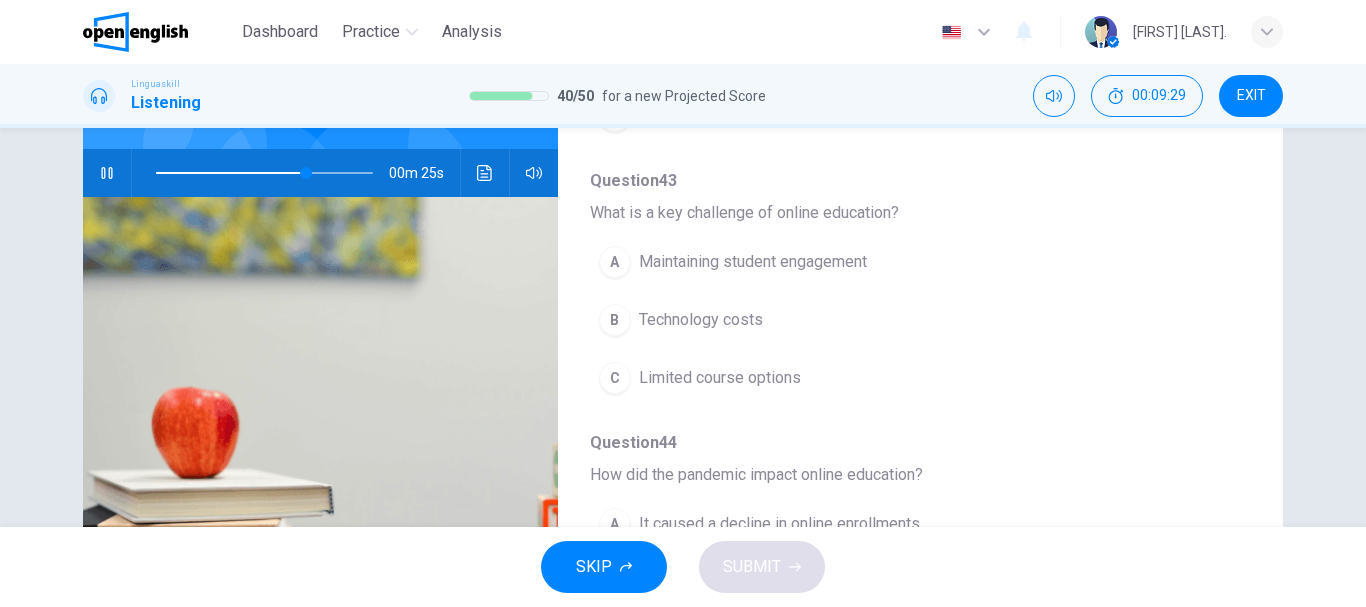 click on "Maintaining student engagement" at bounding box center [753, 262] 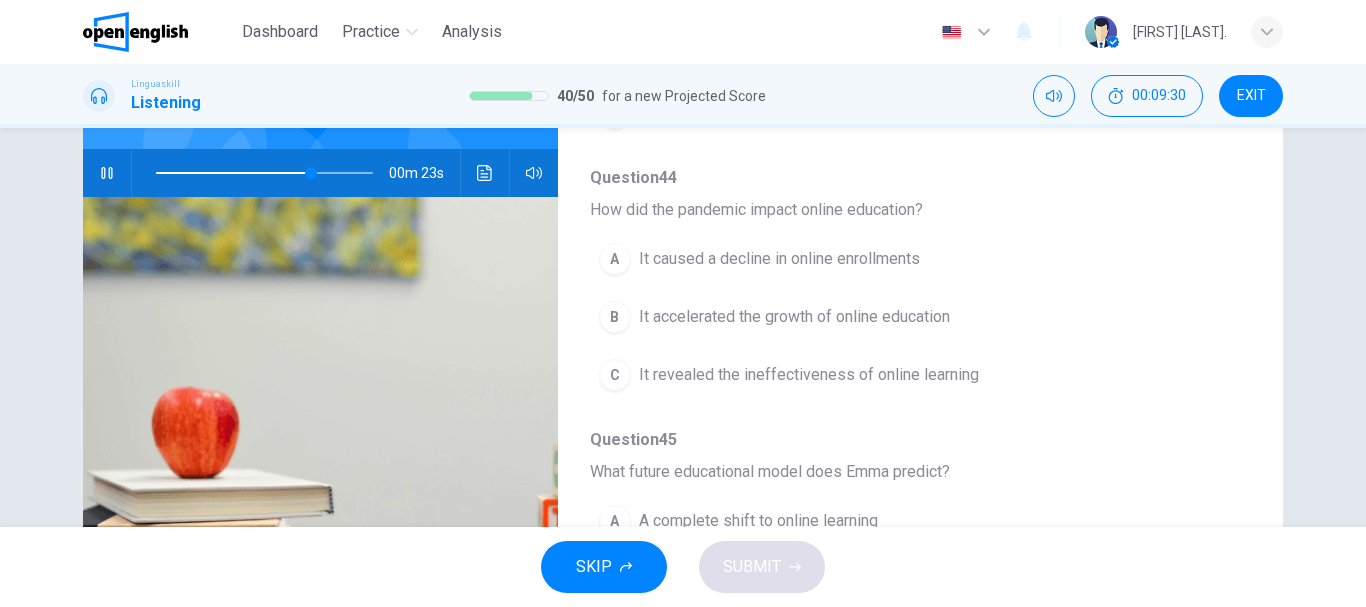 scroll, scrollTop: 863, scrollLeft: 0, axis: vertical 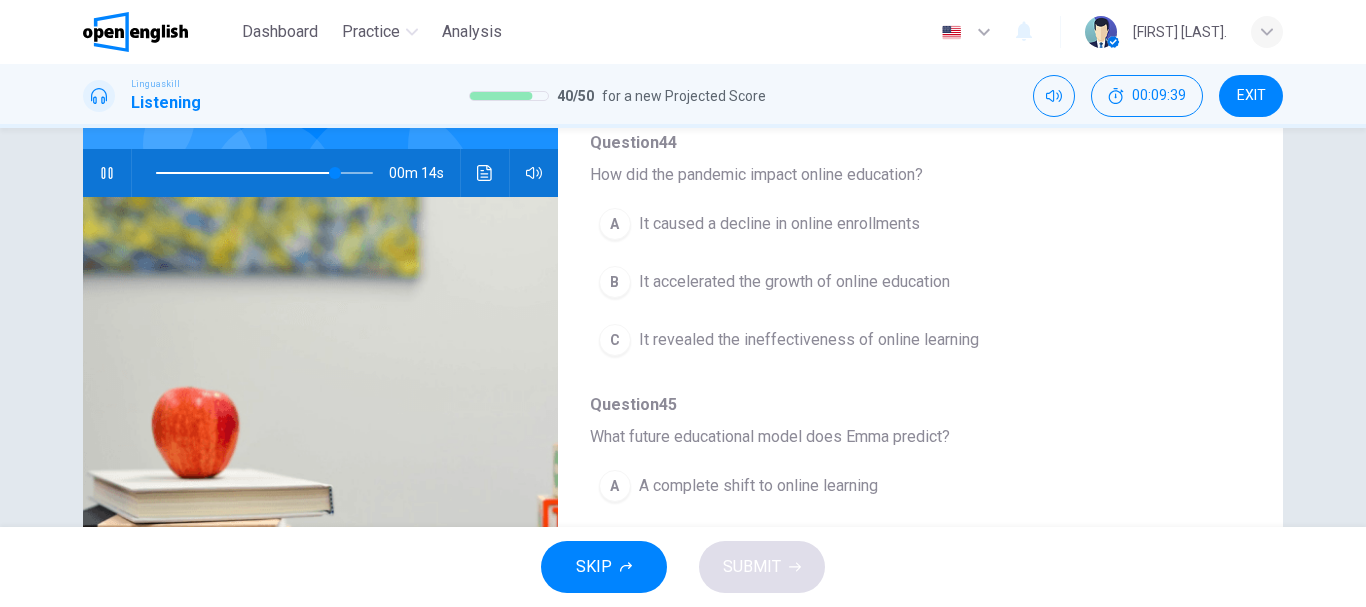 click on "It accelerated the growth of online education" at bounding box center (794, 282) 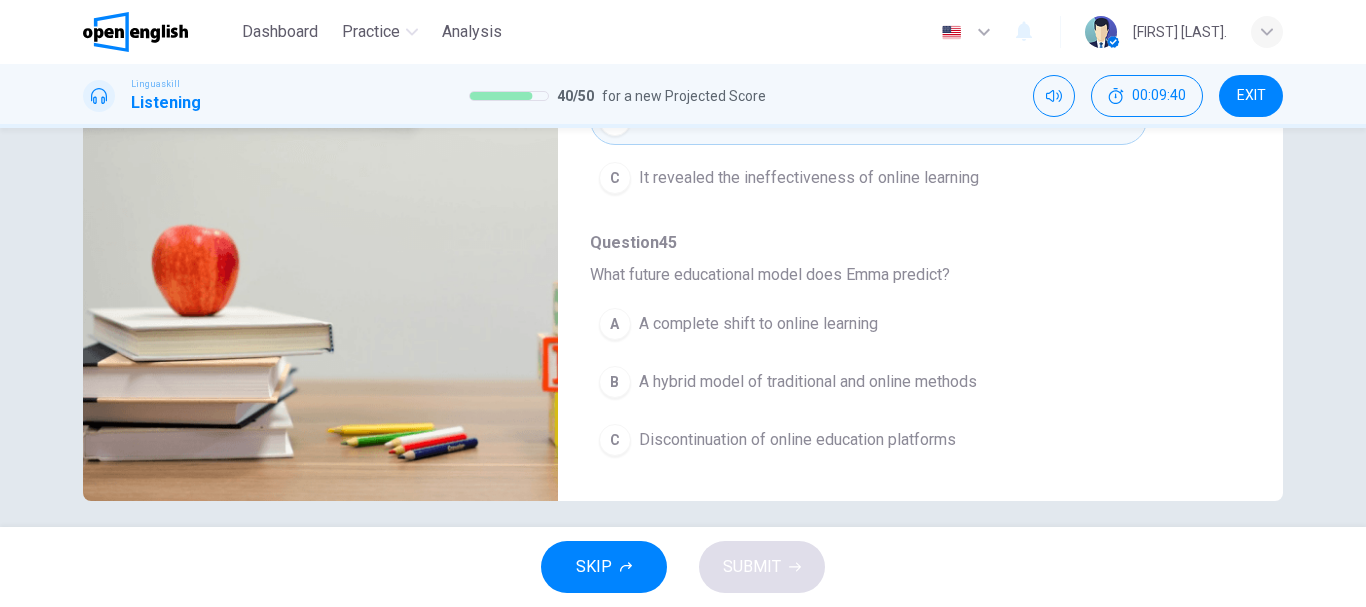 scroll, scrollTop: 376, scrollLeft: 0, axis: vertical 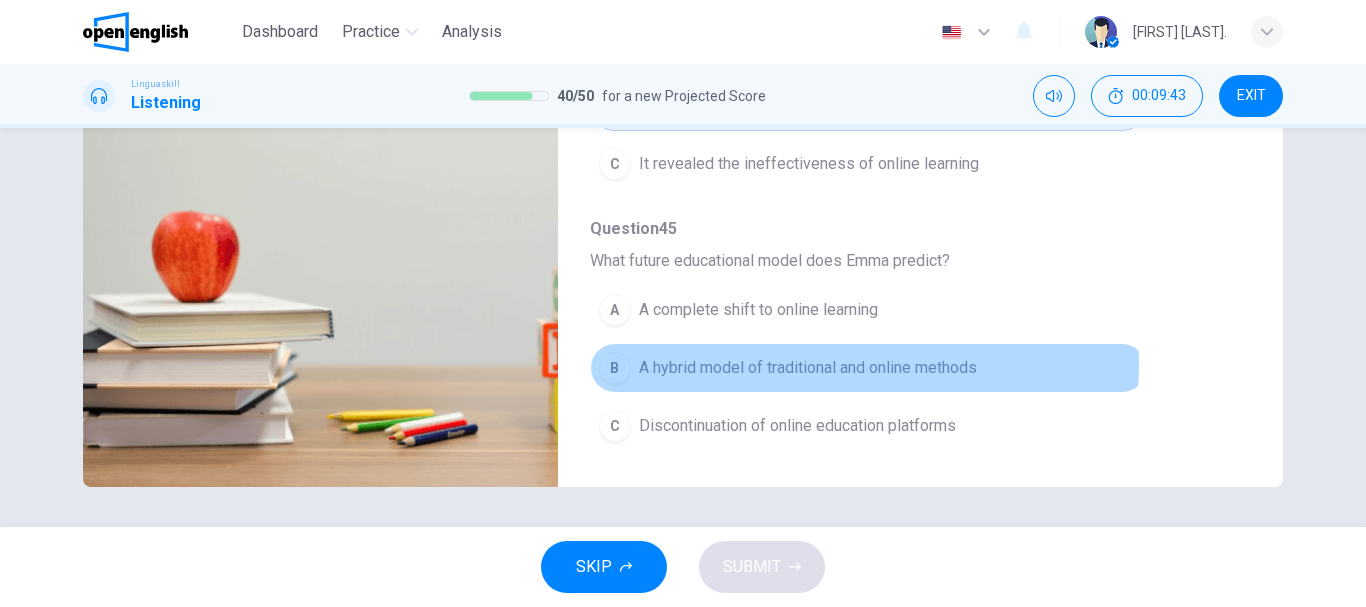 click on "A hybrid model of traditional and online methods" at bounding box center [808, 368] 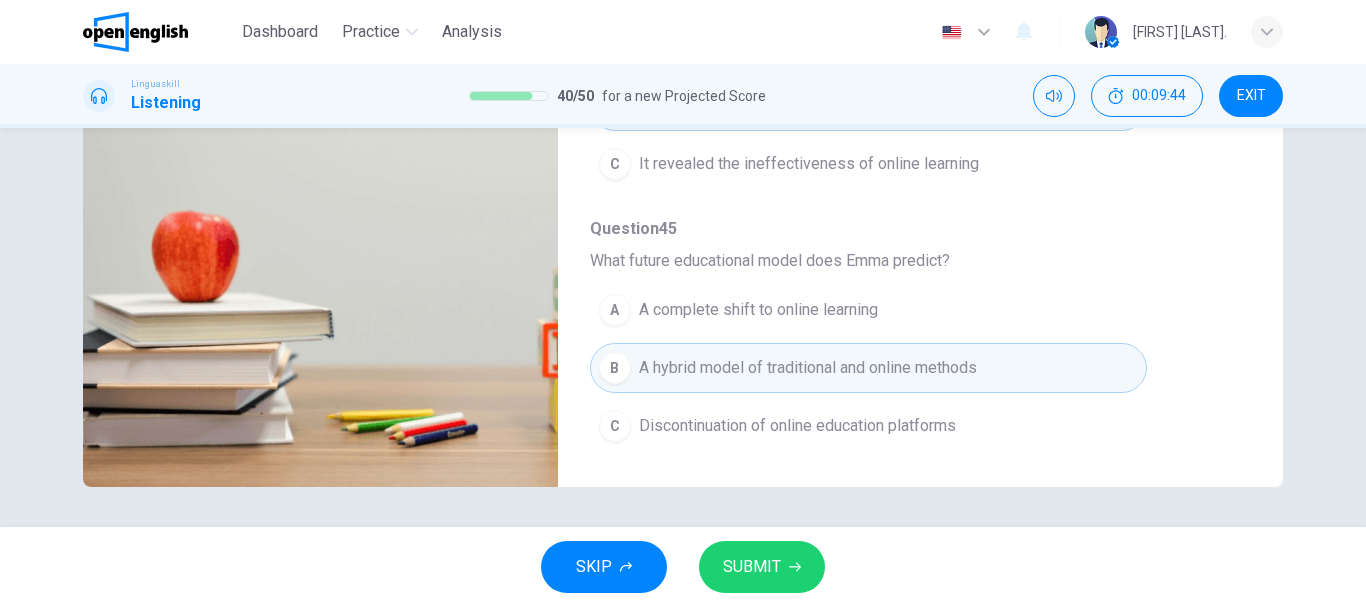 click on "SUBMIT" at bounding box center (752, 567) 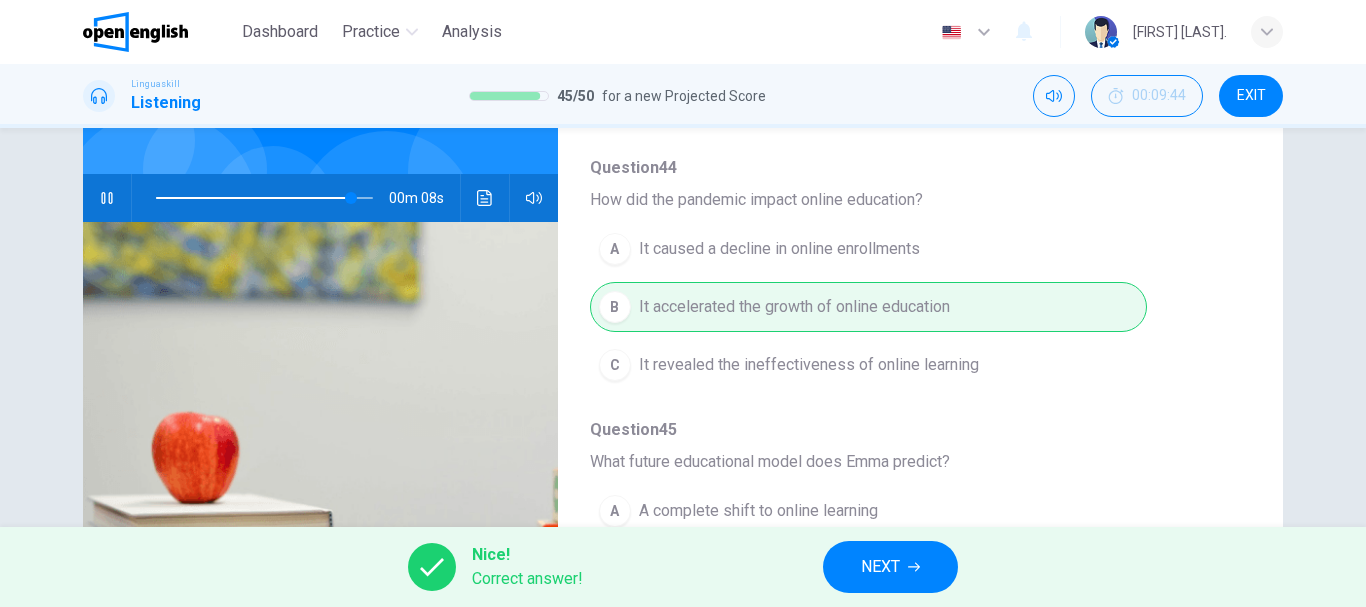 scroll, scrollTop: 0, scrollLeft: 0, axis: both 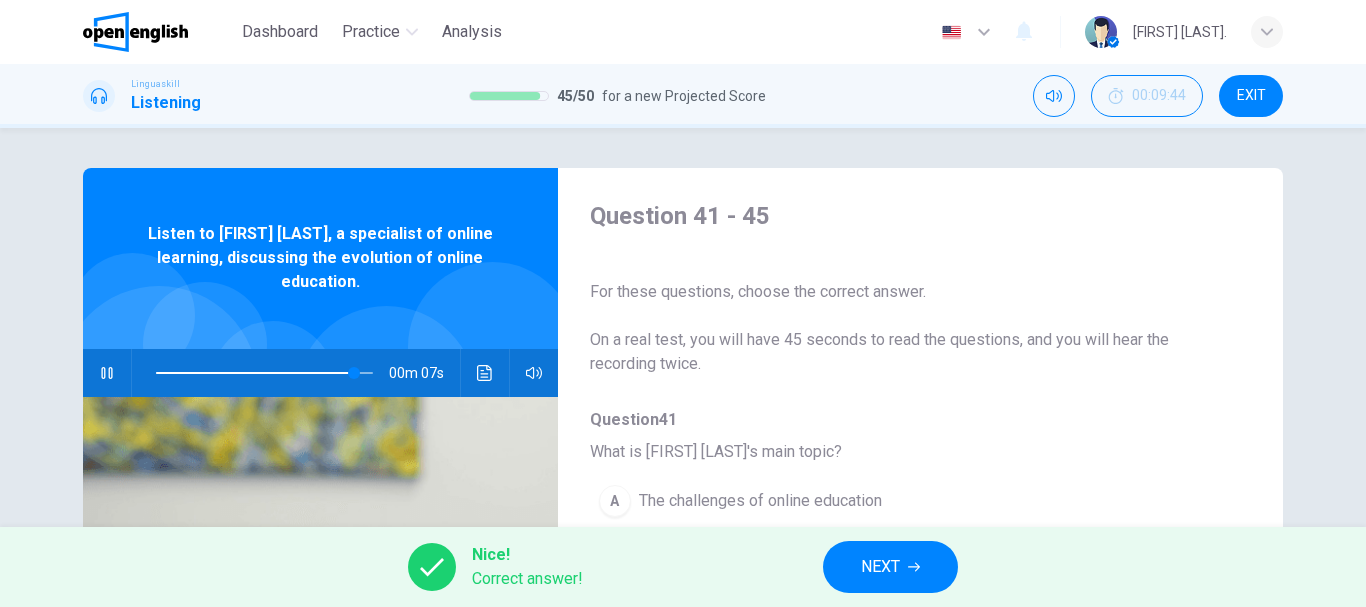 type on "**" 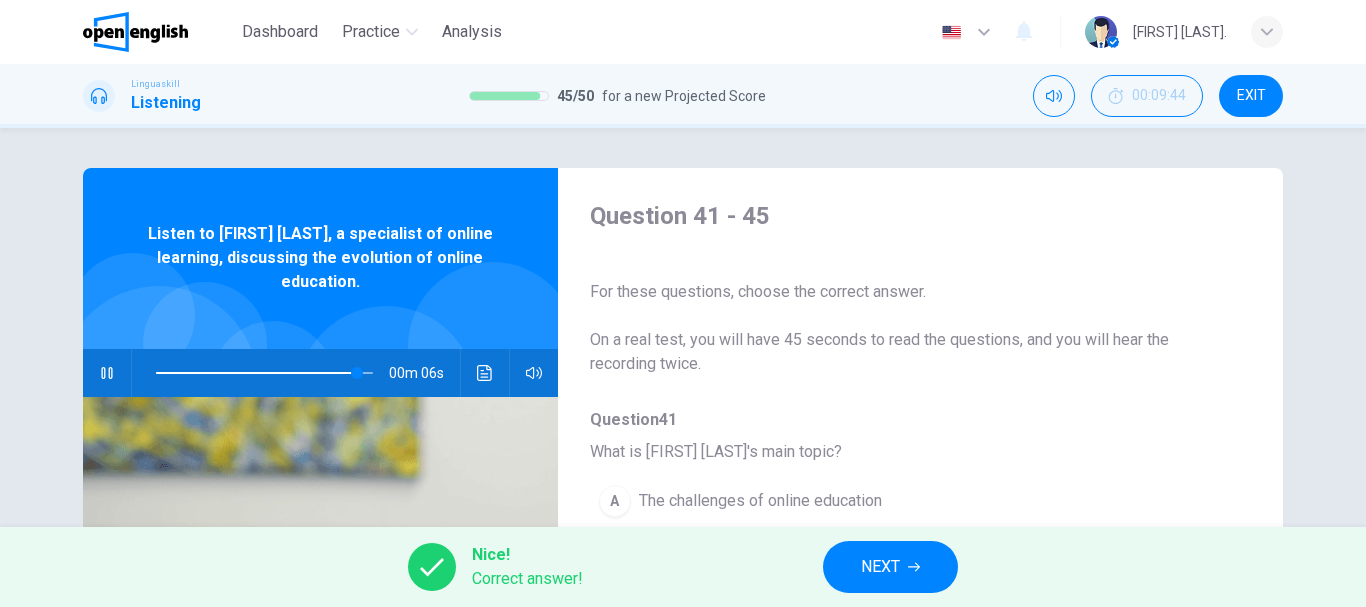 click on "NEXT" at bounding box center (890, 567) 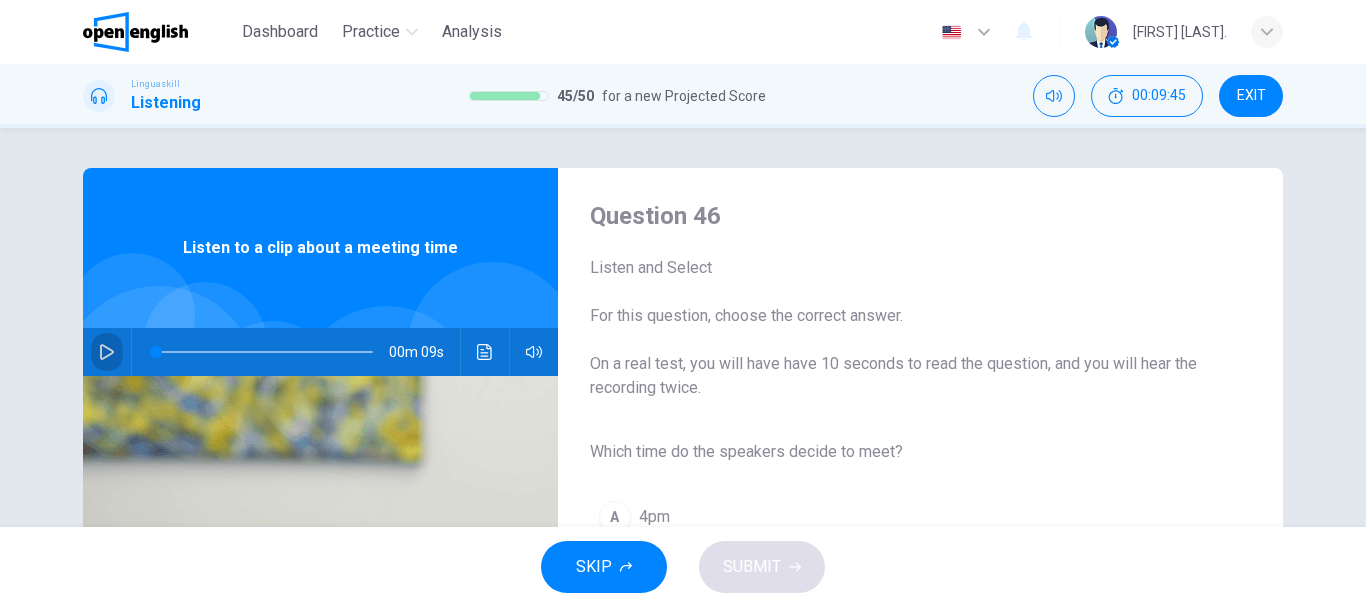 click 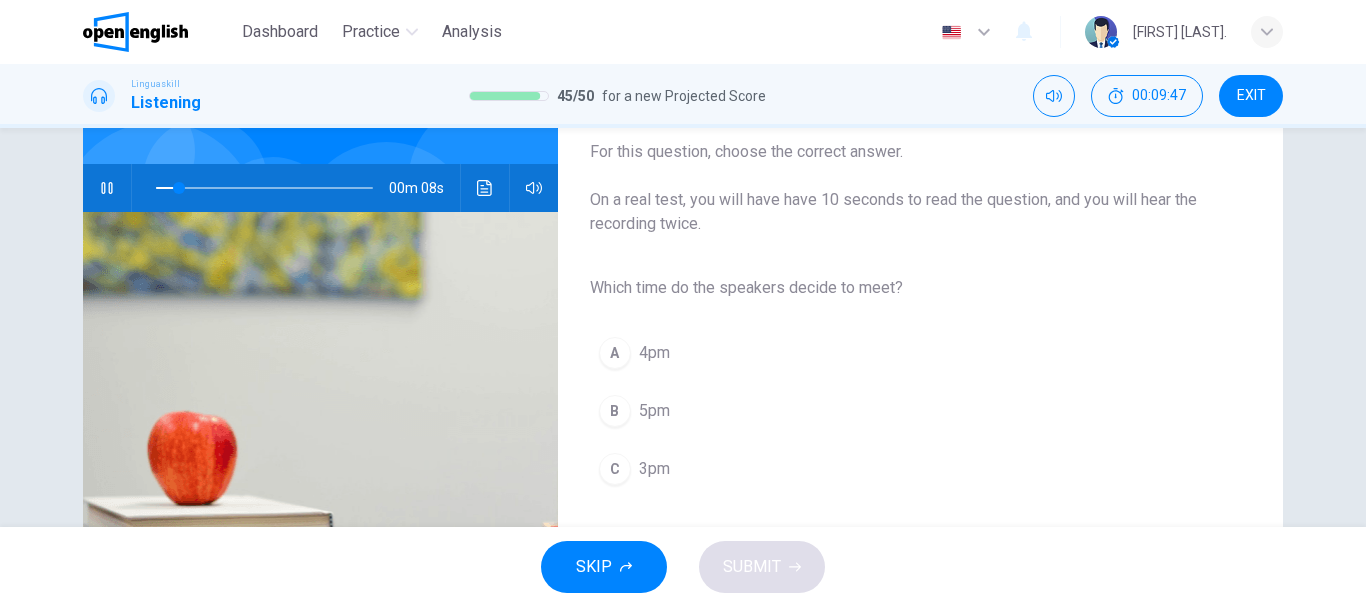 scroll, scrollTop: 200, scrollLeft: 0, axis: vertical 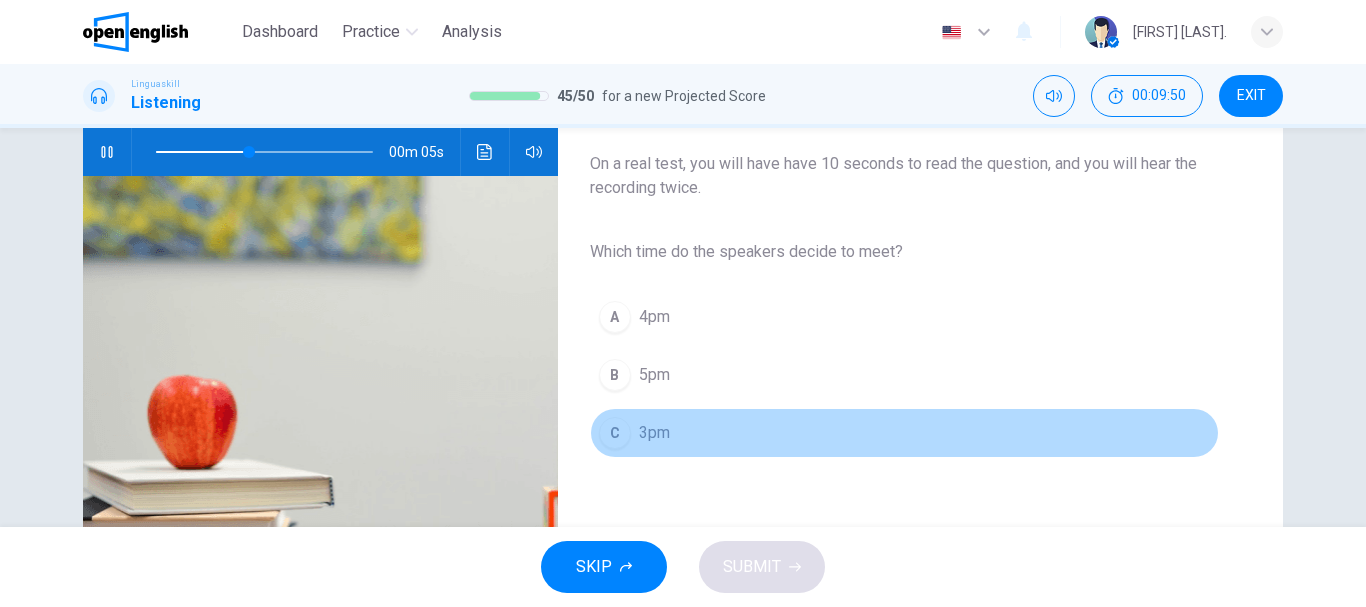click on "C 3pm" at bounding box center (904, 433) 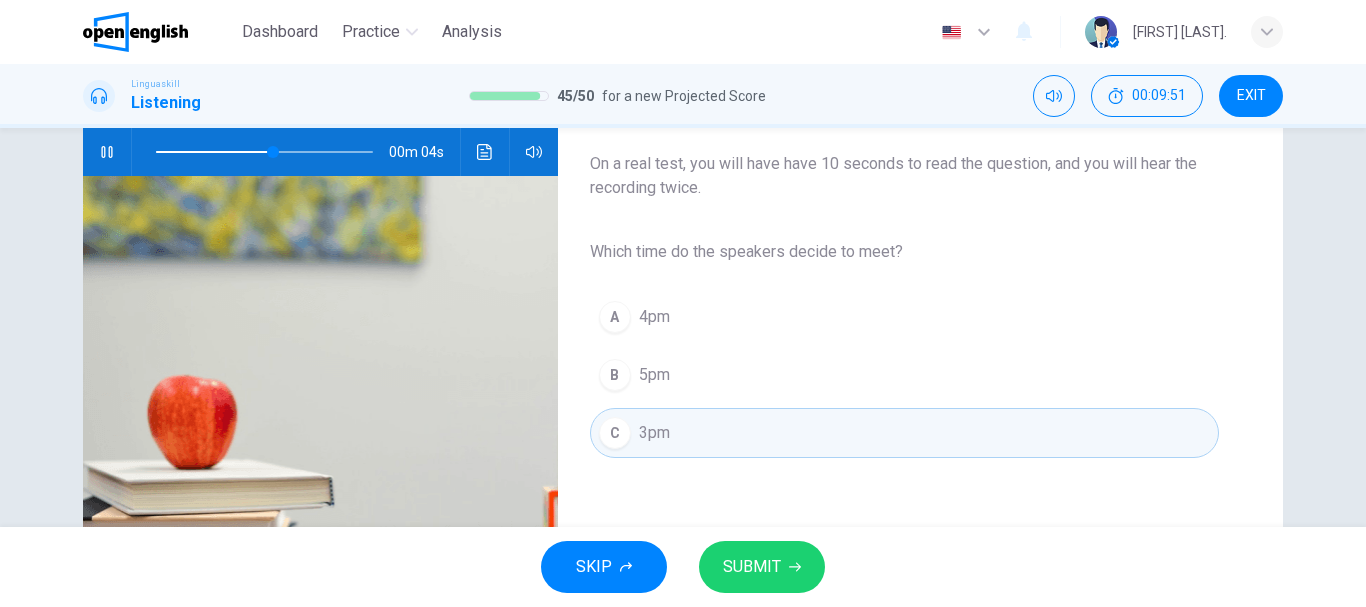 click on "SUBMIT" at bounding box center (752, 567) 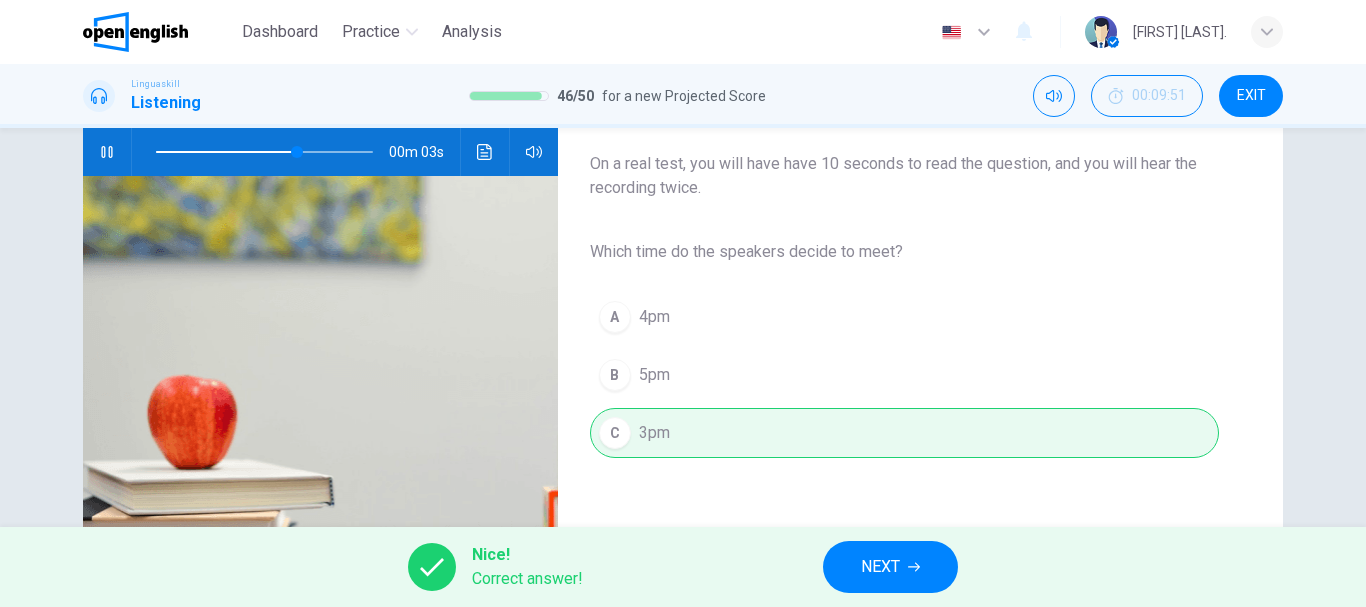 click on "NEXT" at bounding box center [880, 567] 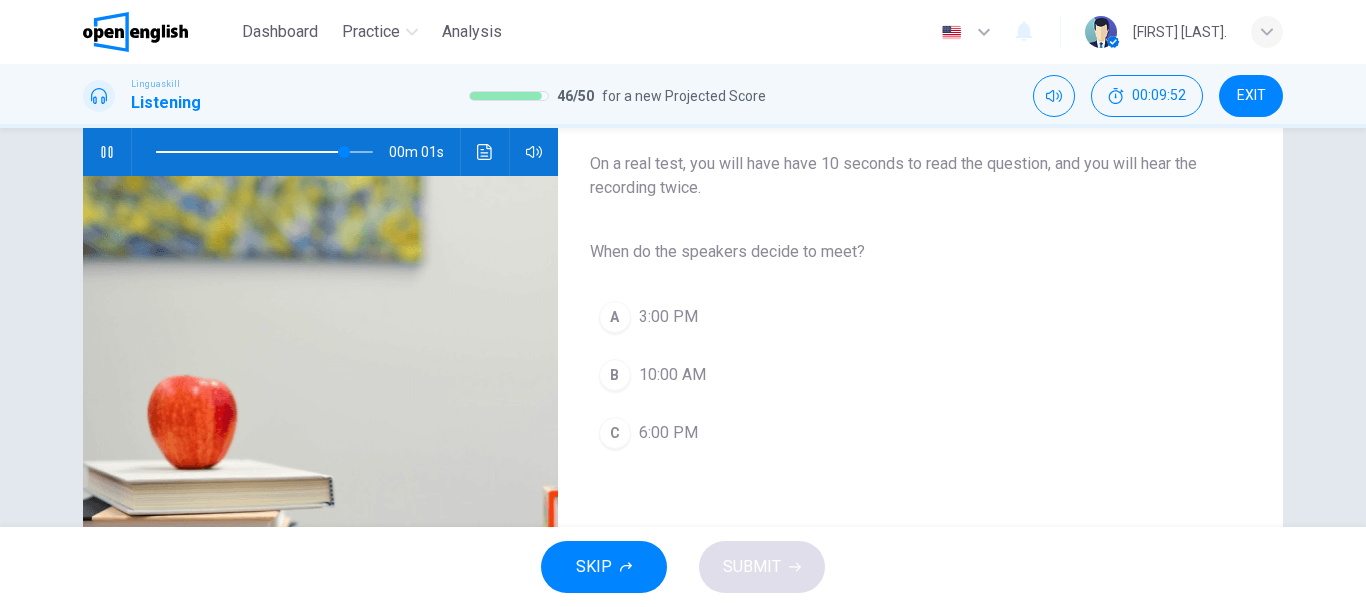 click on "A 3:00 PM" at bounding box center [904, 317] 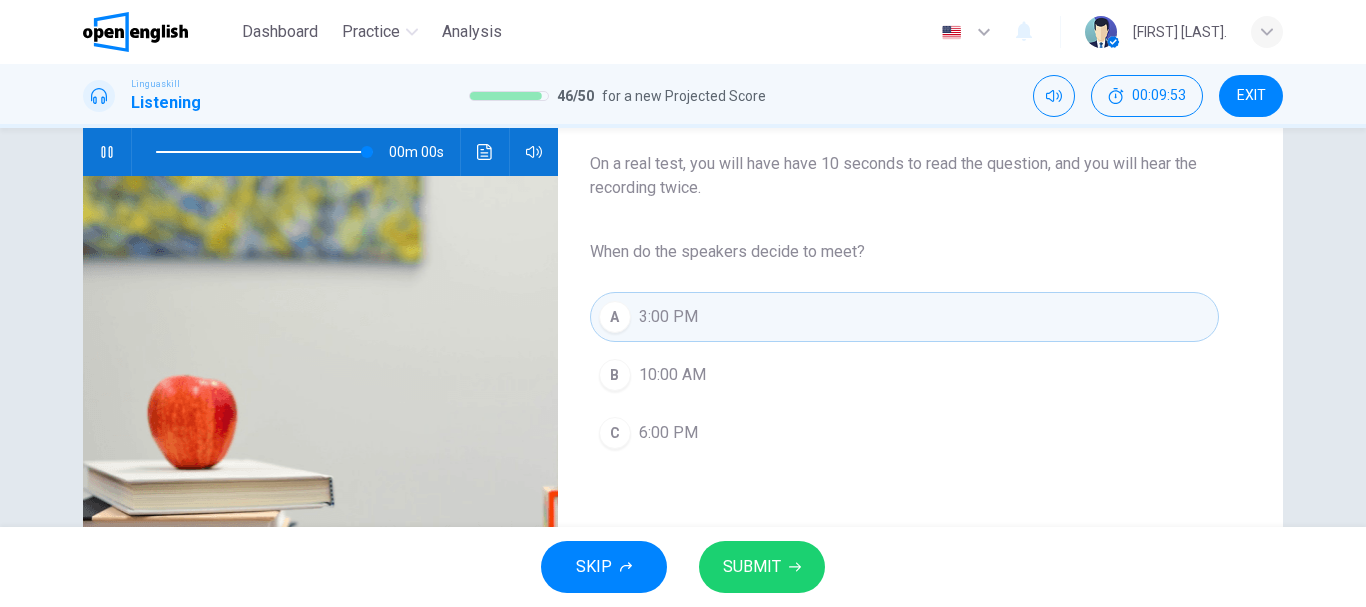 type on "*" 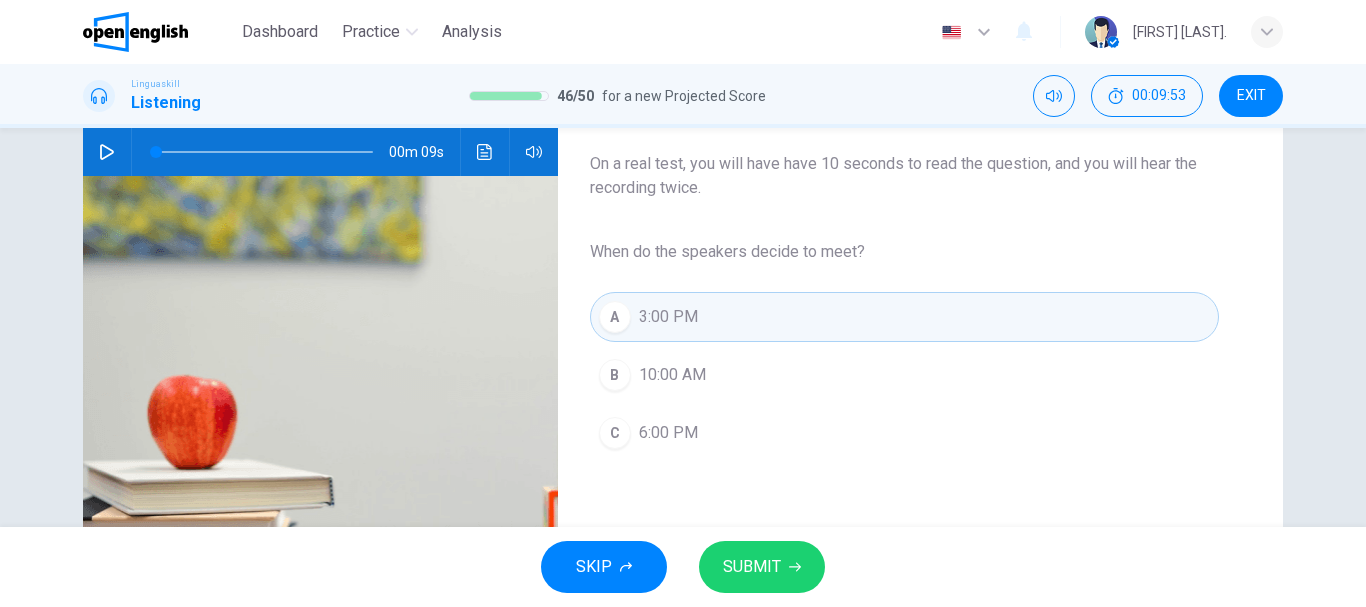 click on "SUBMIT" at bounding box center (762, 567) 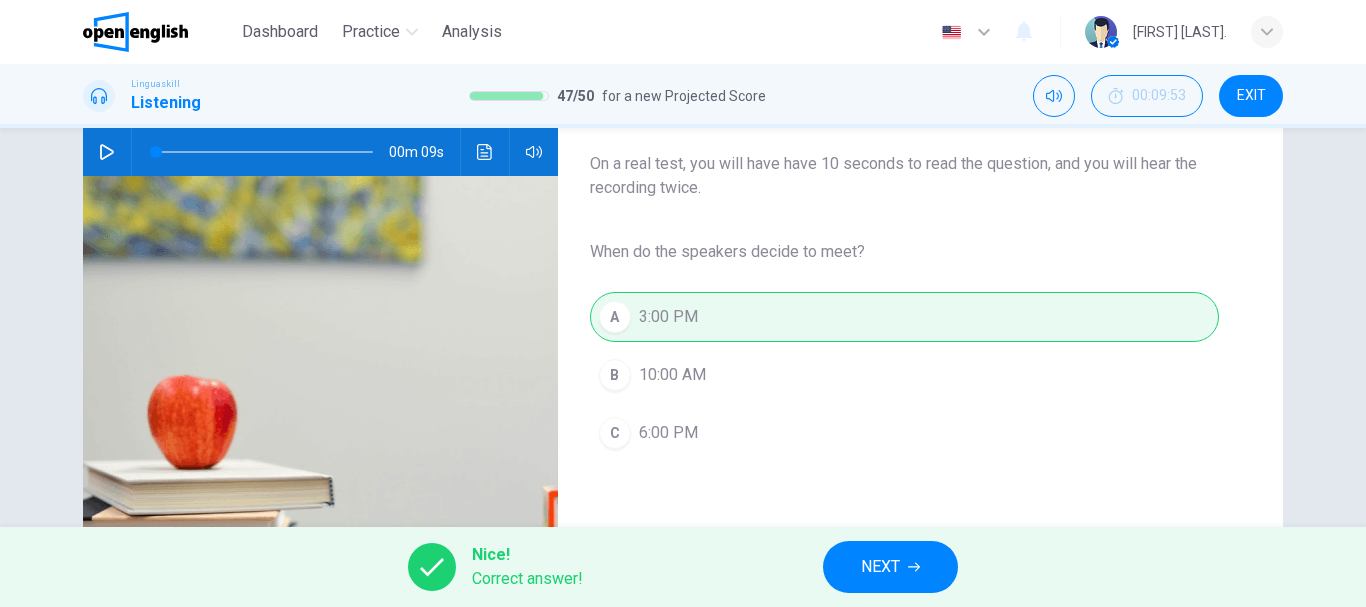 click on "NEXT" at bounding box center (890, 567) 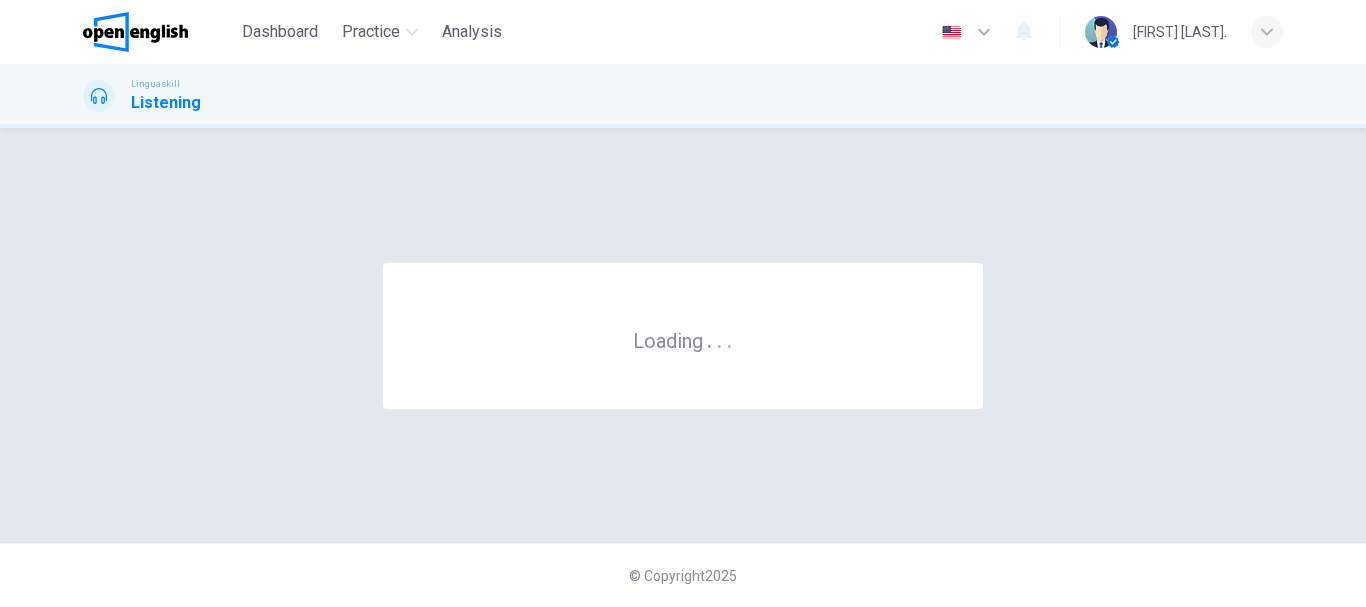 scroll, scrollTop: 0, scrollLeft: 0, axis: both 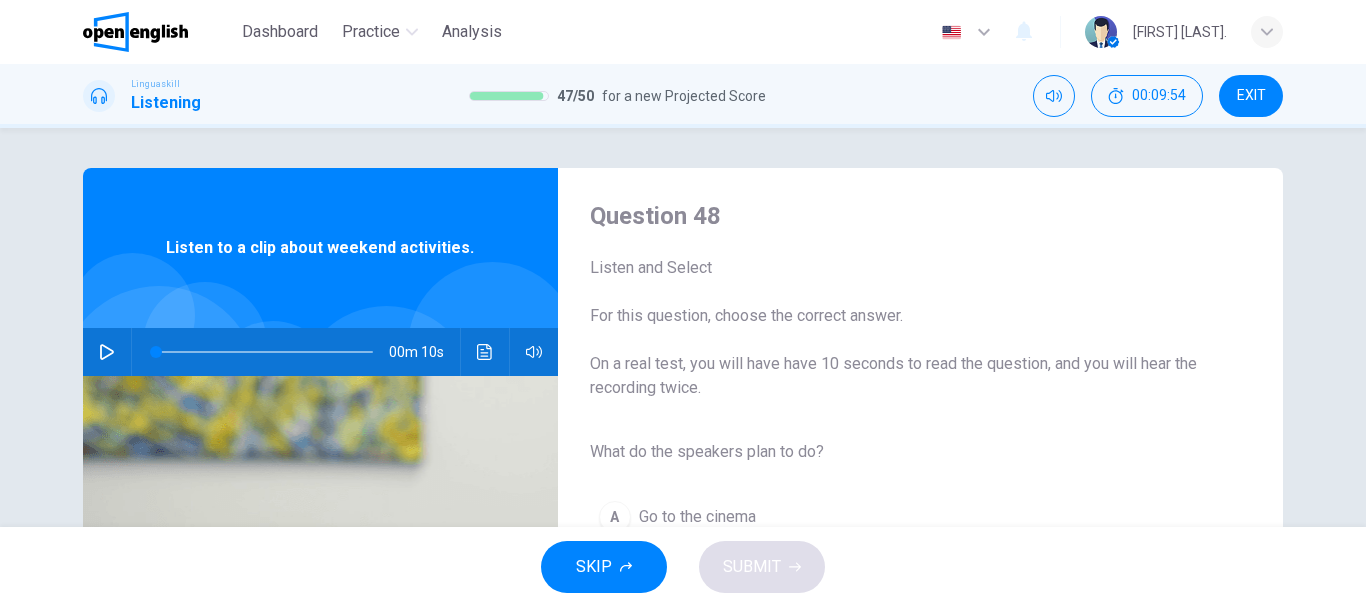 click at bounding box center (107, 352) 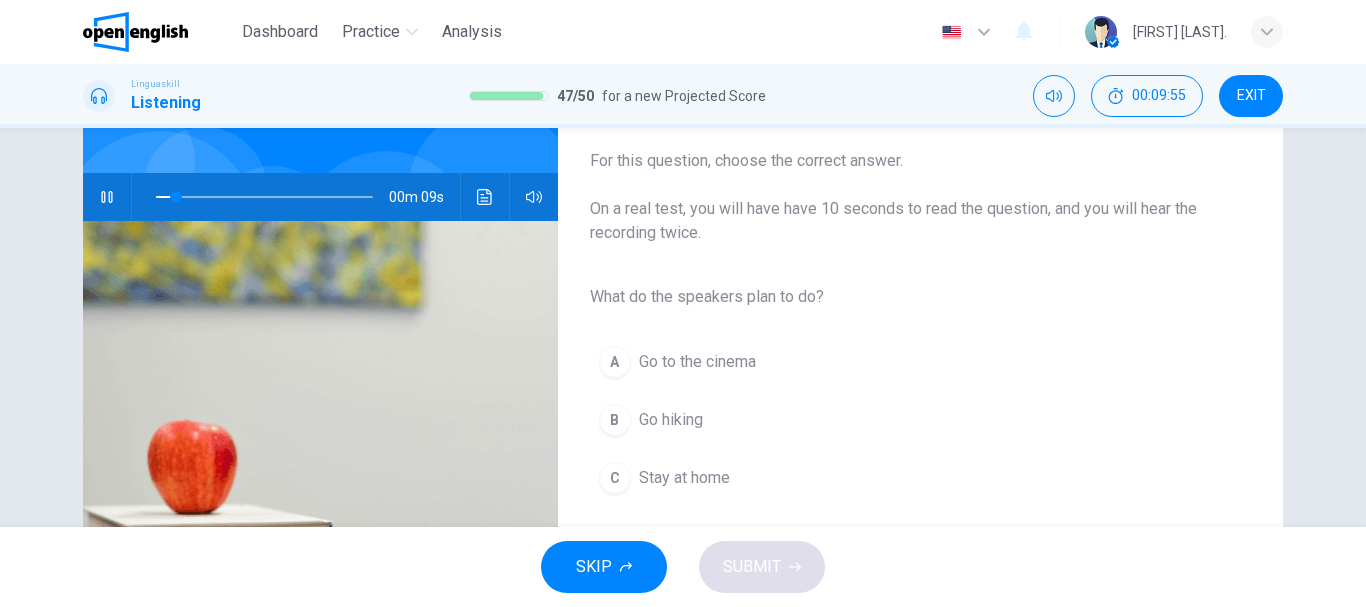 scroll, scrollTop: 200, scrollLeft: 0, axis: vertical 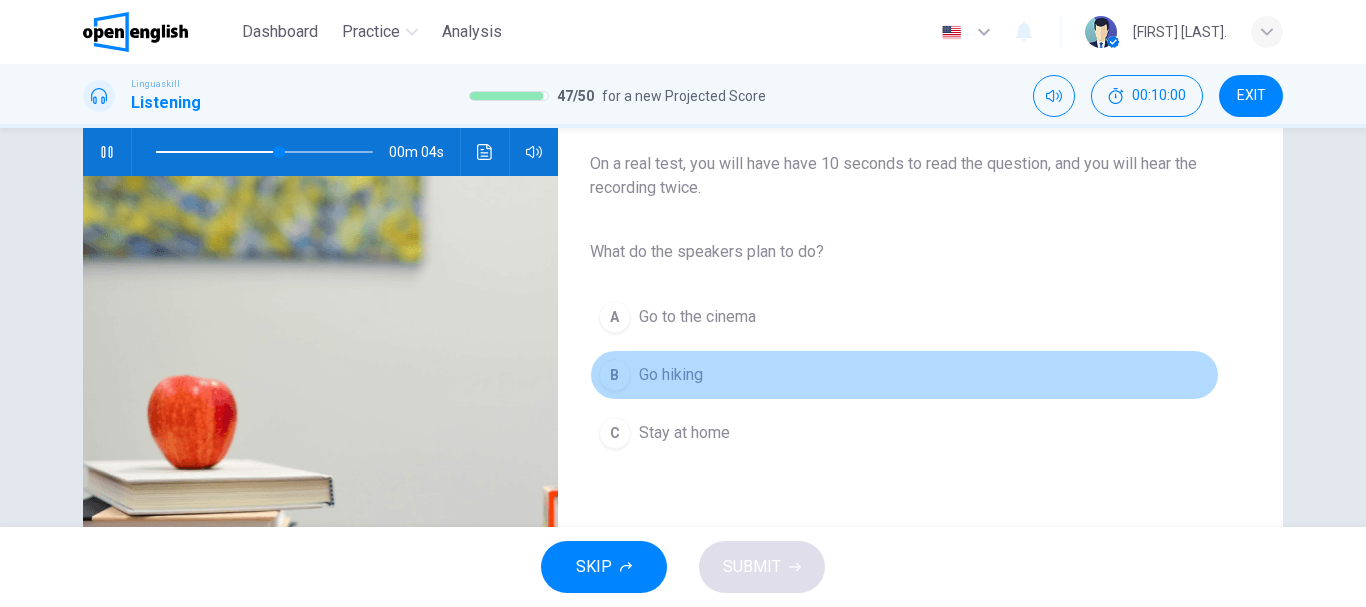 click on "Go hiking" at bounding box center [671, 375] 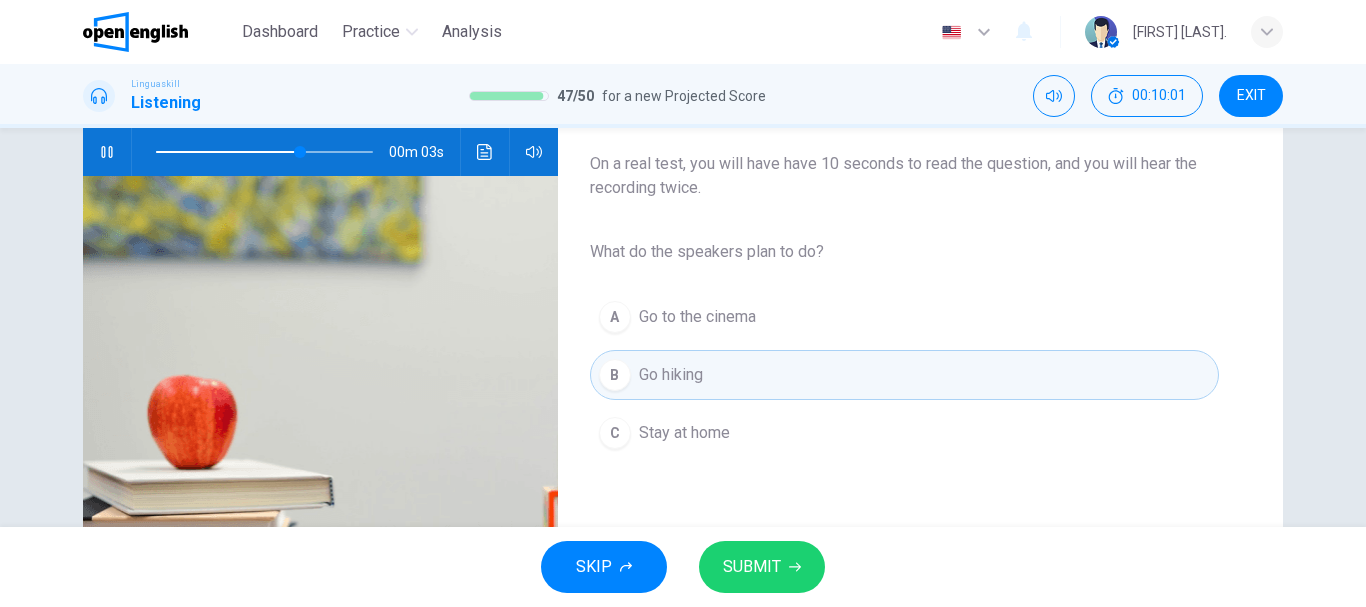 click on "SUBMIT" at bounding box center [762, 567] 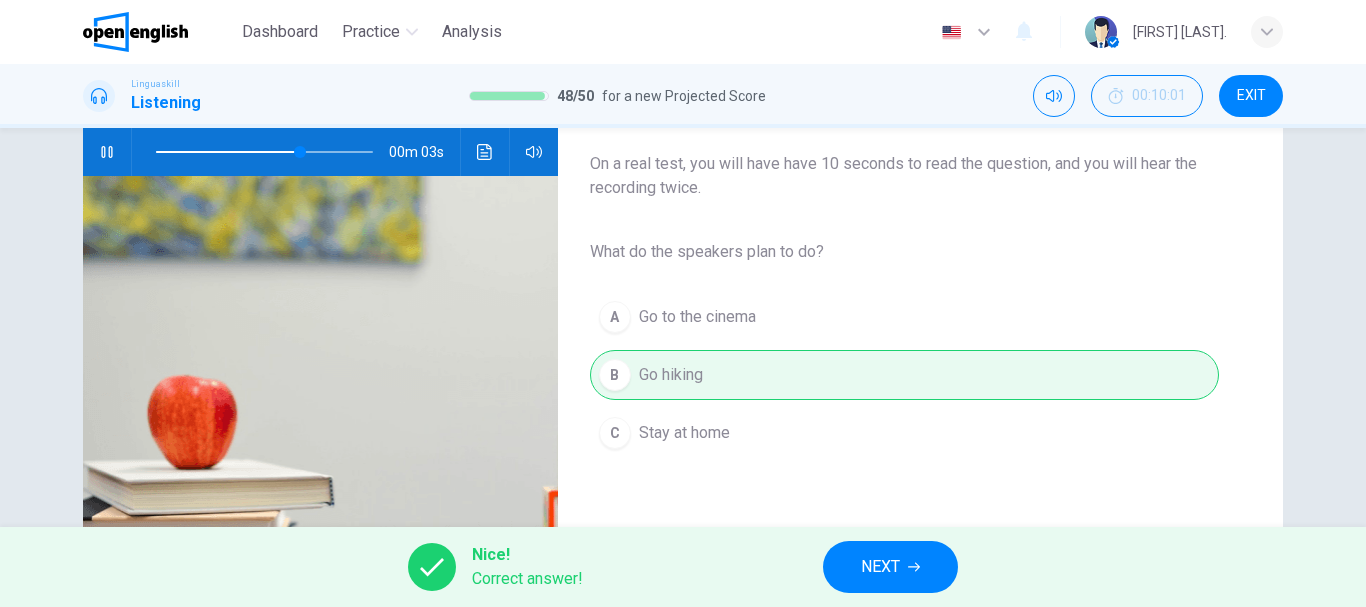 type on "**" 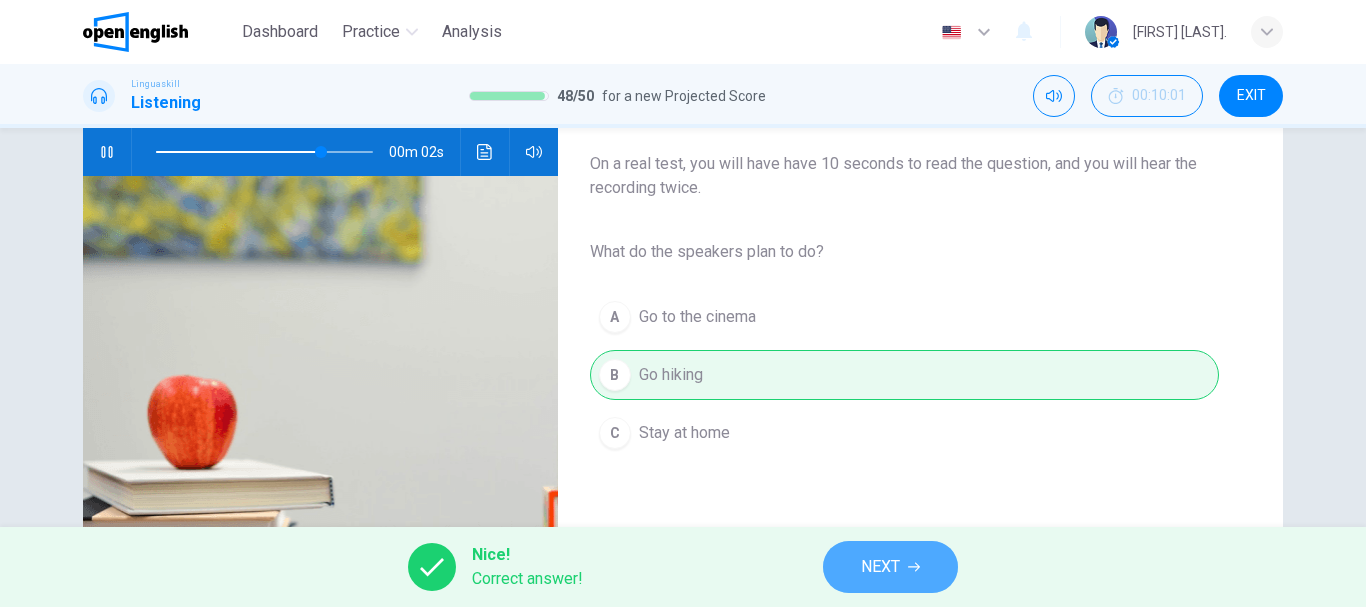 click on "NEXT" at bounding box center (880, 567) 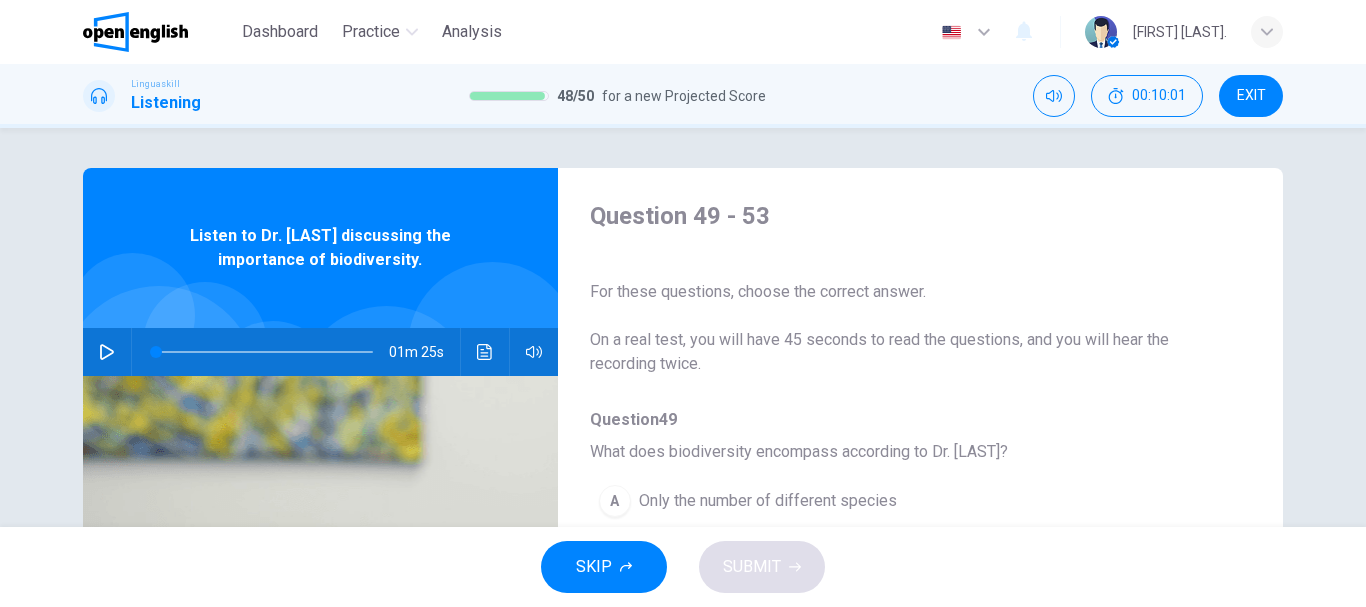 click 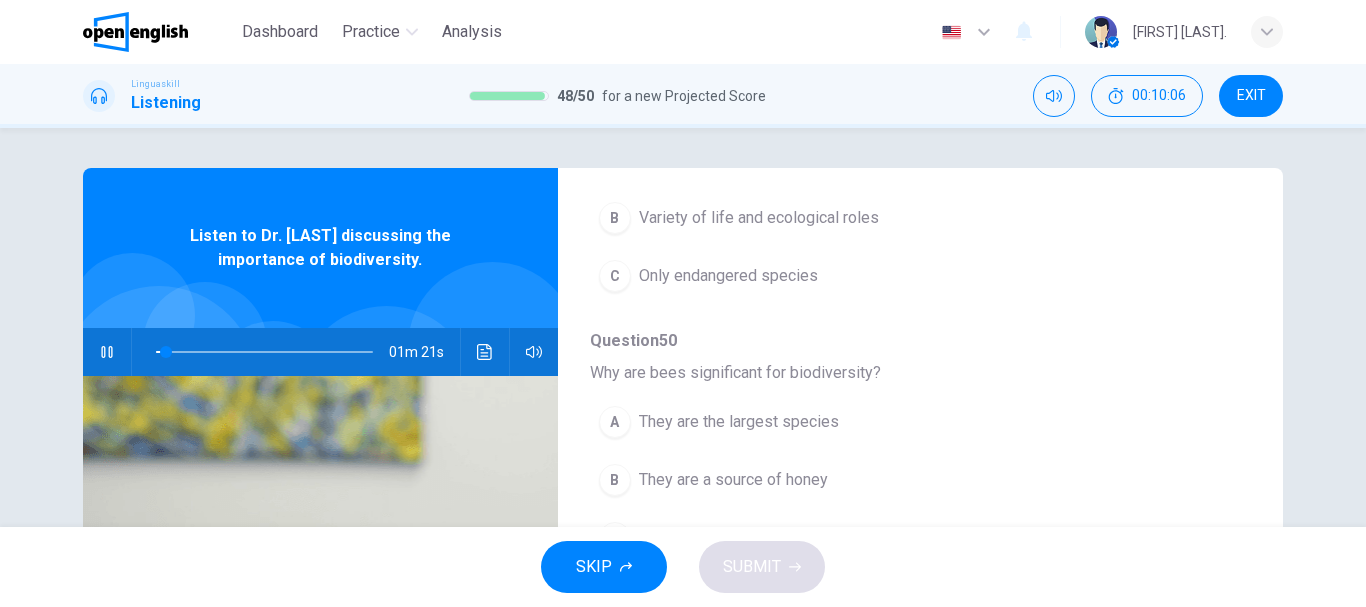 scroll, scrollTop: 63, scrollLeft: 0, axis: vertical 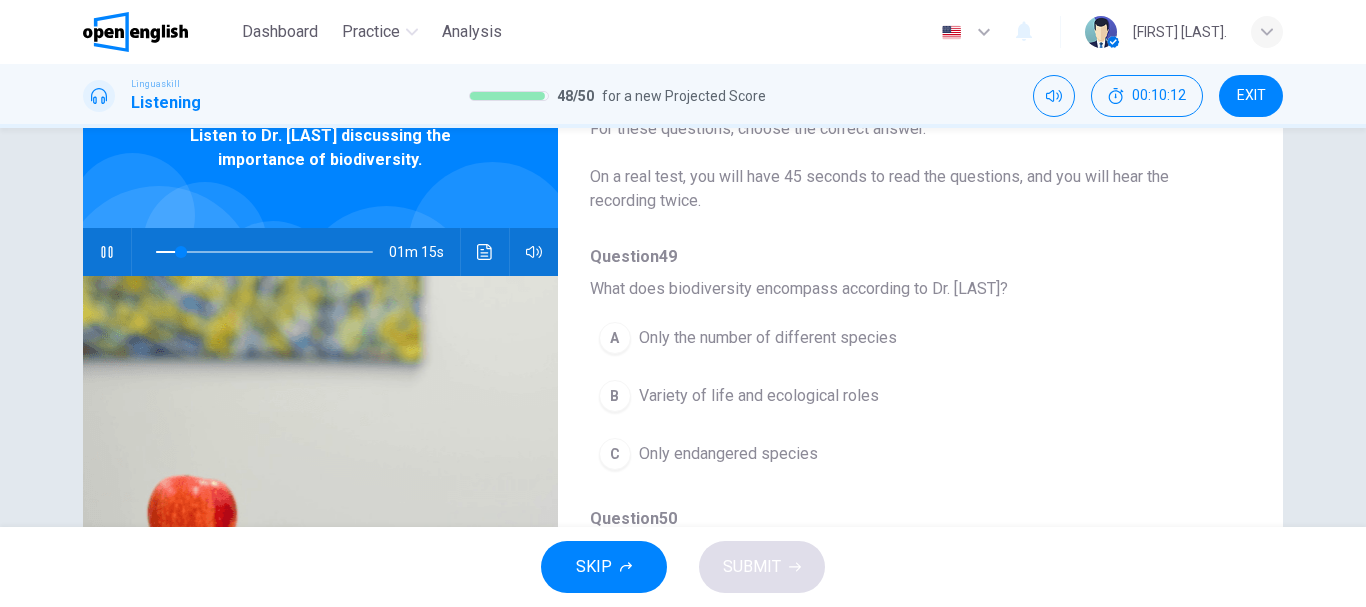 click on "Variety of life and ecological roles" at bounding box center (759, 396) 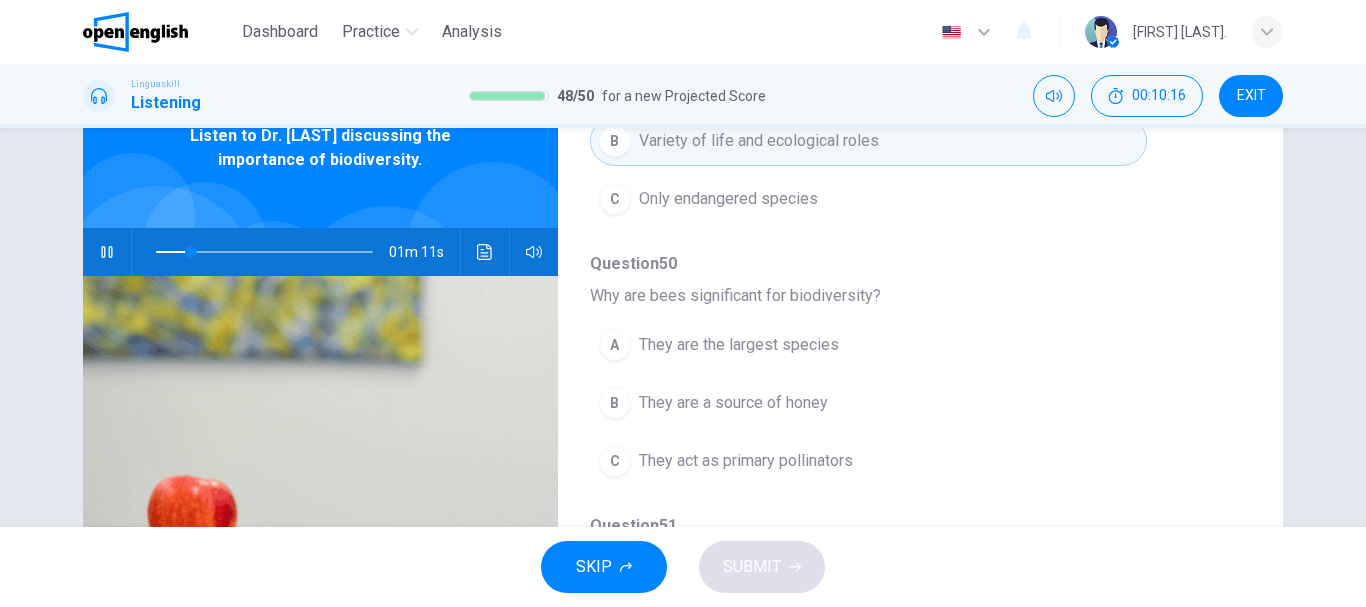 scroll, scrollTop: 363, scrollLeft: 0, axis: vertical 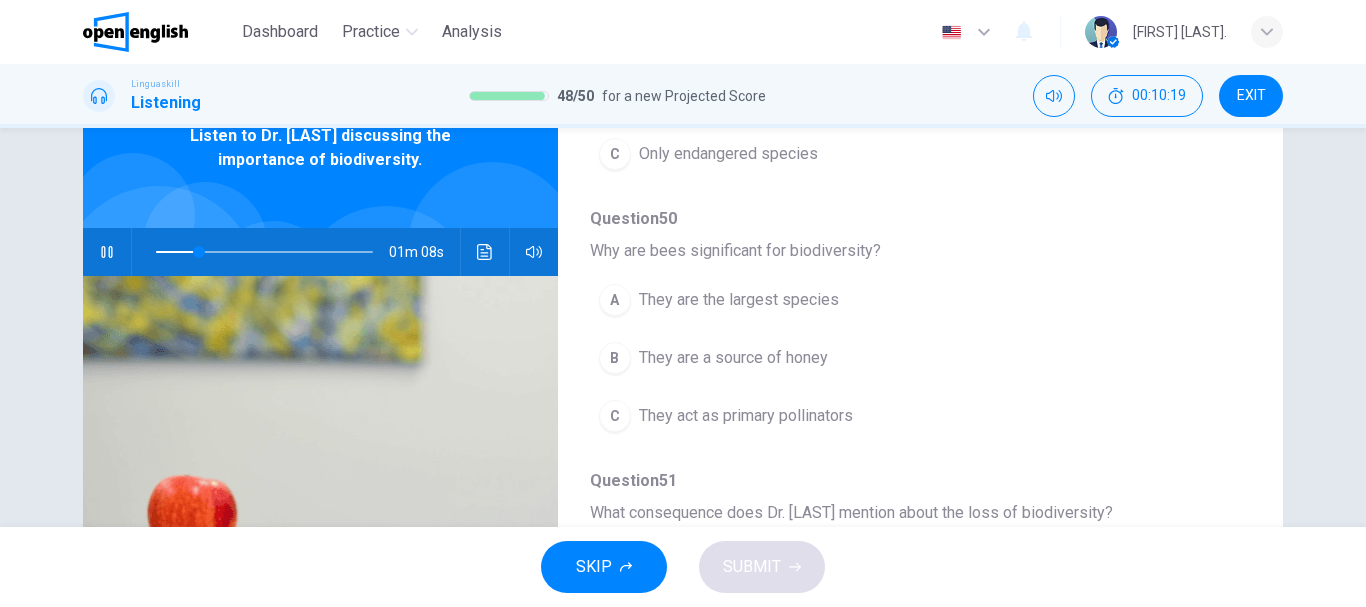 click on "C They act as primary pollinators" at bounding box center (868, 416) 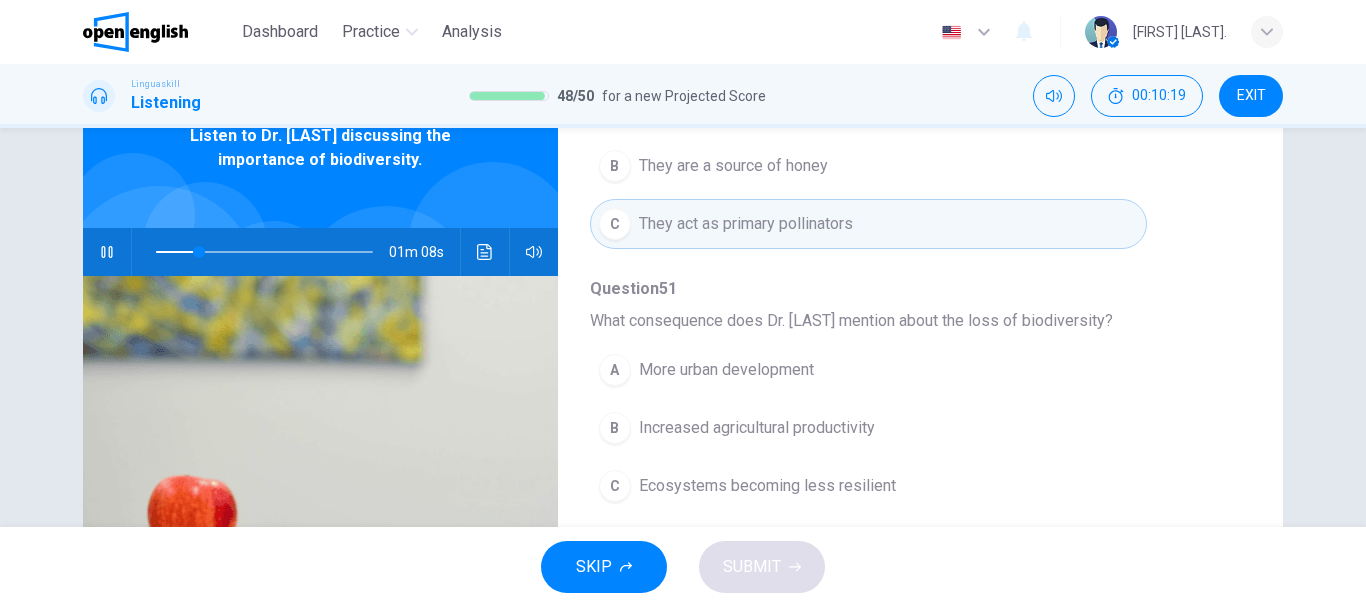 scroll, scrollTop: 563, scrollLeft: 0, axis: vertical 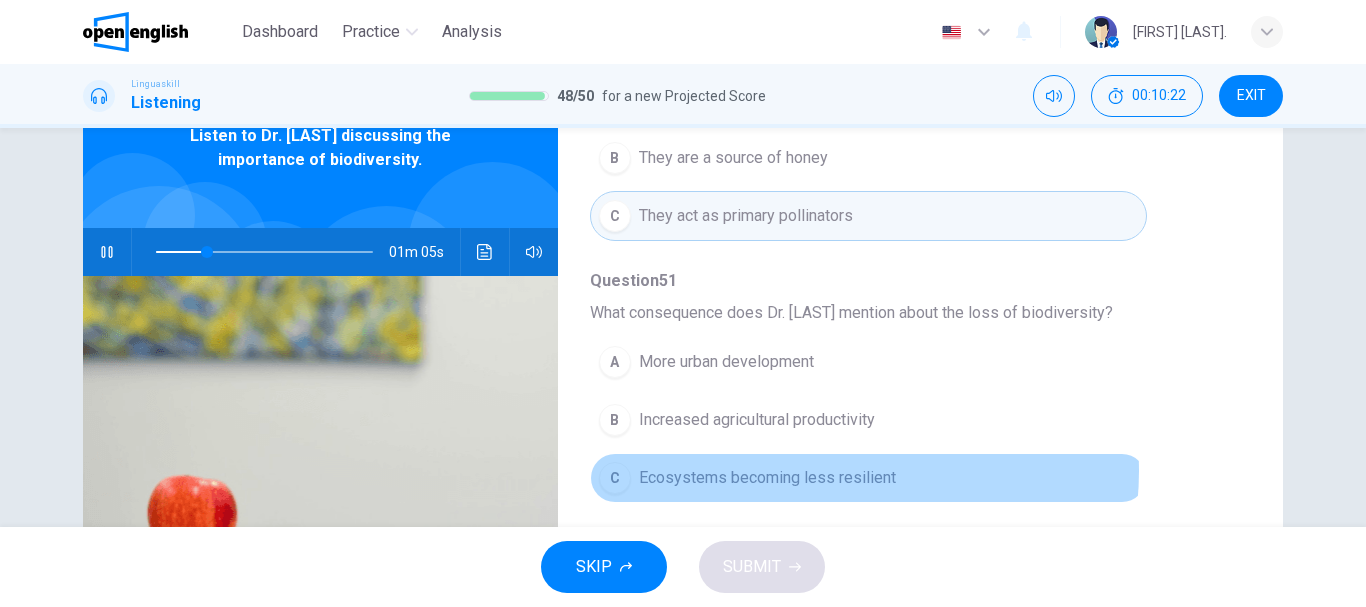 click on "Ecosystems becoming less resilient" at bounding box center (767, 478) 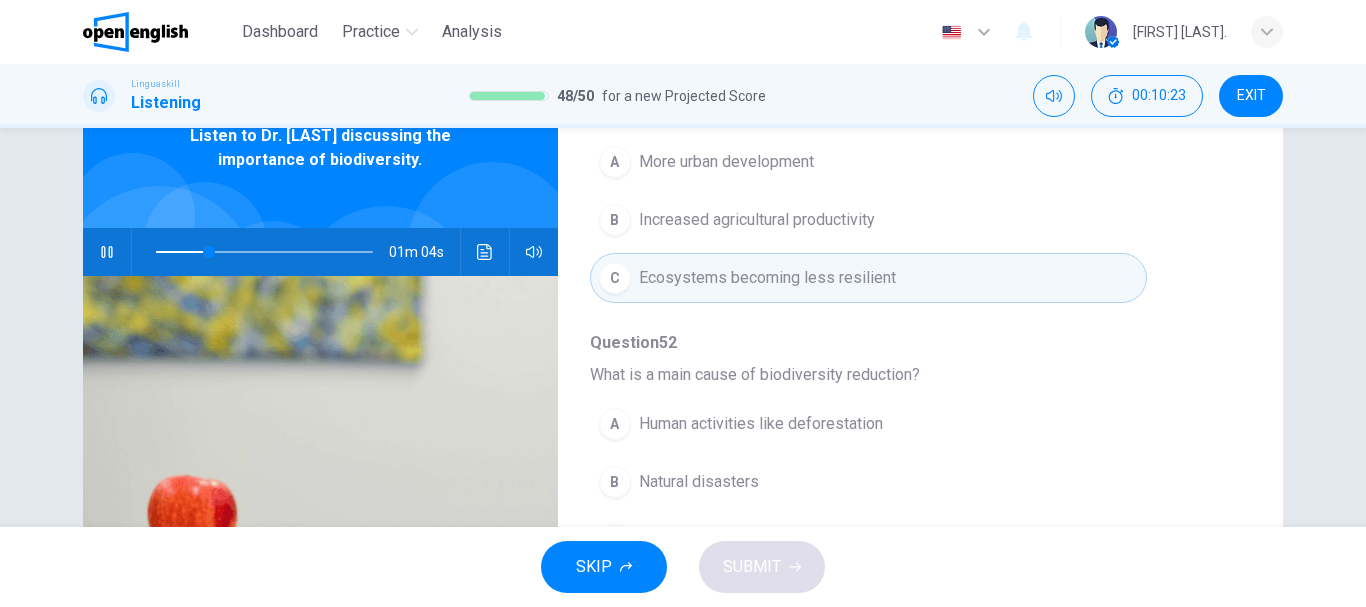 scroll, scrollTop: 863, scrollLeft: 0, axis: vertical 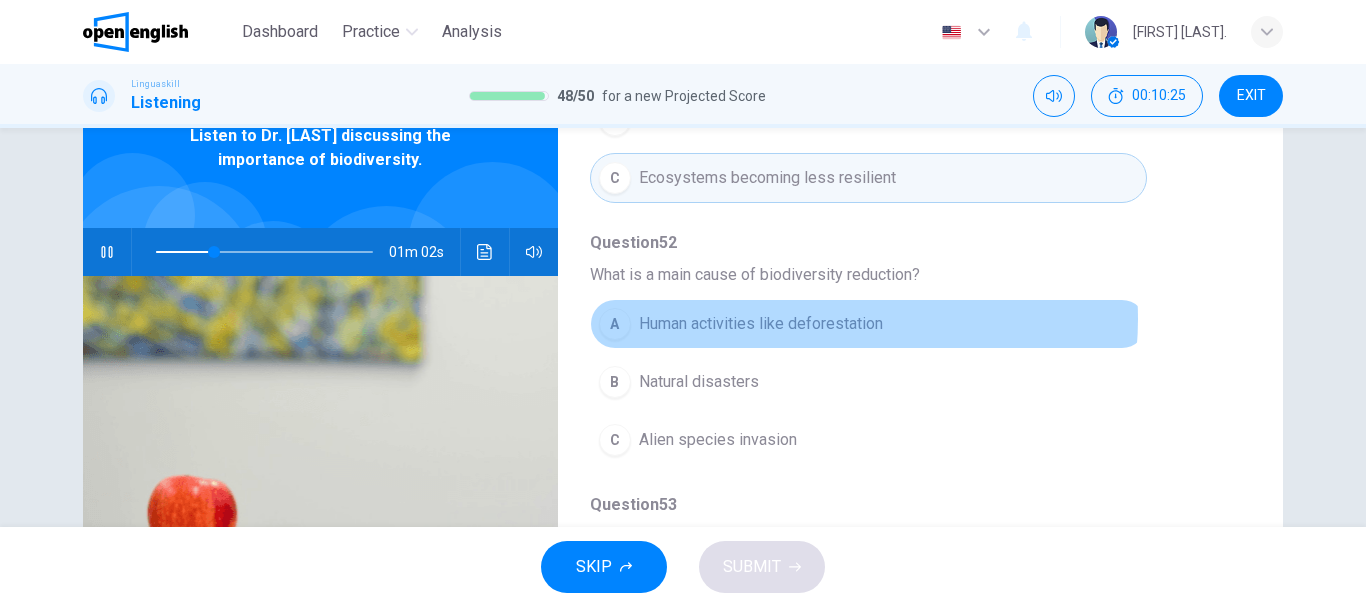 click on "Human activities like deforestation" at bounding box center [761, 324] 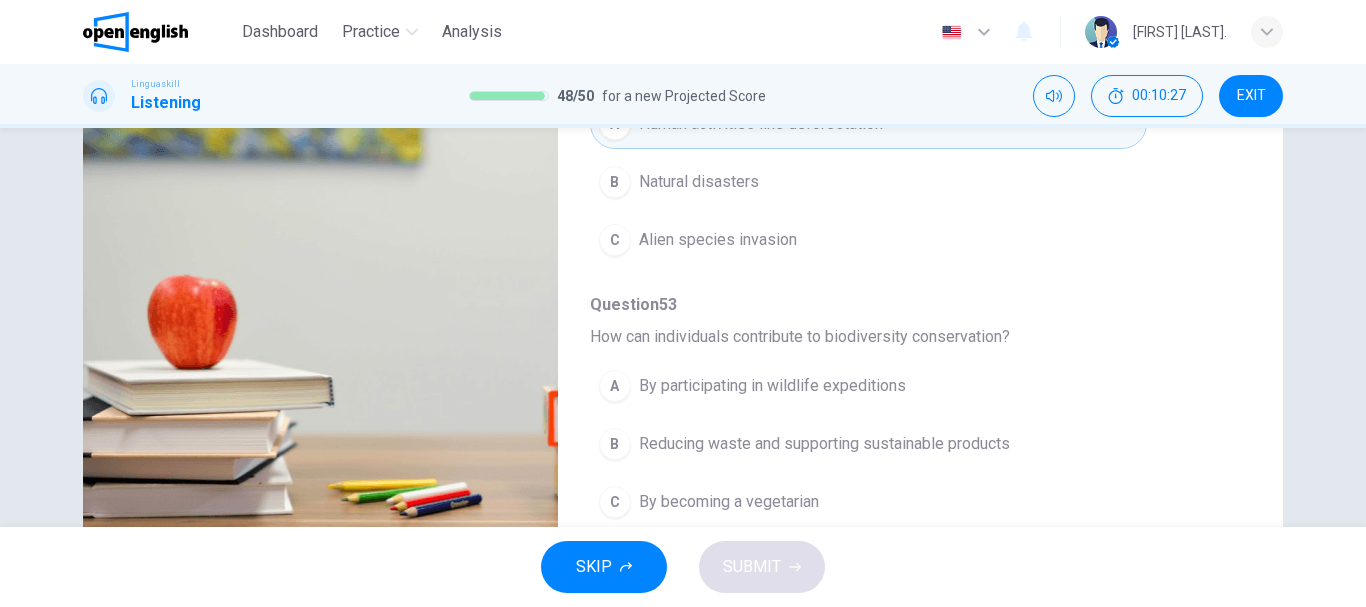 scroll, scrollTop: 376, scrollLeft: 0, axis: vertical 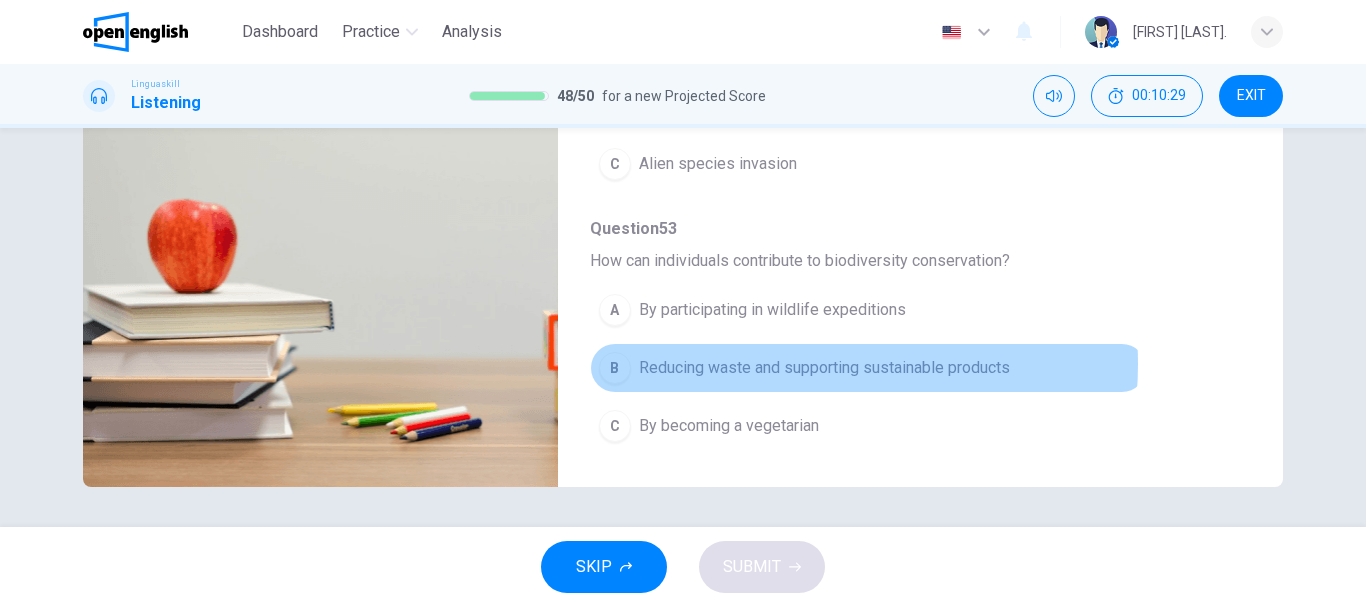 click on "Reducing waste and supporting sustainable products" at bounding box center (824, 368) 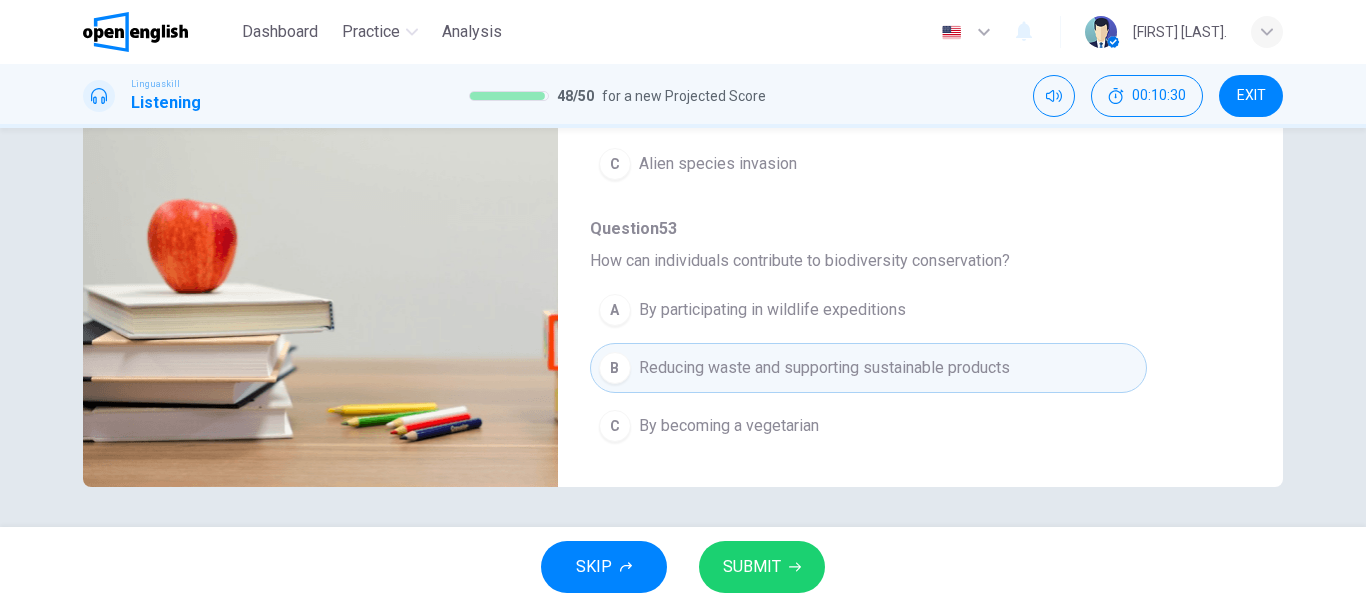 click on "SUBMIT" at bounding box center [762, 567] 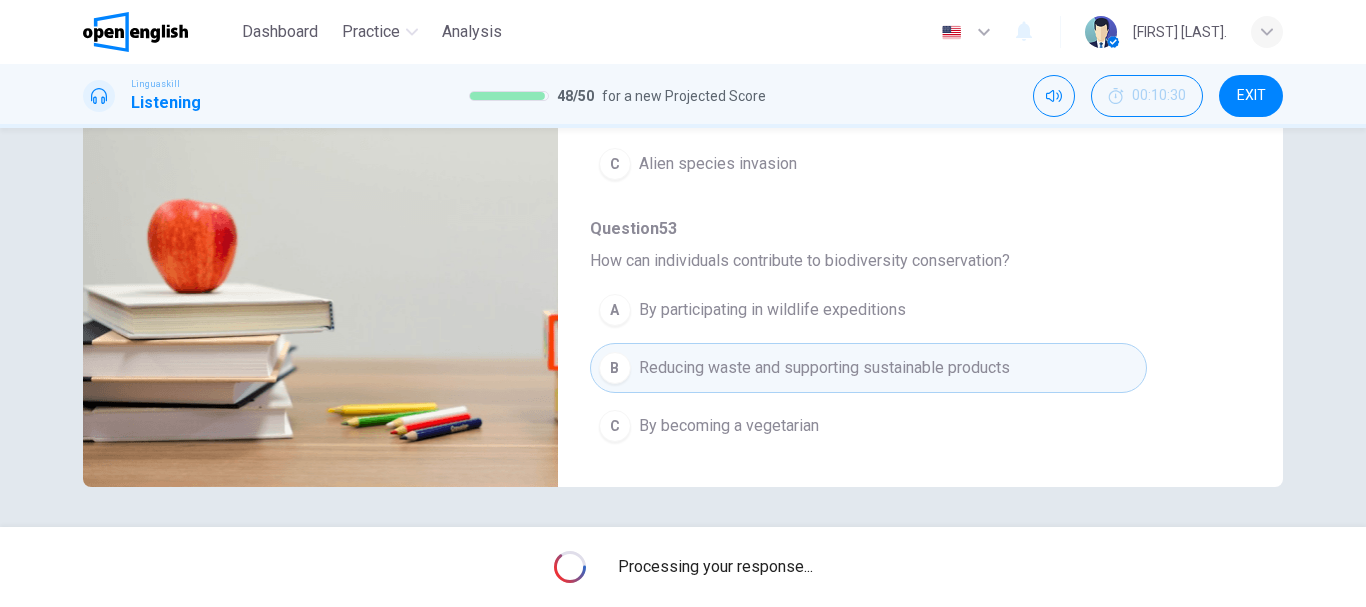 type on "**" 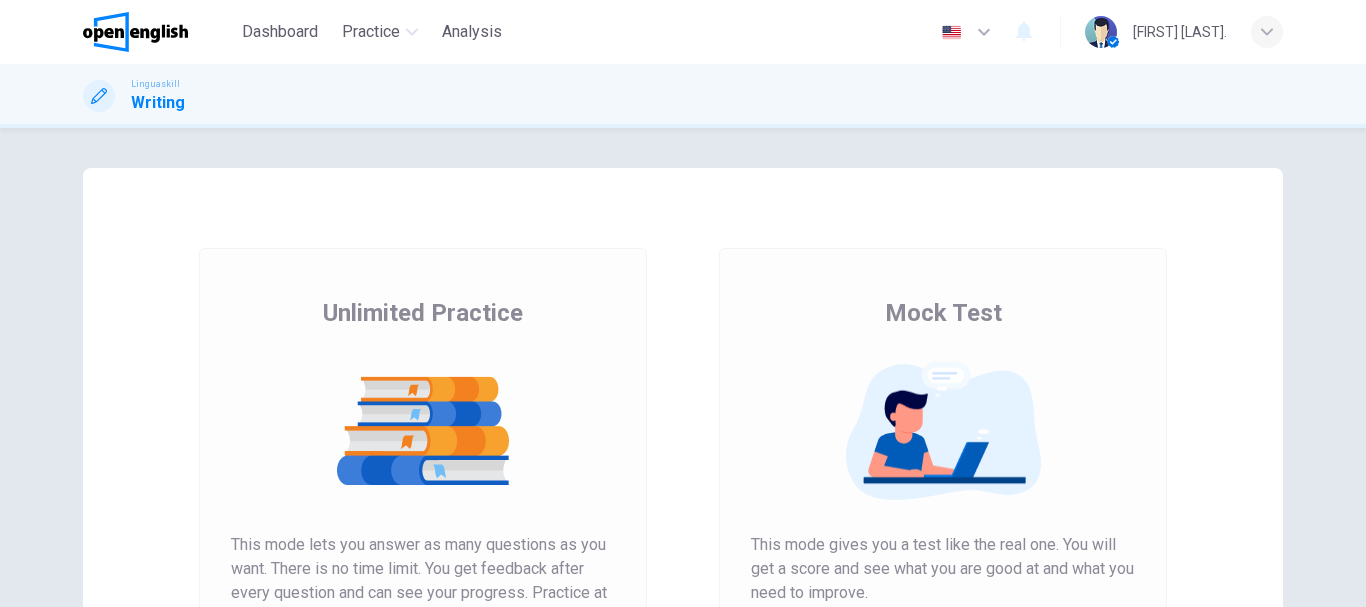 scroll, scrollTop: 0, scrollLeft: 0, axis: both 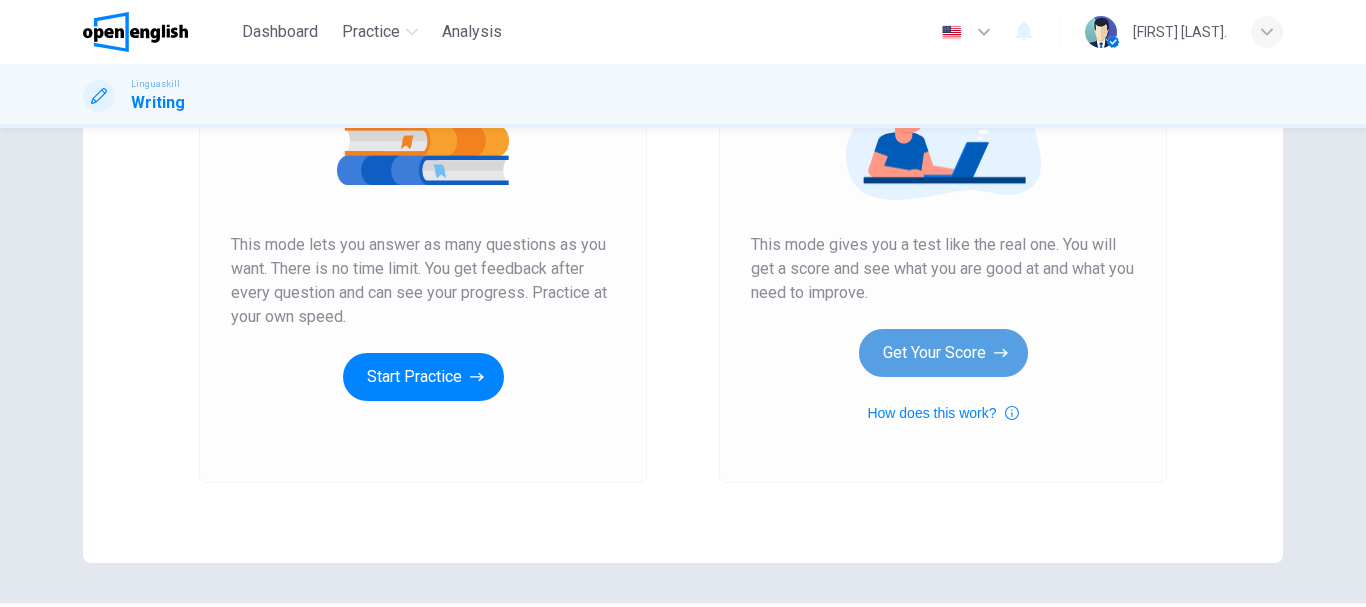 click on "Get Your Score" at bounding box center [943, 353] 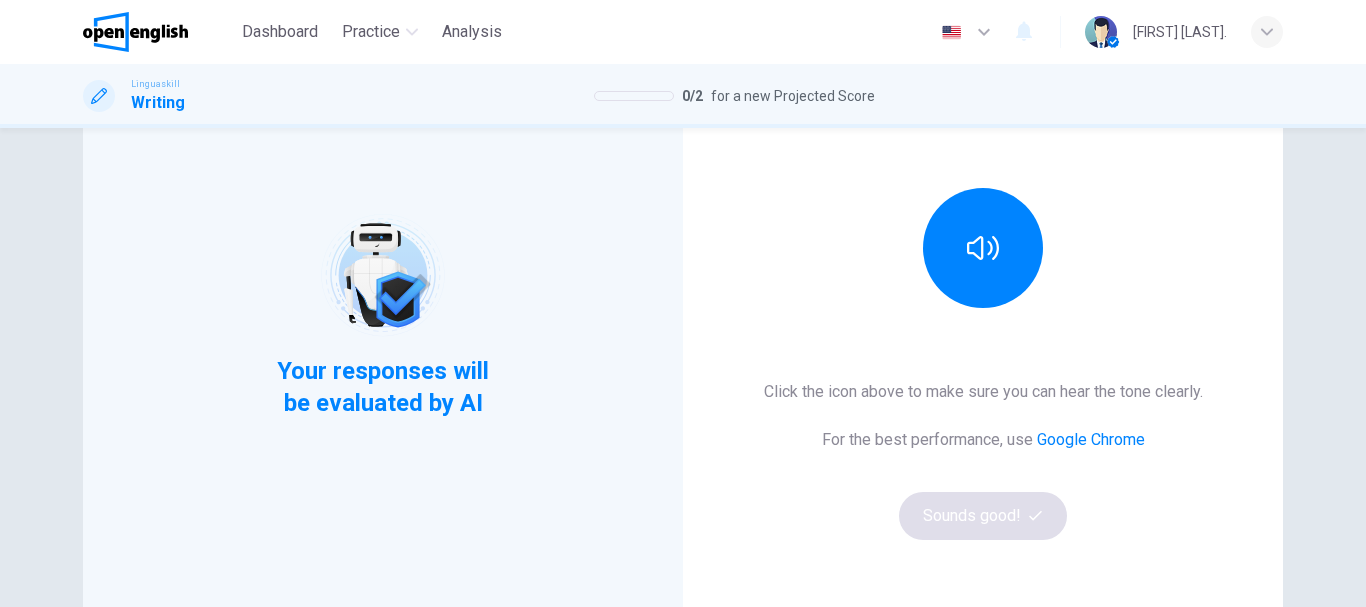 scroll, scrollTop: 100, scrollLeft: 0, axis: vertical 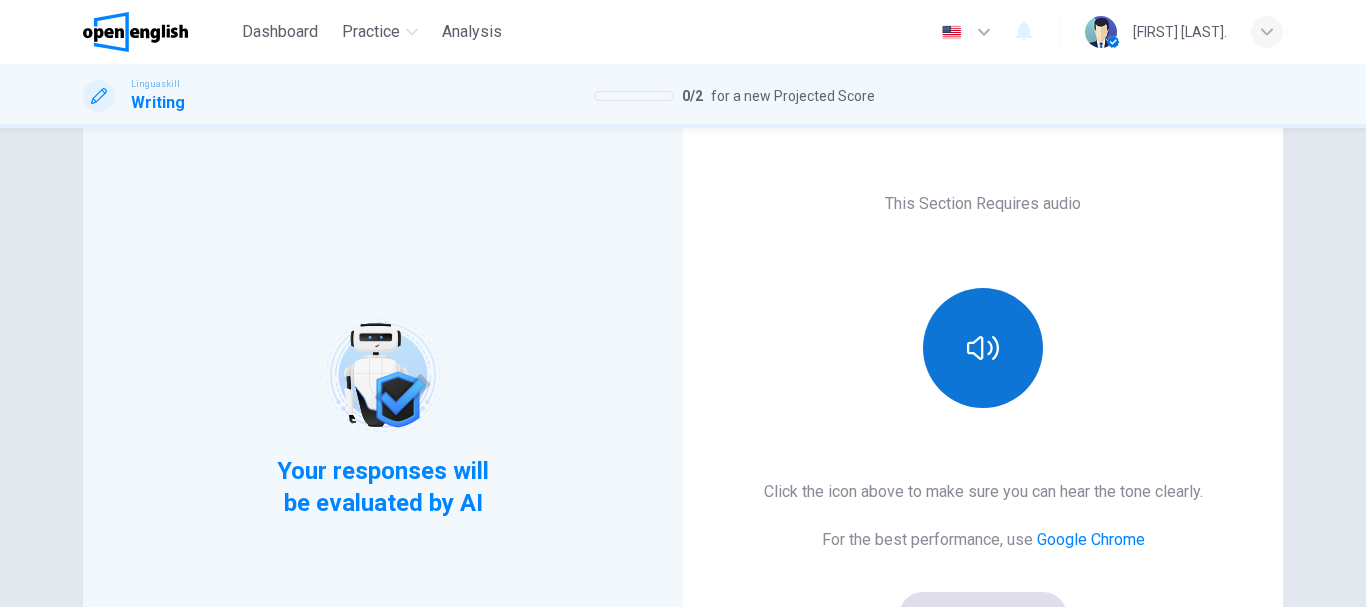 click 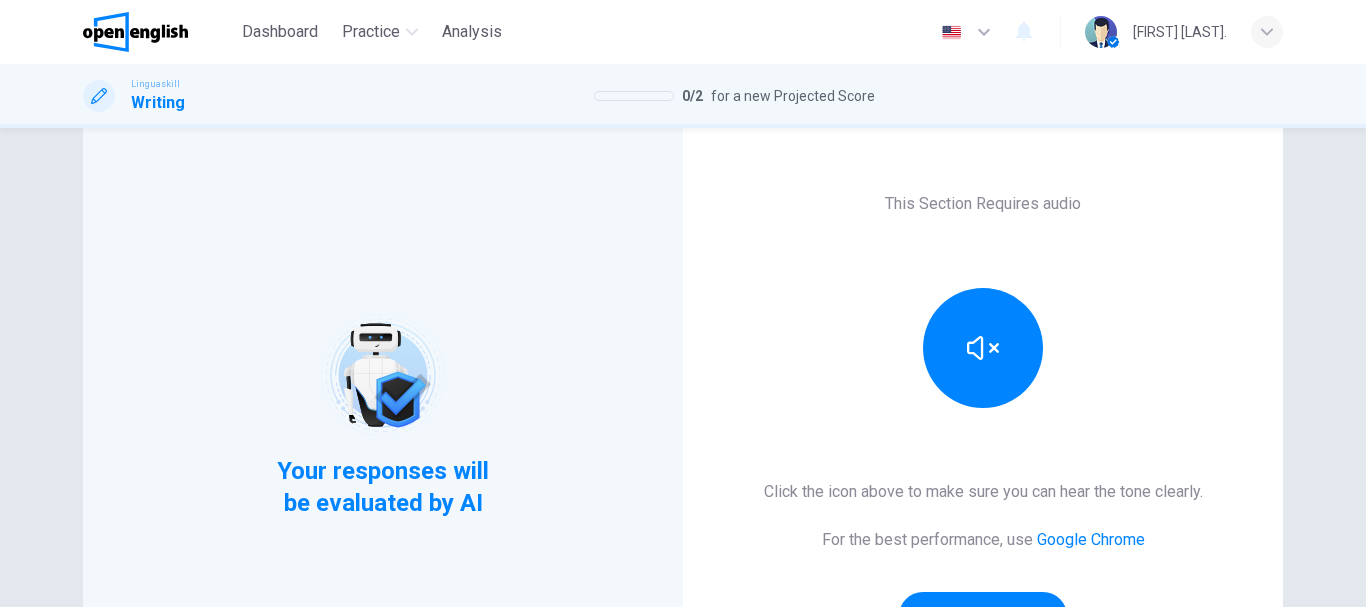 scroll, scrollTop: 200, scrollLeft: 0, axis: vertical 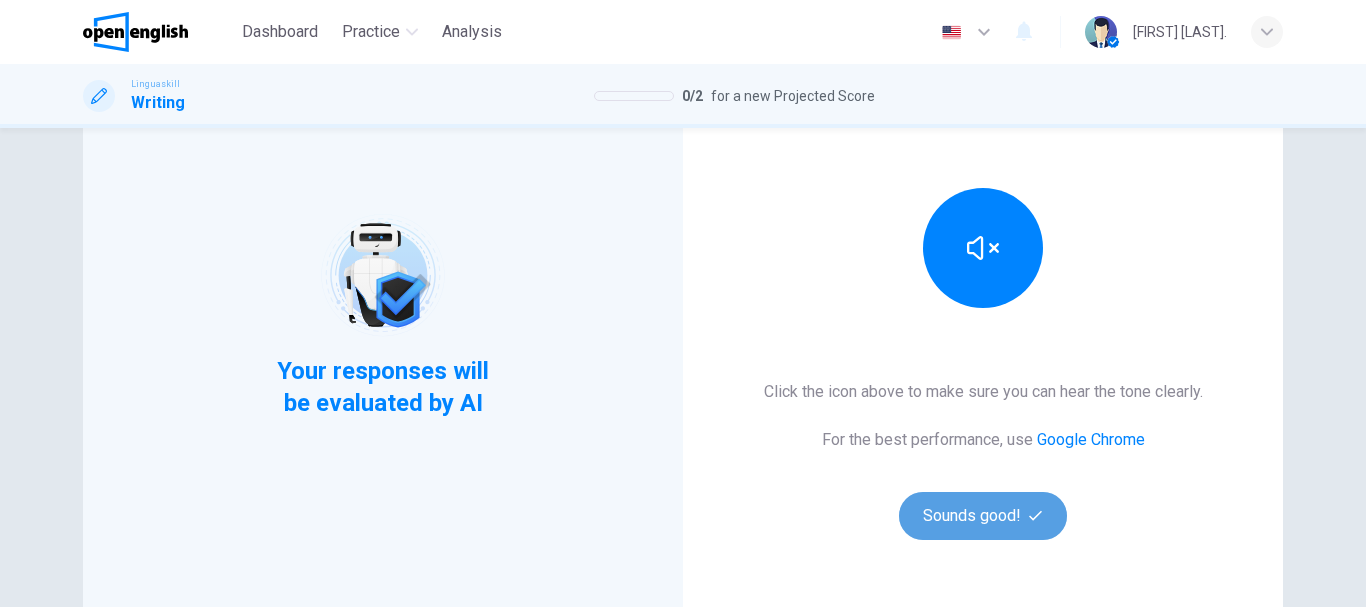 click on "Sounds good!" at bounding box center [983, 516] 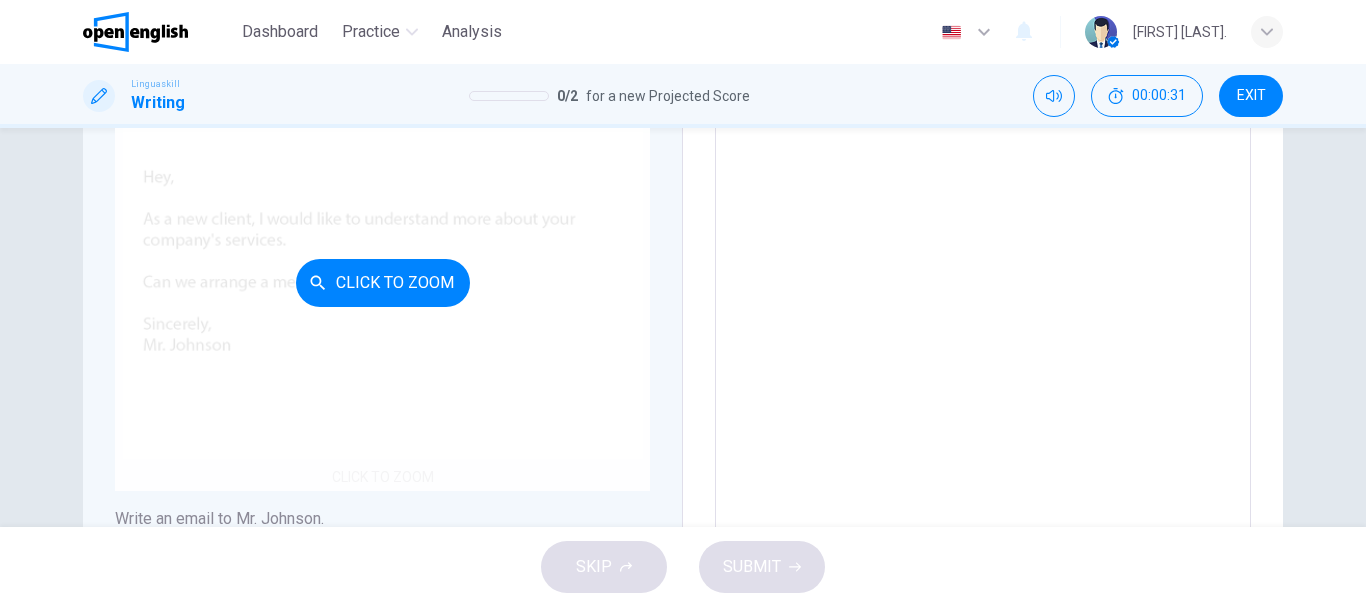 scroll, scrollTop: 69, scrollLeft: 0, axis: vertical 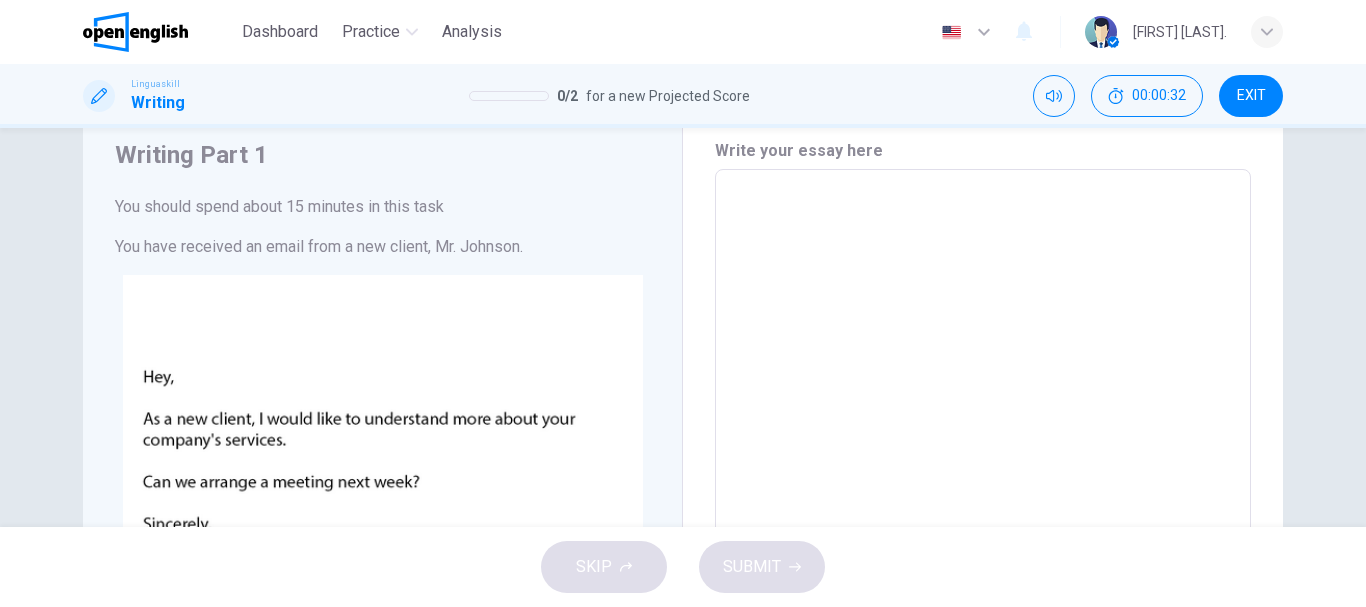 click at bounding box center (983, 542) 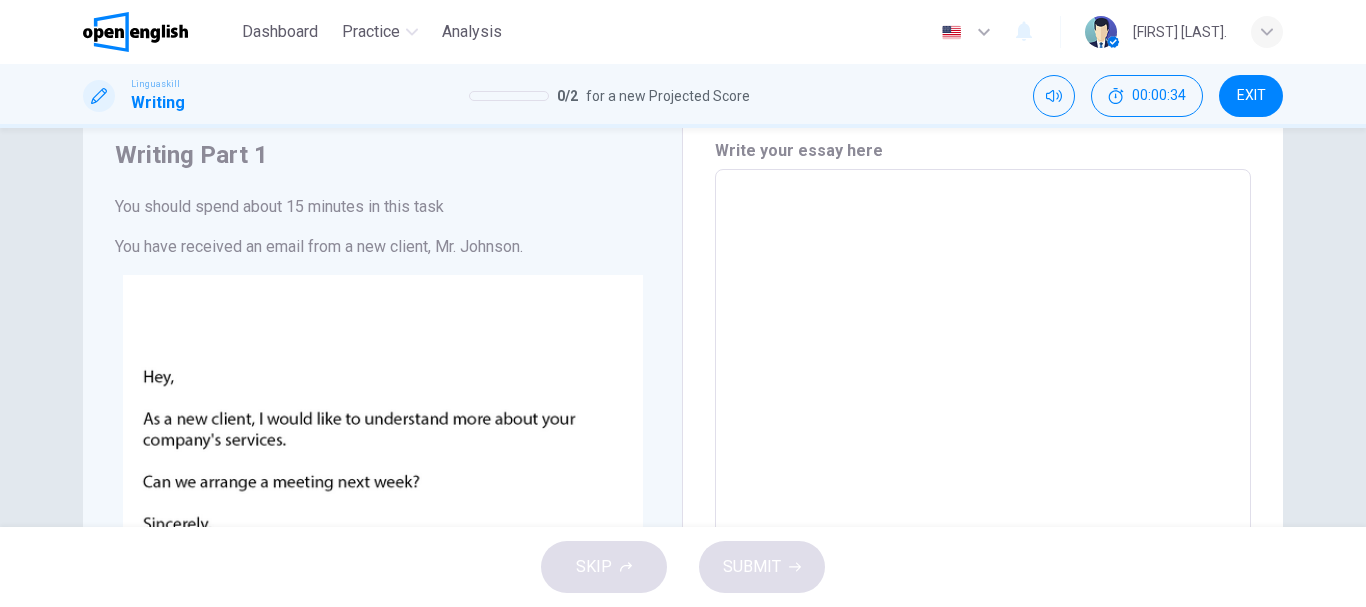 type on "*" 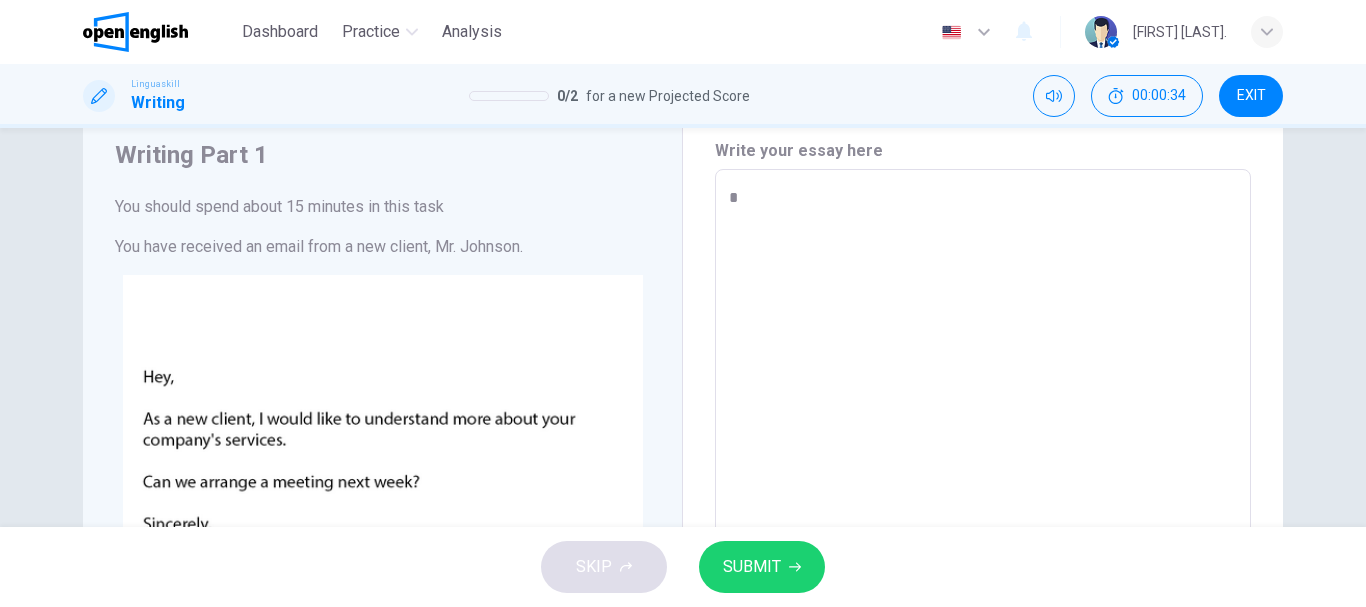 type on "**" 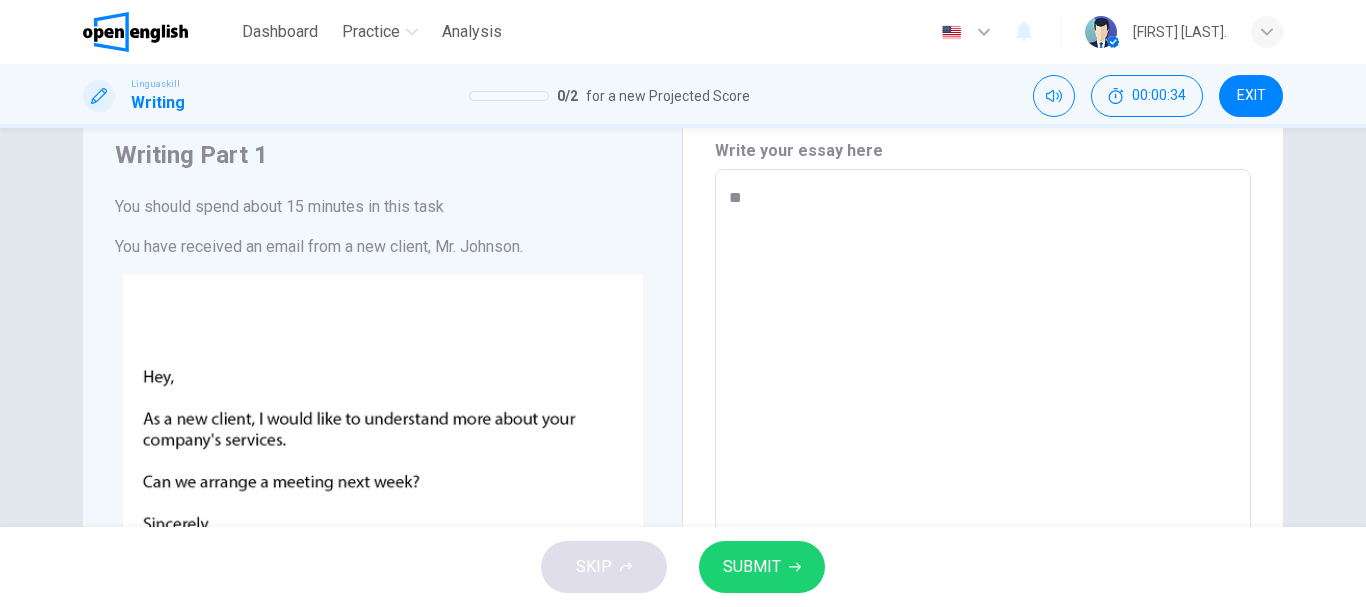 type on "*" 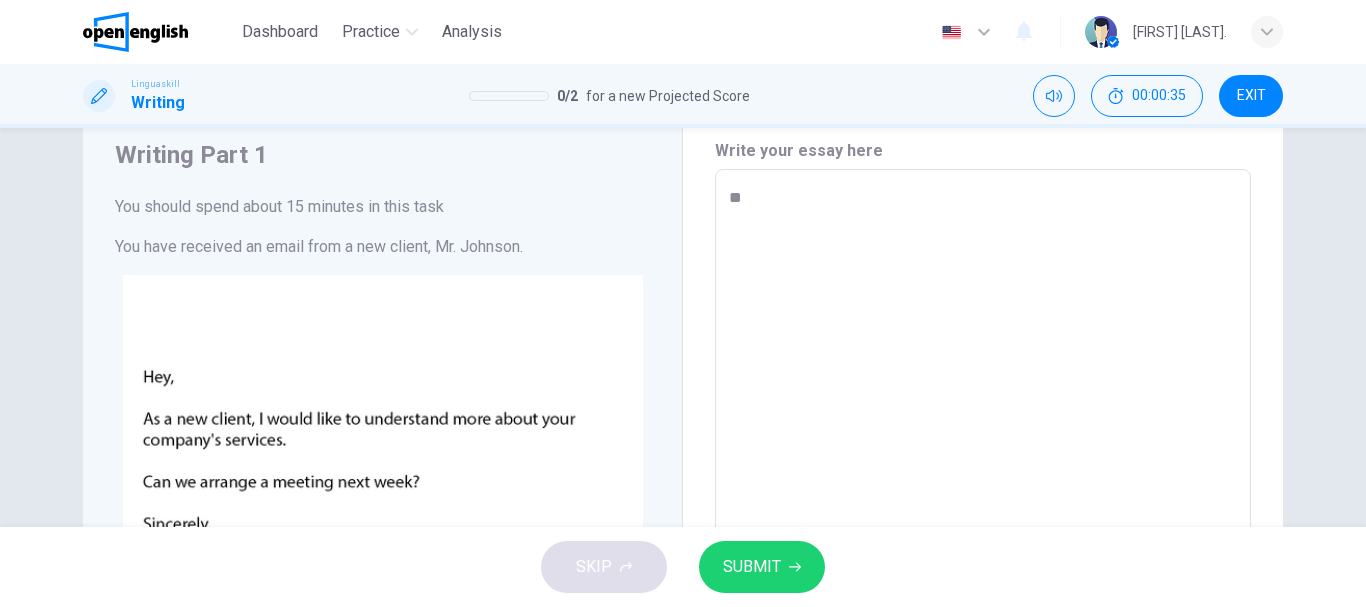 type on "***" 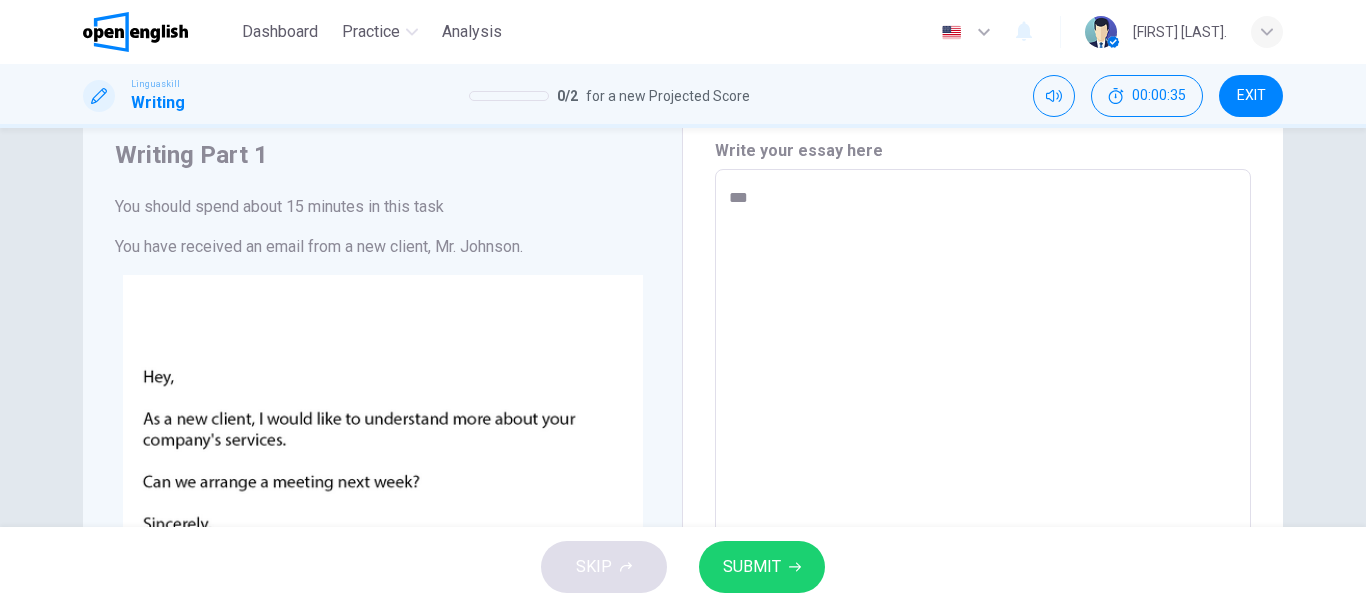 type on "*" 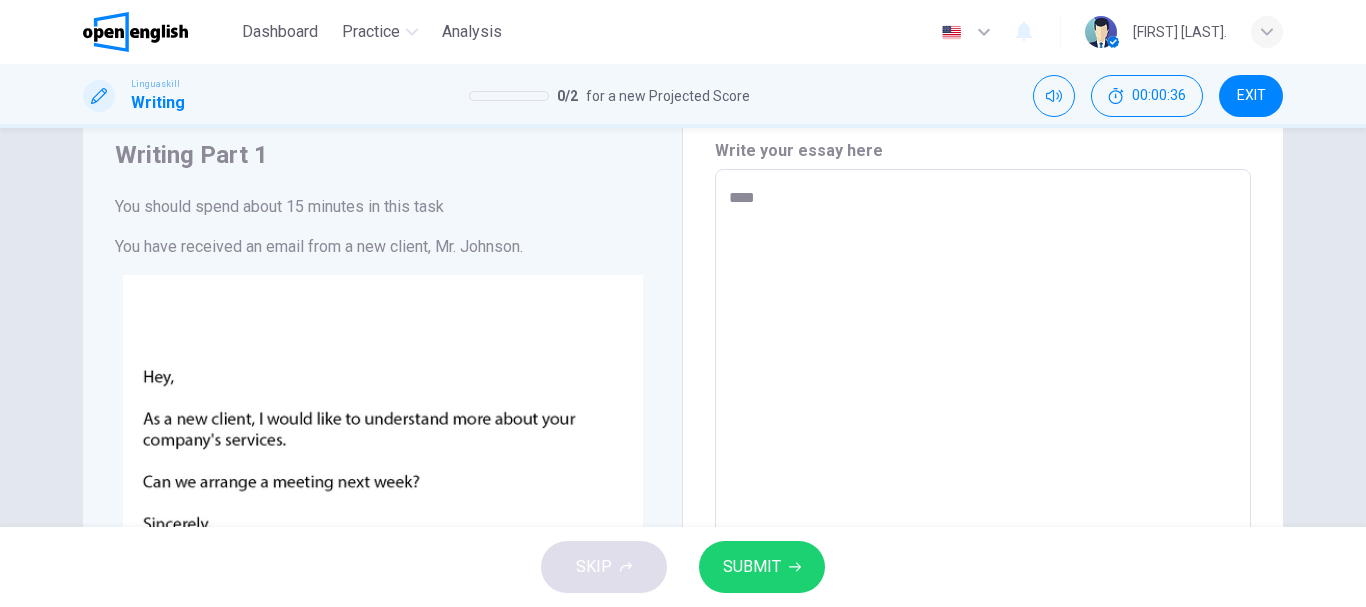 type on "****" 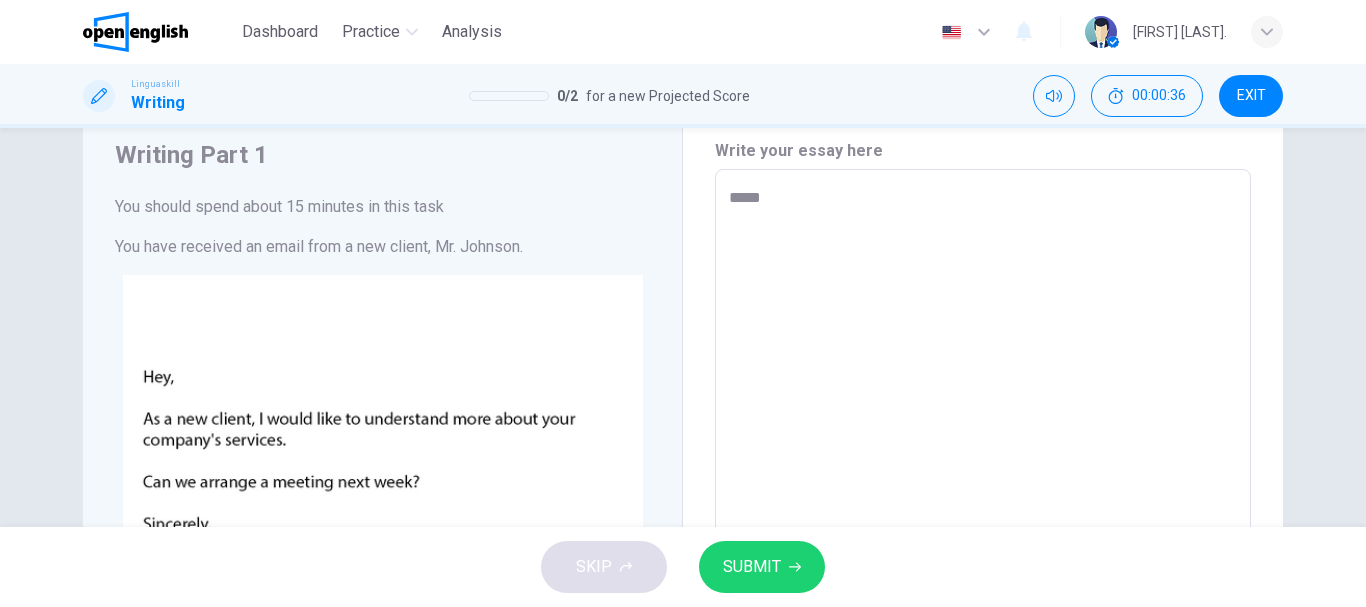 type on "******" 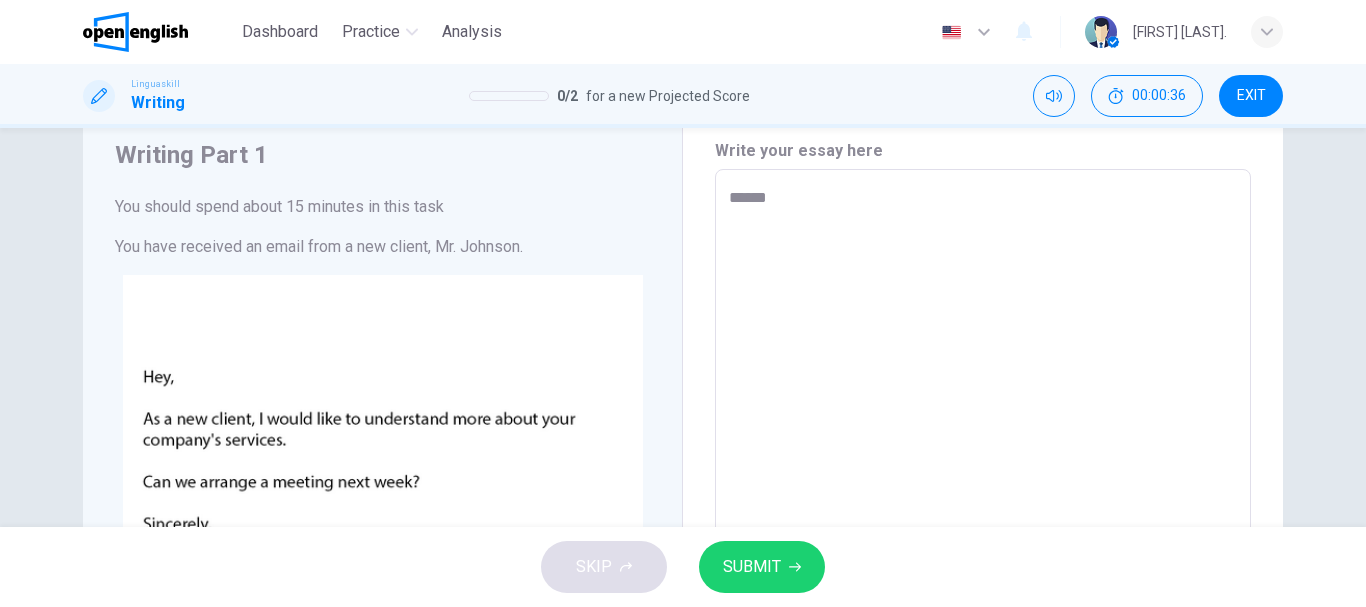 type on "*" 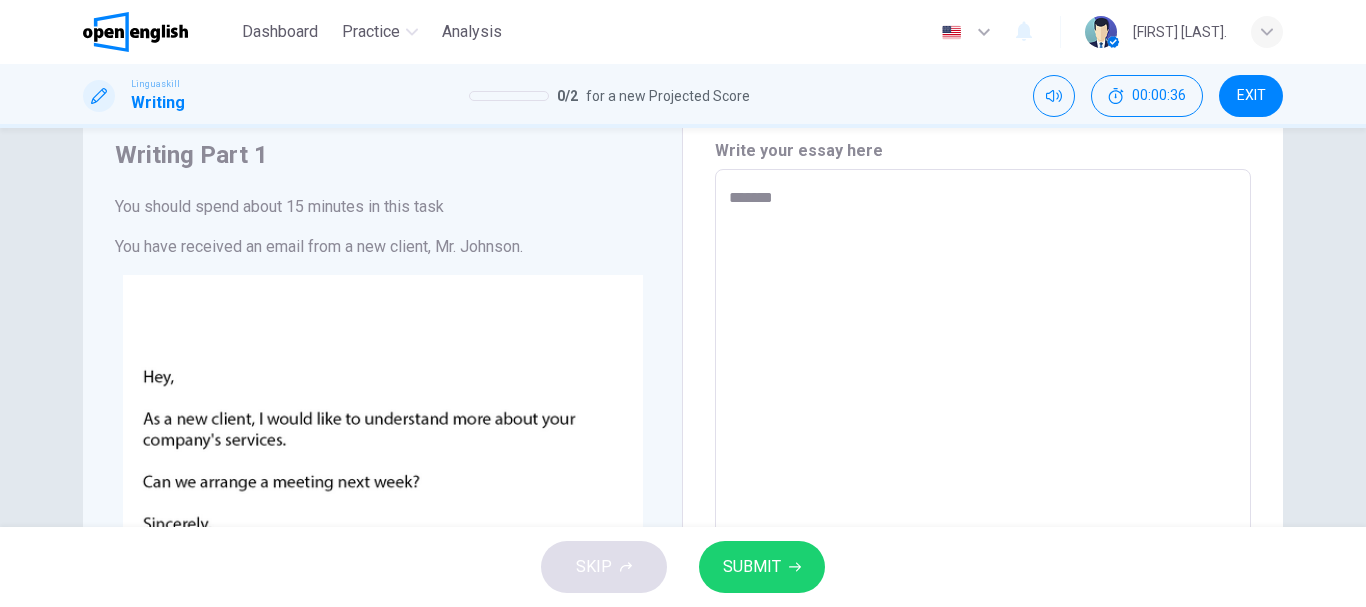 type on "*" 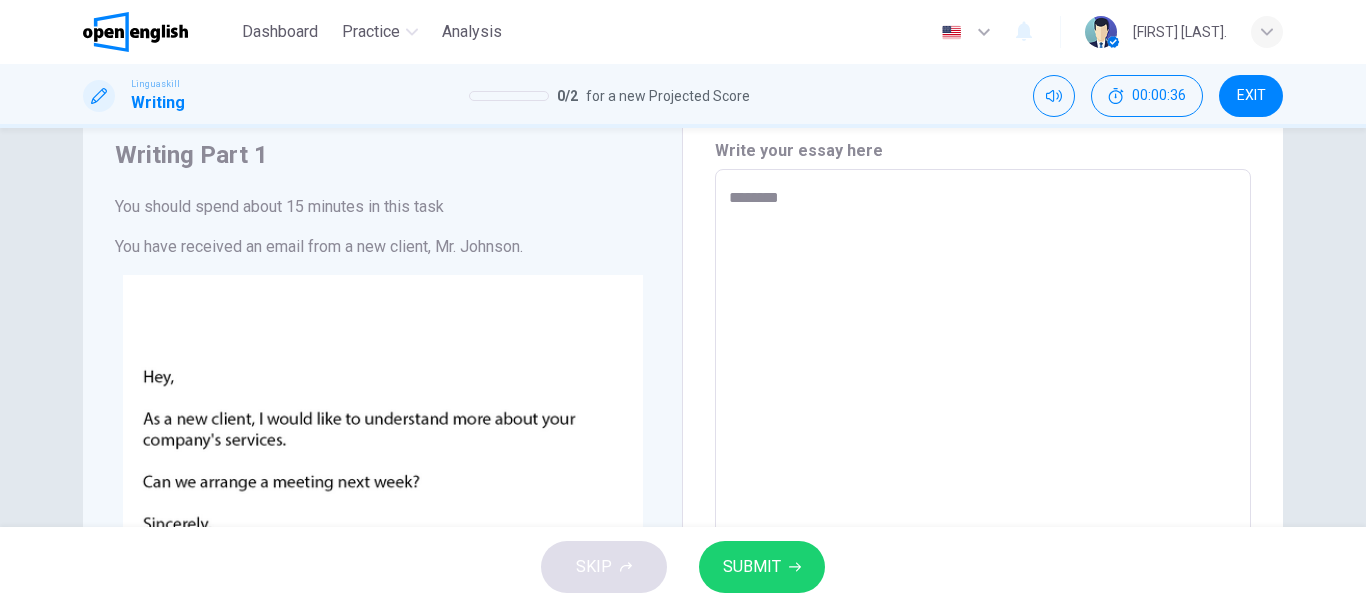 type on "*" 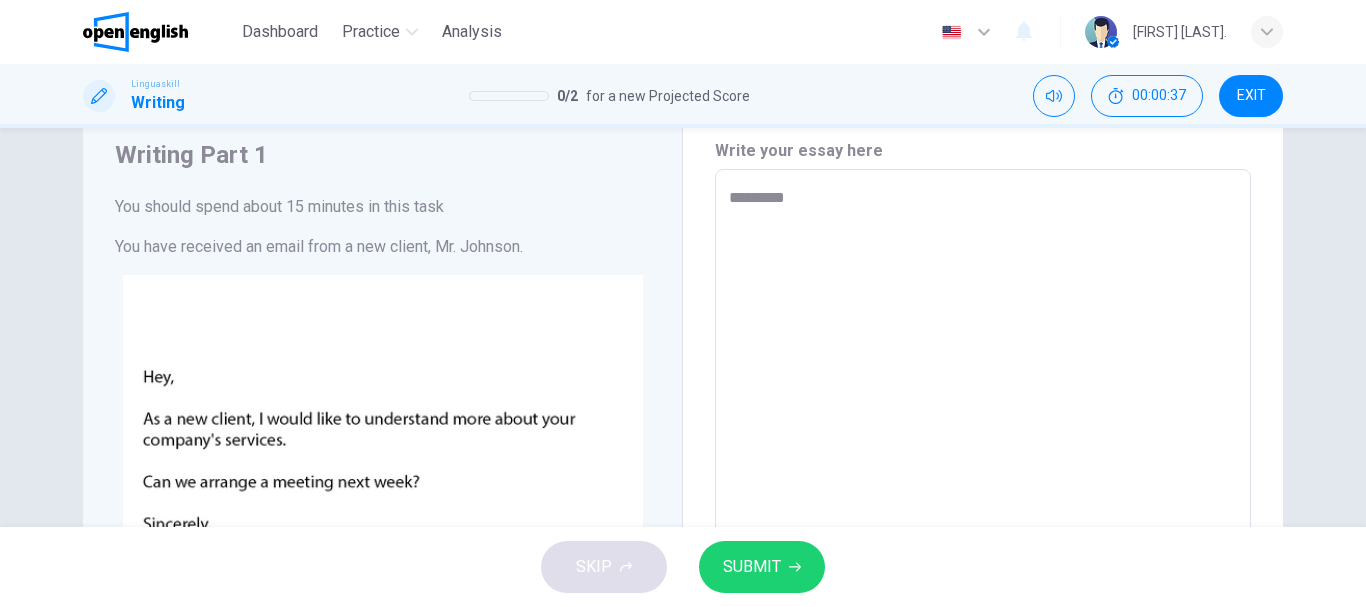type on "*" 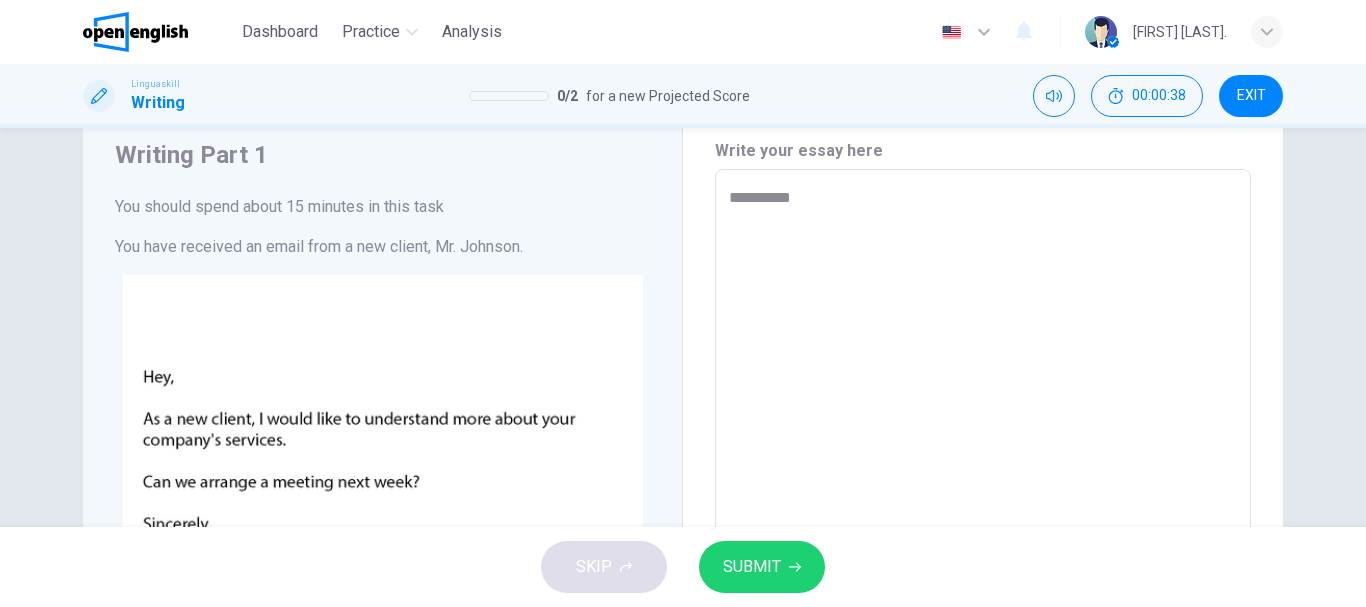 type on "**********" 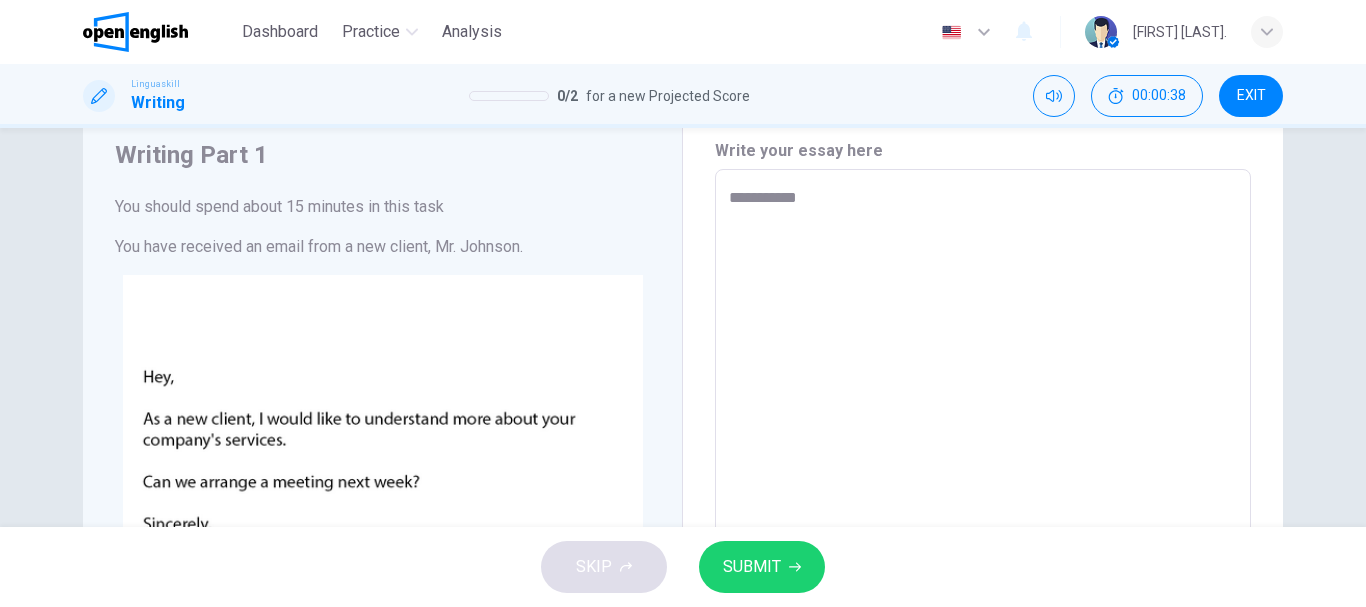 type on "**********" 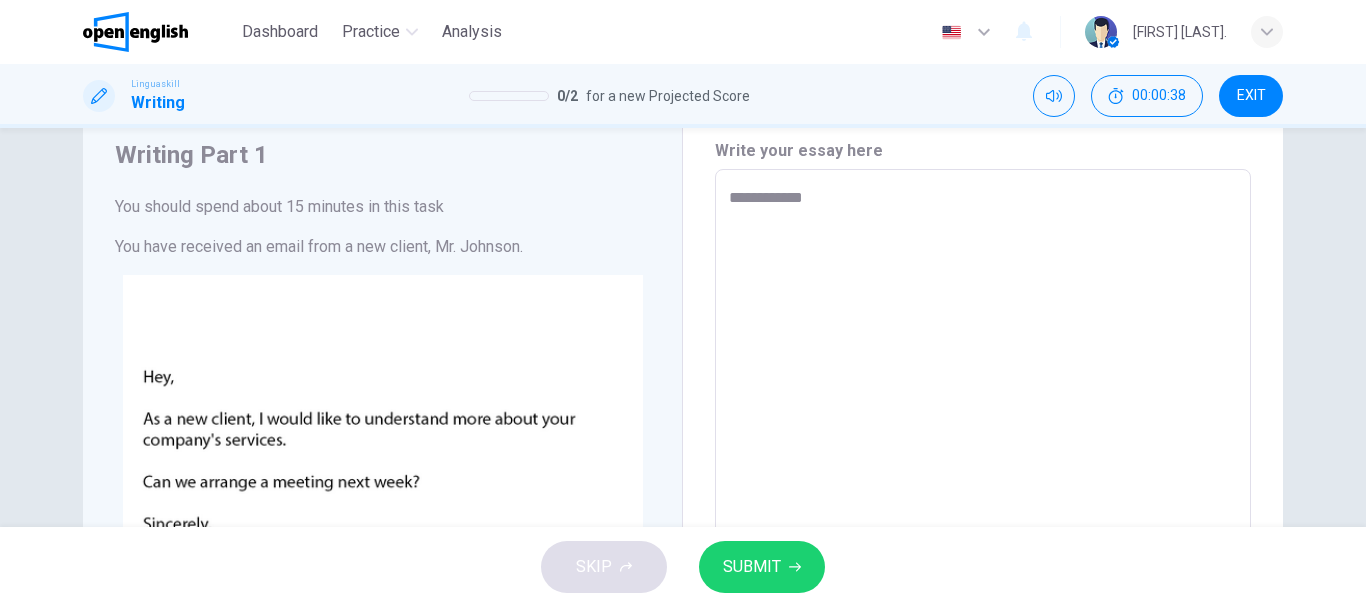 type on "*" 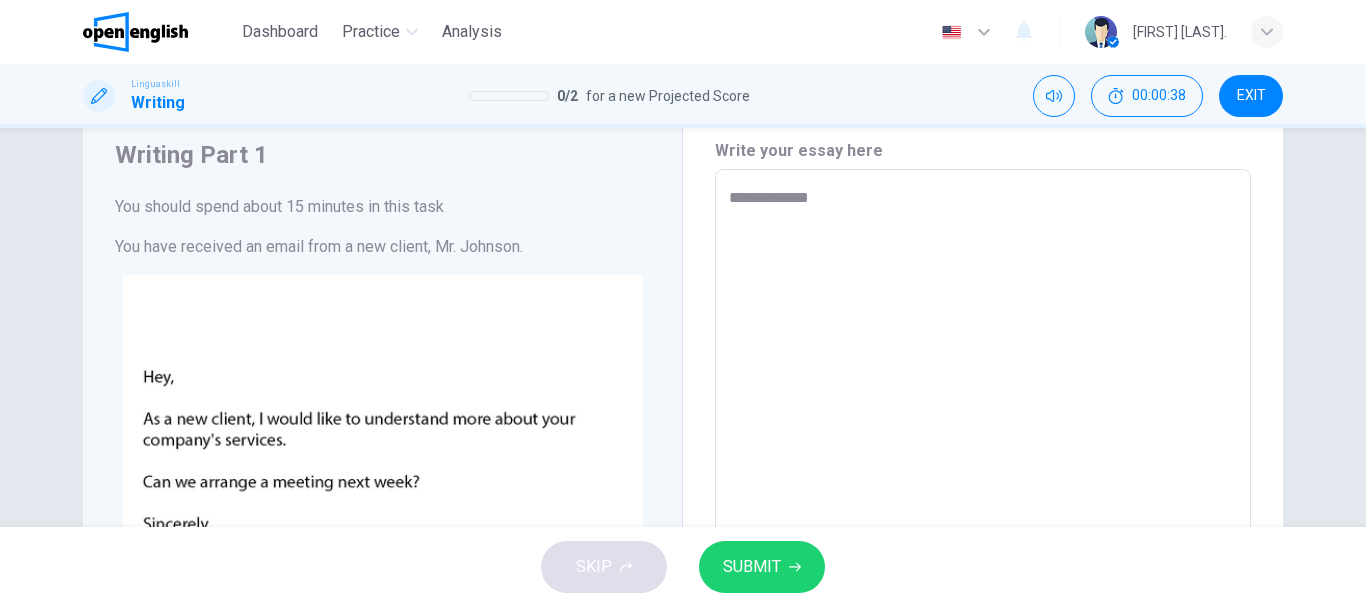 type on "*" 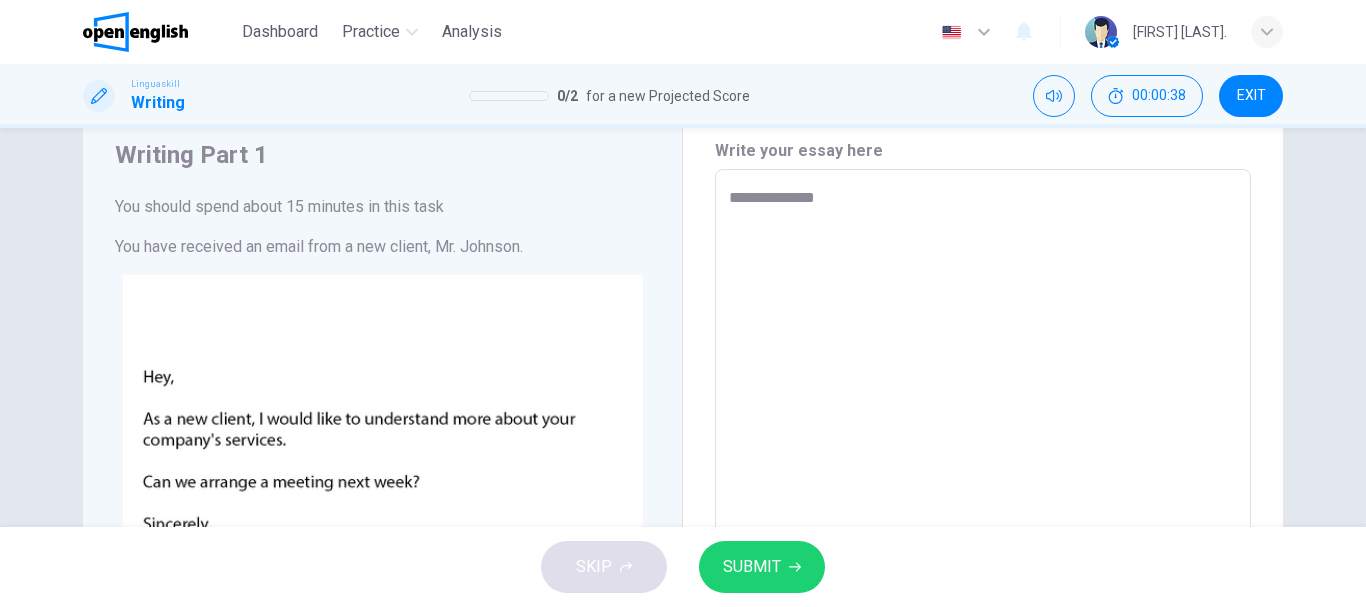 type on "*" 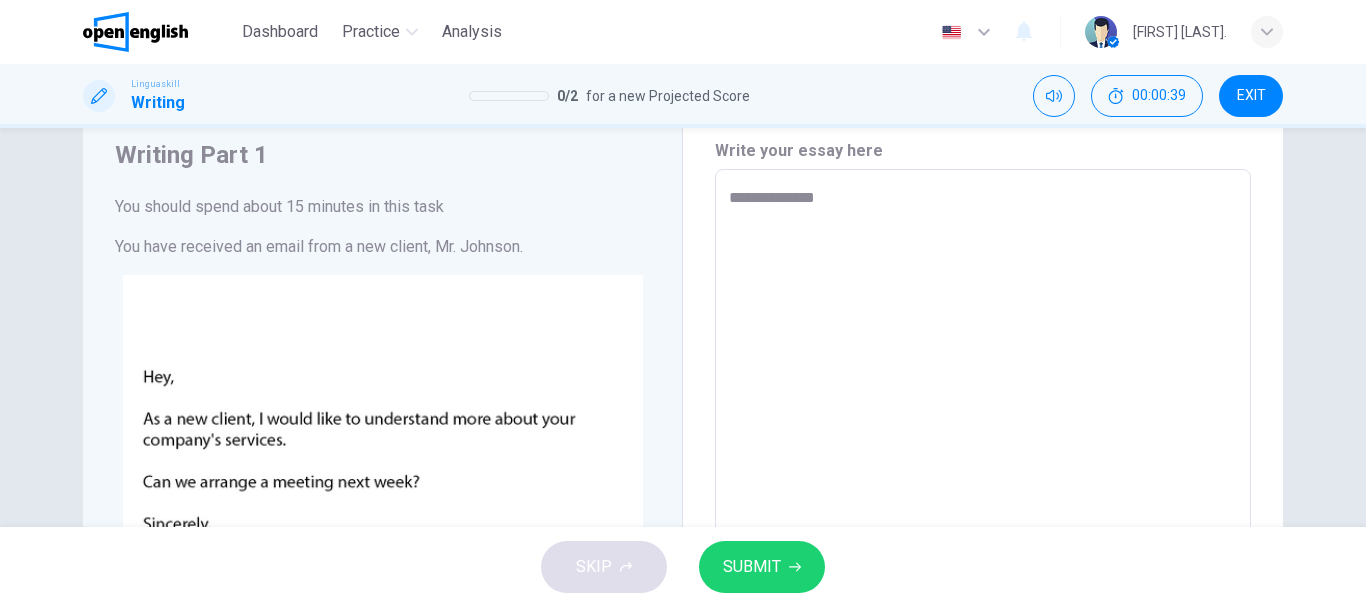 type on "**********" 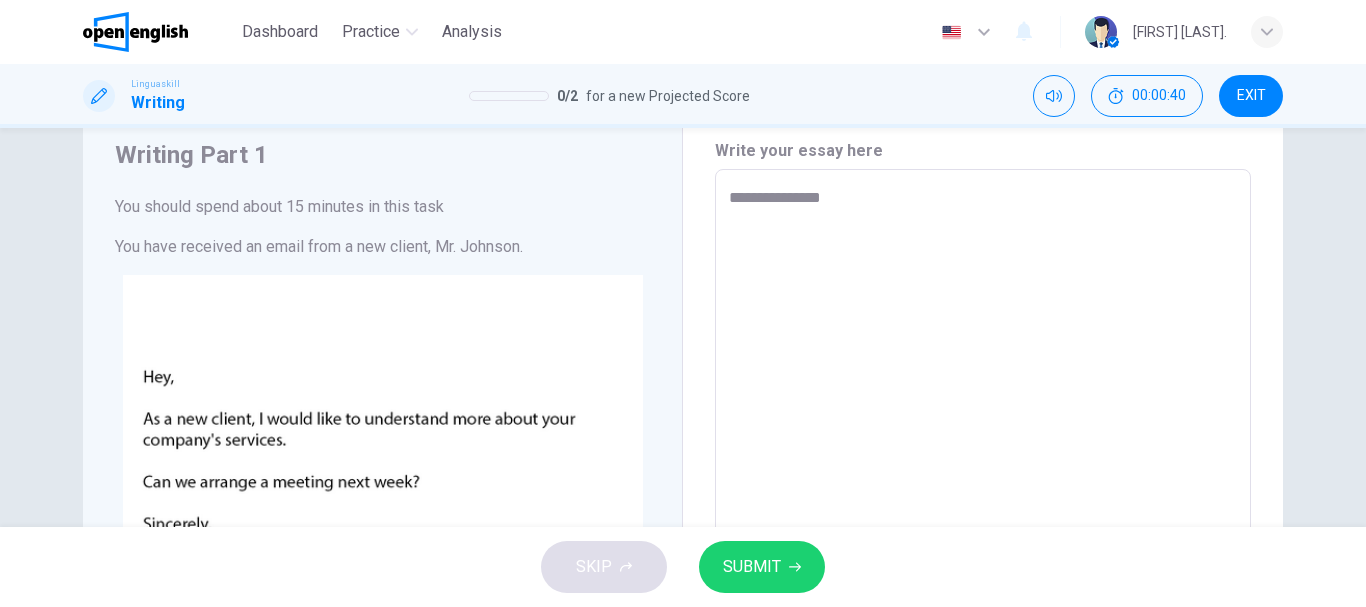 type on "**********" 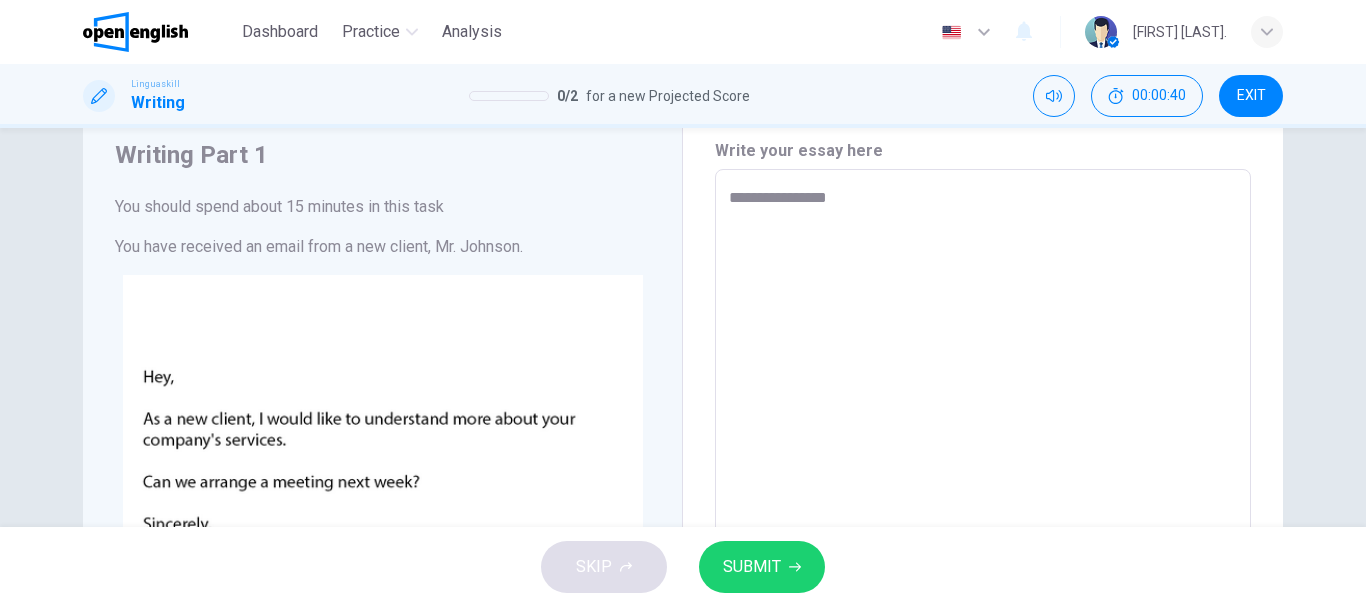 type on "*" 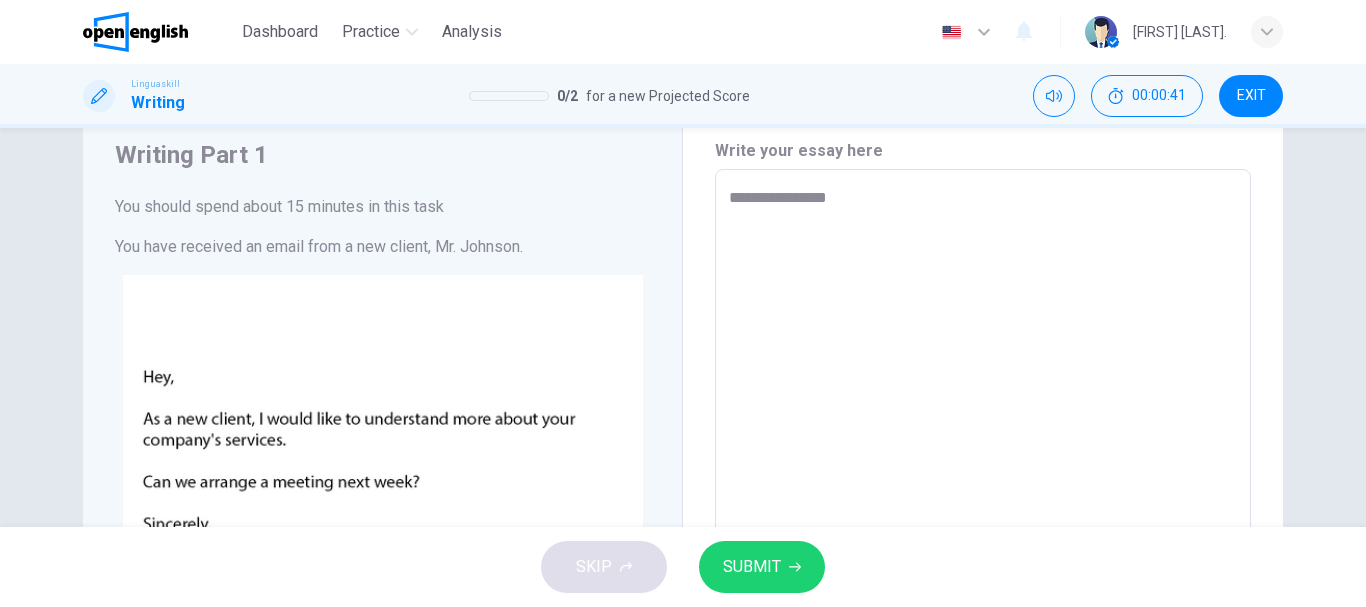type on "**********" 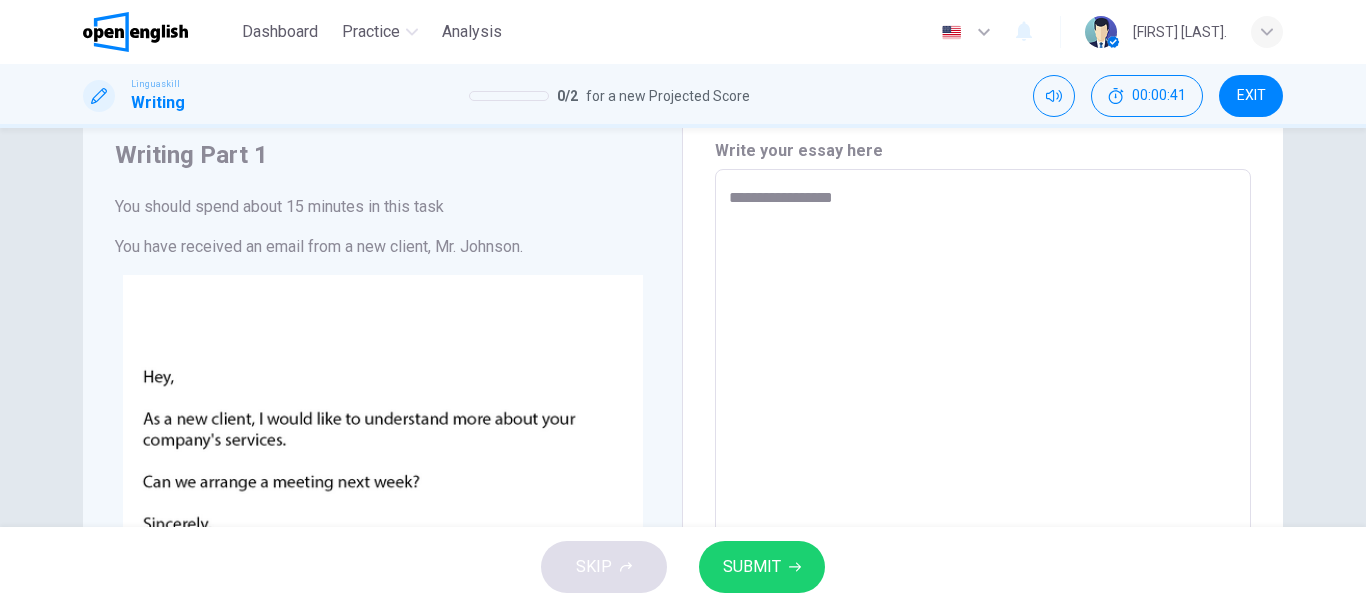 type on "*" 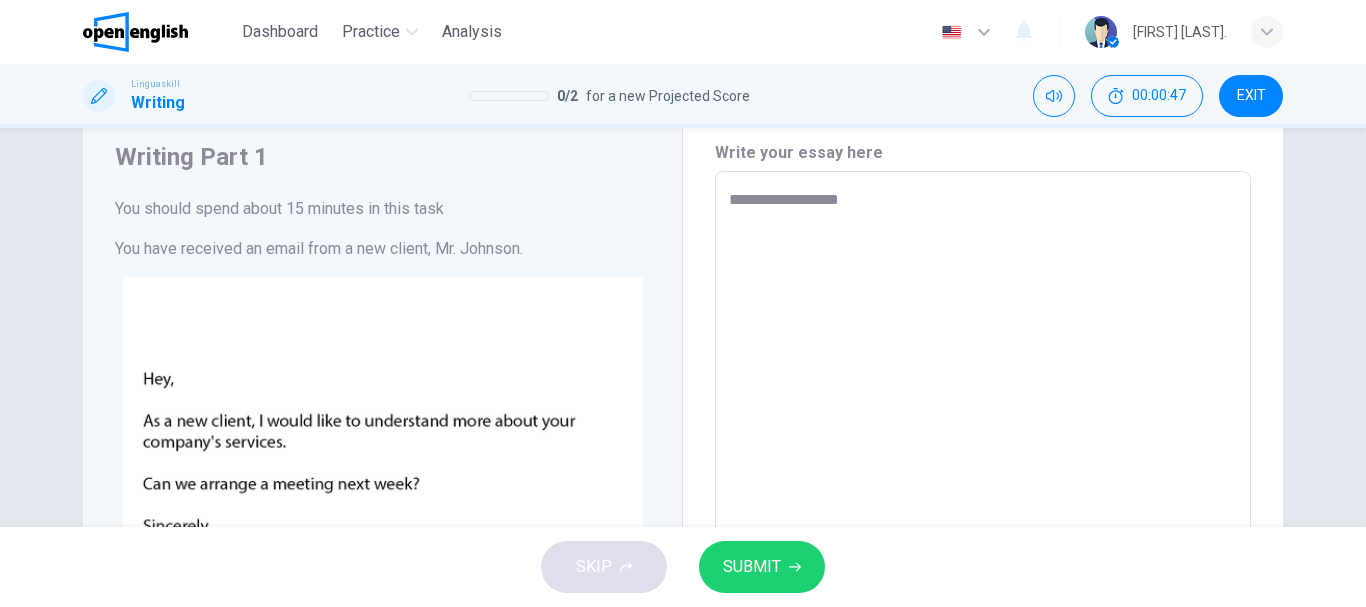 scroll, scrollTop: 0, scrollLeft: 0, axis: both 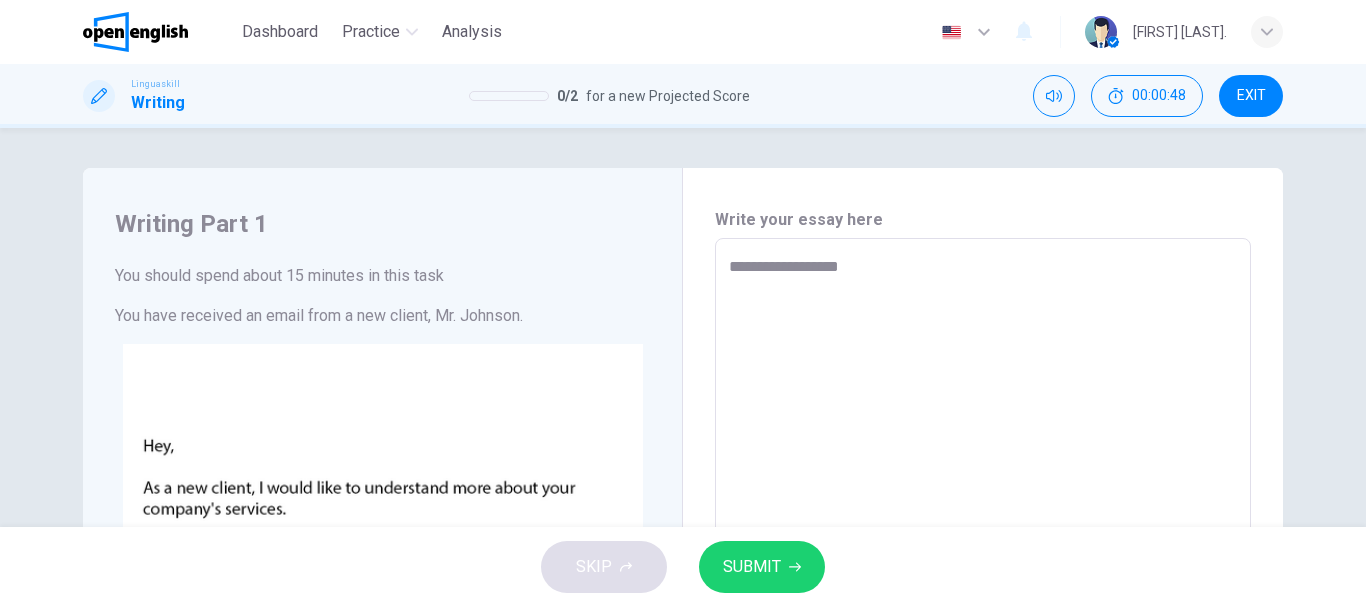 type on "**********" 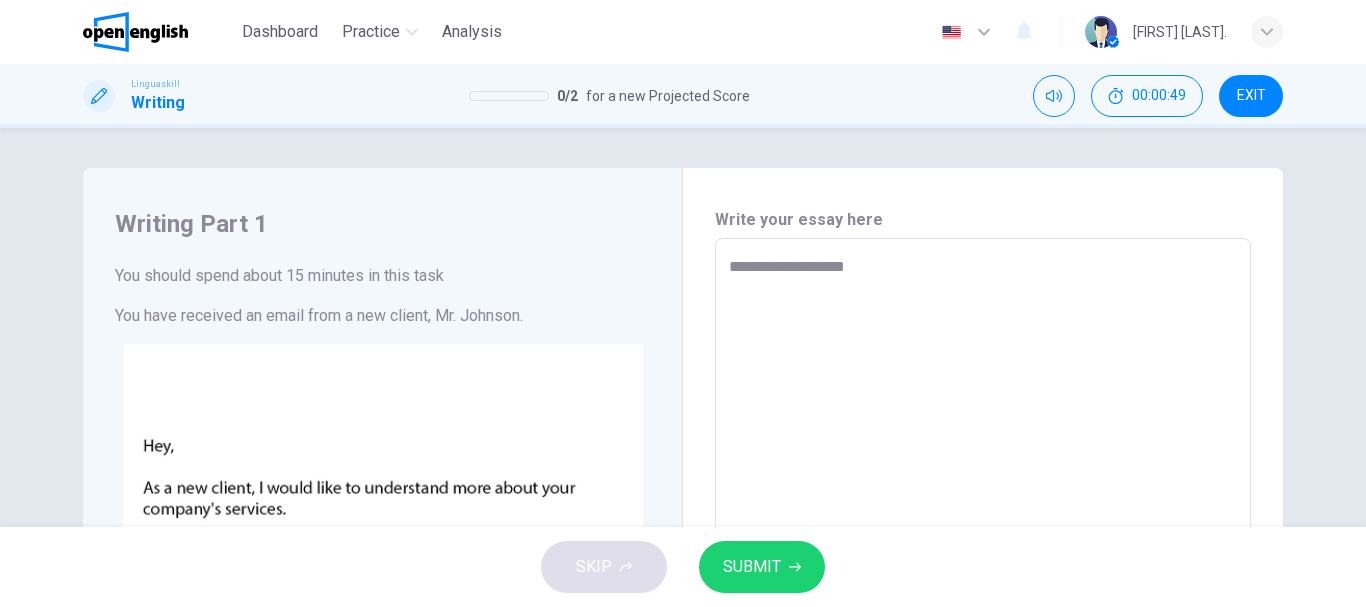 type on "**********" 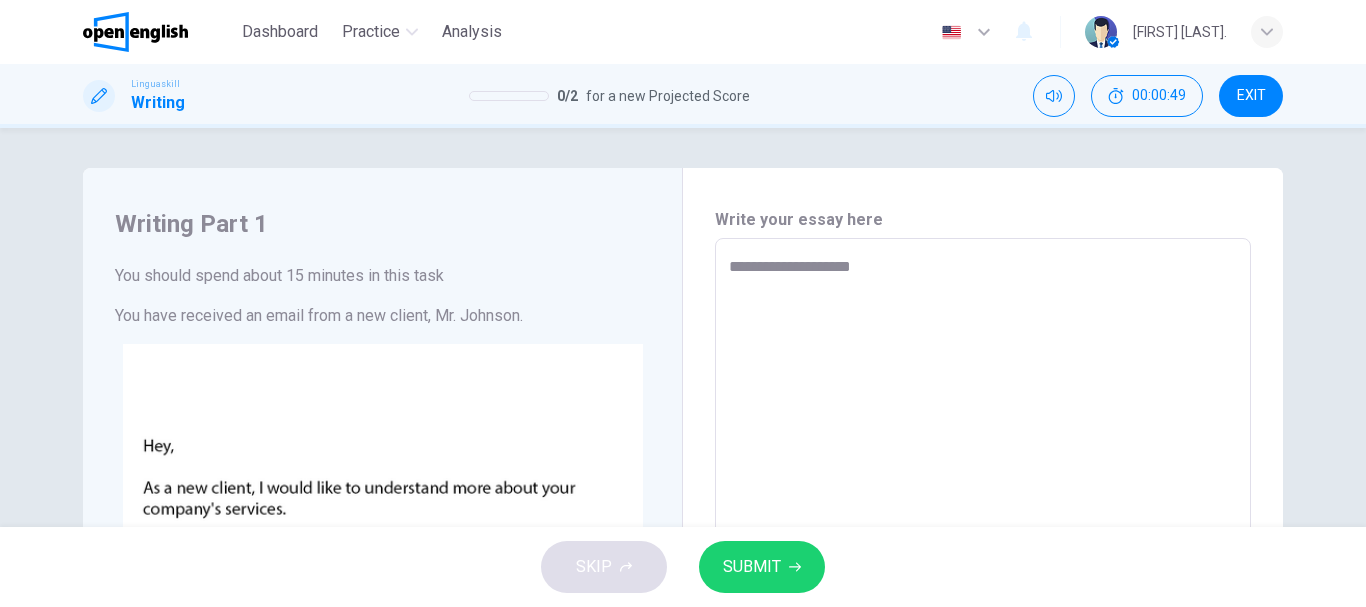 type on "**********" 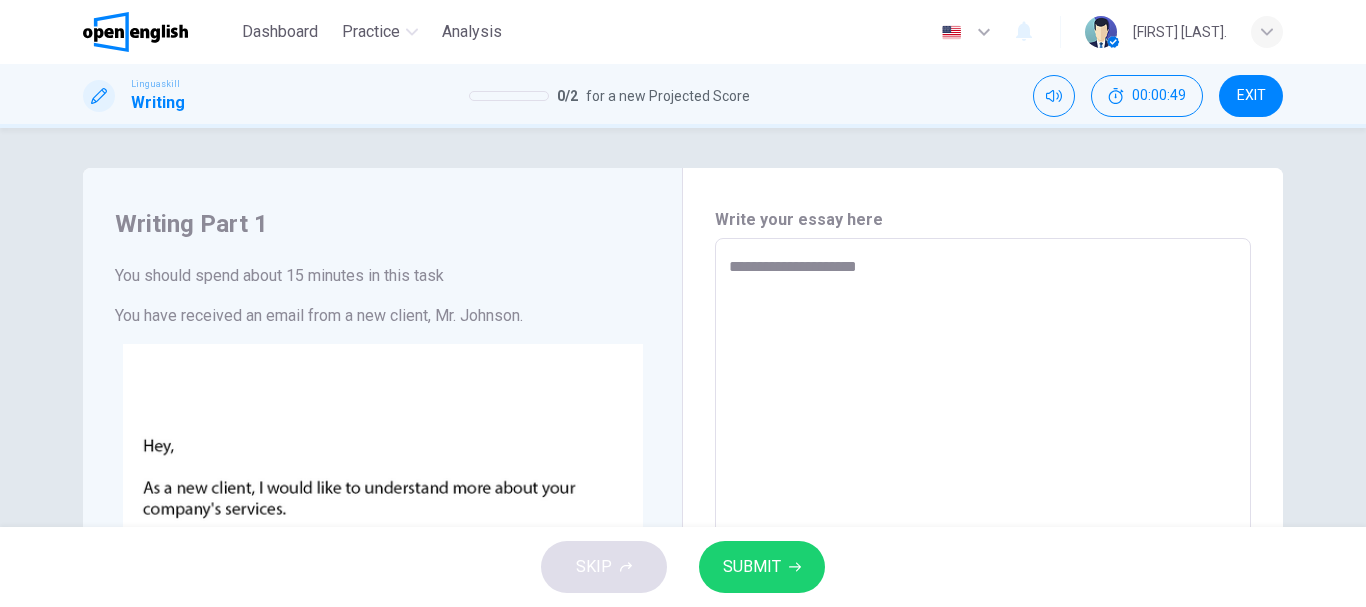 type on "*" 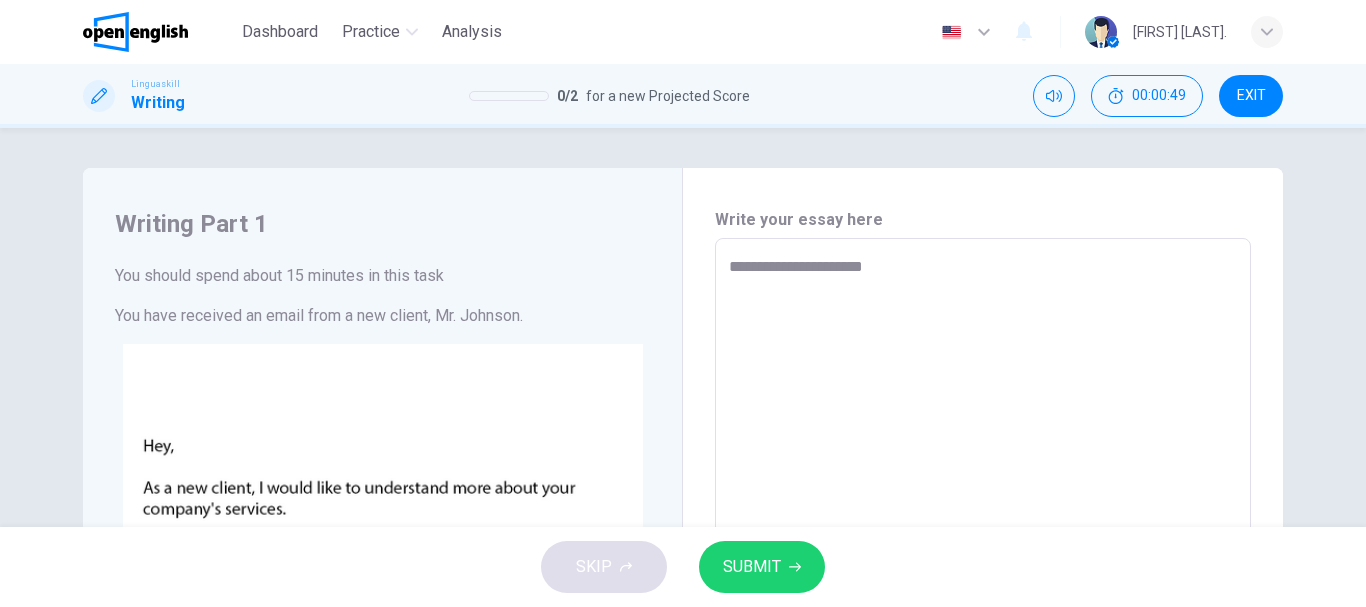 type on "*" 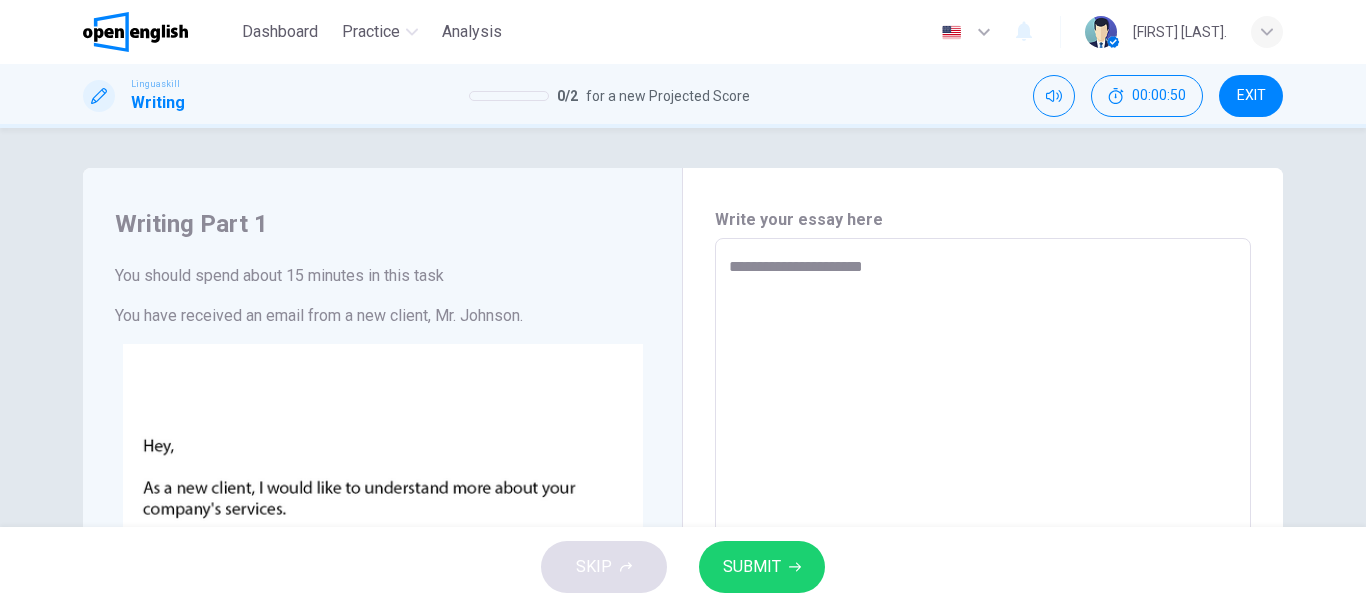 type on "**********" 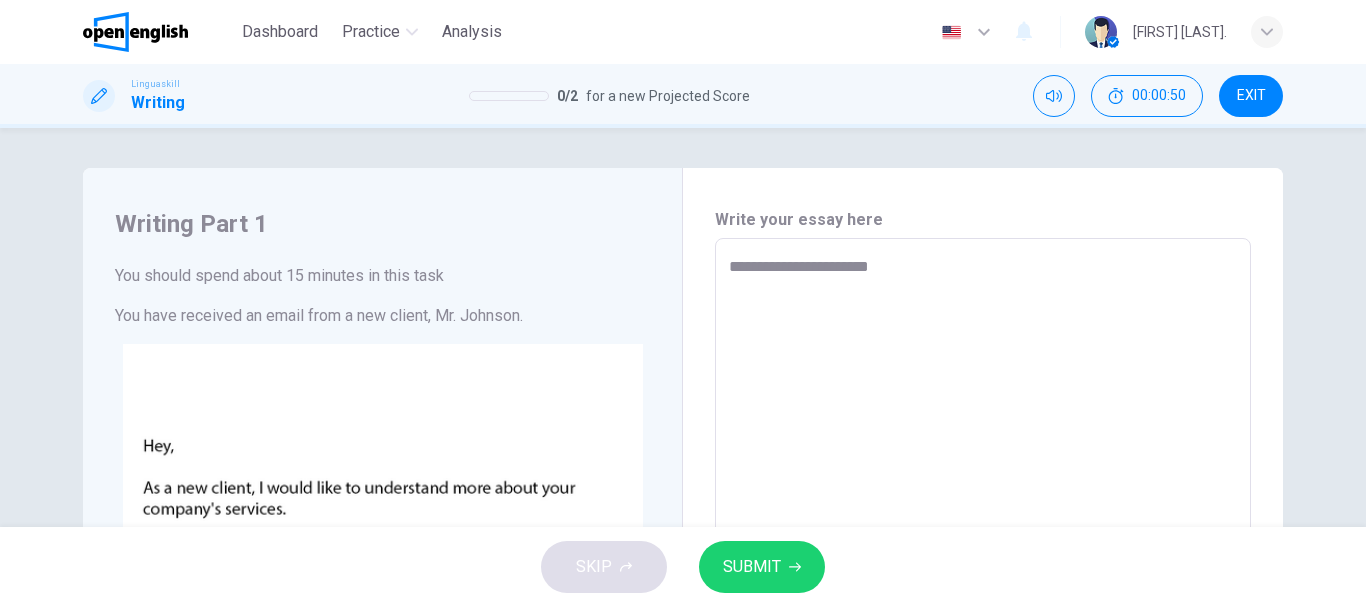 type on "*" 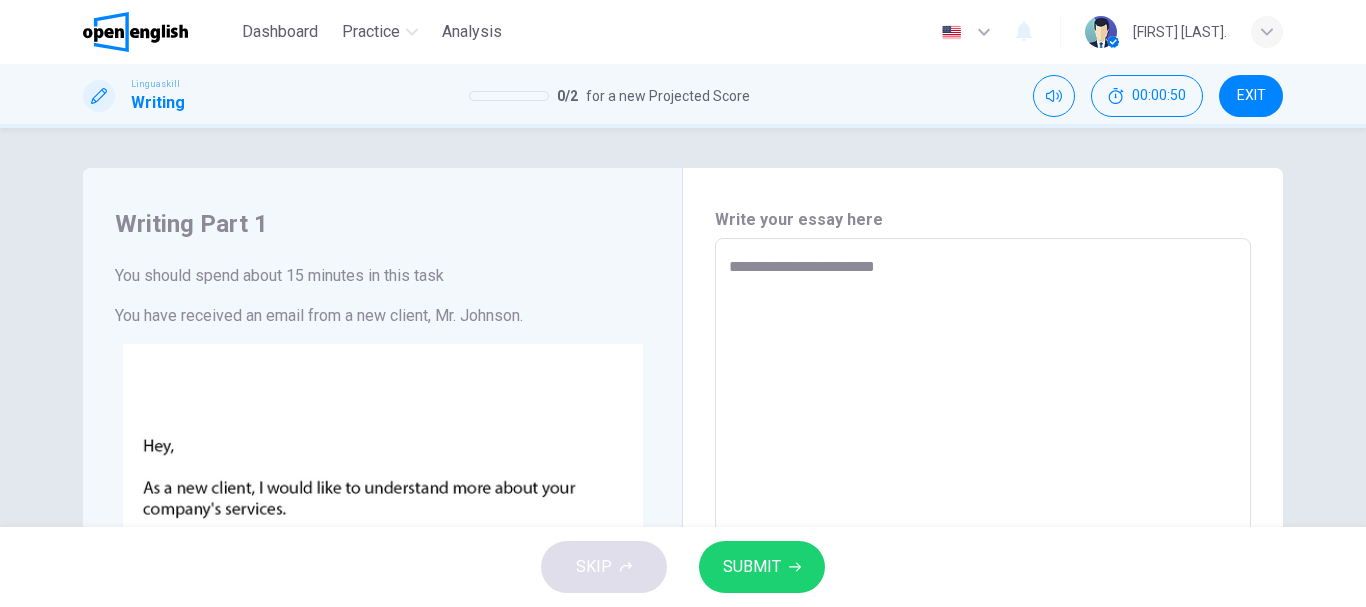 type on "**********" 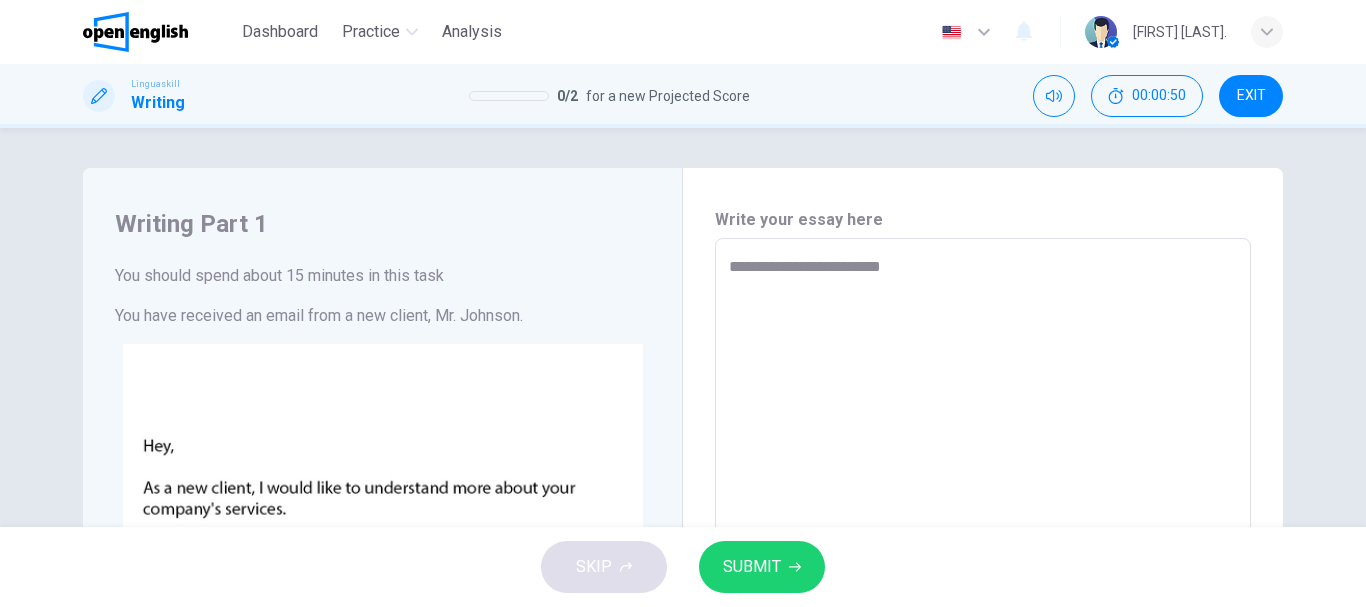 type on "*" 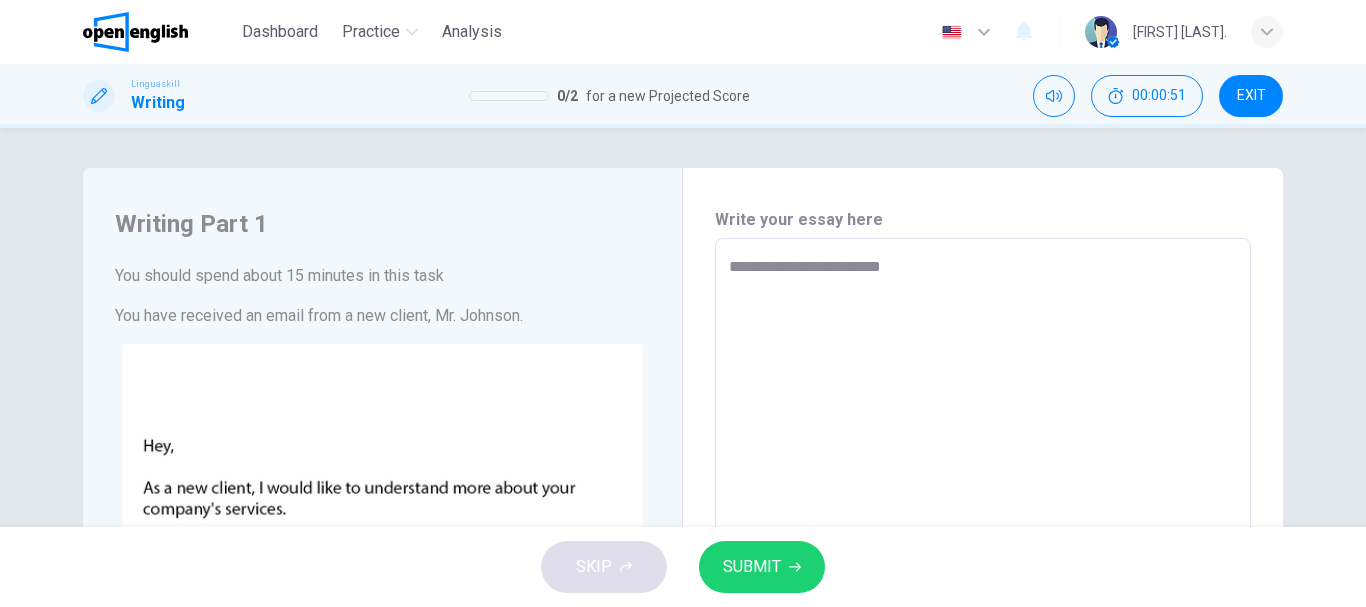 type on "**********" 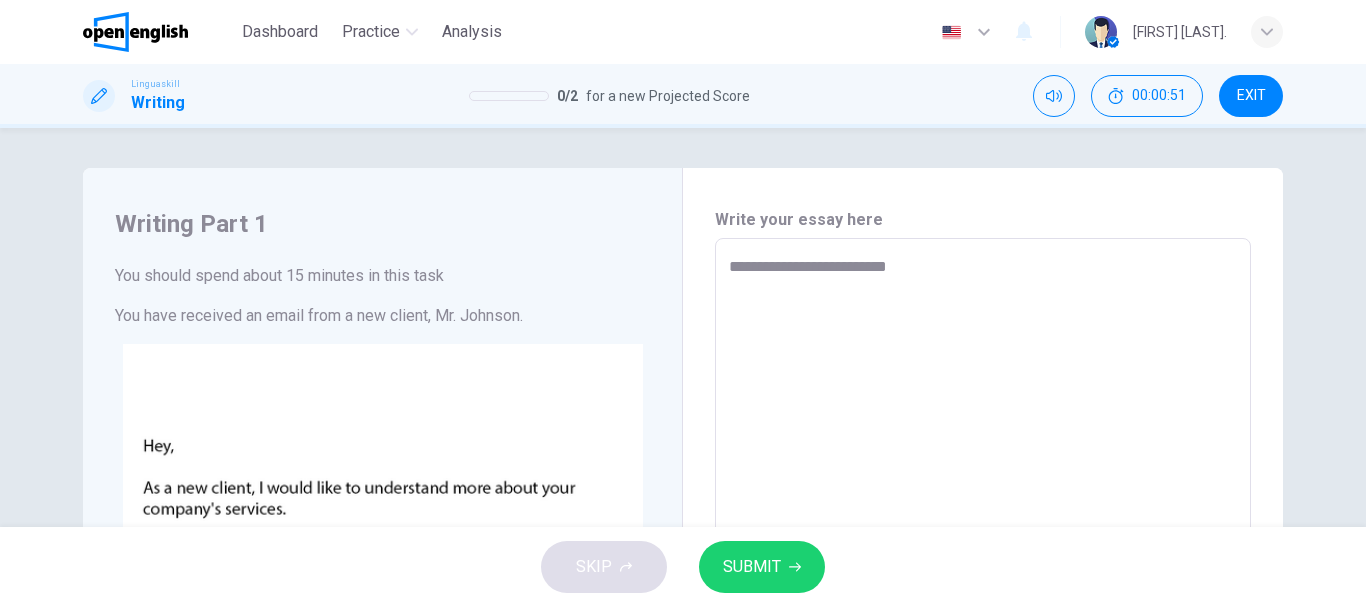 type on "**********" 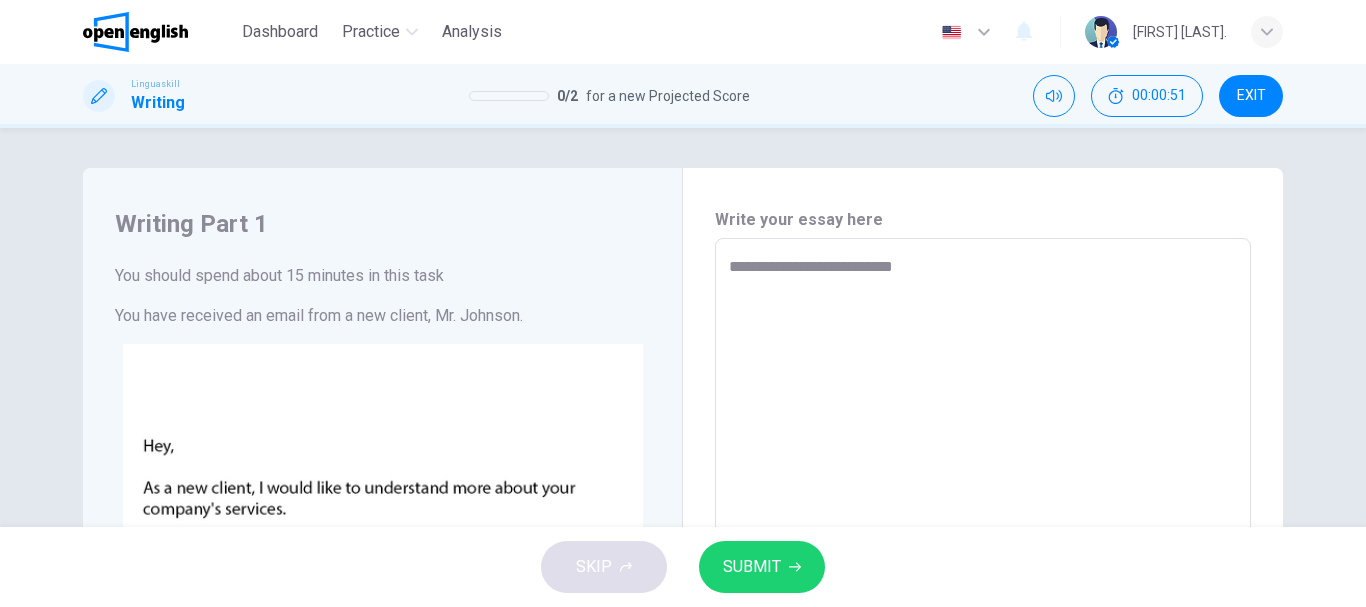 type on "*" 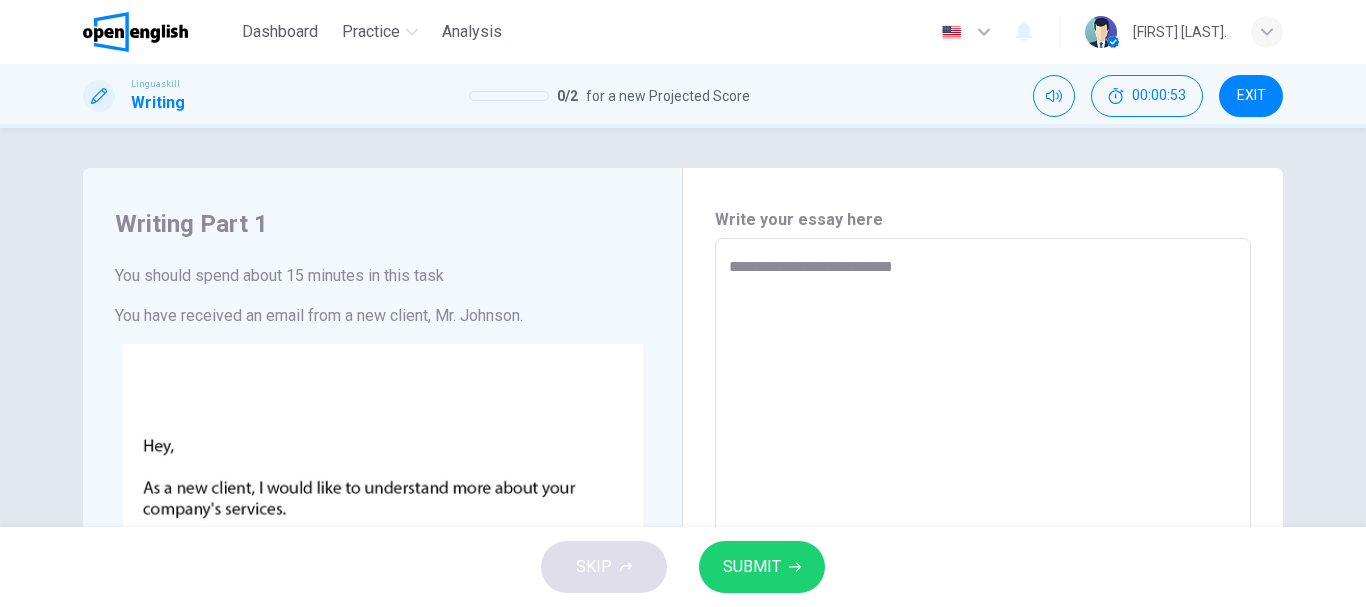 type on "**********" 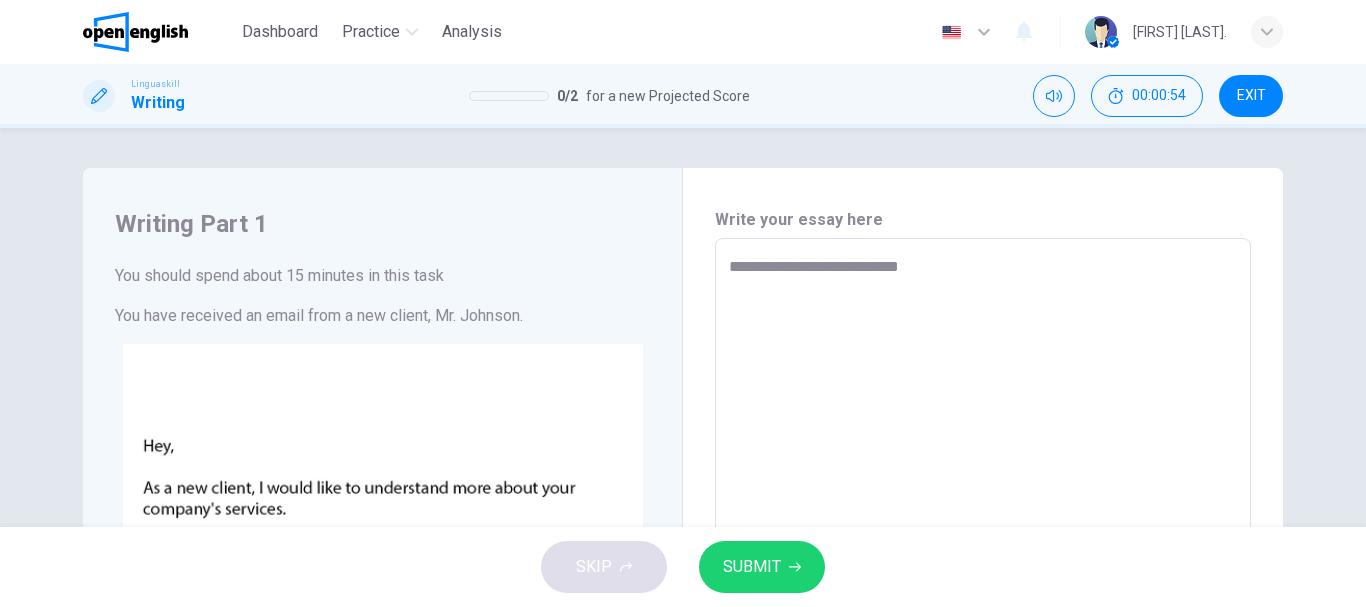 type on "**********" 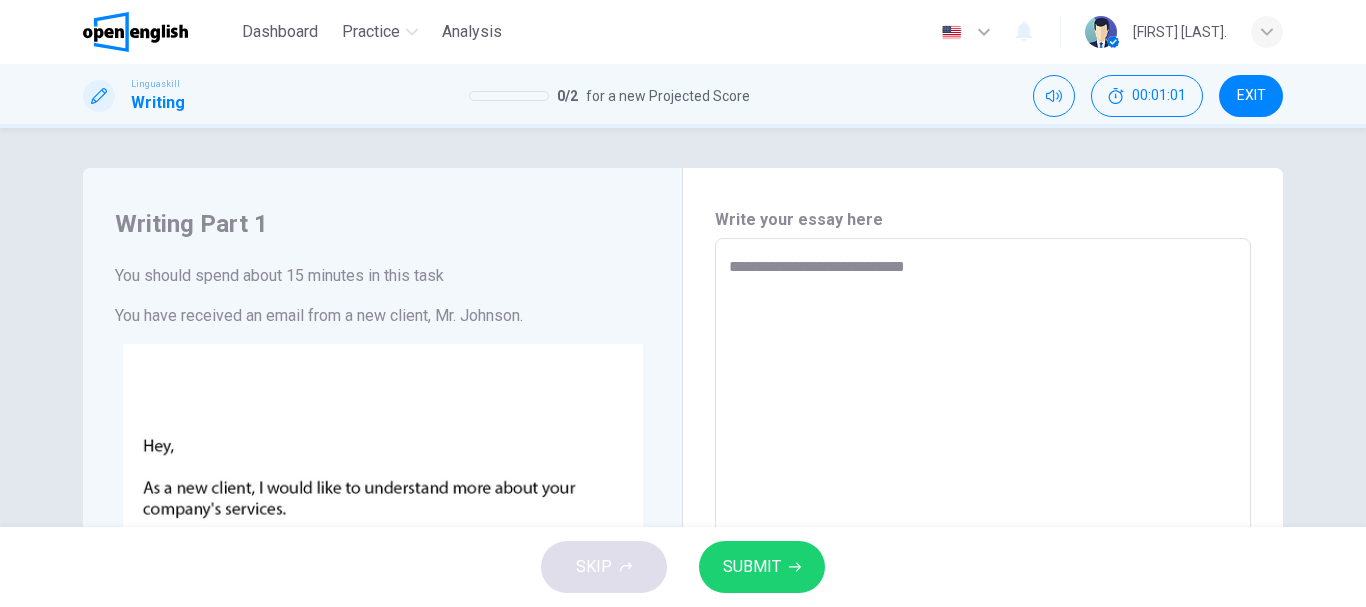 type on "**********" 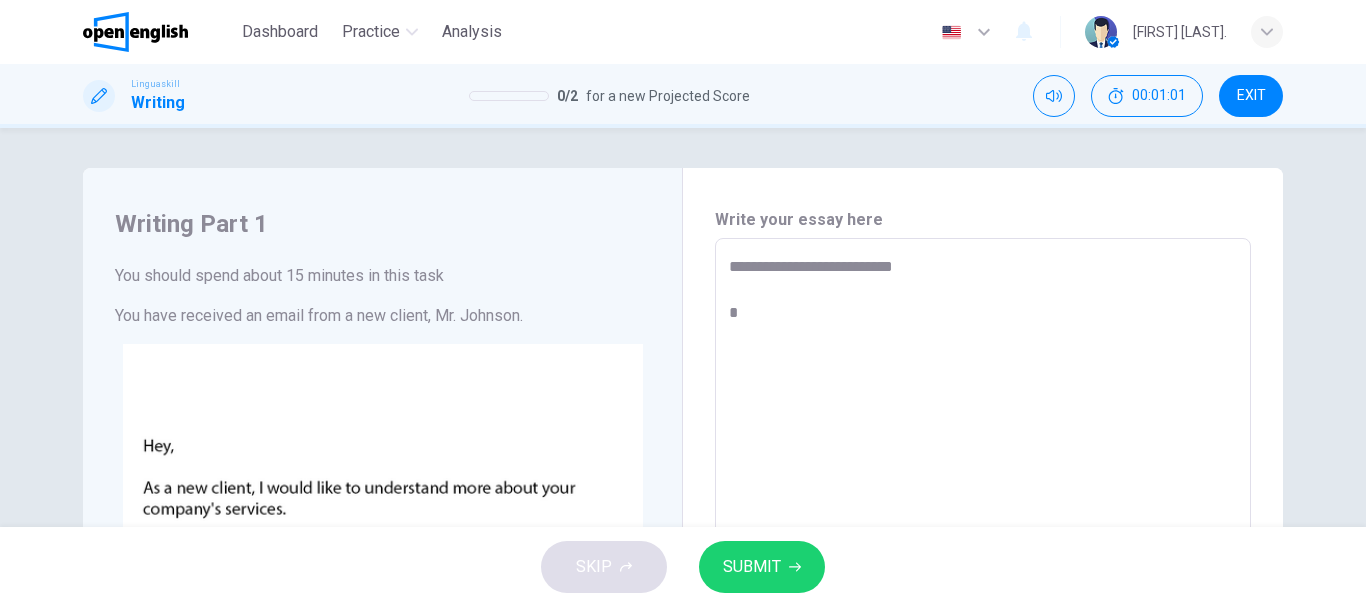 type on "**********" 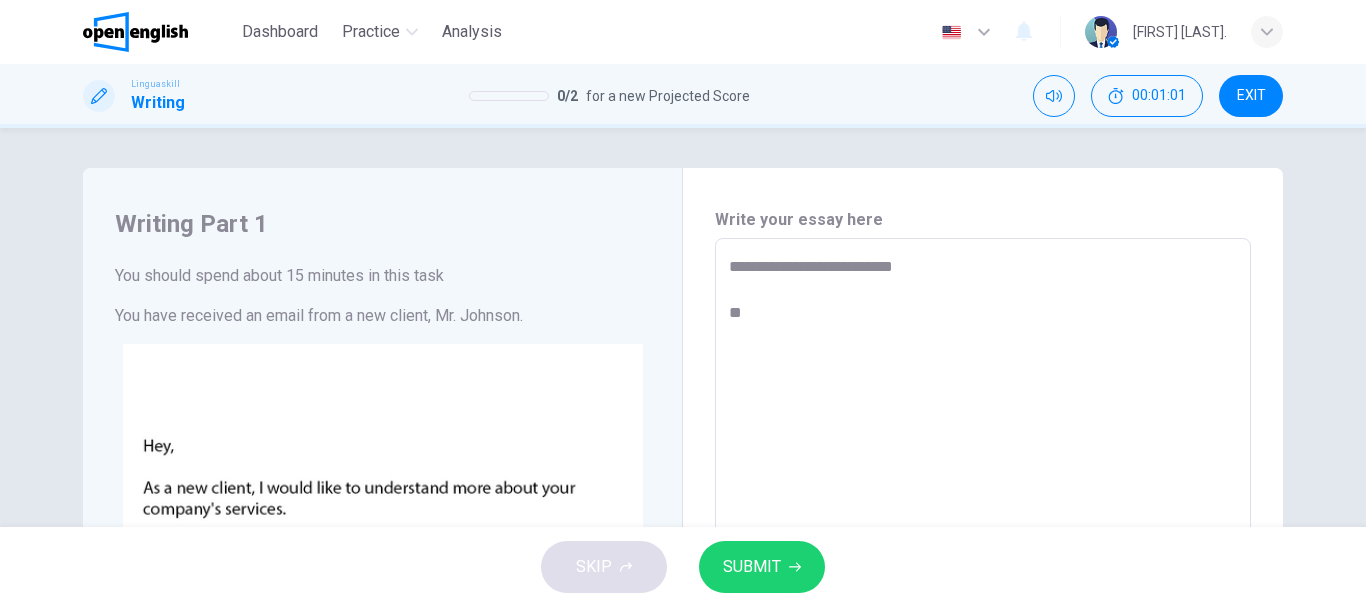 type on "*" 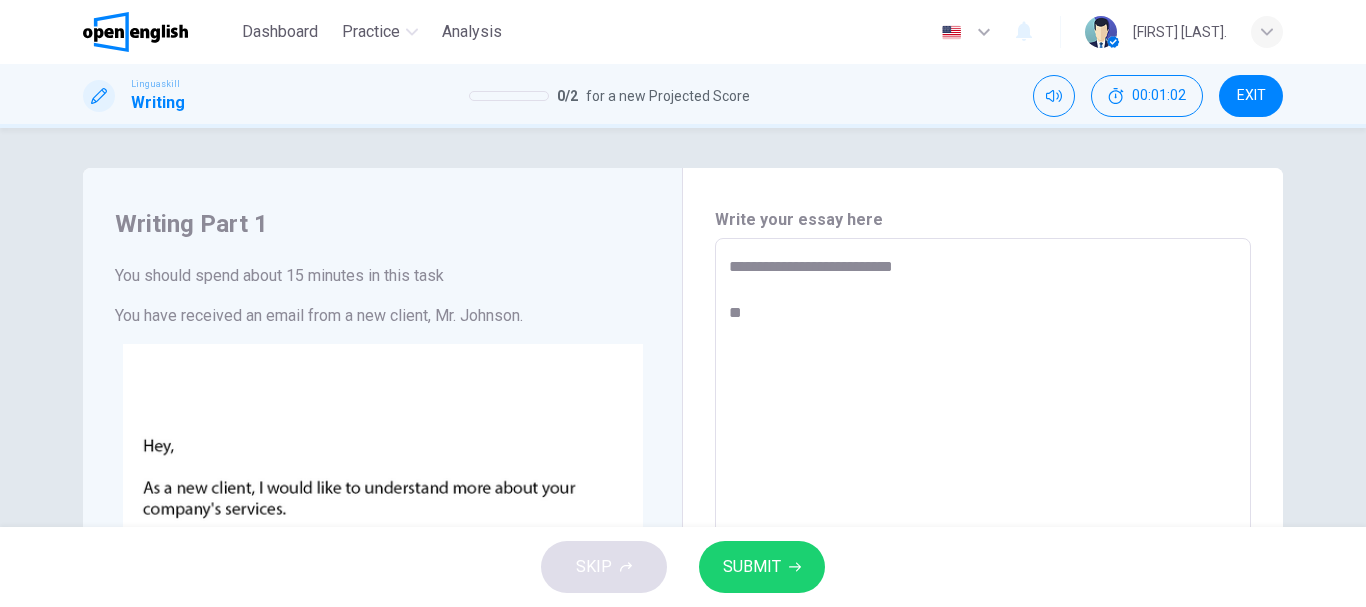 type on "**********" 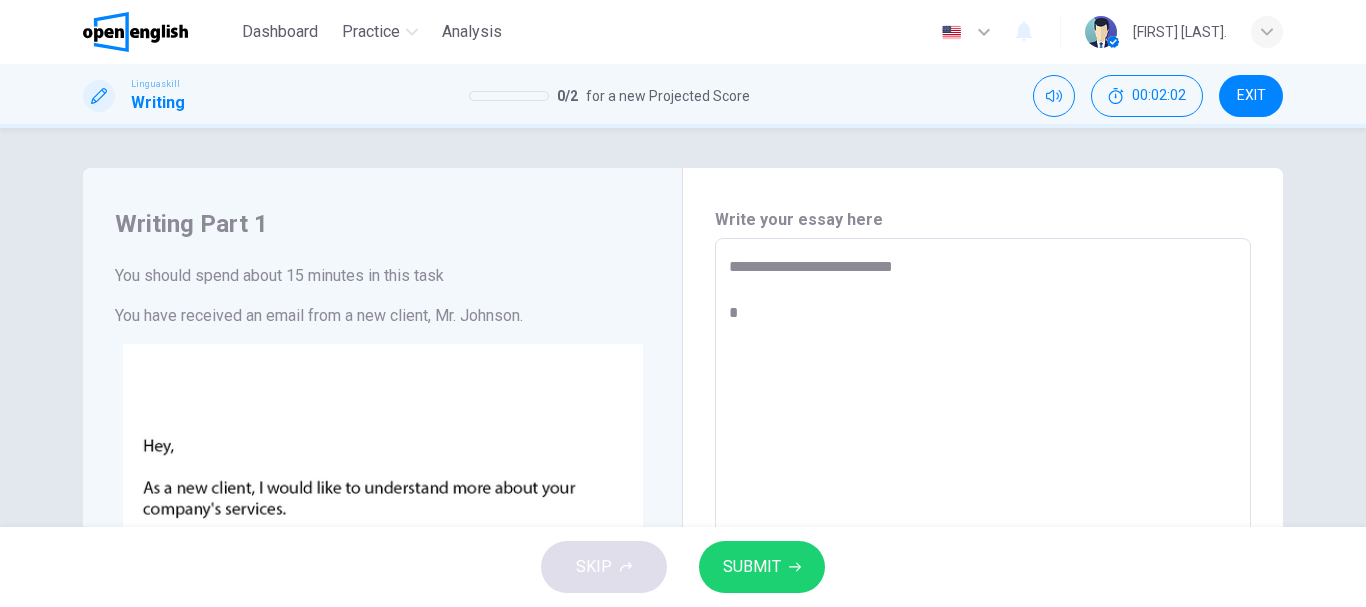 type on "**********" 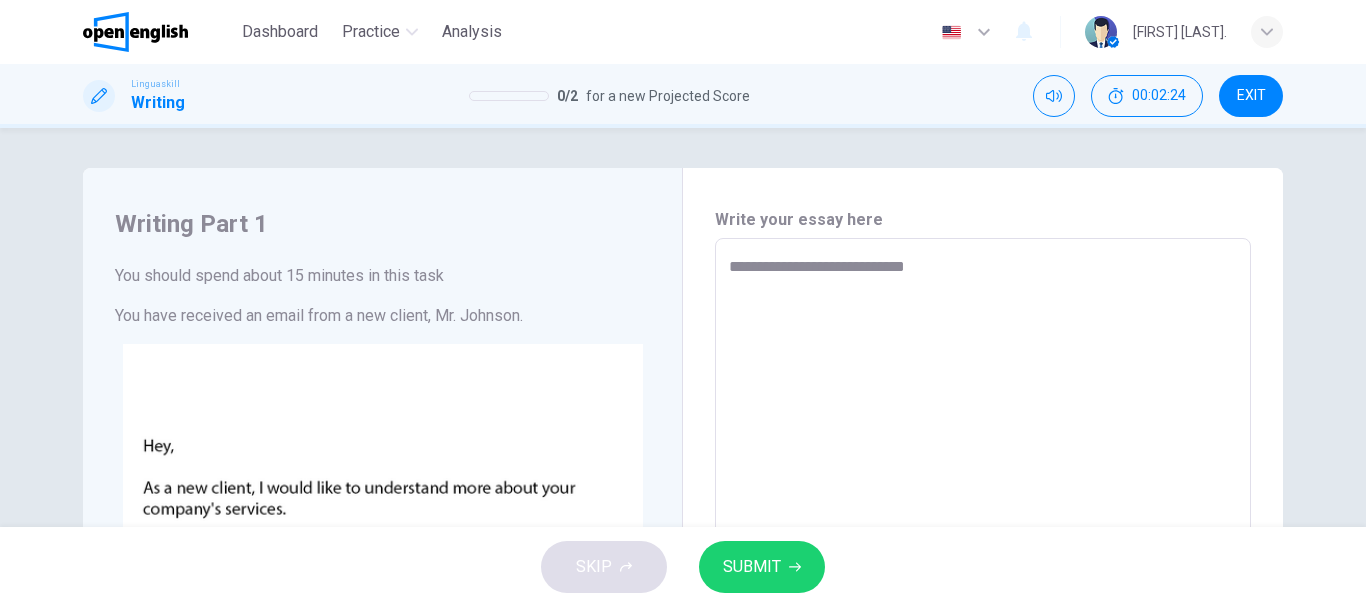 type on "**********" 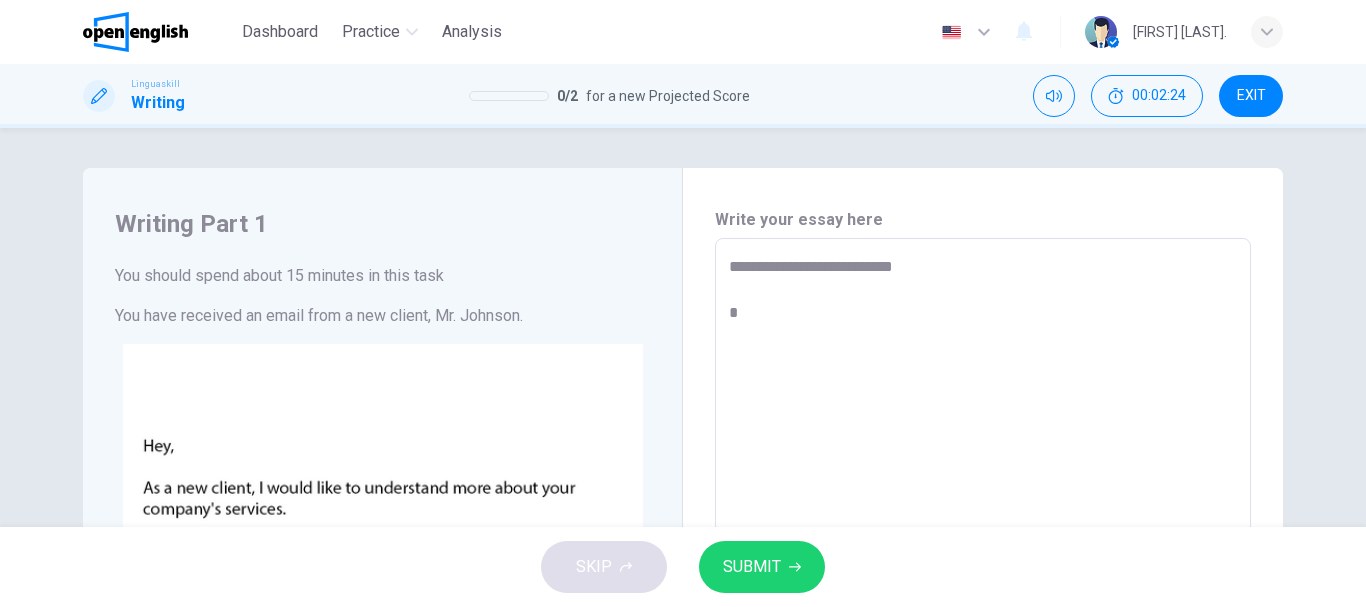 type on "**********" 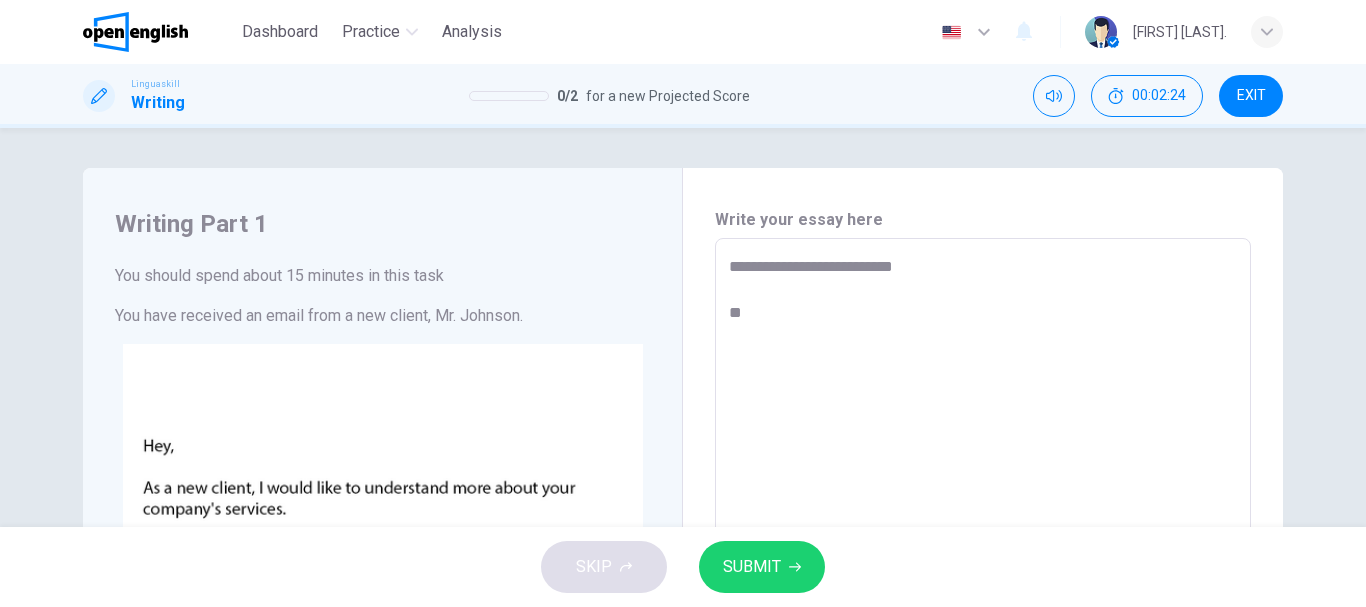 type on "*" 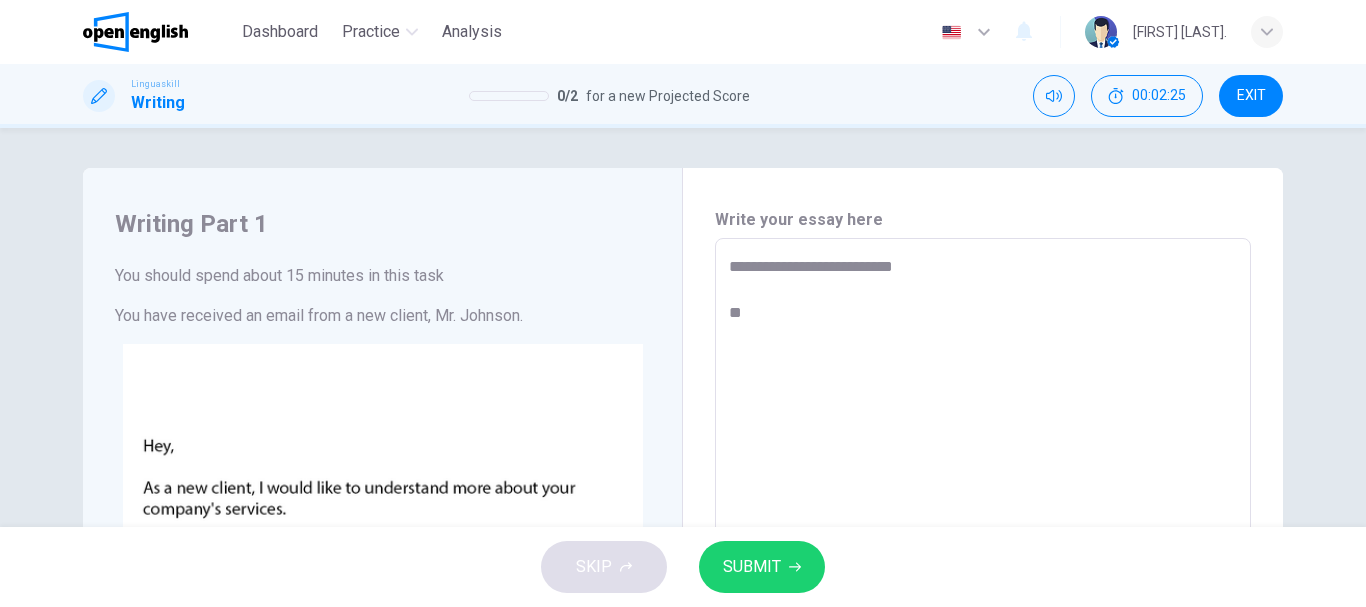 type on "**********" 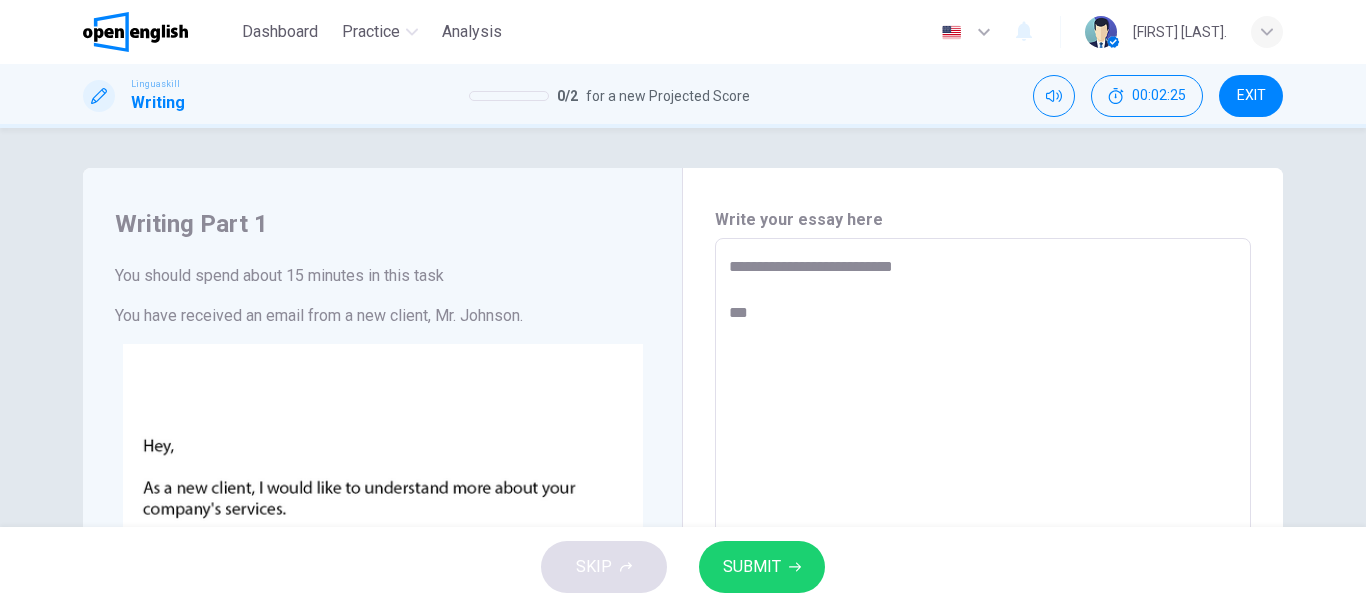 type on "**********" 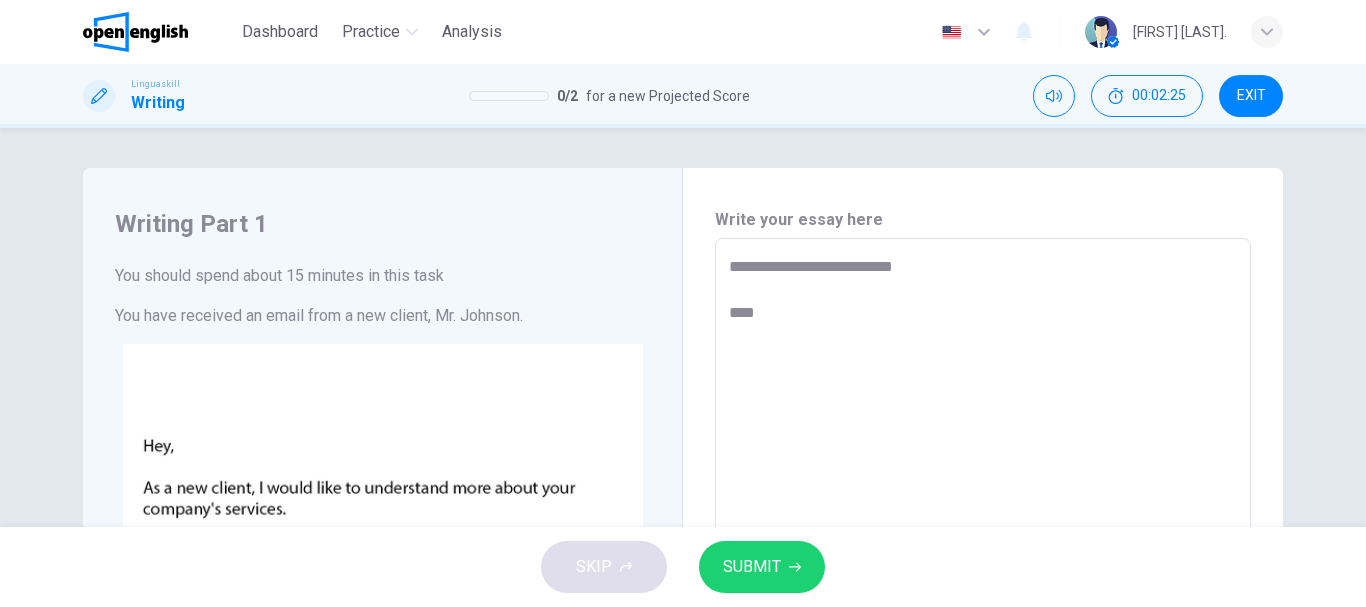 type on "*" 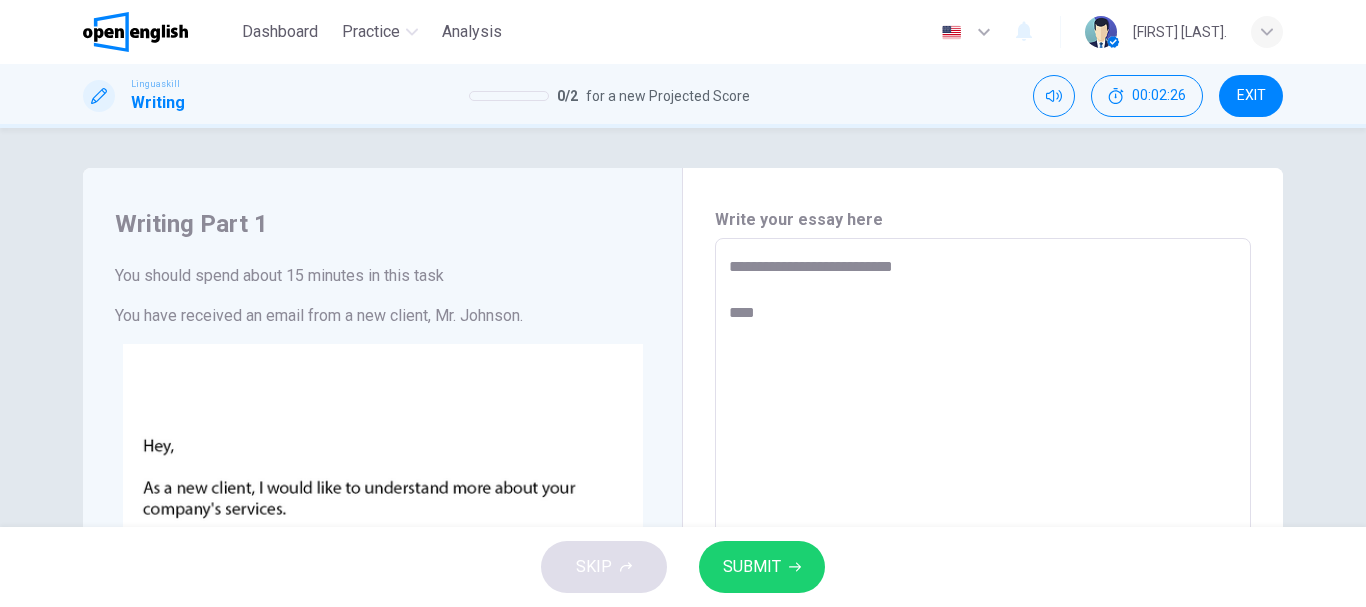 type on "**********" 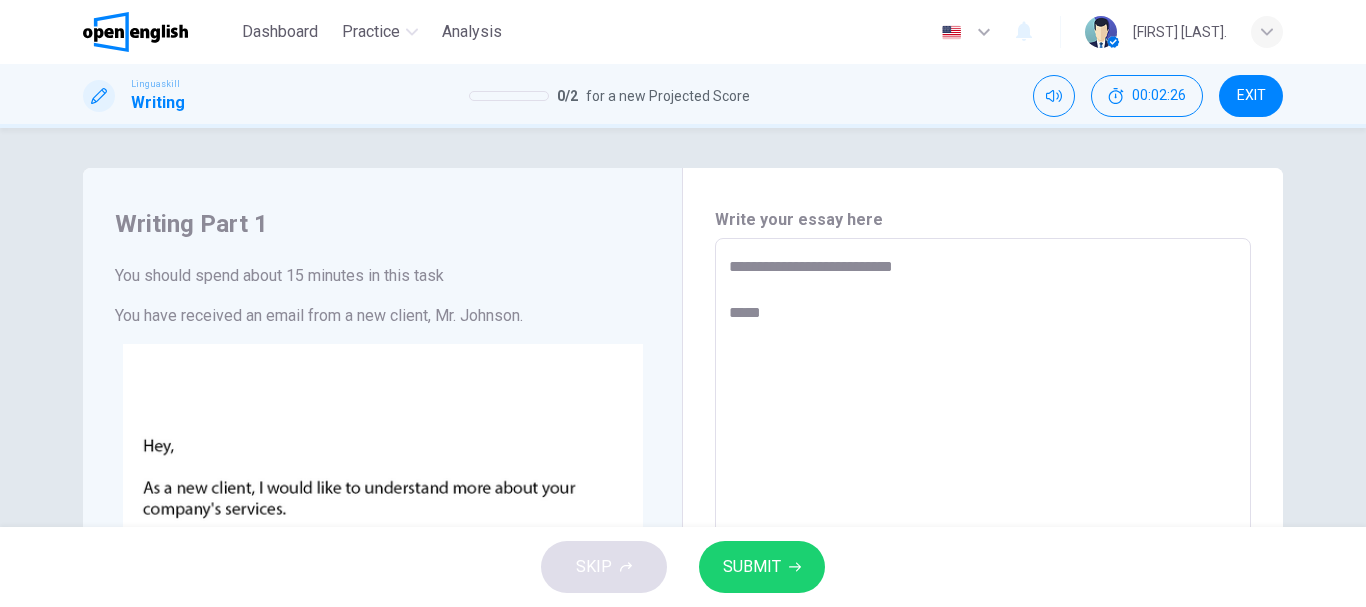 type on "*" 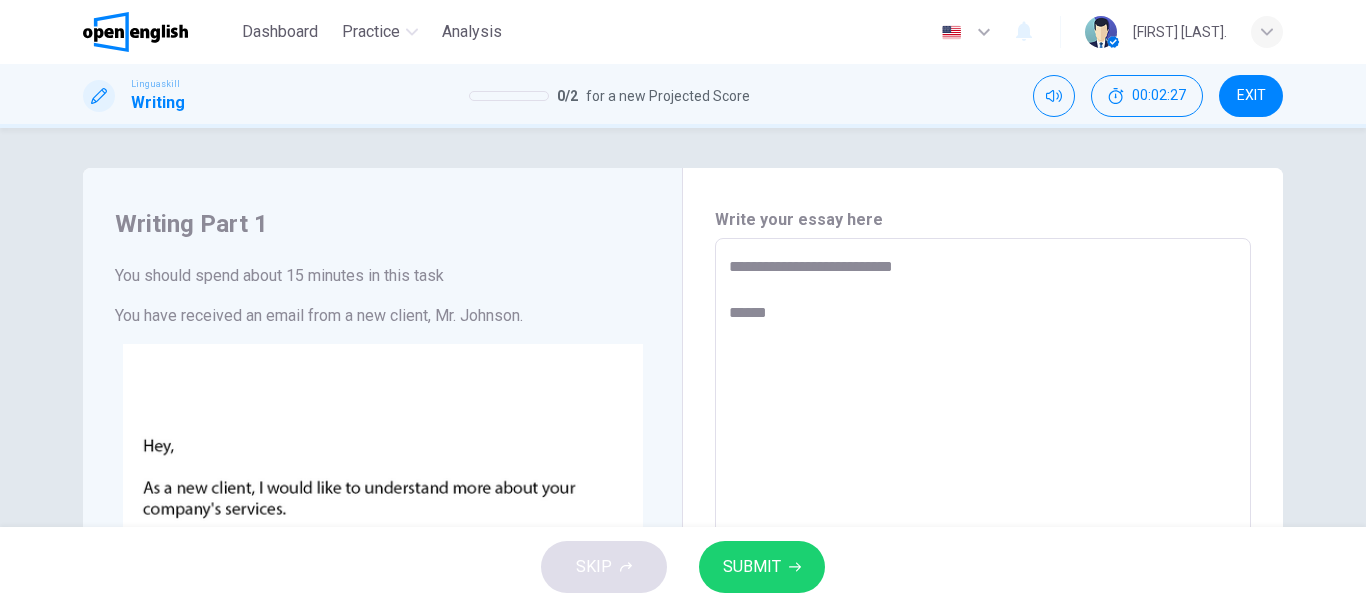 type on "**********" 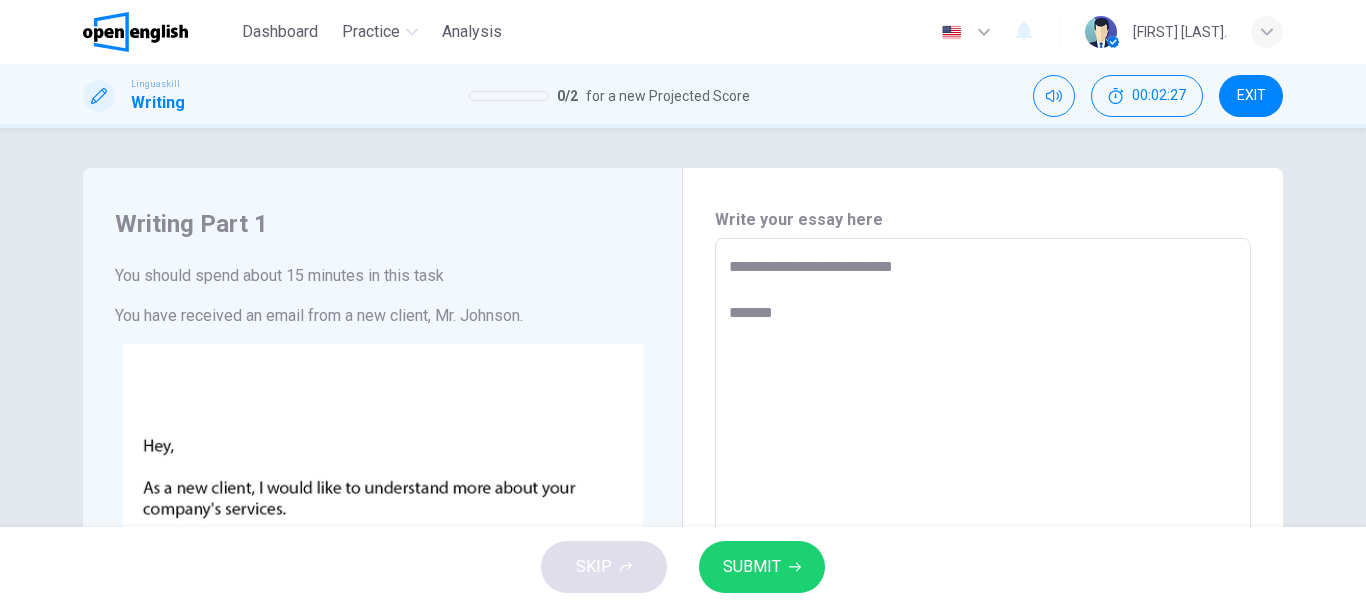 type on "*" 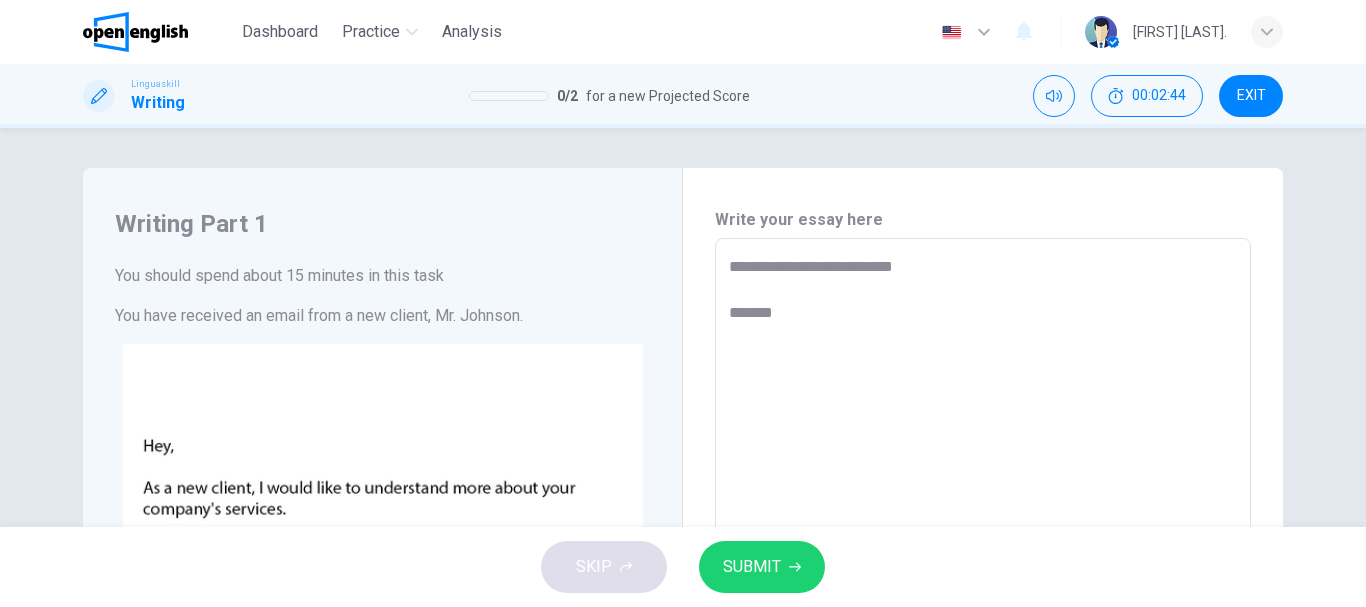 type on "**********" 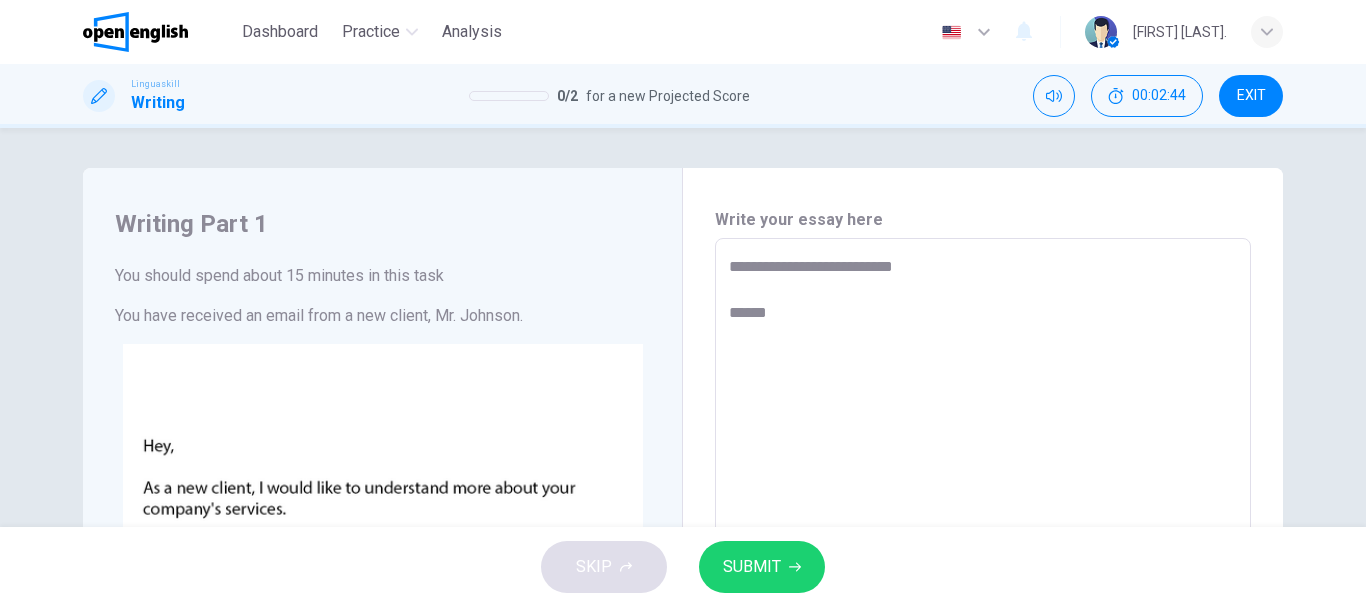 type on "**********" 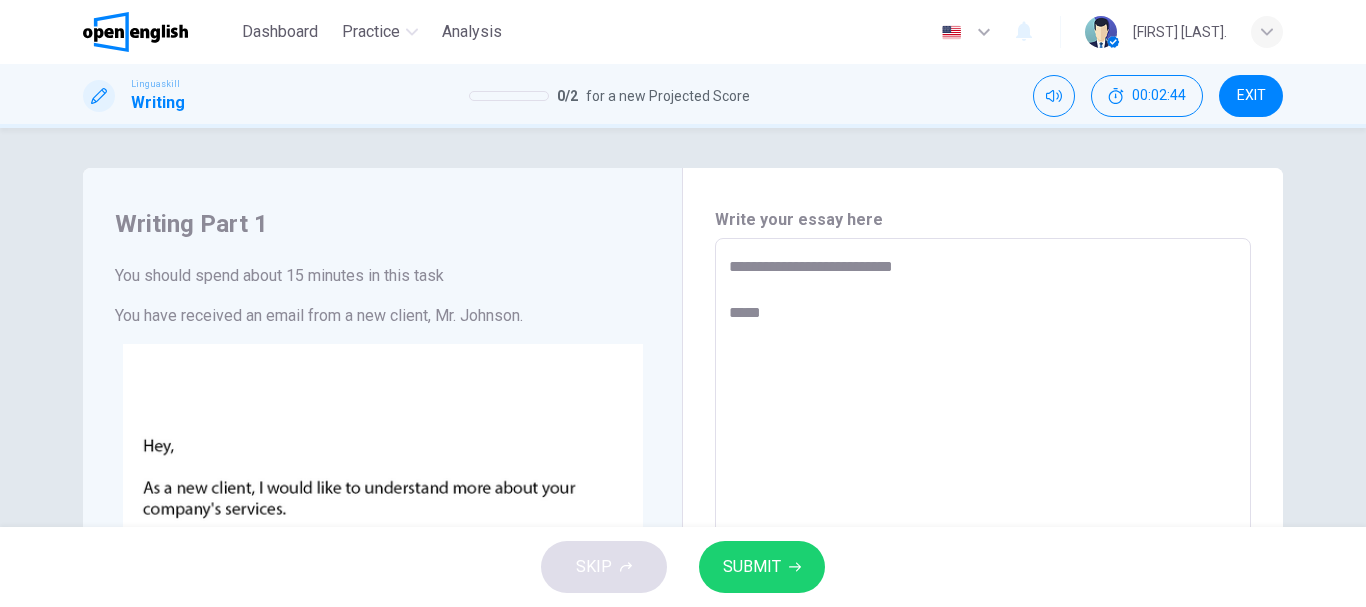 type on "*" 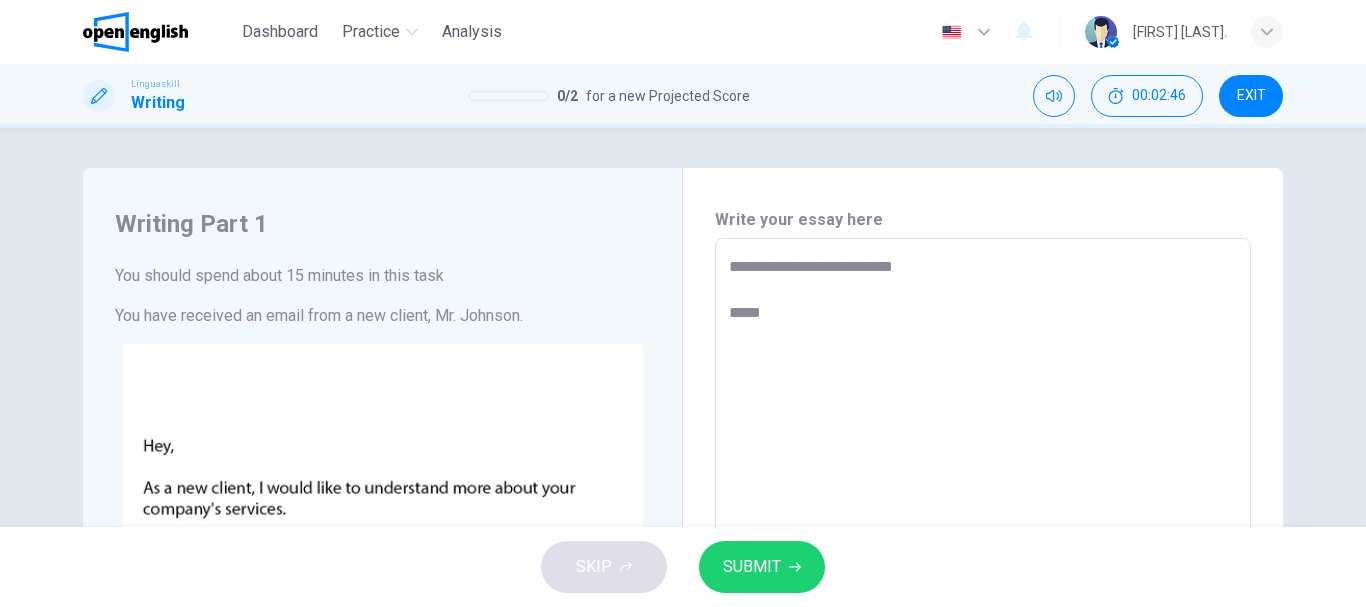type on "**********" 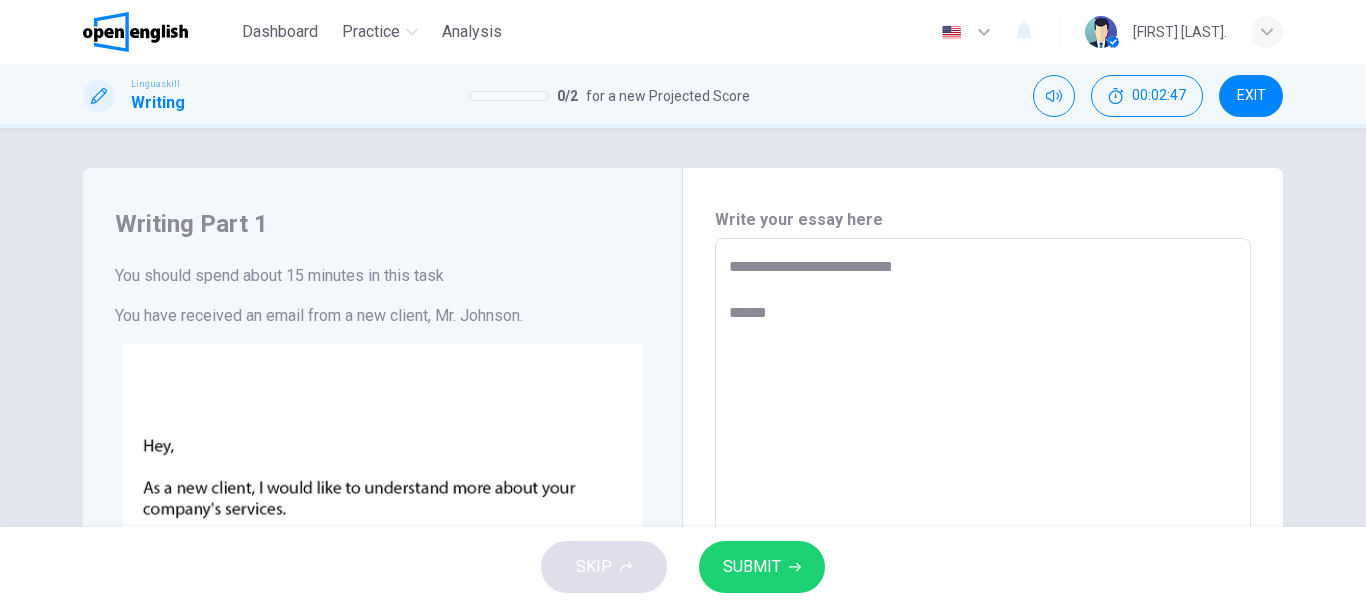 type on "**********" 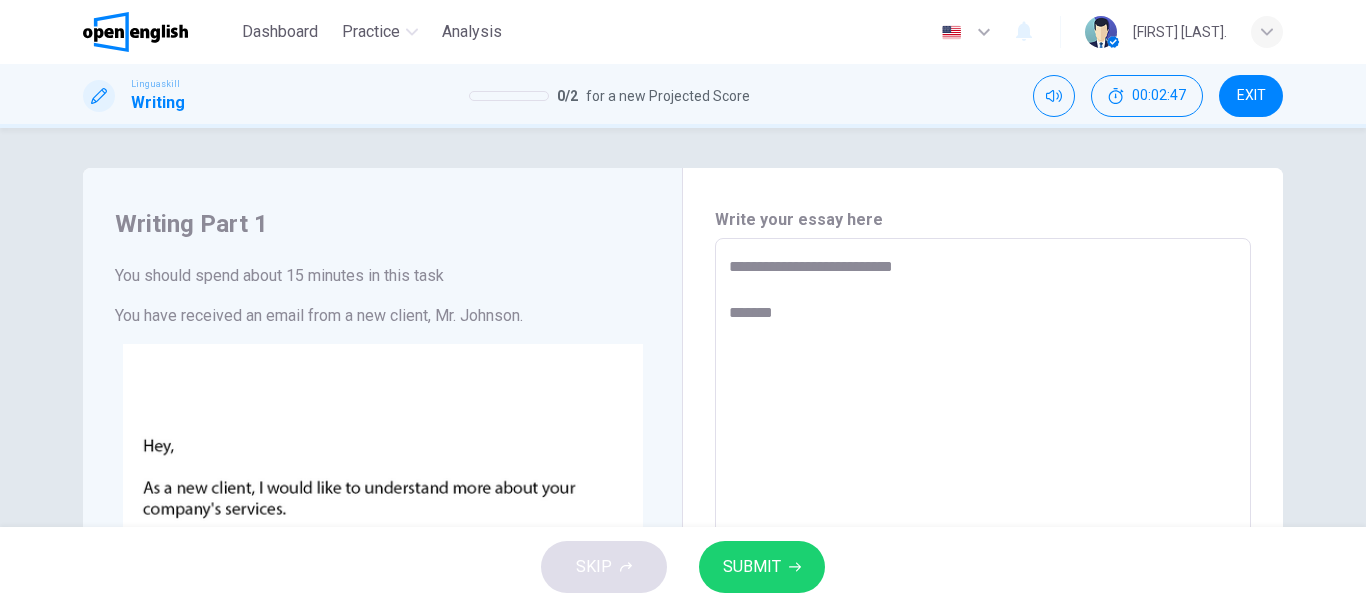 type on "*" 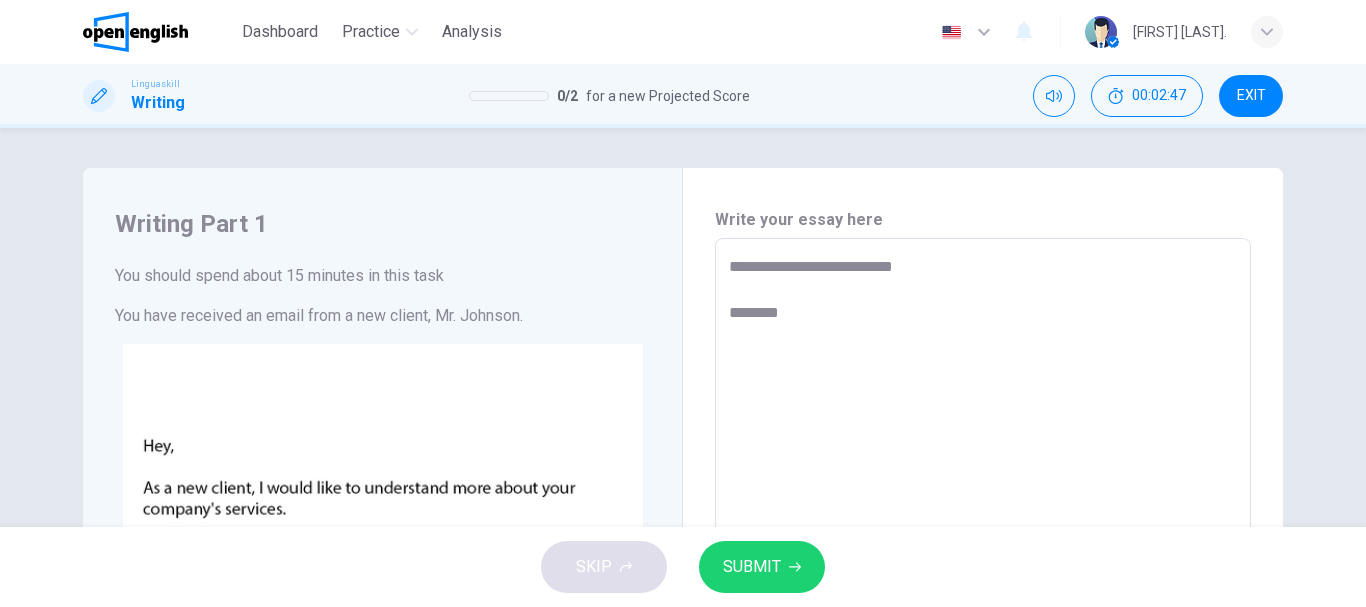 type on "*" 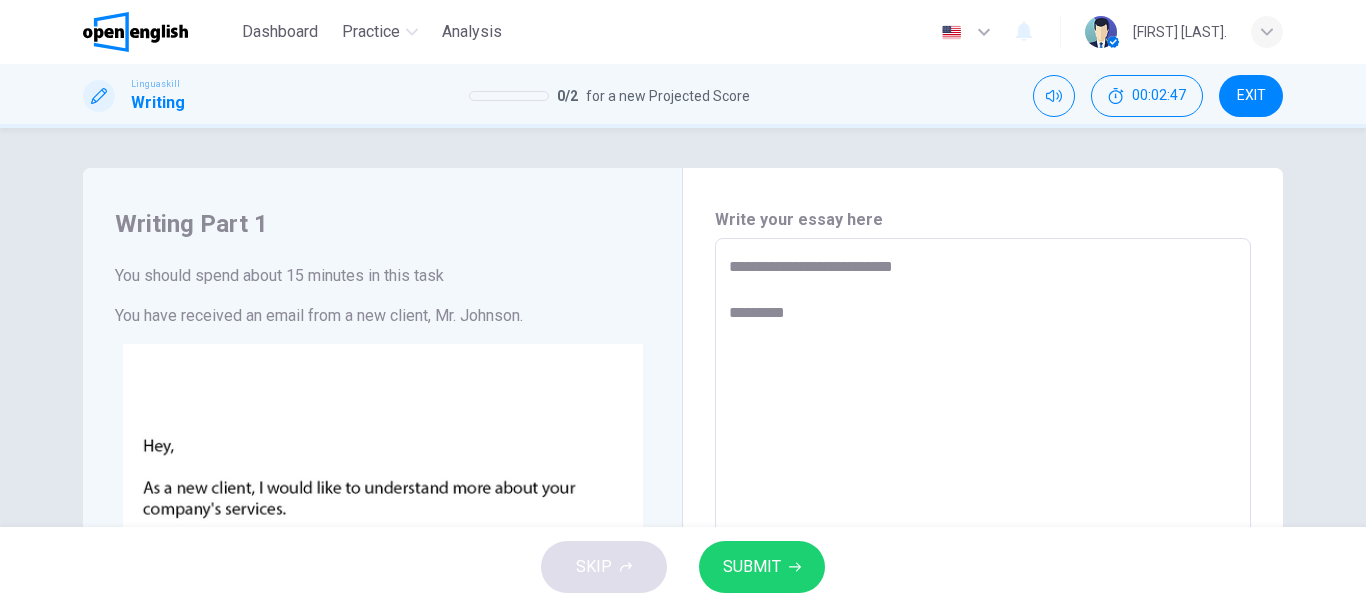 type on "*" 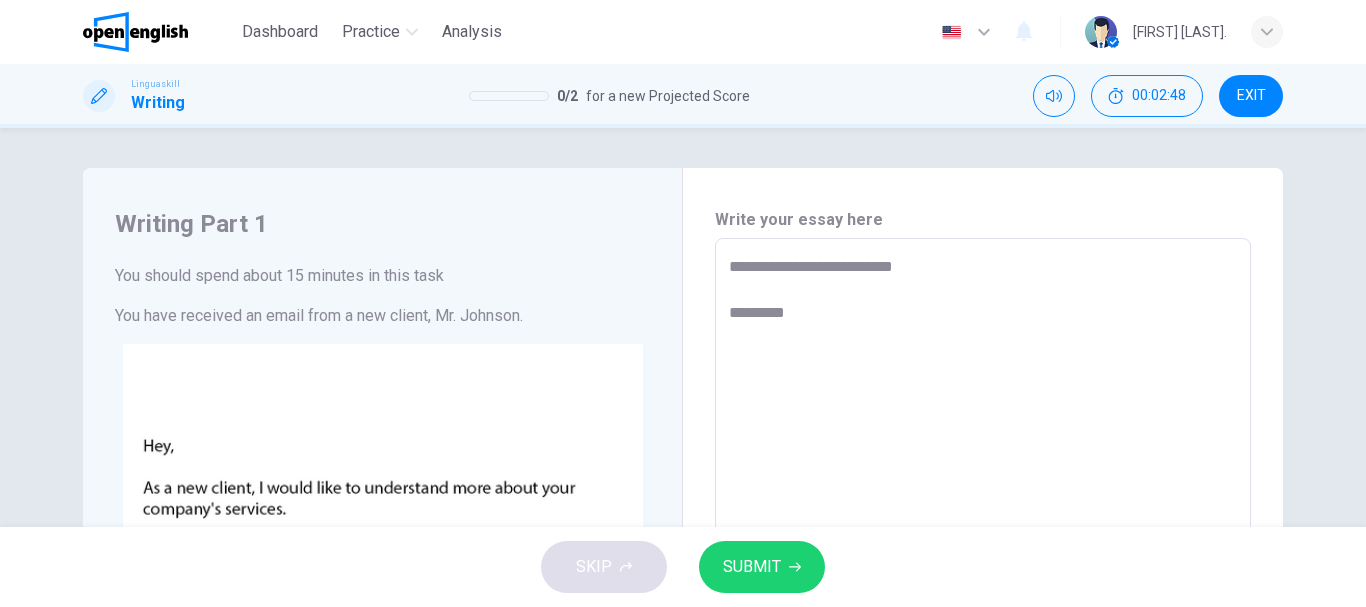 type on "**********" 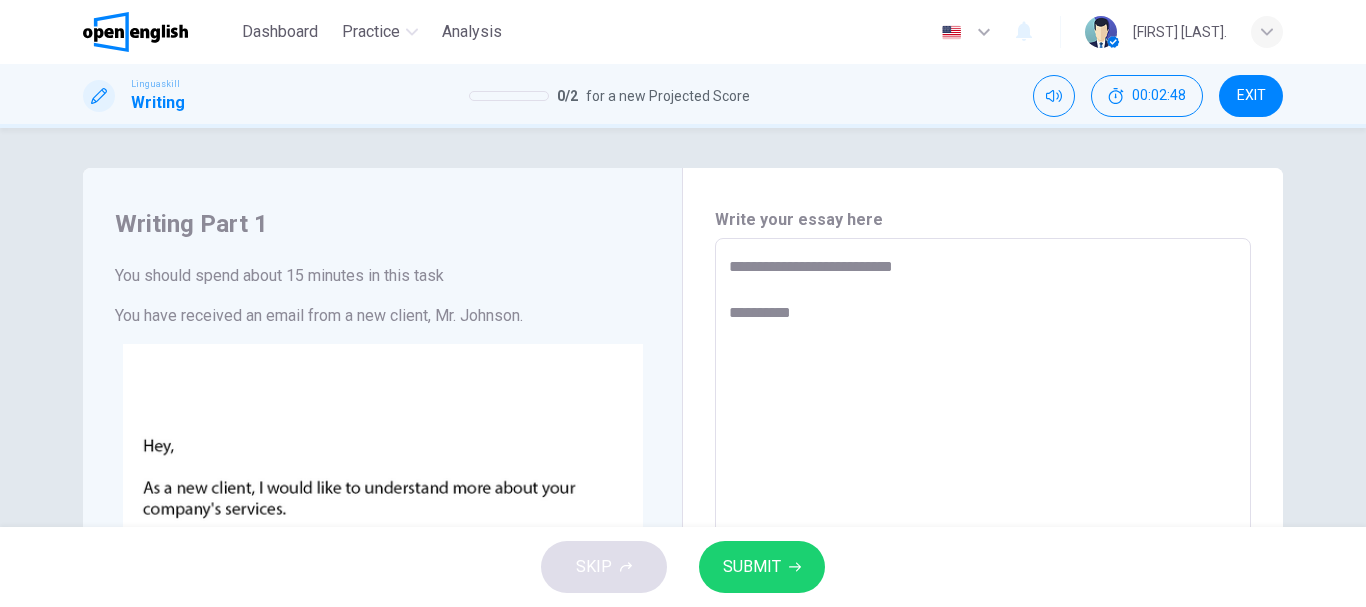 type on "**********" 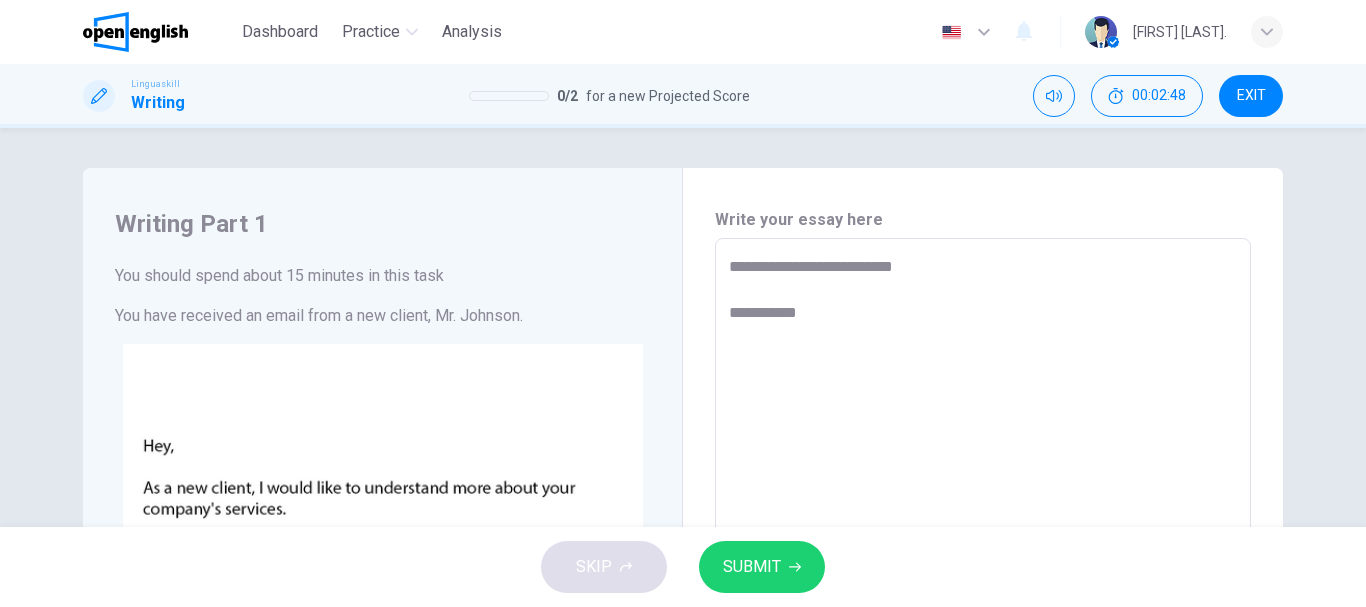 type on "*" 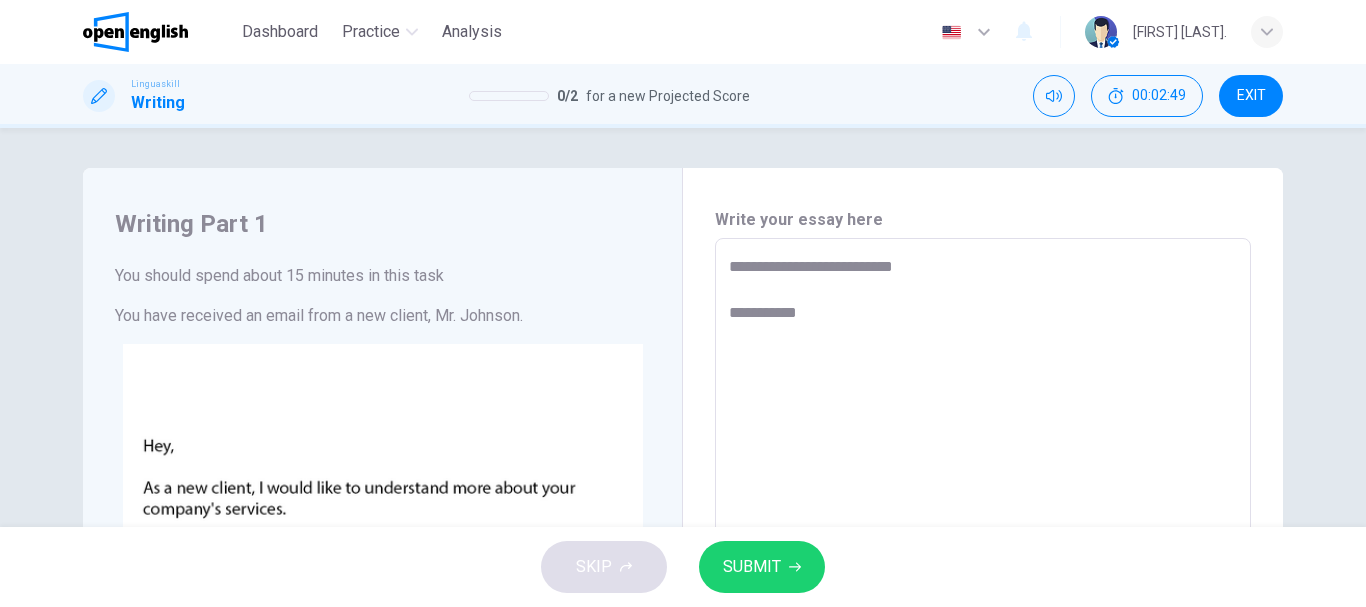 type on "**********" 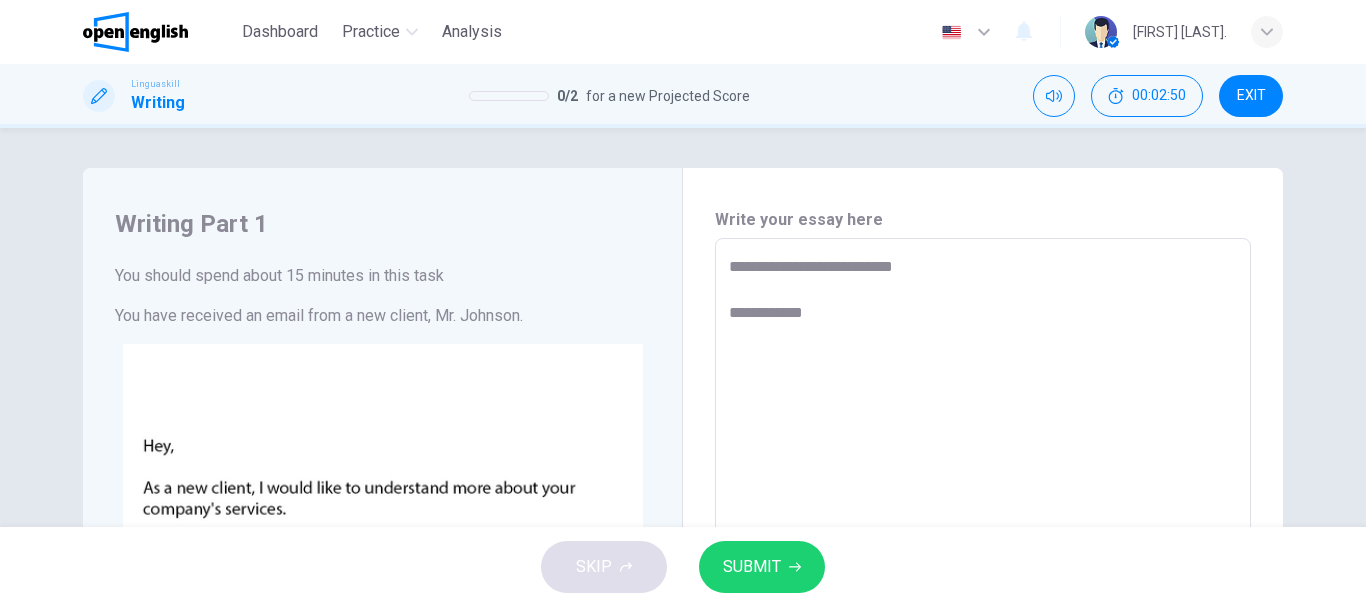 type on "**********" 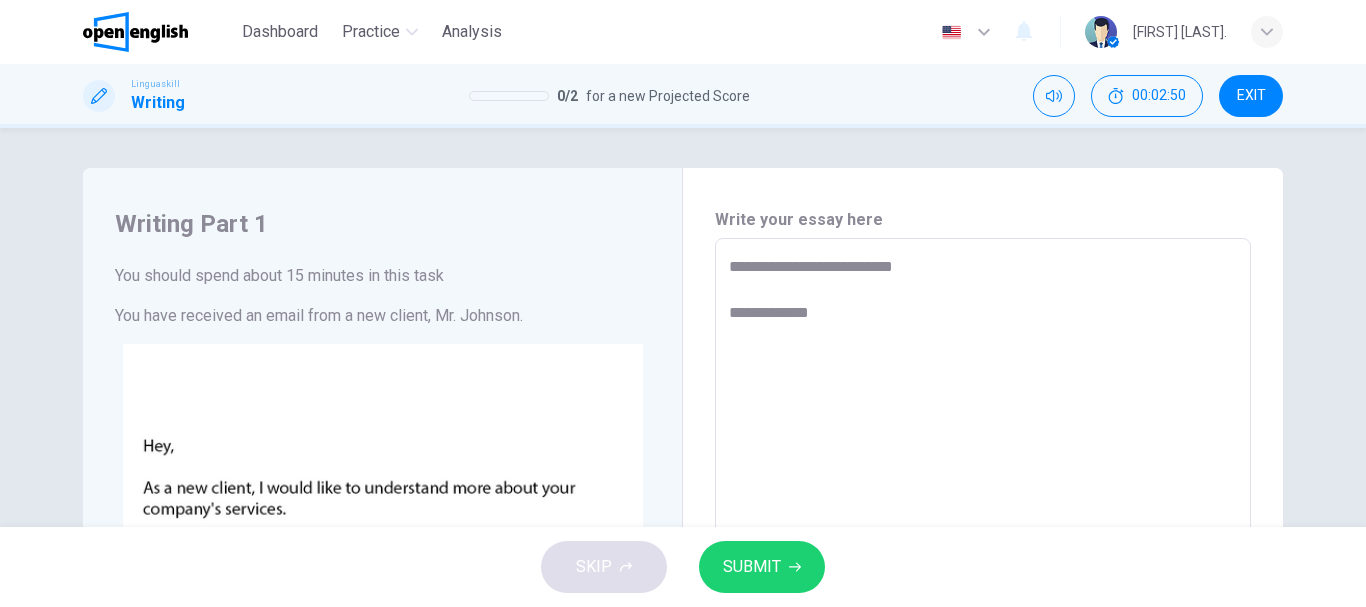 type on "**********" 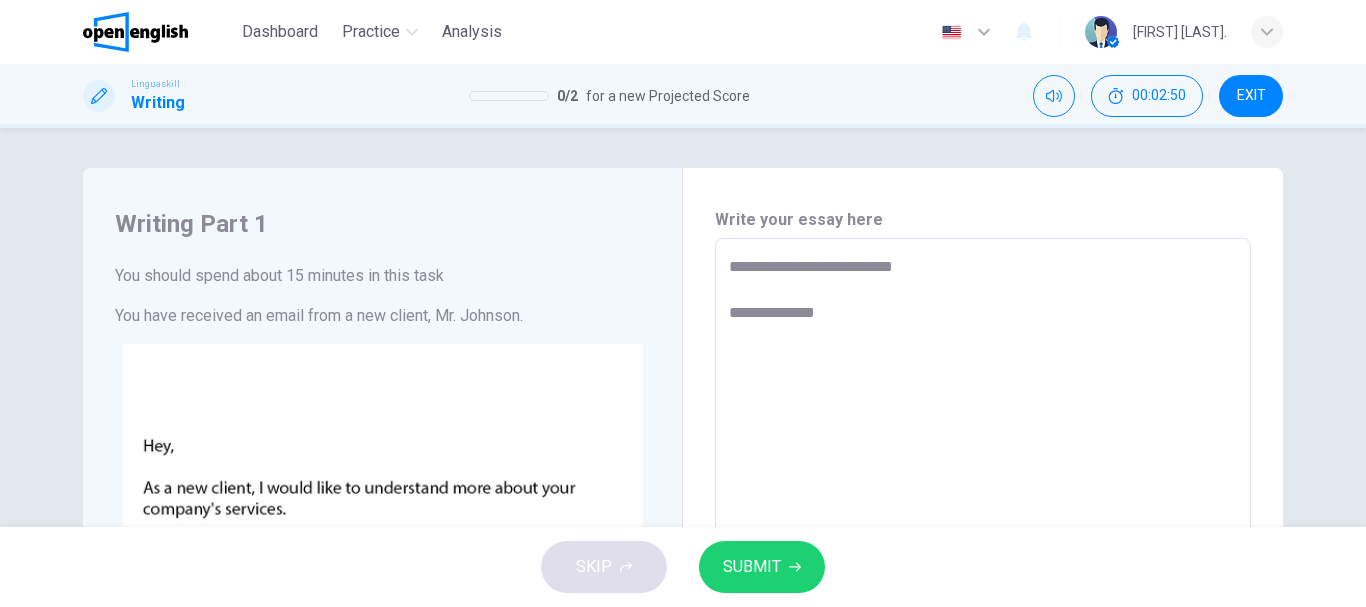type on "*" 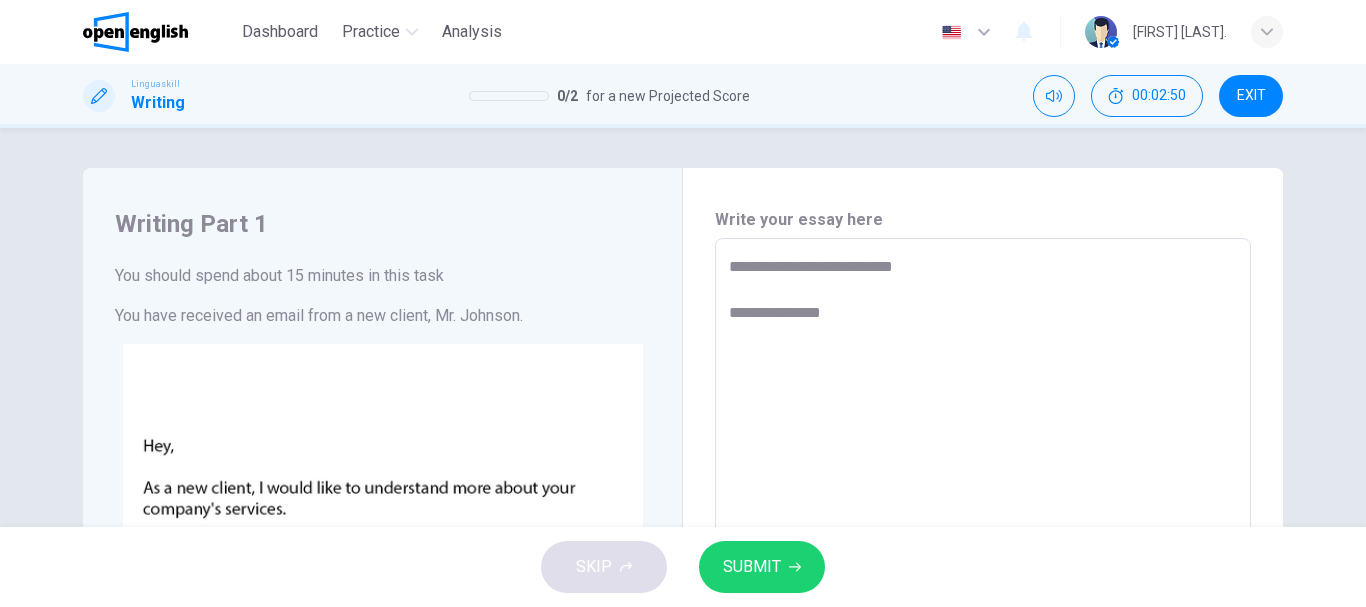 type on "*" 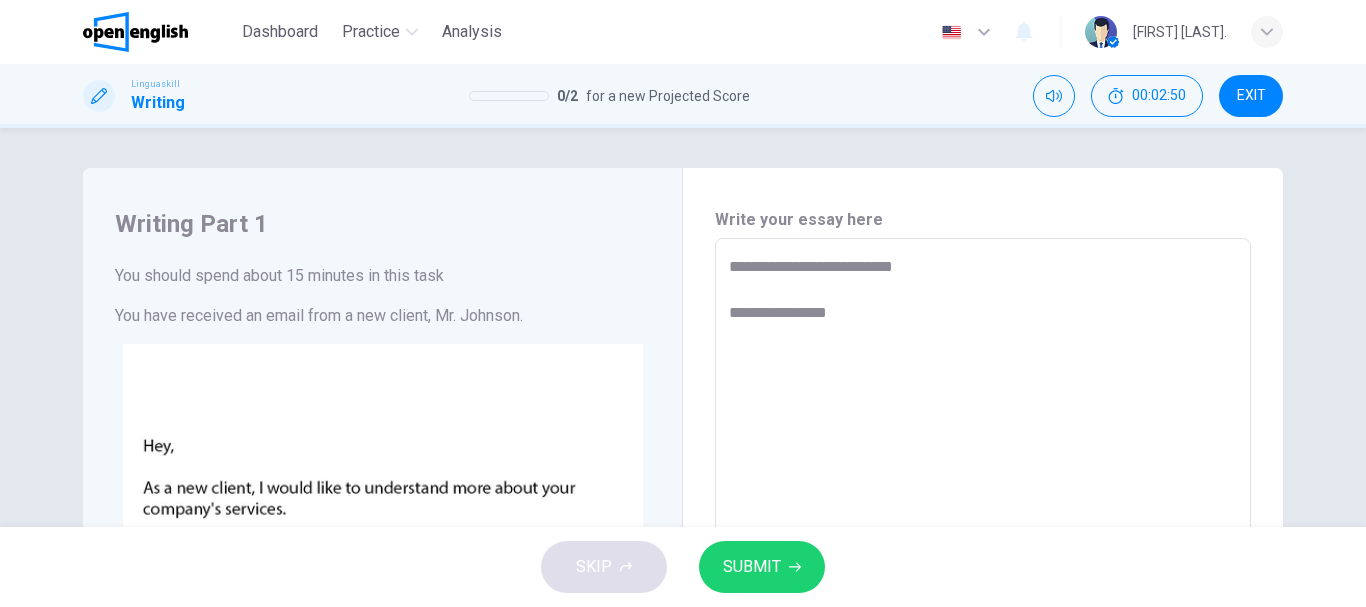 type on "*" 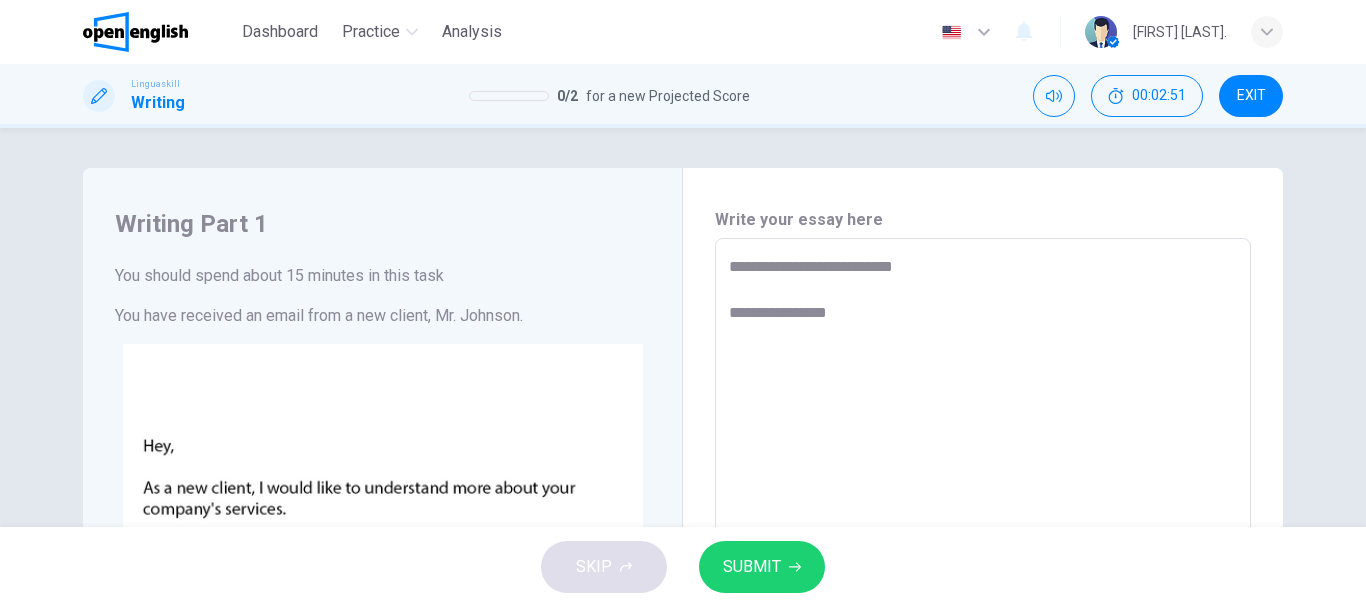 type on "**********" 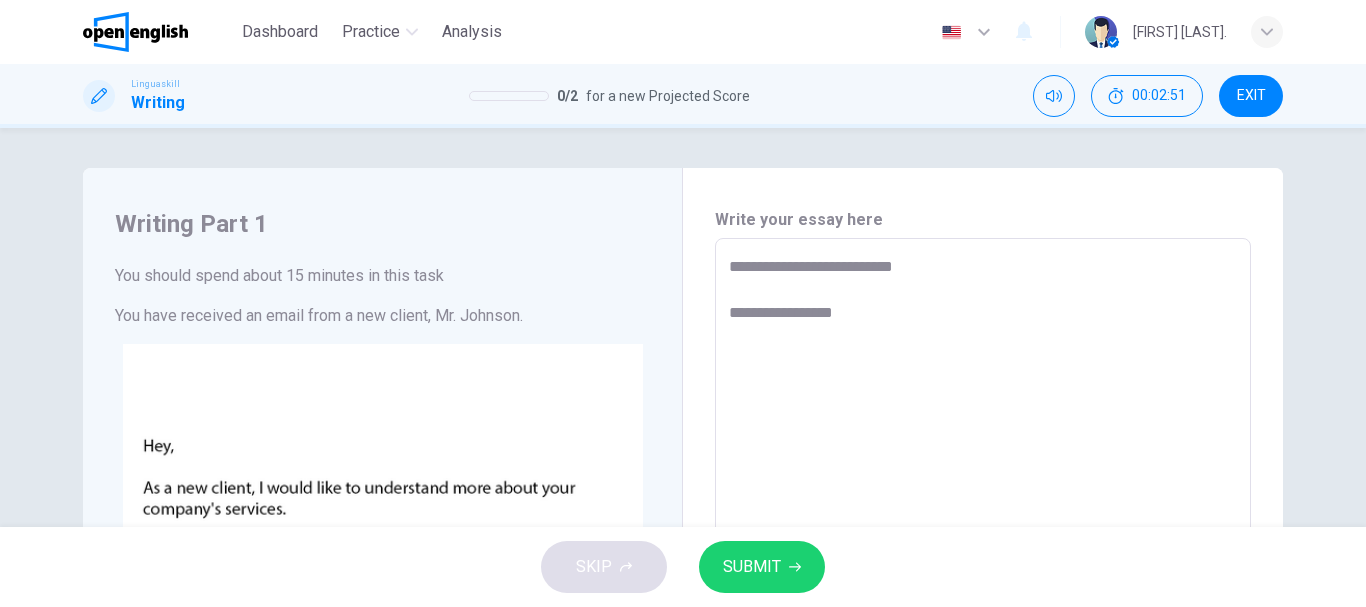 type on "*" 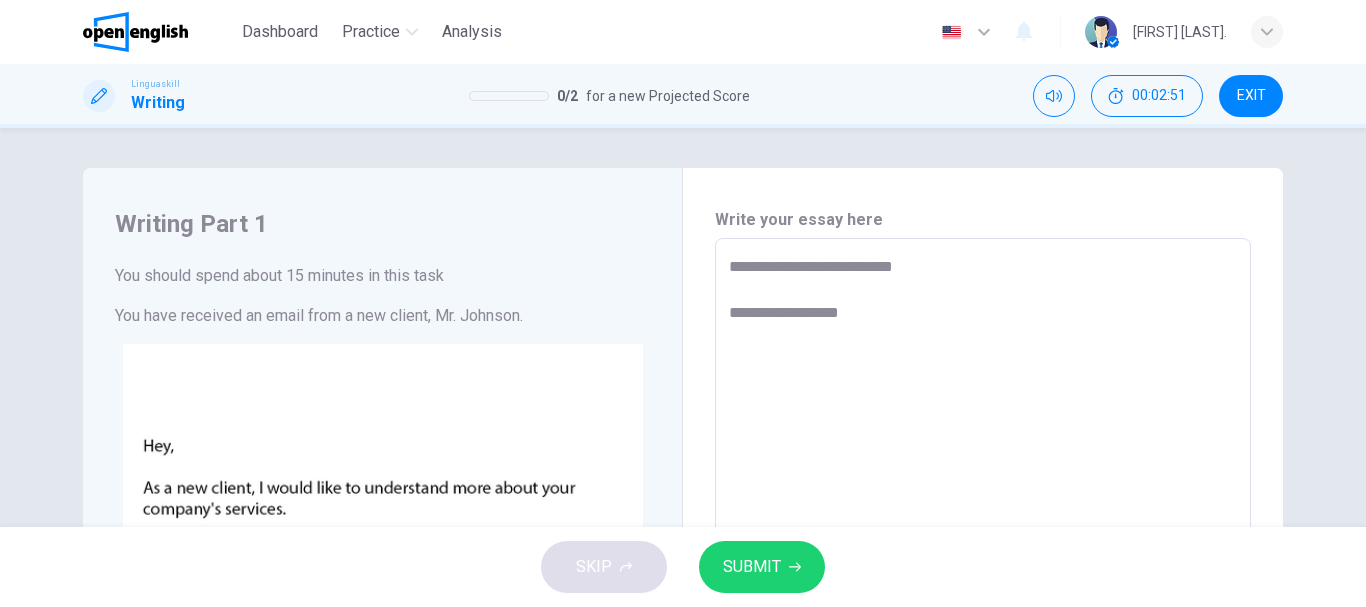 type on "**********" 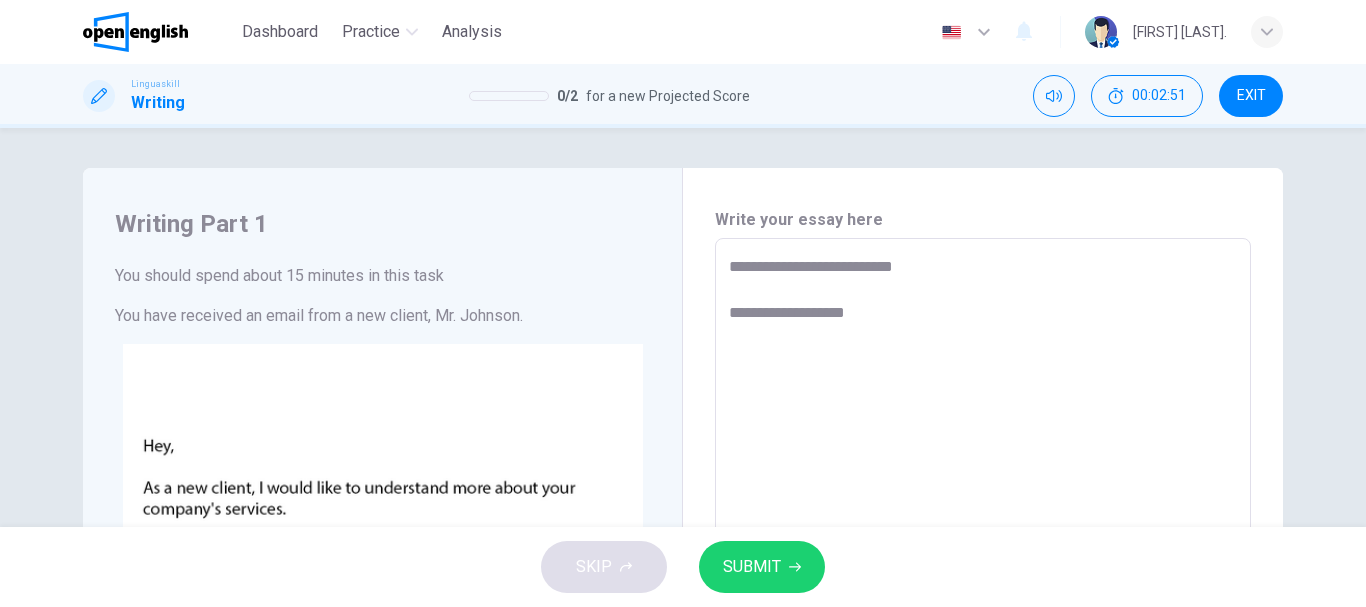 type on "*" 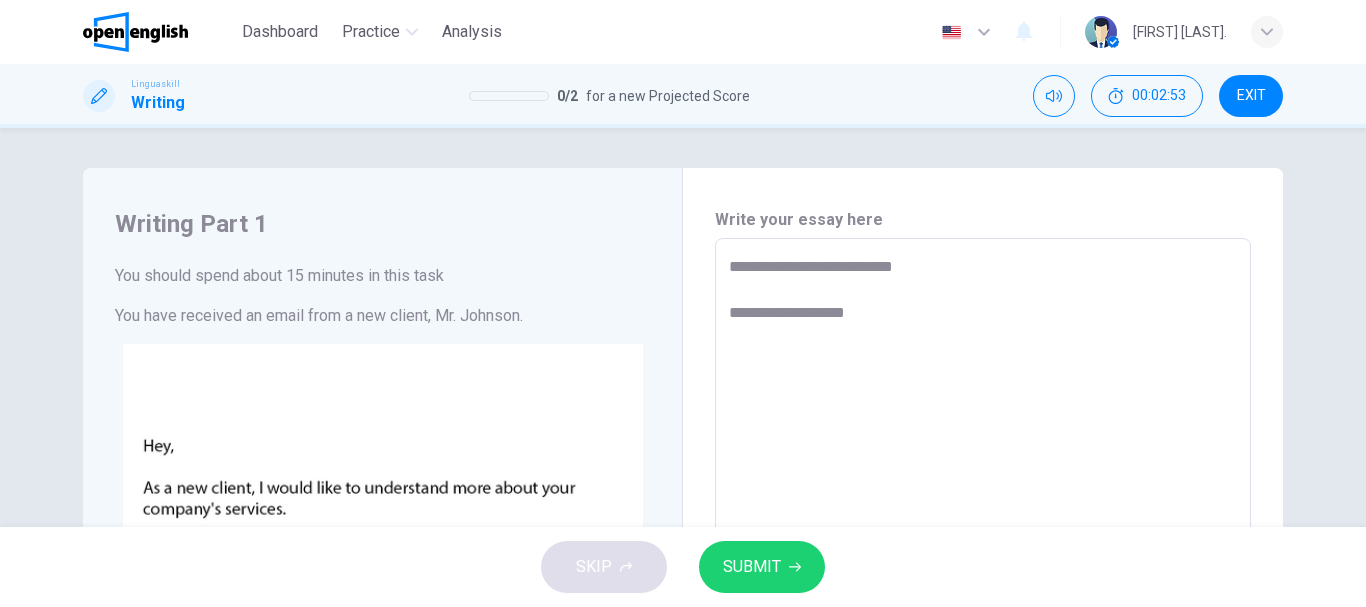 click on "**********" at bounding box center [983, 611] 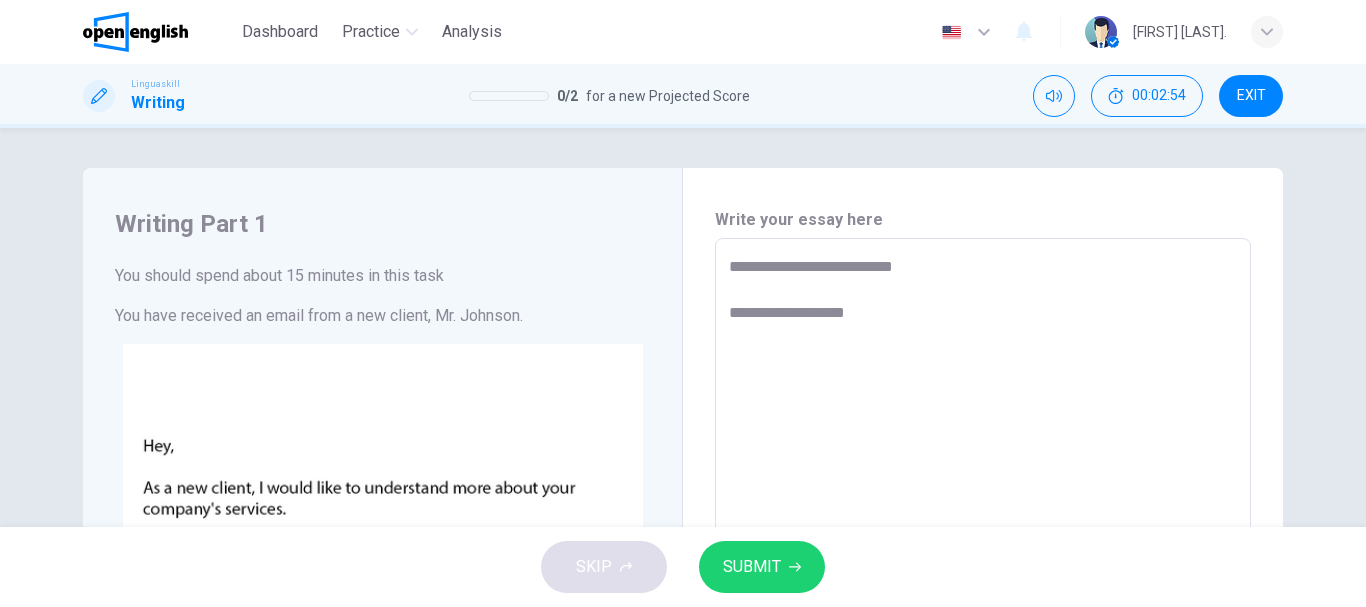 click on "**********" at bounding box center (983, 611) 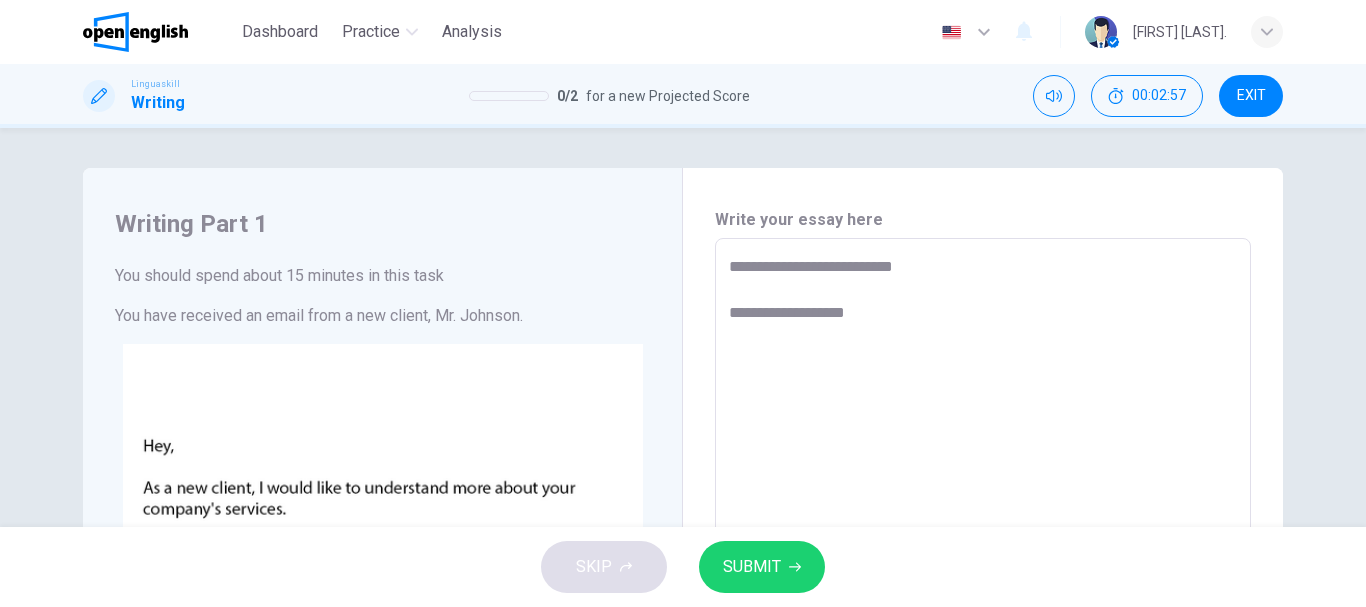 type on "**********" 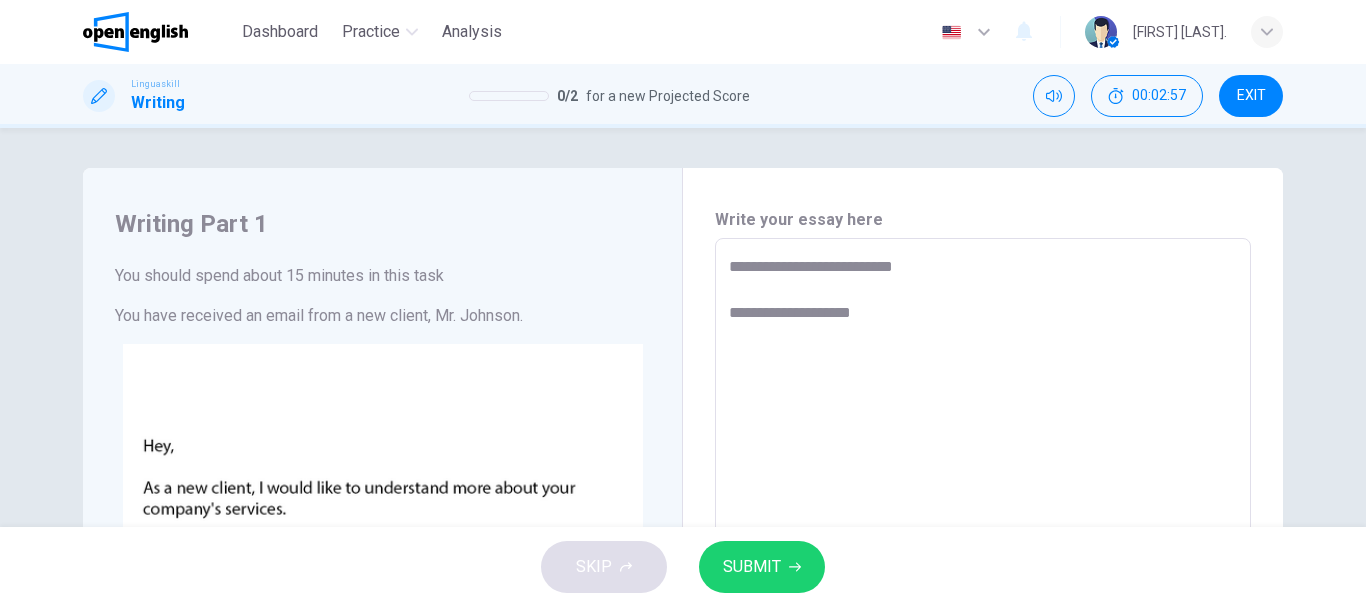 type on "**********" 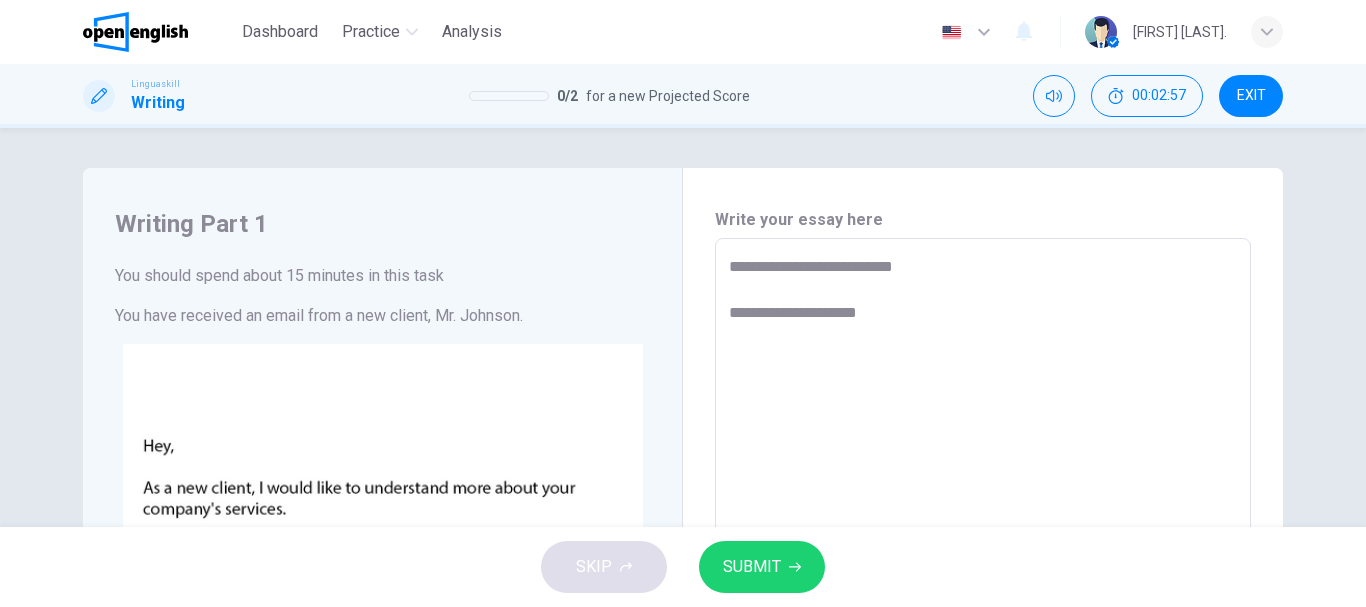 type on "*" 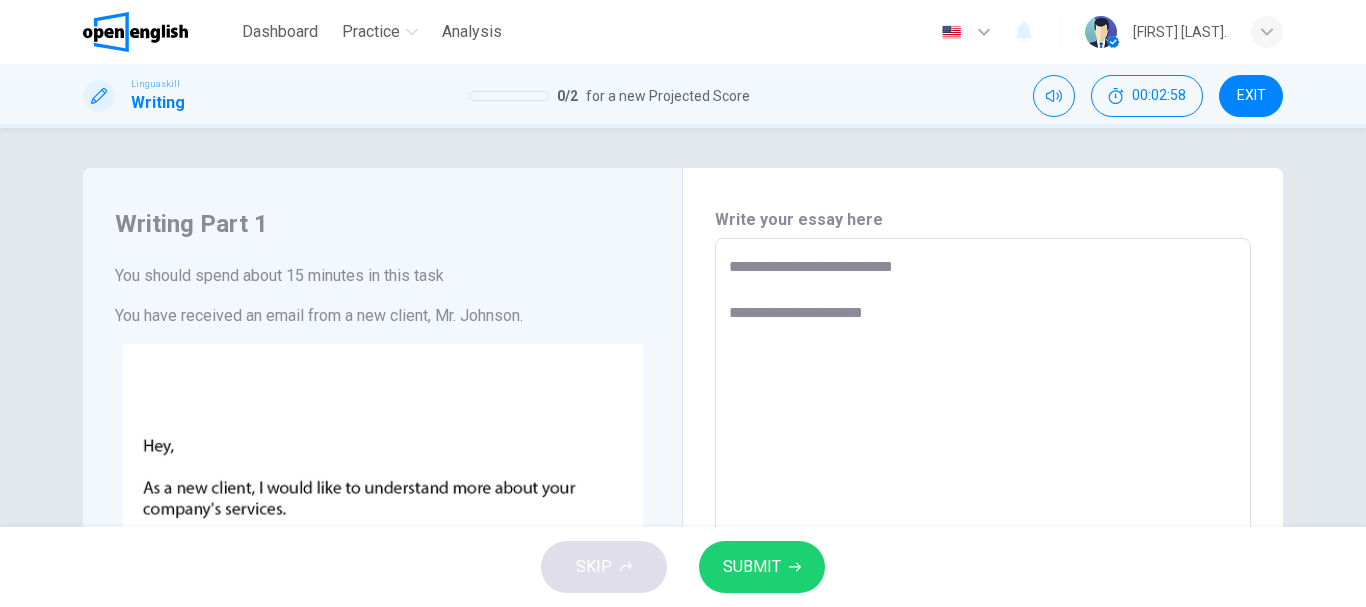 type on "*" 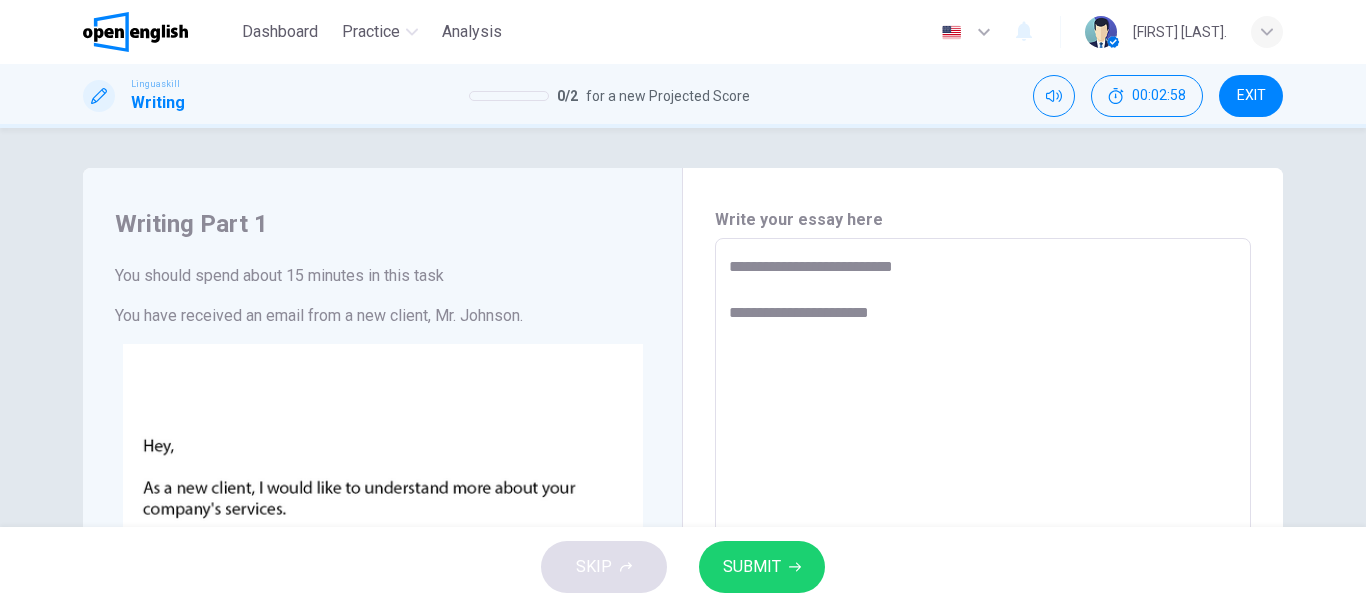 type on "**********" 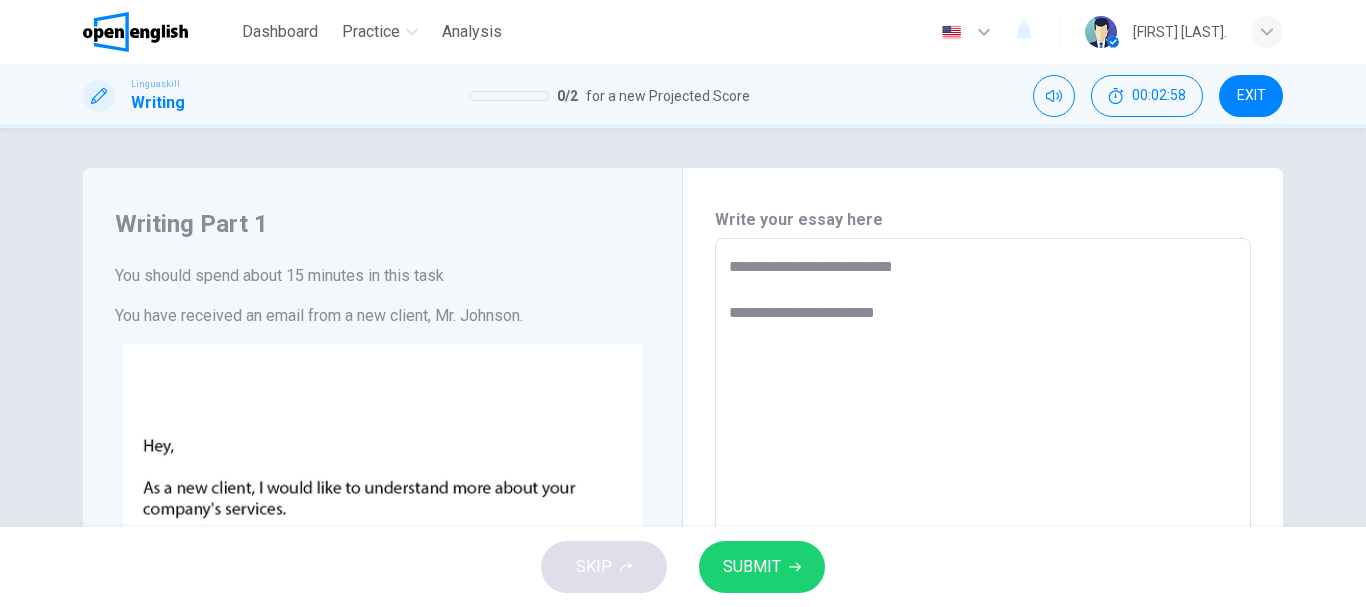 type on "*" 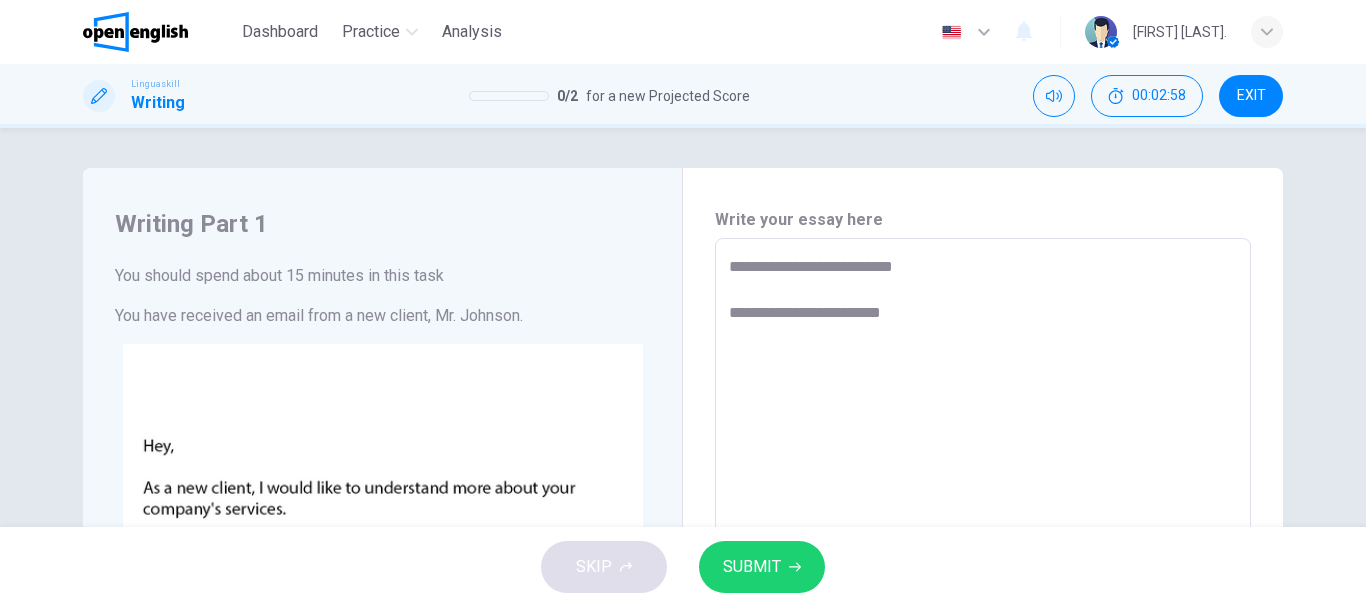 type on "*" 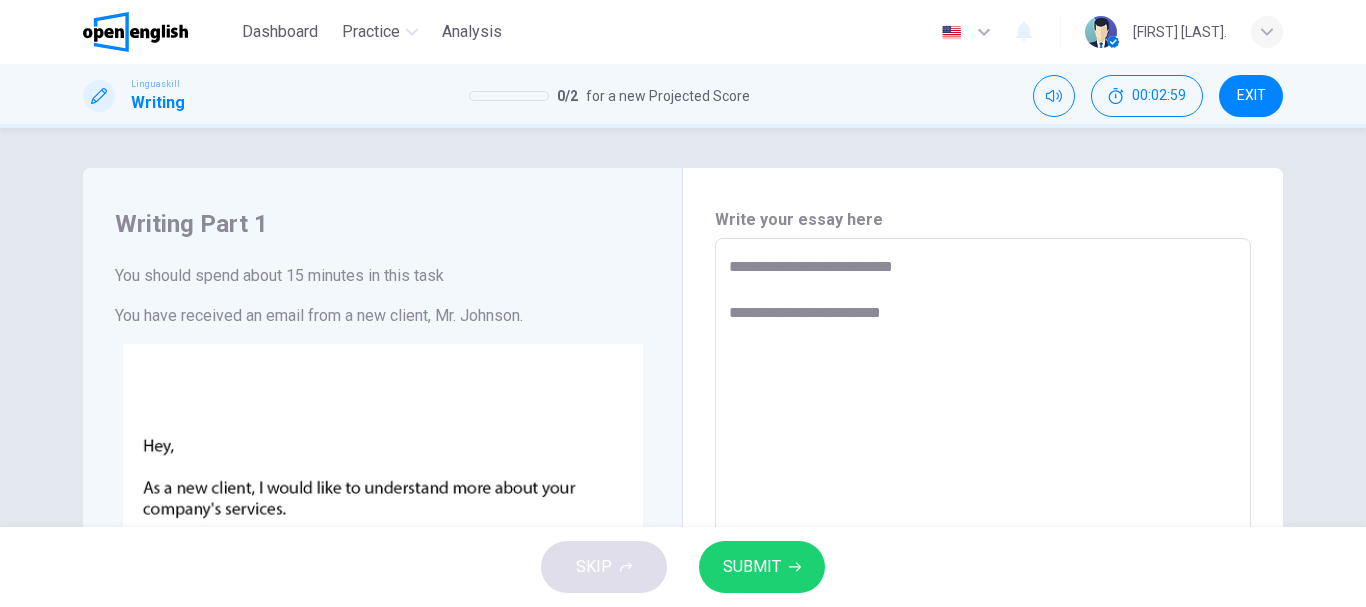 type on "**********" 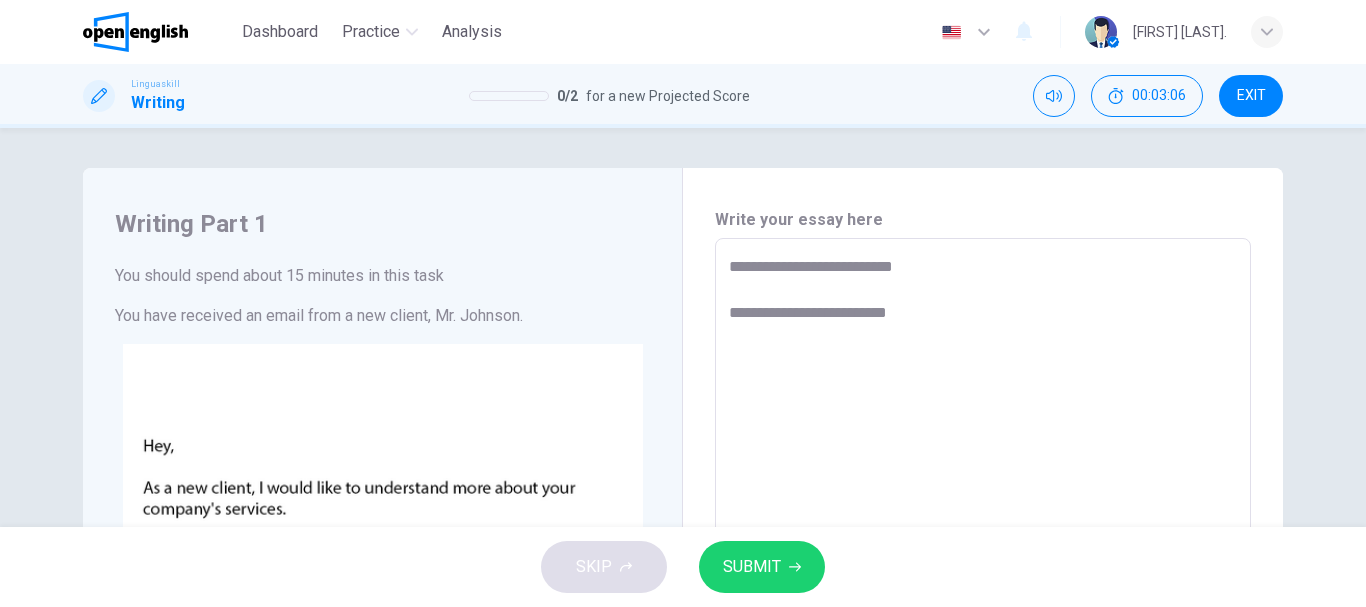 drag, startPoint x: 863, startPoint y: 311, endPoint x: 726, endPoint y: 319, distance: 137.23338 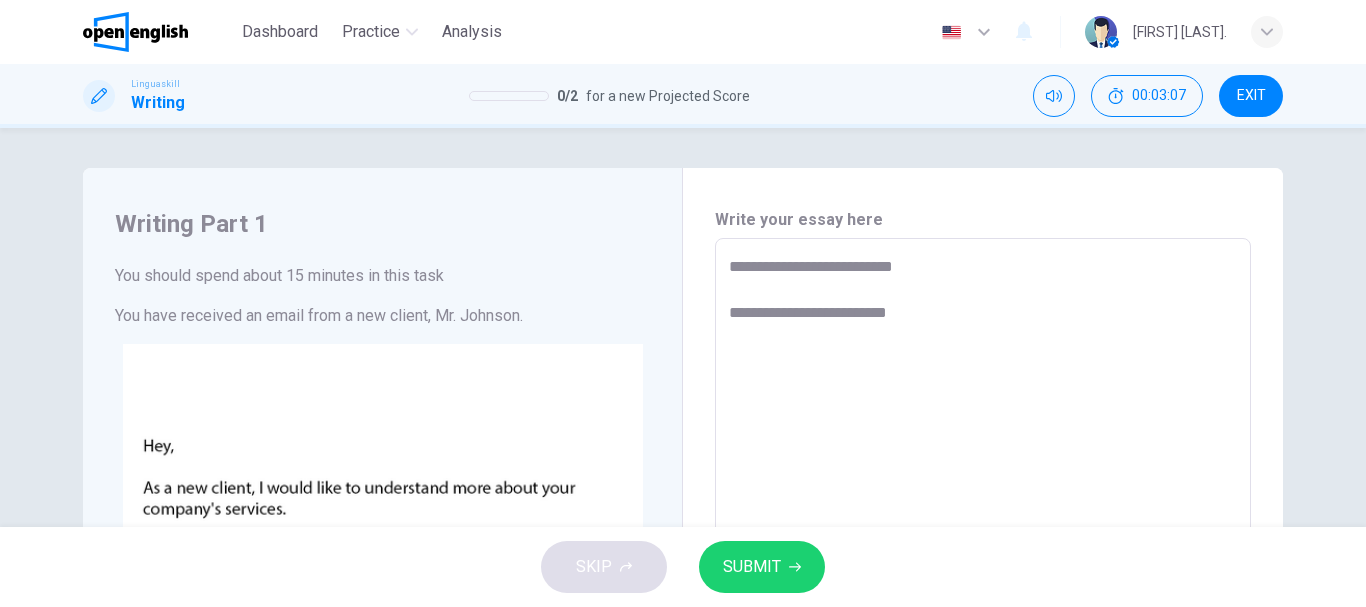type on "**********" 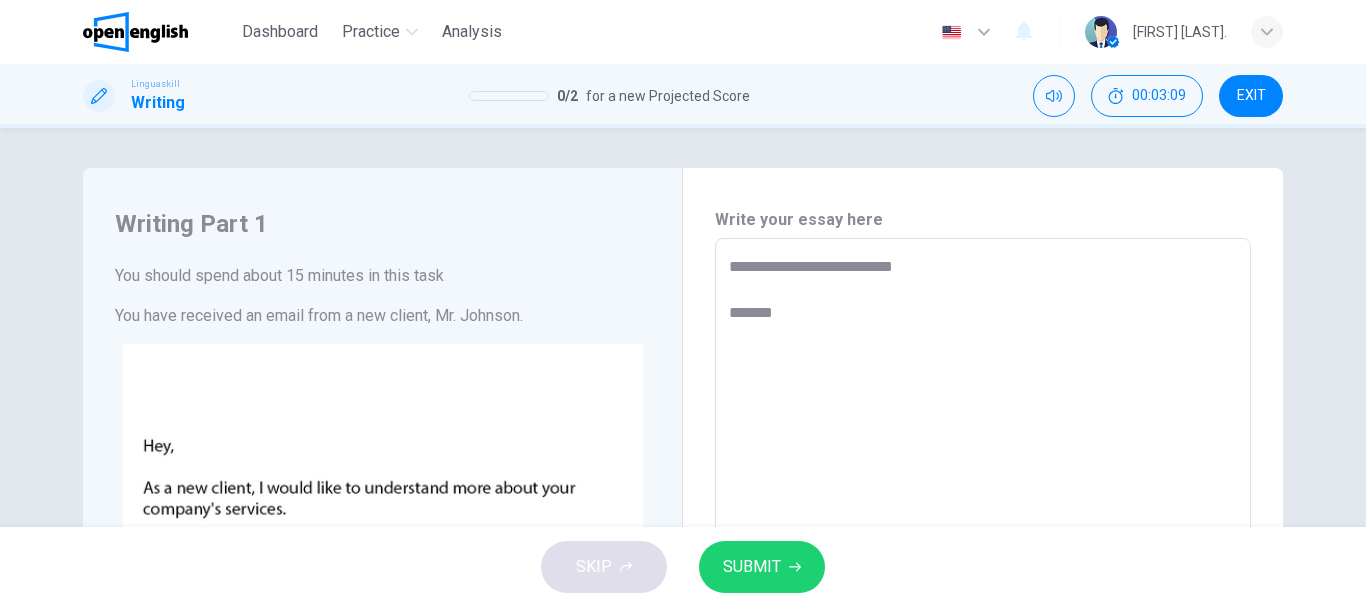 type on "**********" 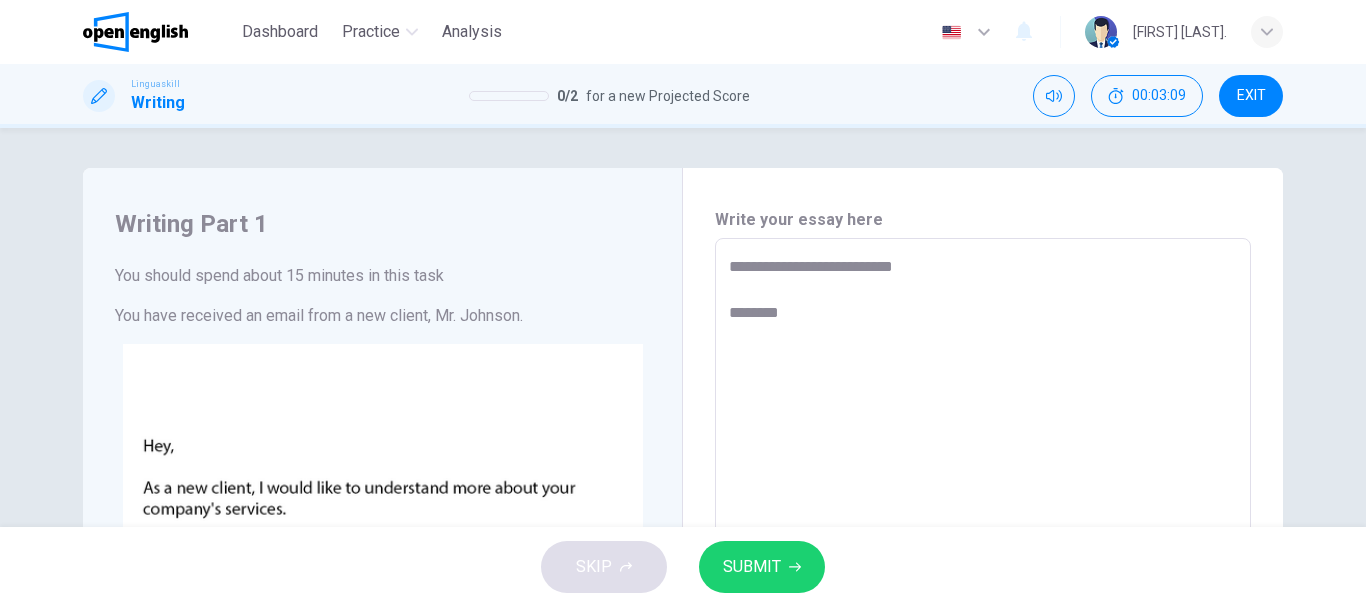 type on "*" 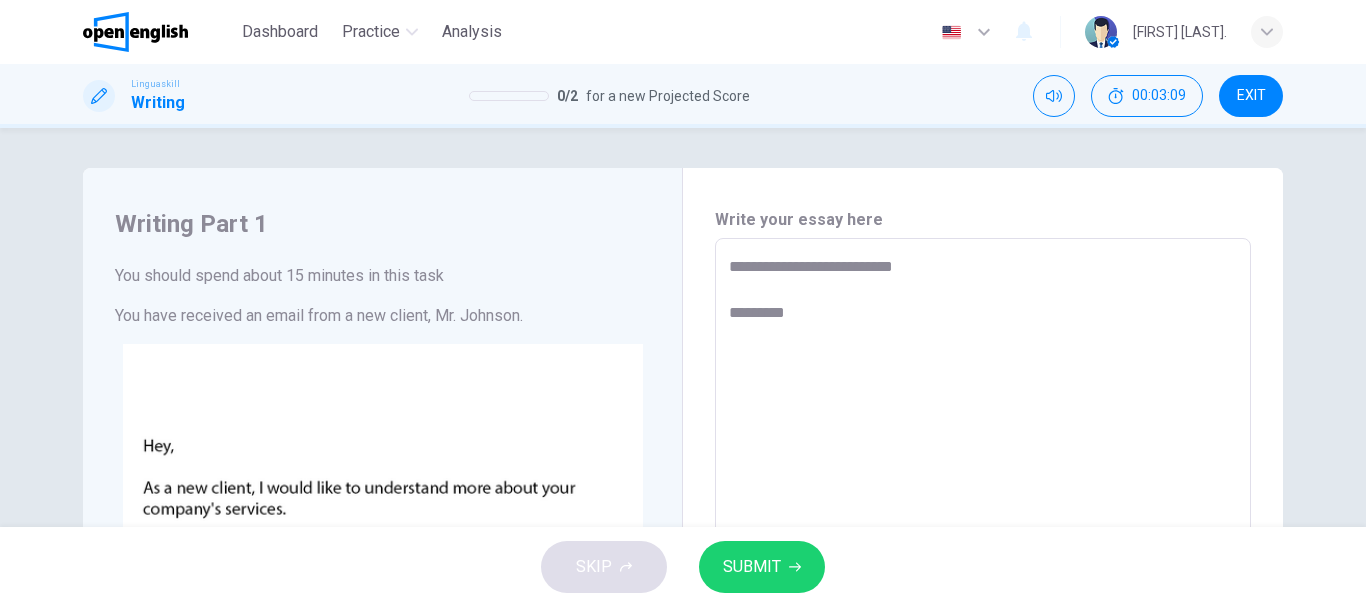 type on "*" 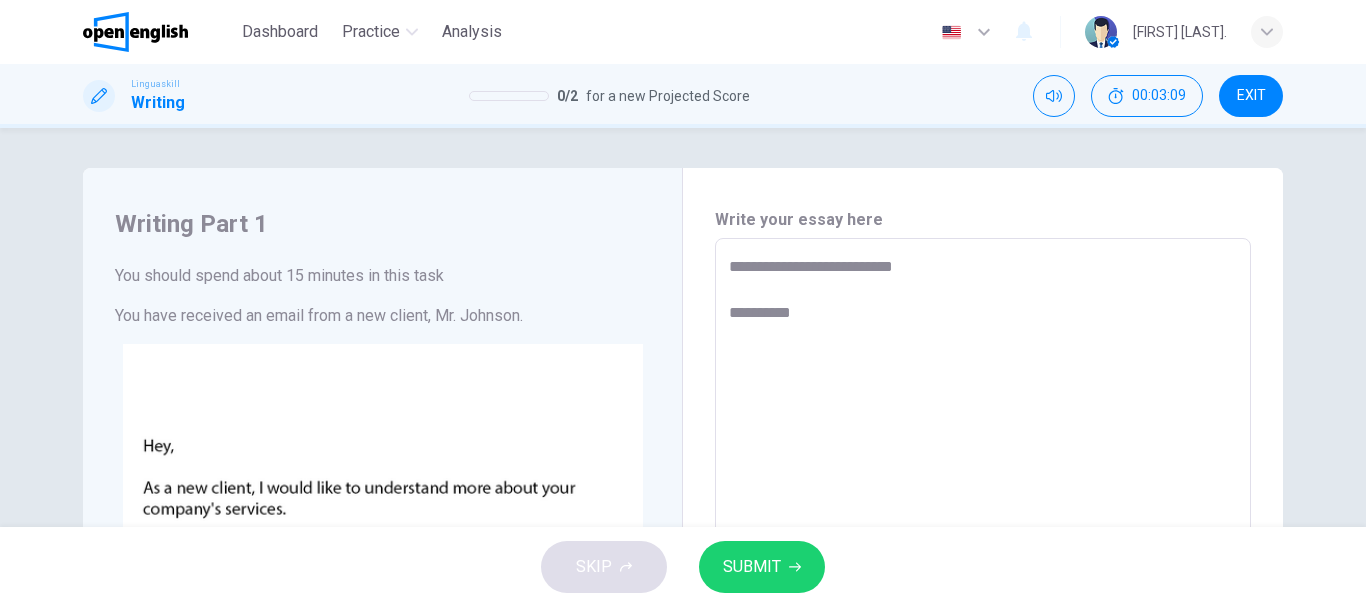 type on "*" 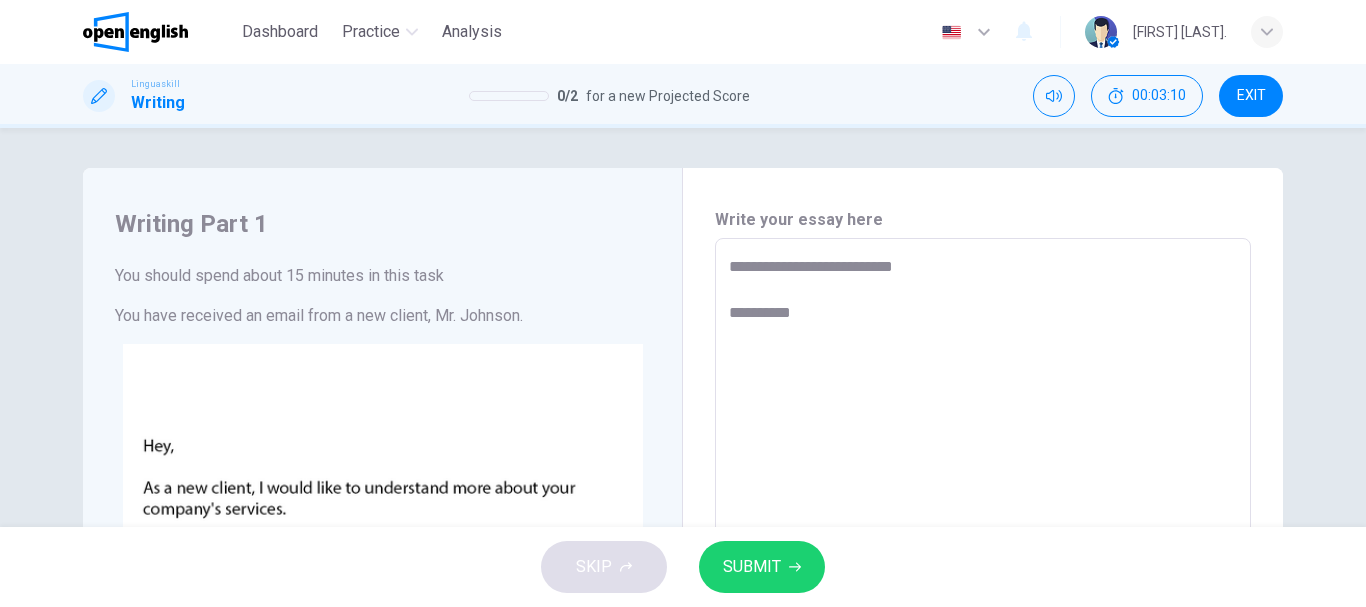 type on "**********" 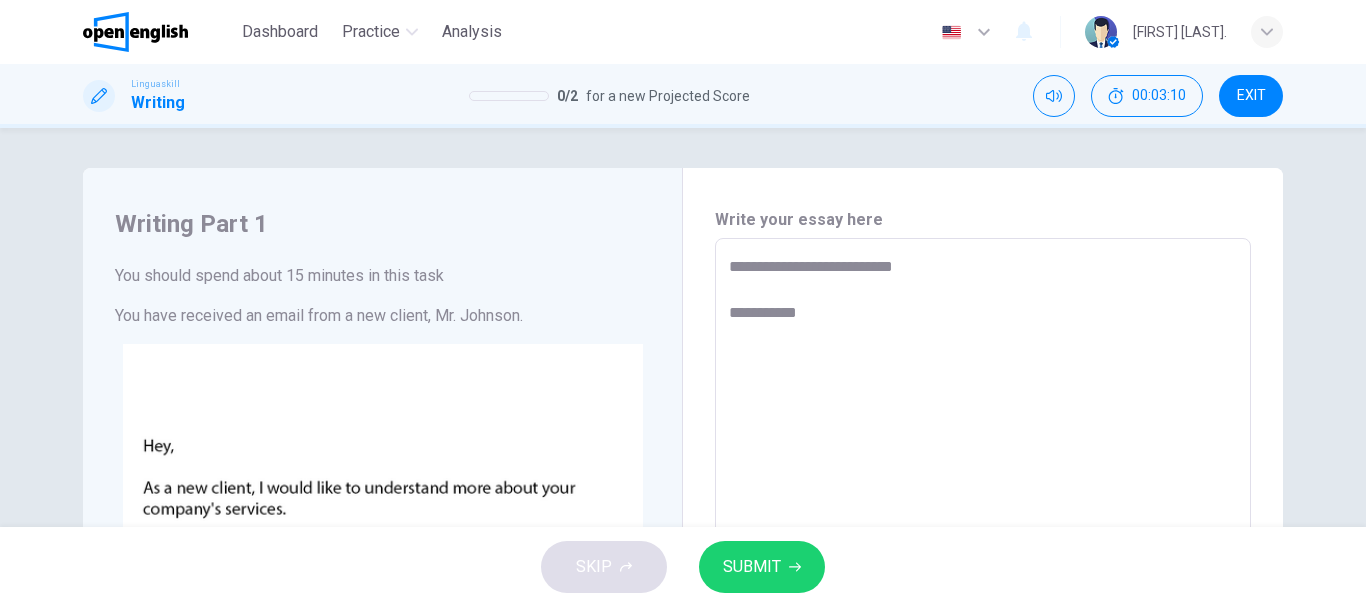 type on "**********" 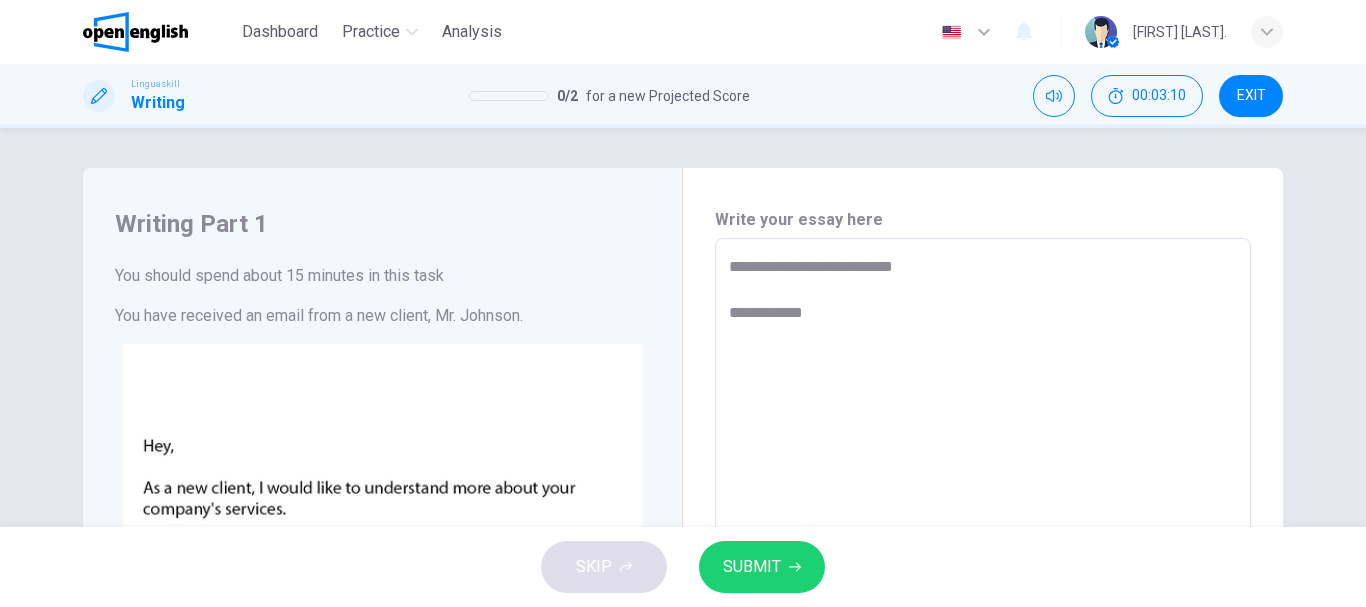 type on "*" 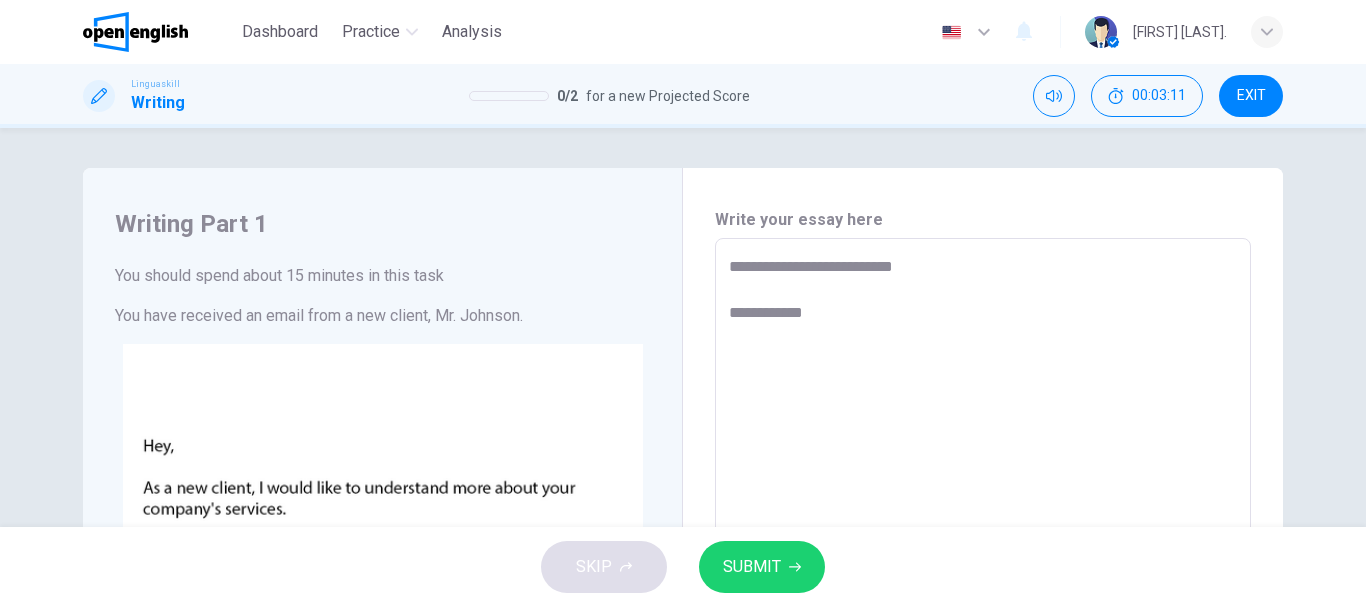 type on "**********" 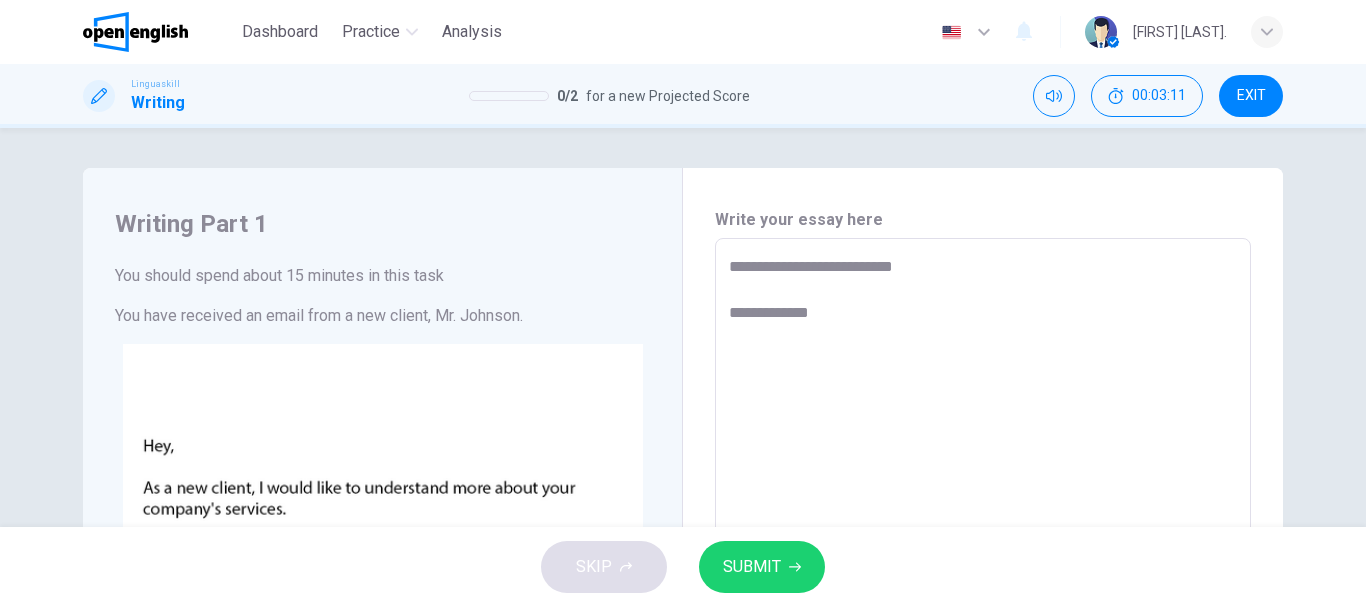 type on "**********" 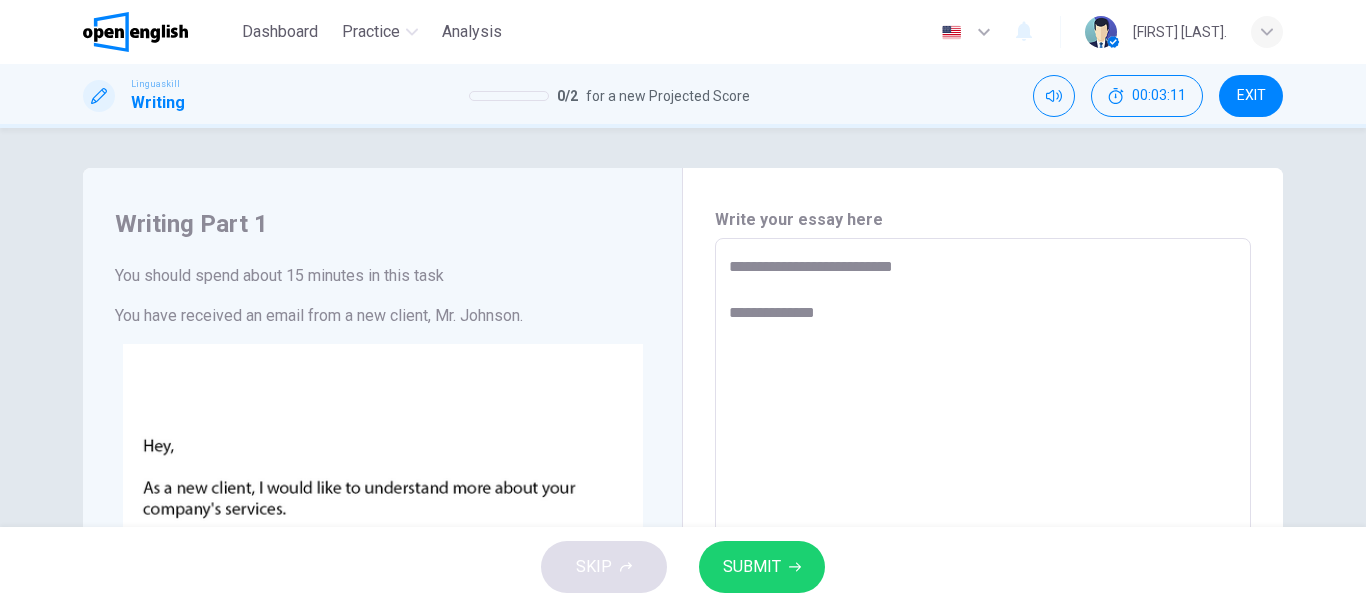 type on "*" 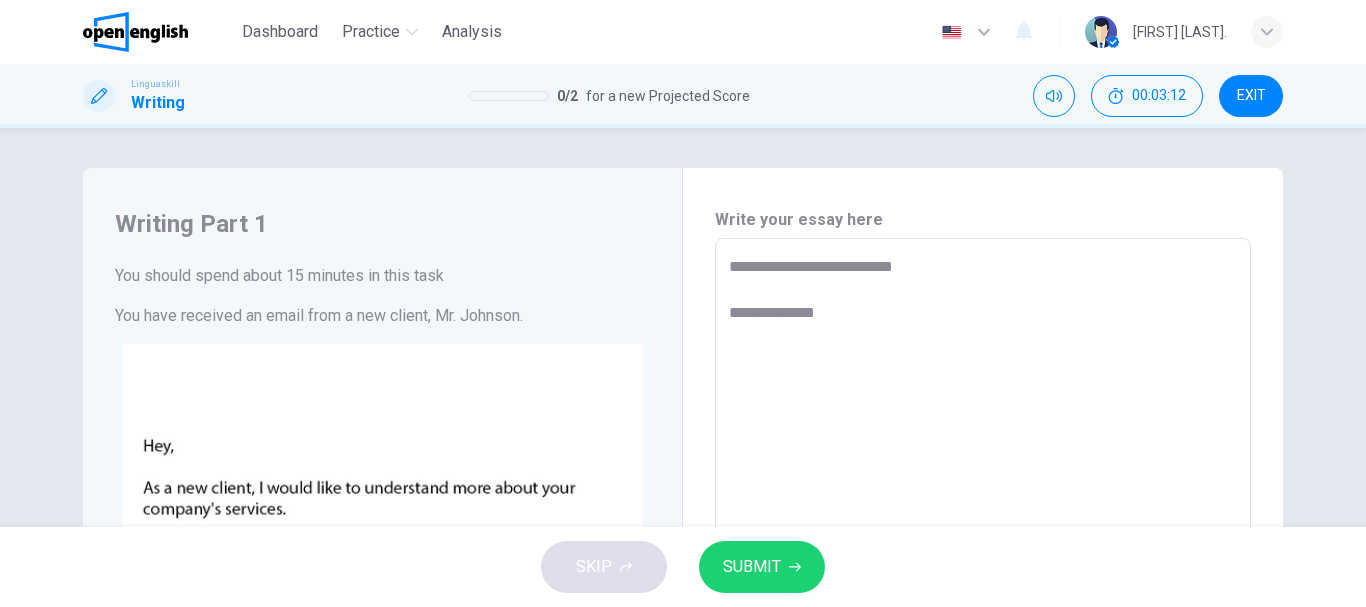 type on "**********" 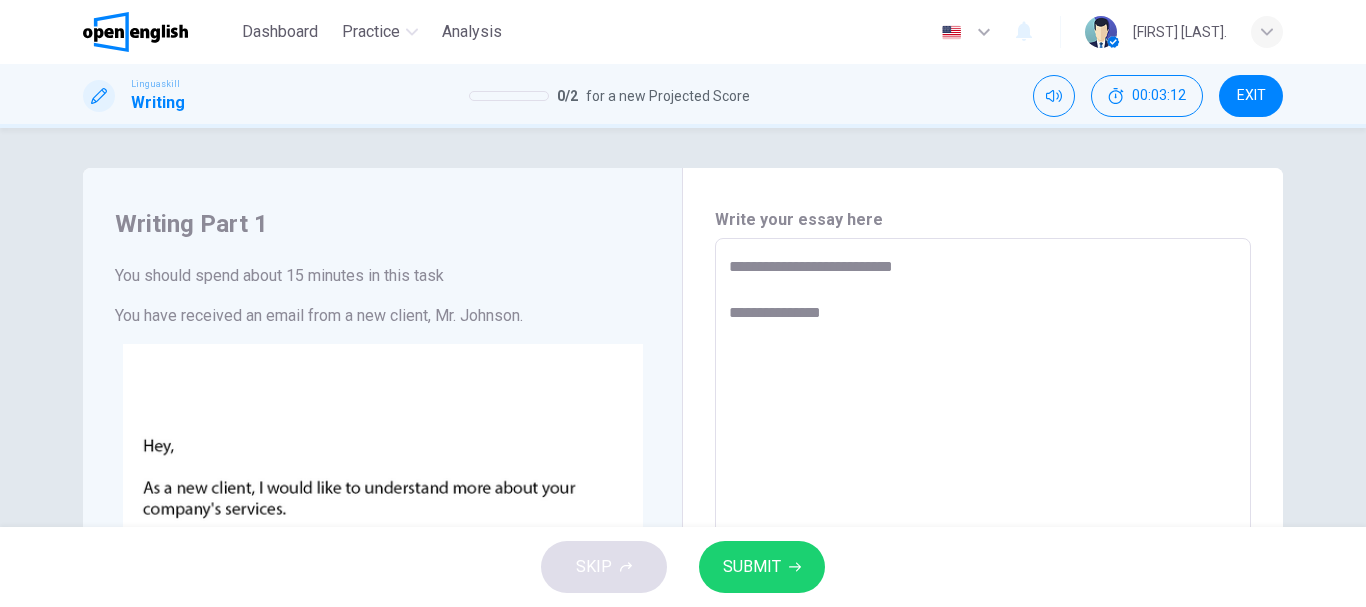 type on "**********" 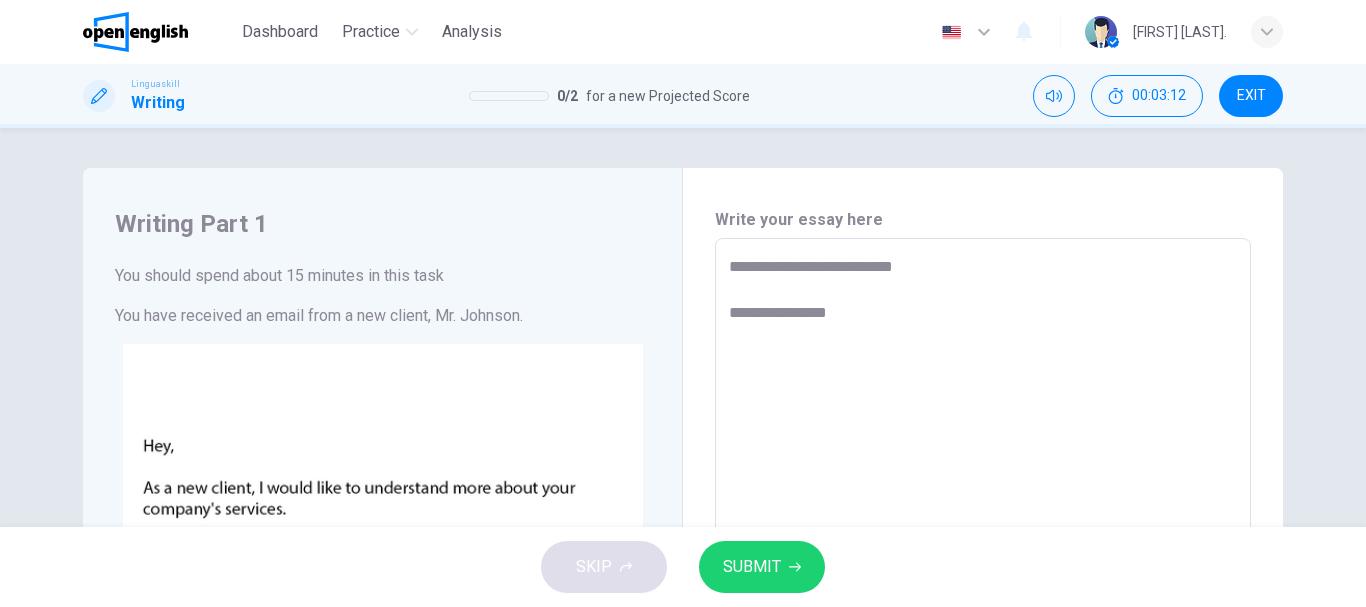 type on "*" 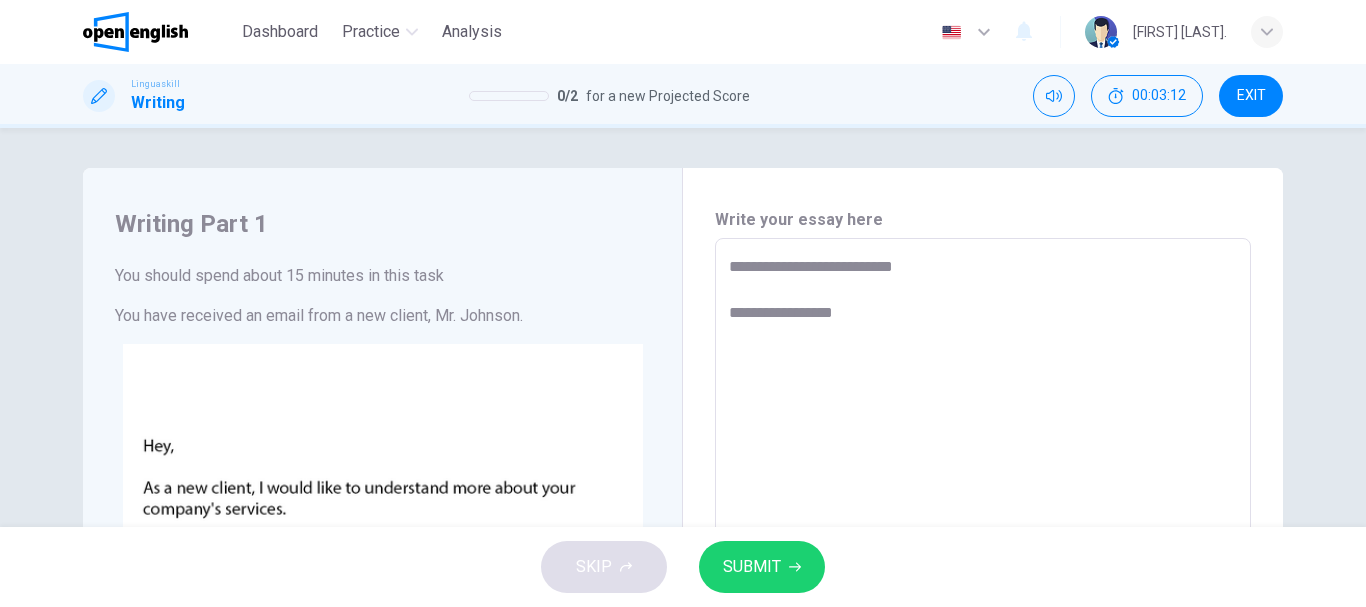 type on "*" 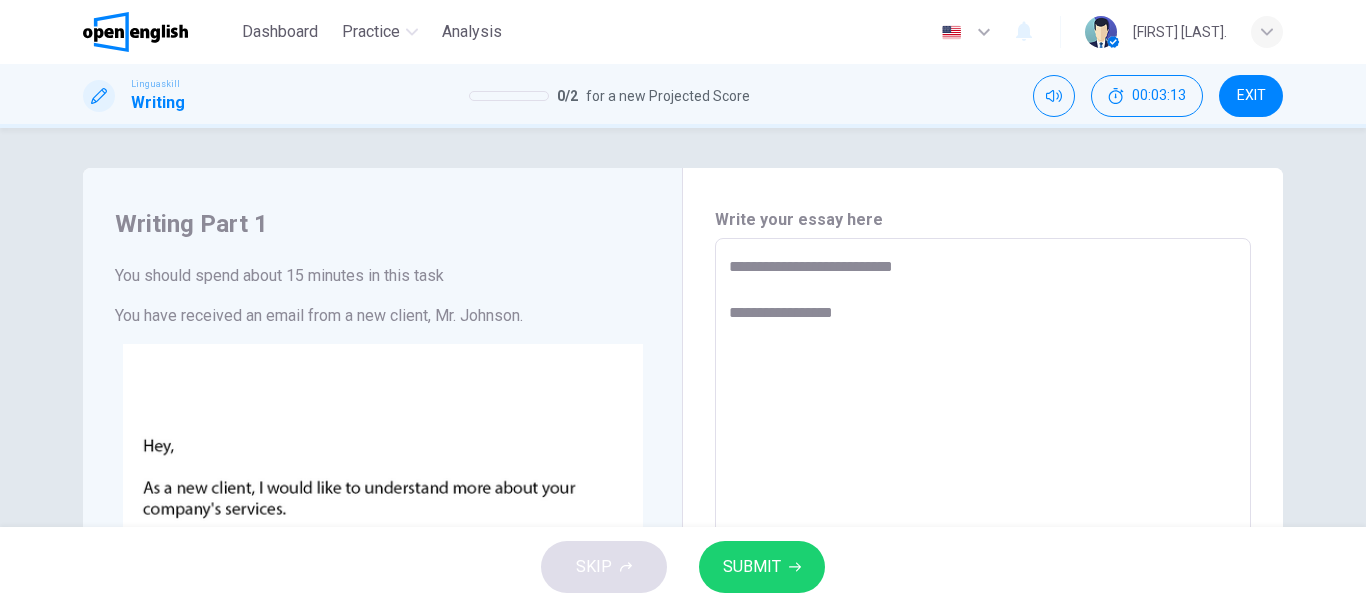 type on "**********" 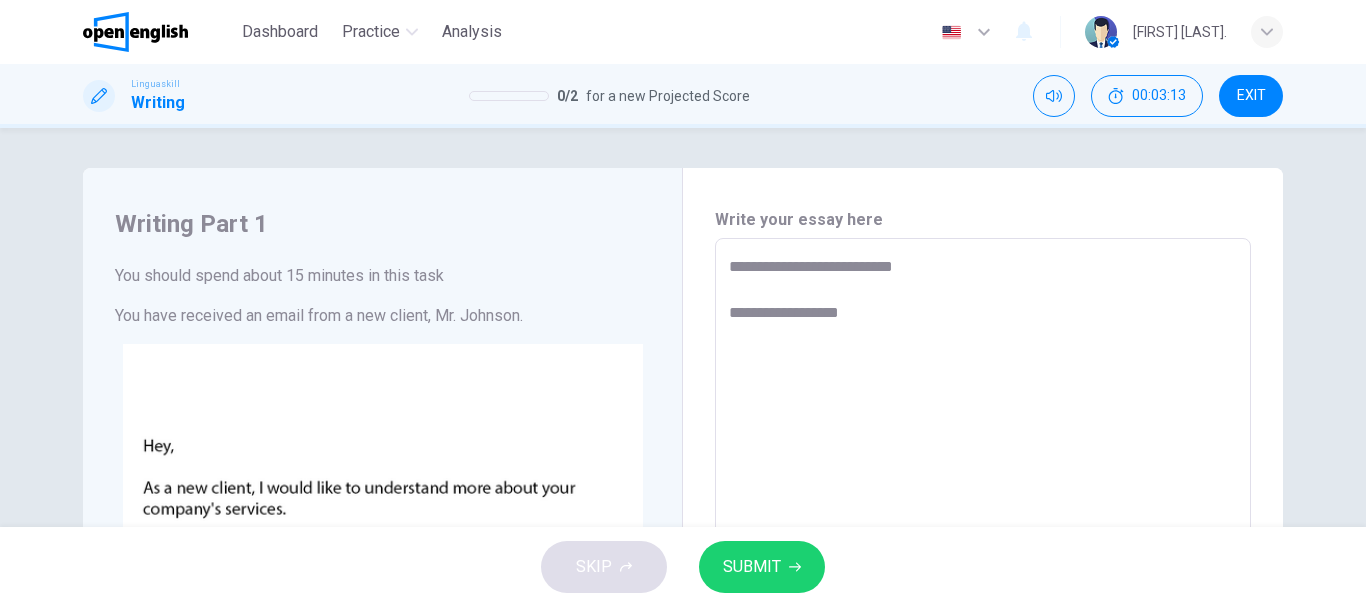 type on "*" 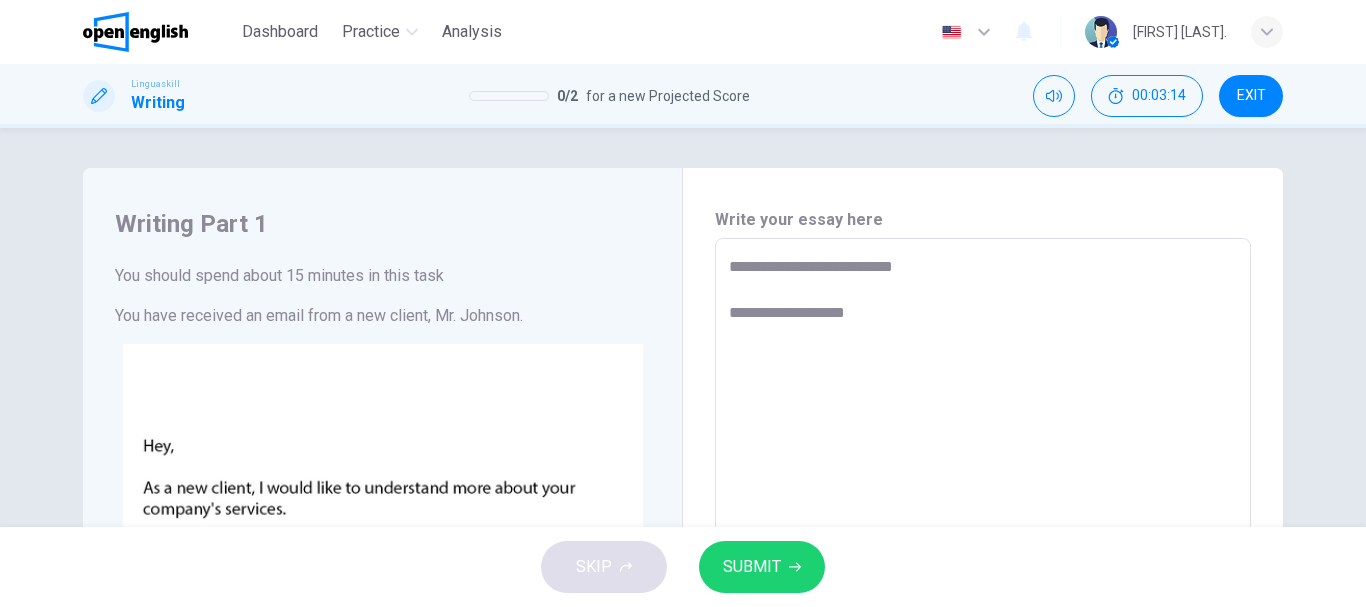 type on "**********" 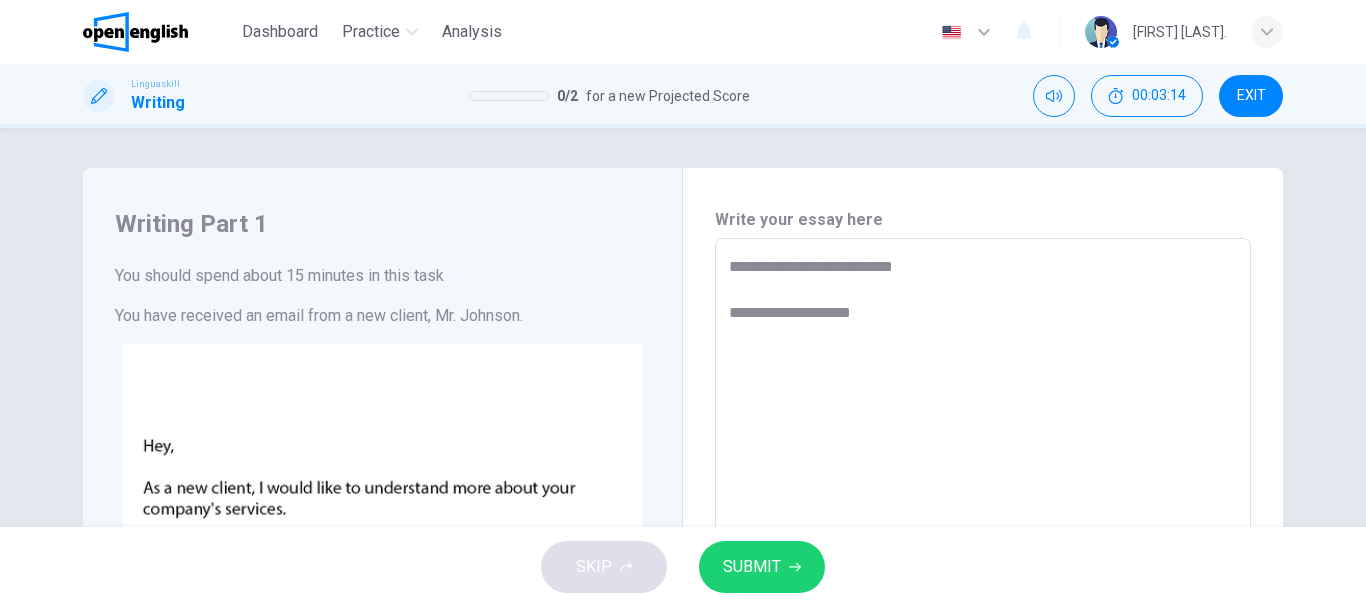 type on "**********" 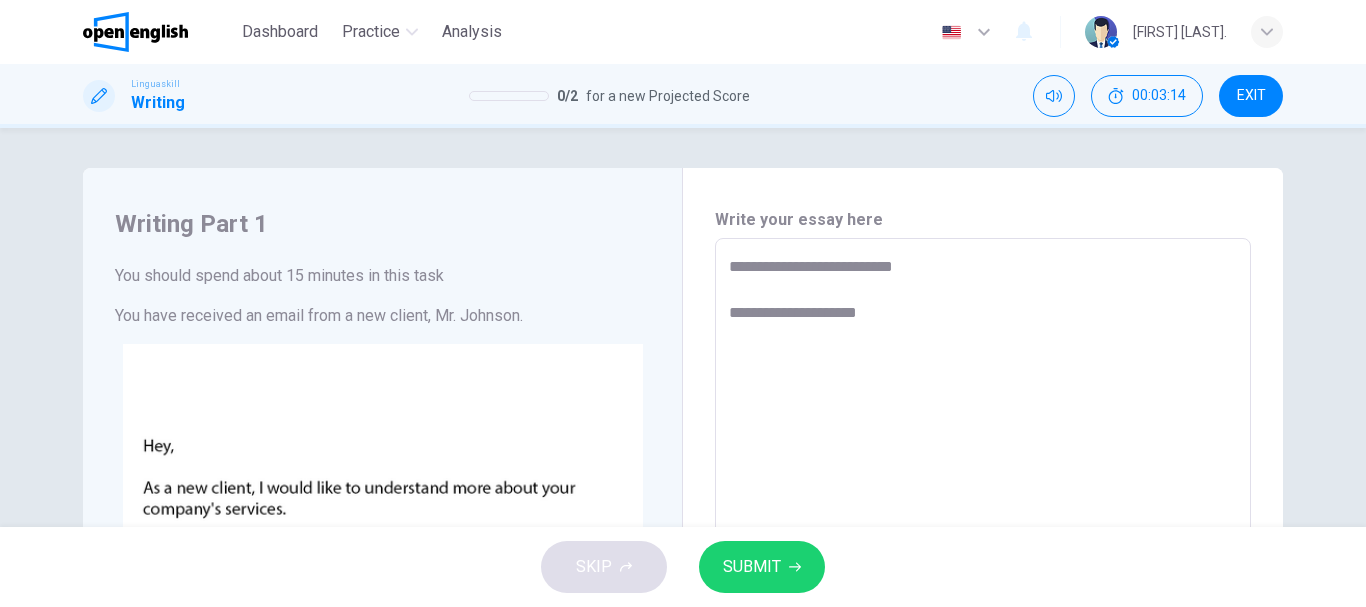 type on "*" 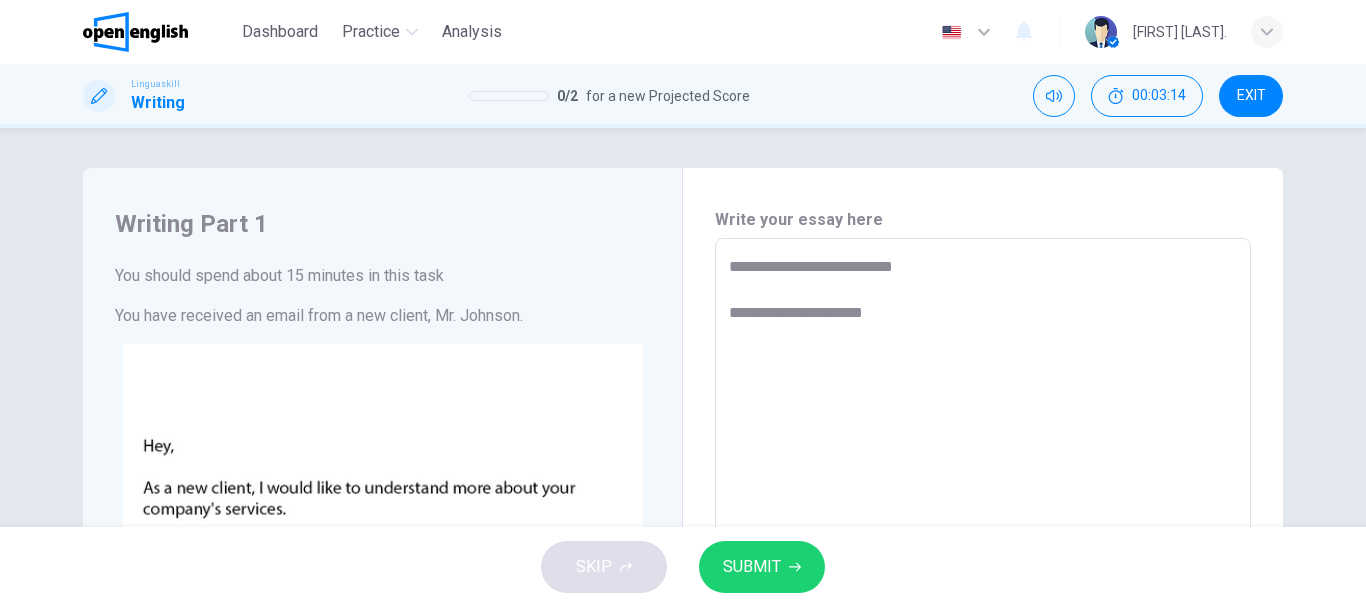 type on "*" 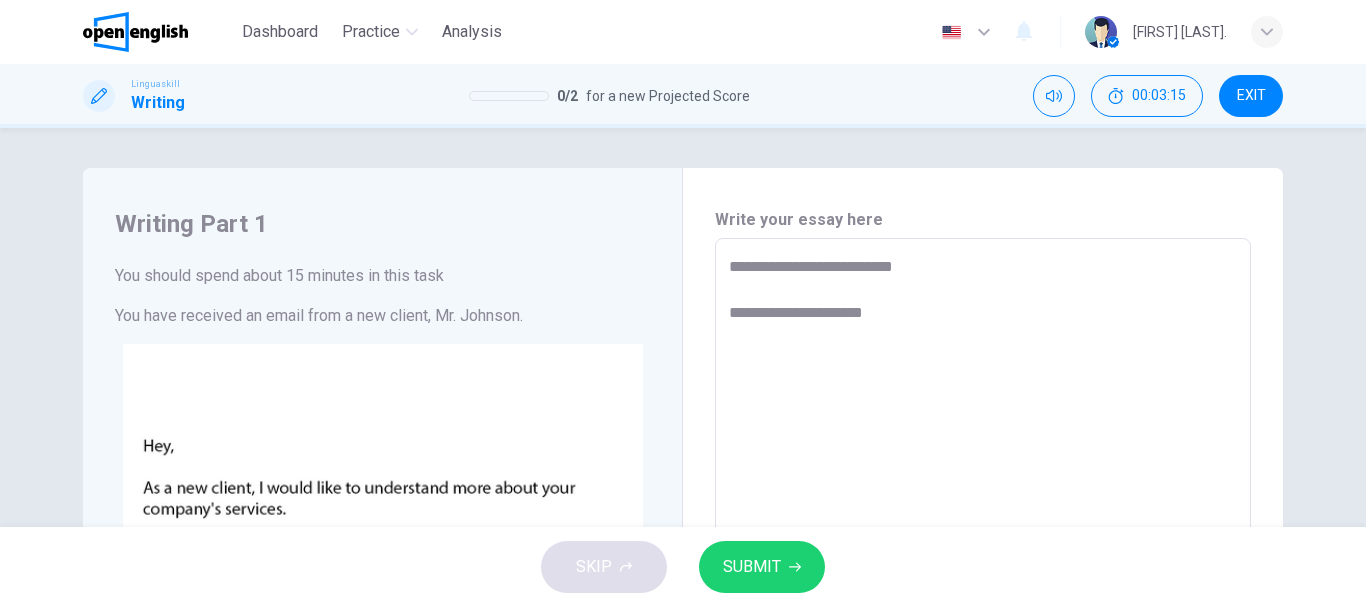 type on "**********" 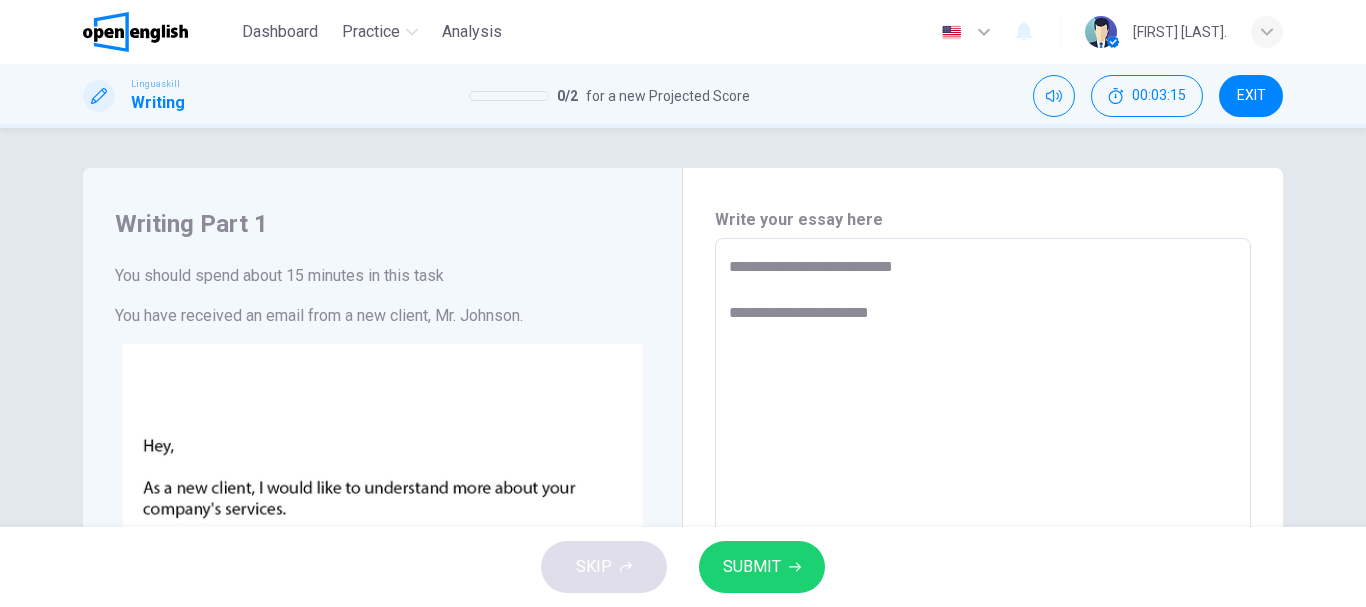 type on "*" 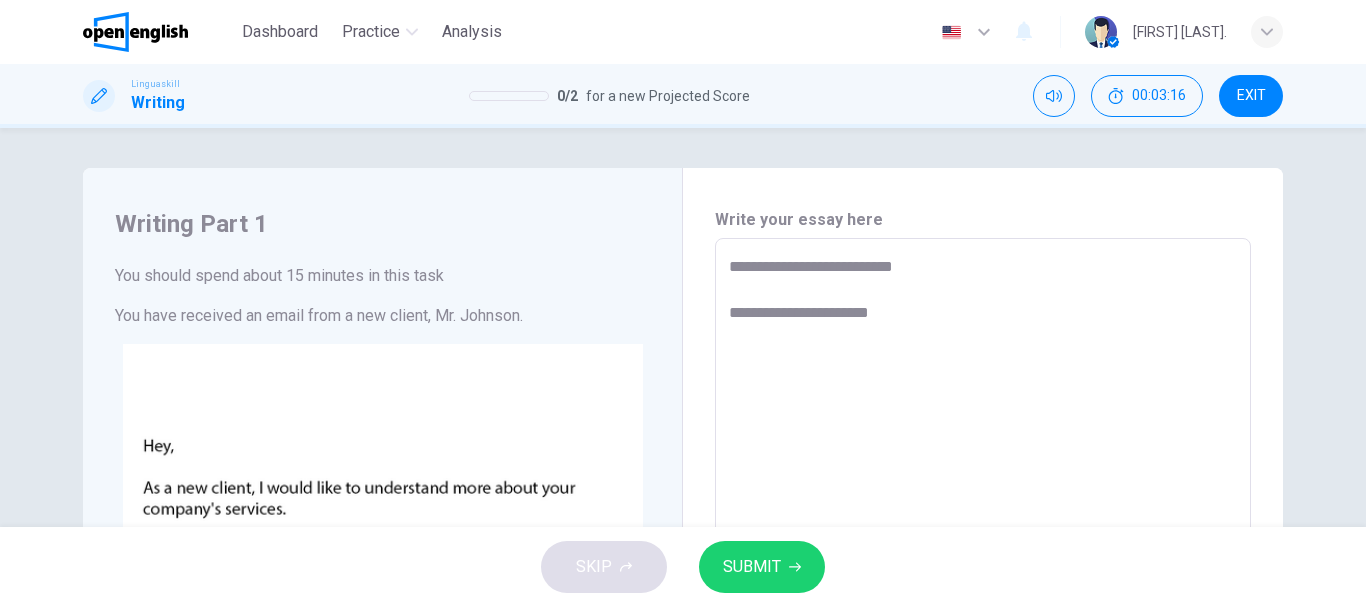 click on "**********" at bounding box center (983, 611) 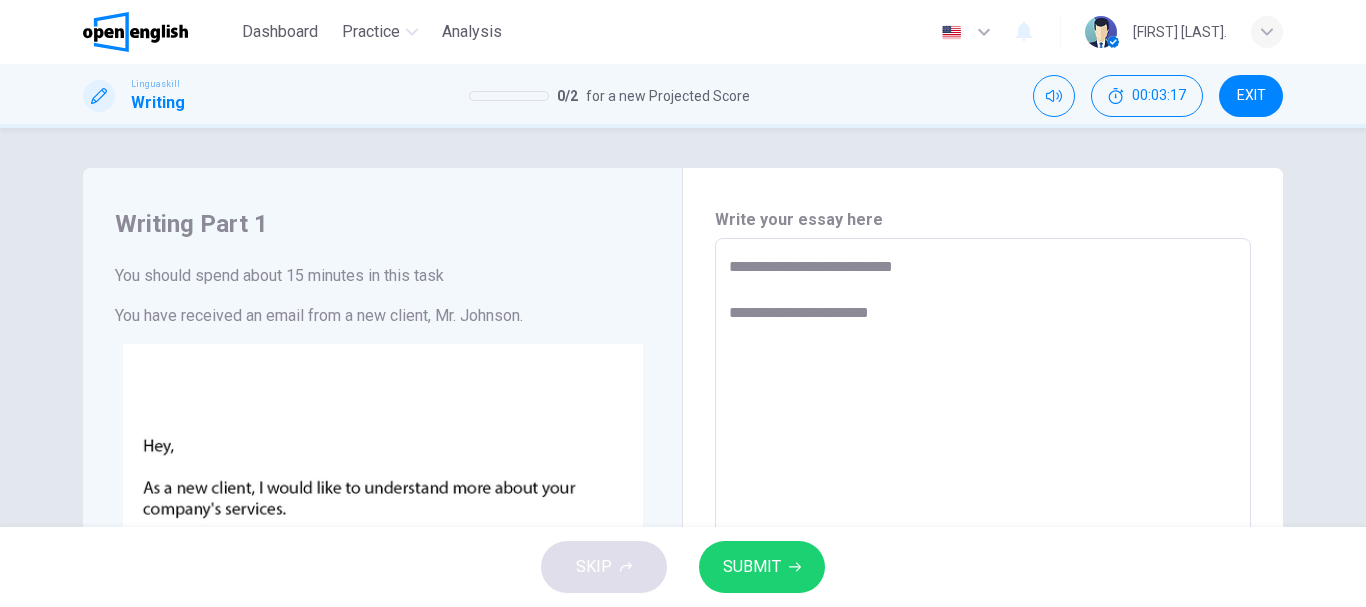 type on "**********" 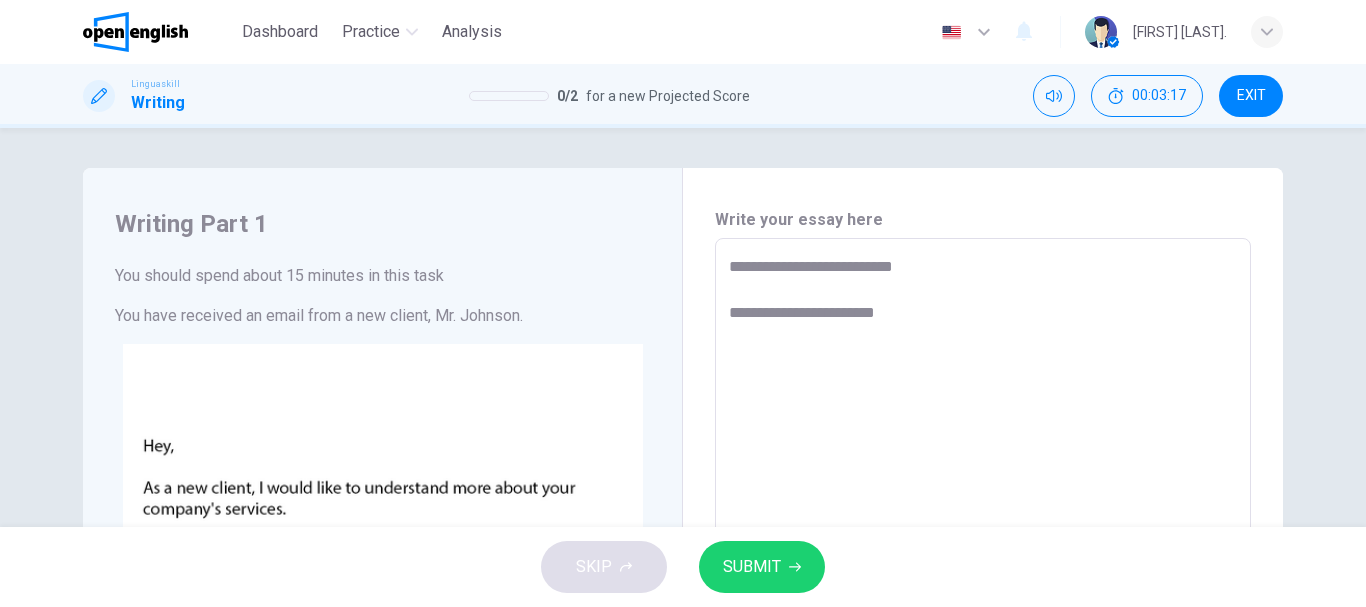 type on "**********" 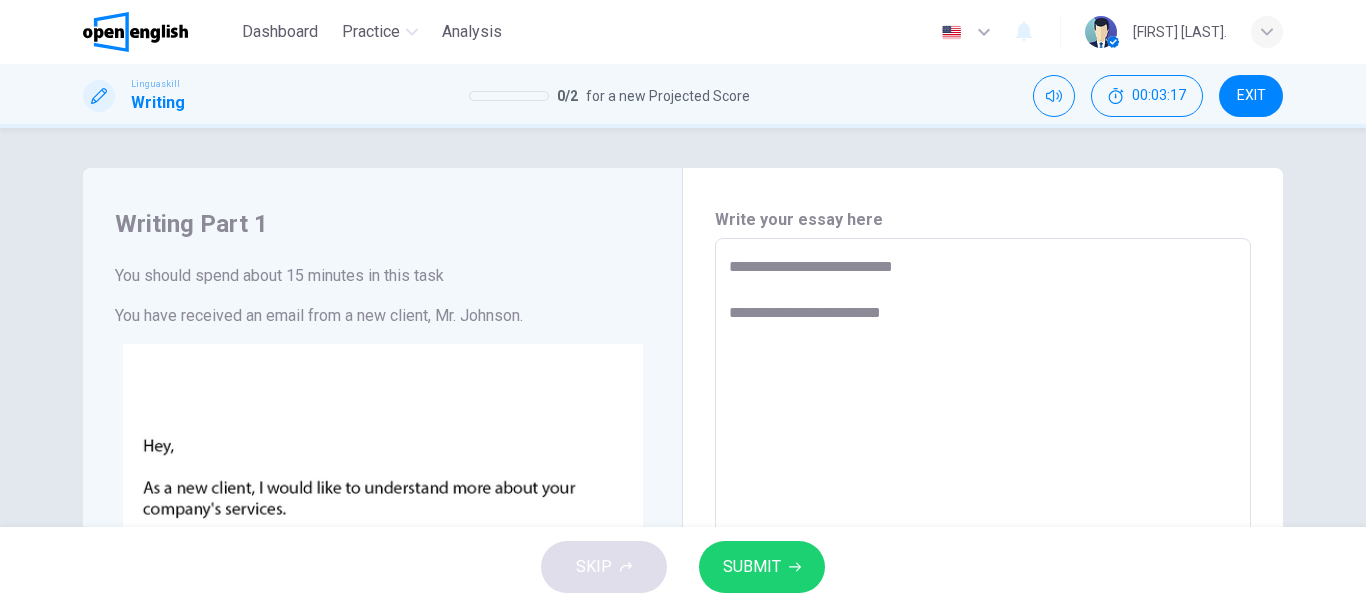 type on "*" 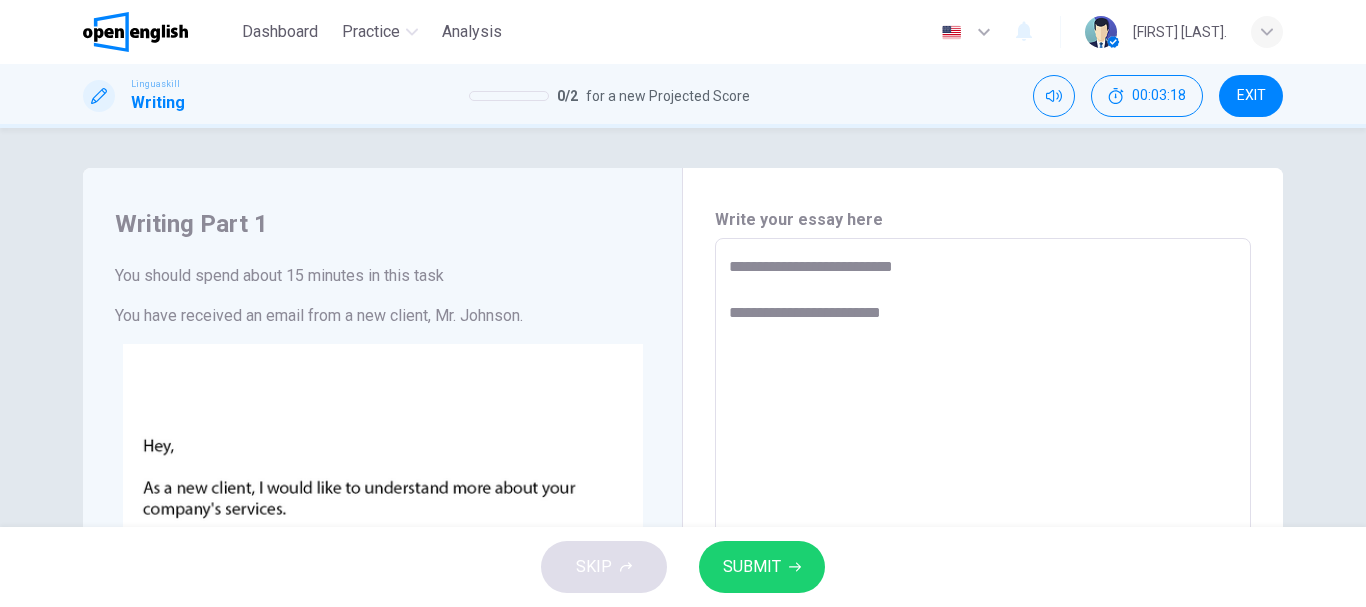 type on "**********" 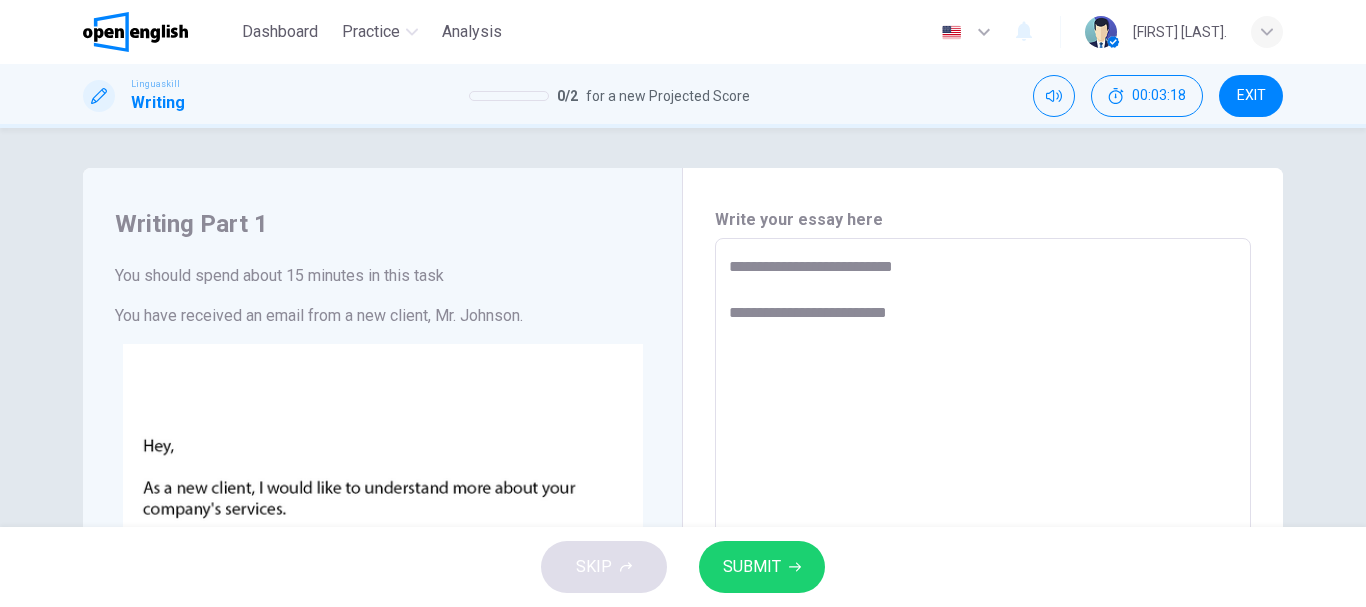type on "**********" 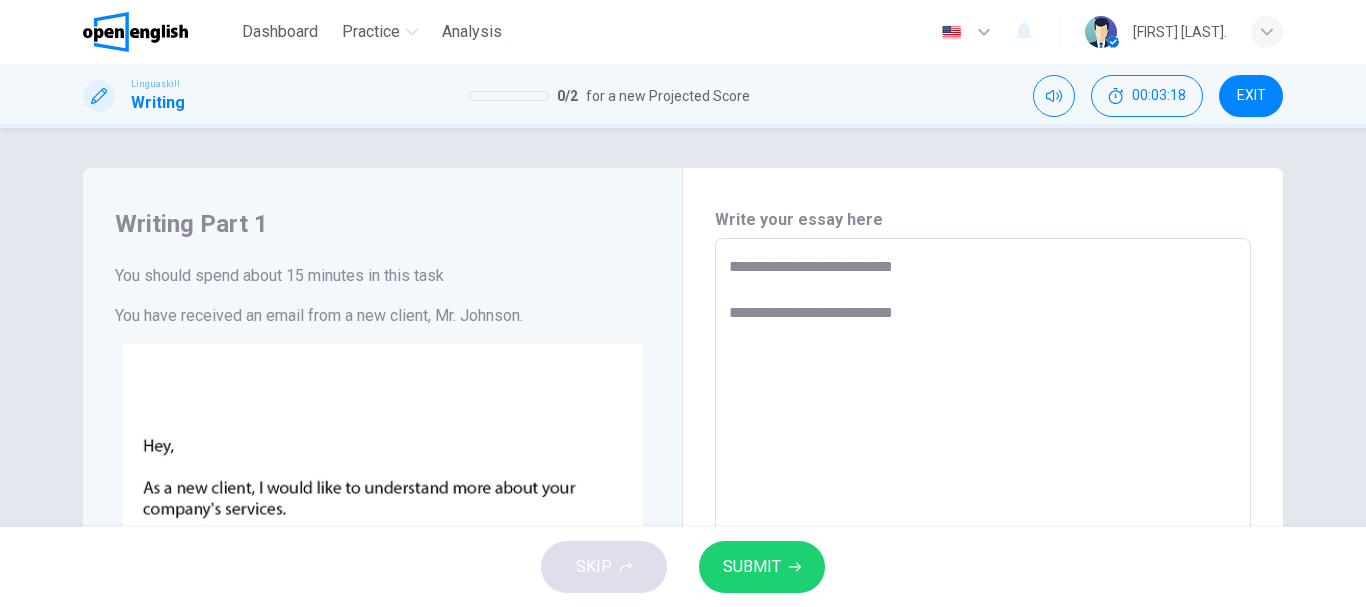 type on "*" 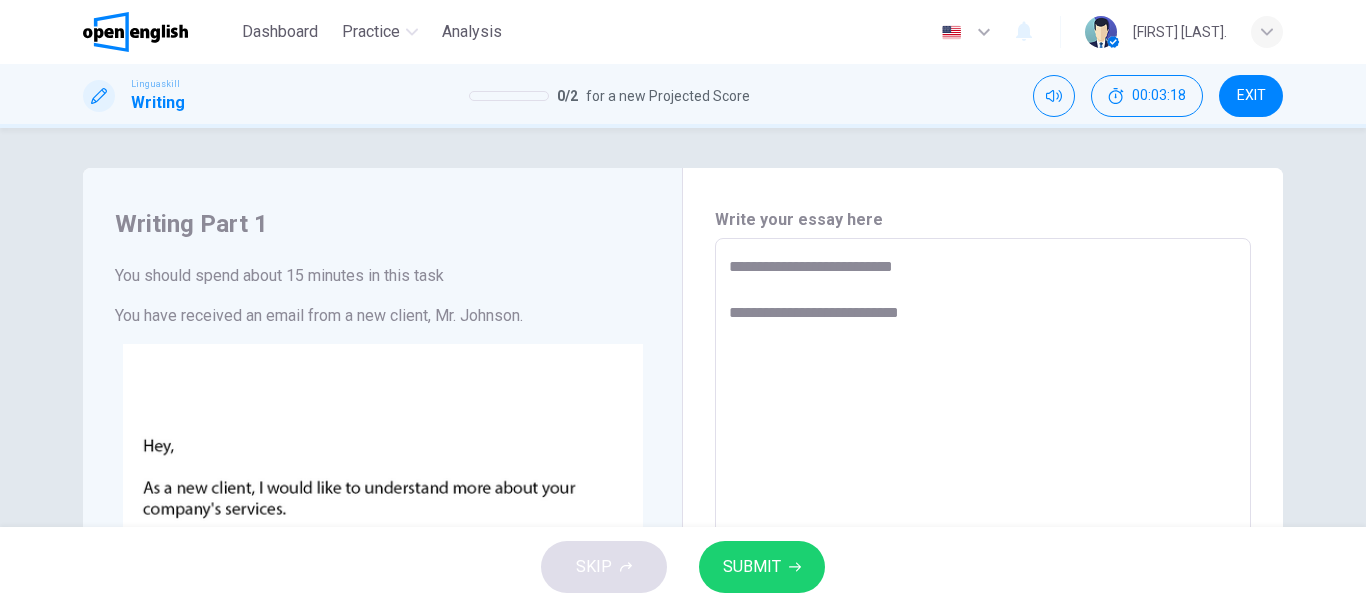 type on "*" 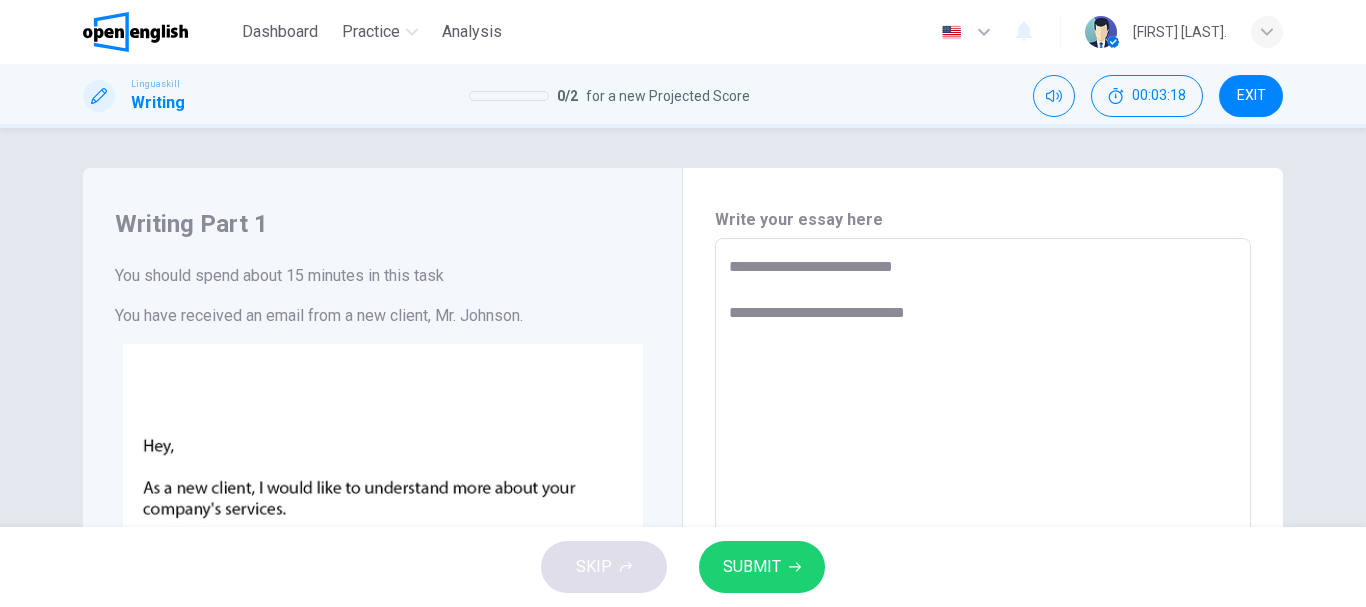 type on "*" 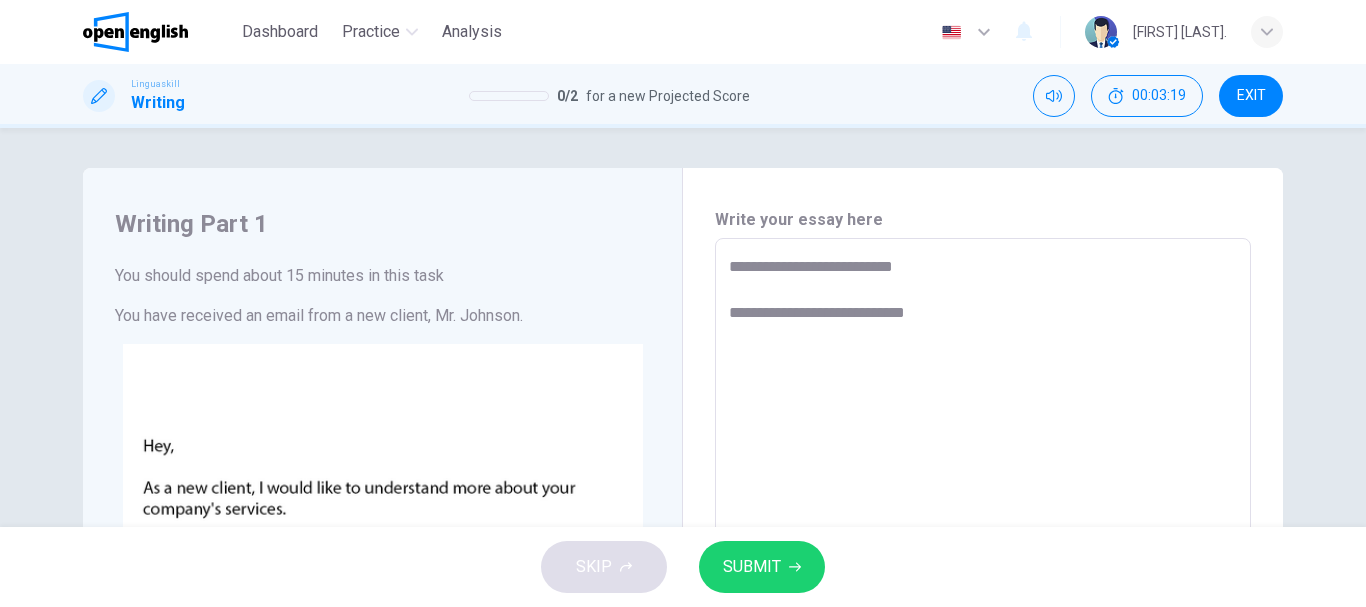 type on "**********" 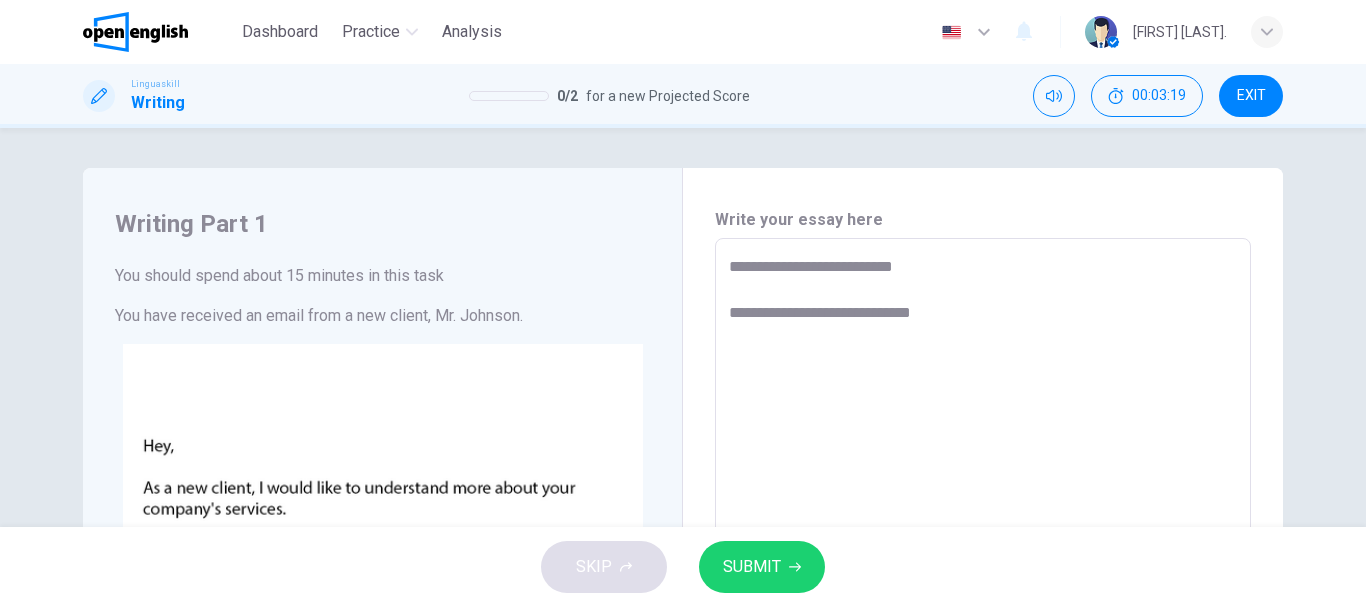 type on "**********" 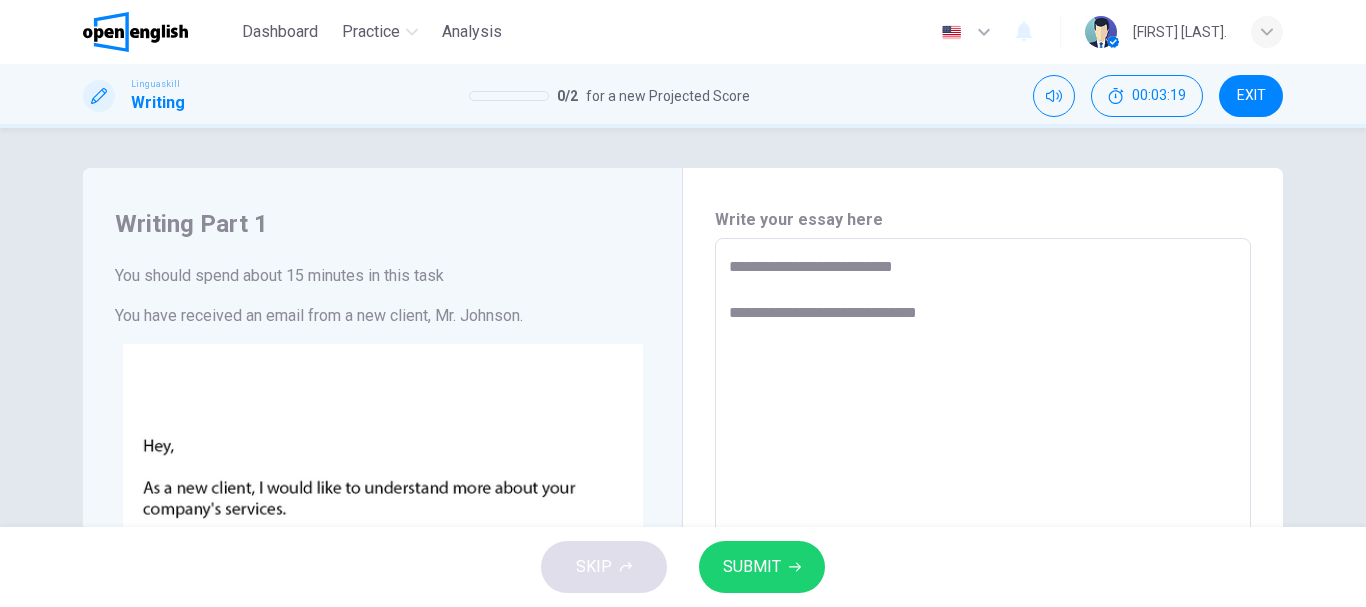 type on "*" 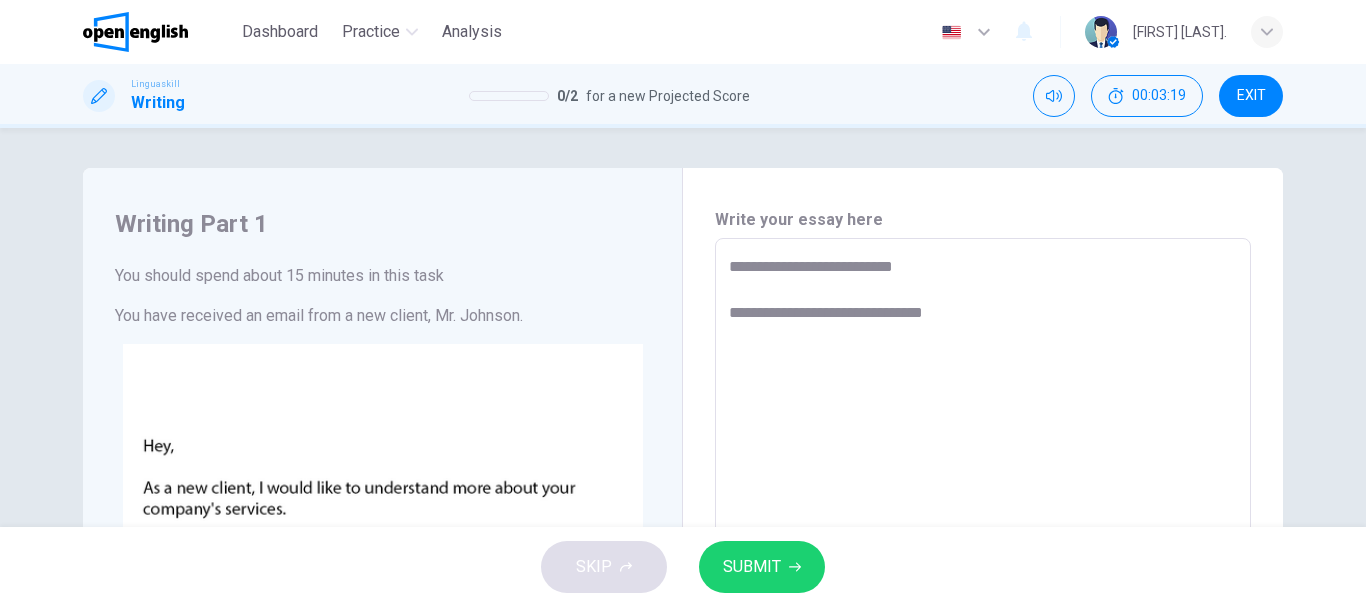 type on "*" 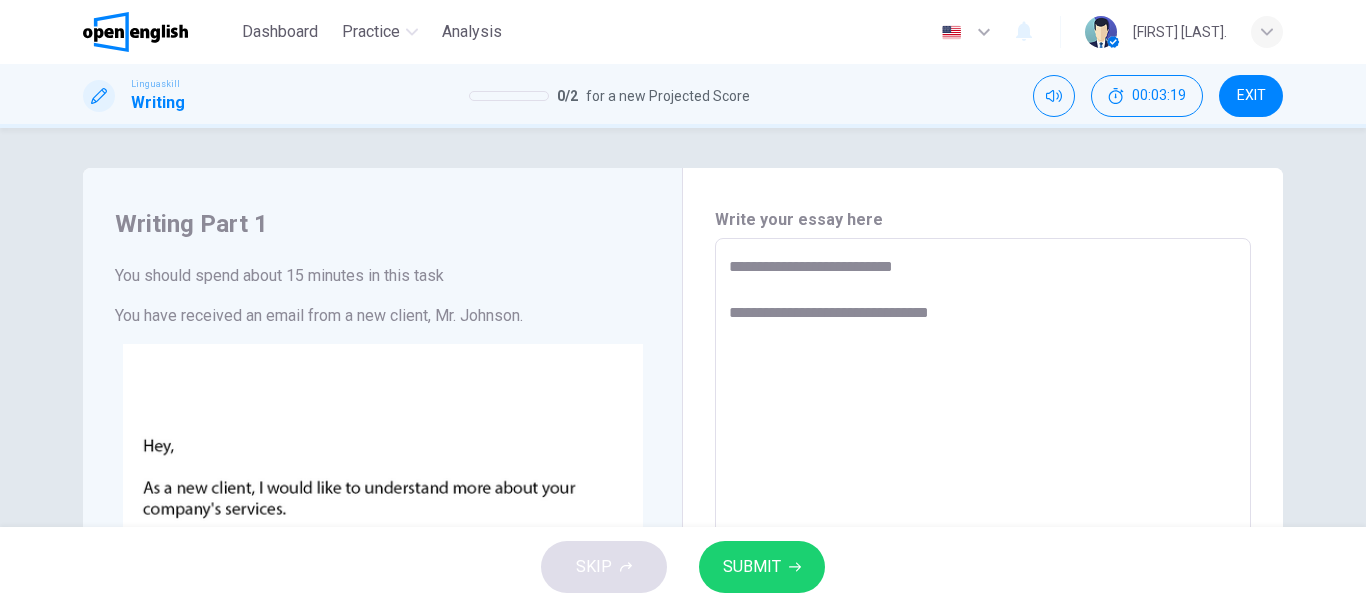 type on "*" 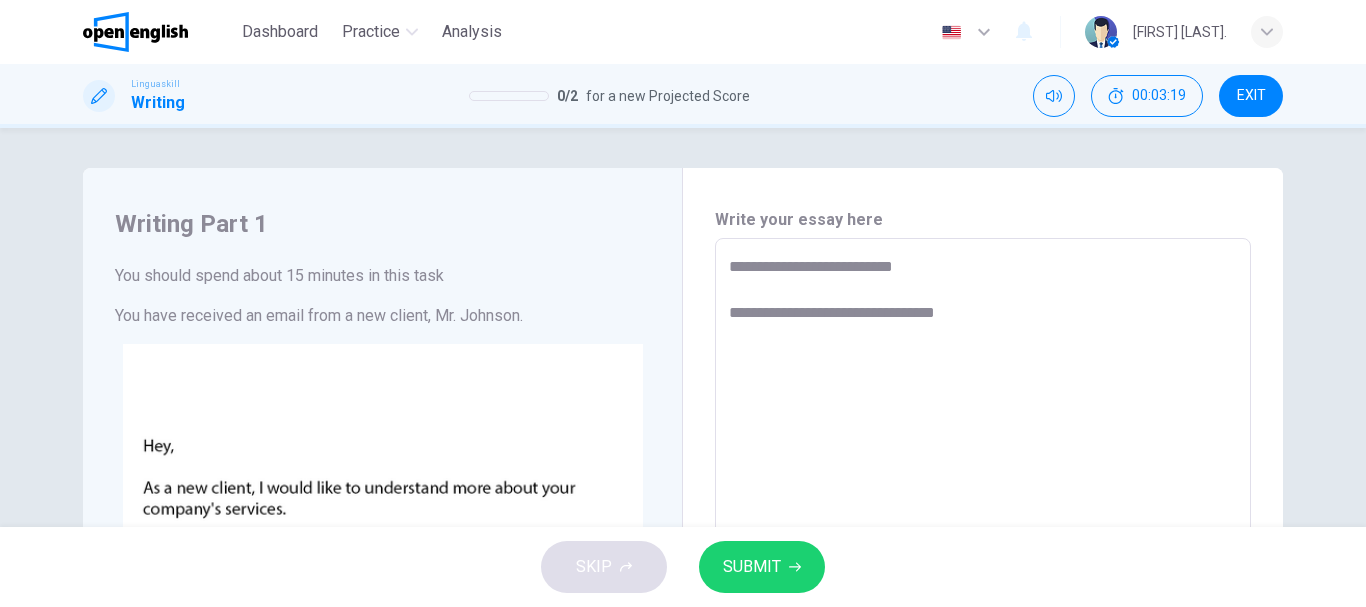 type on "*" 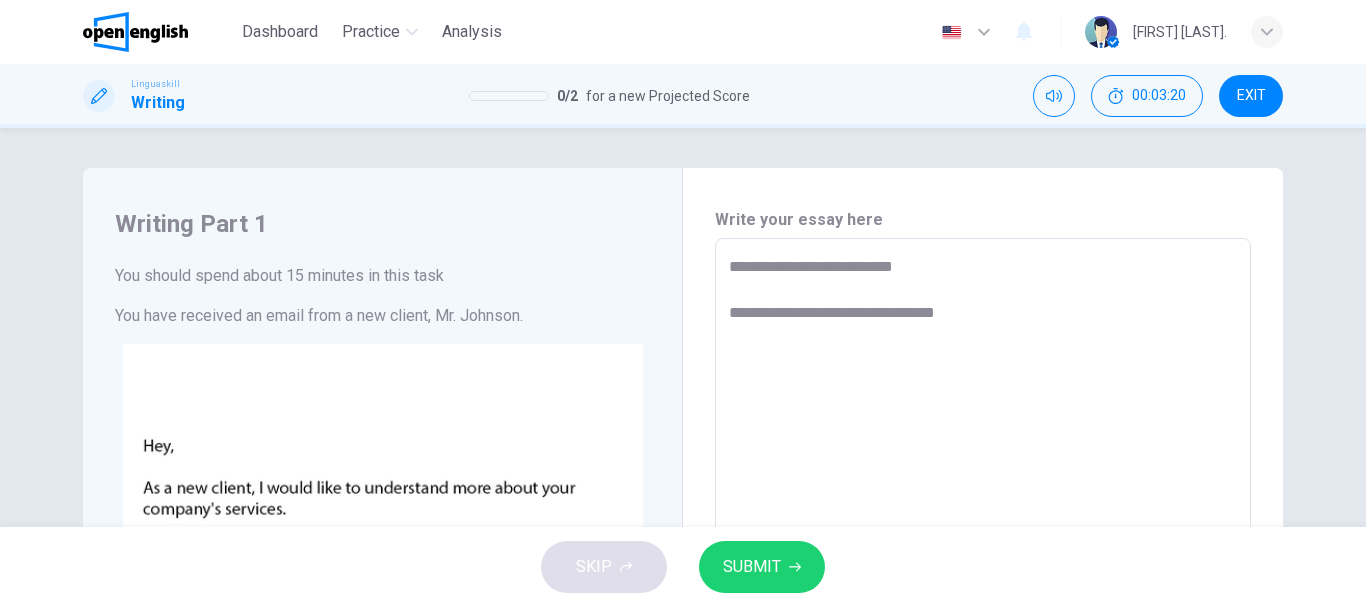 type on "**********" 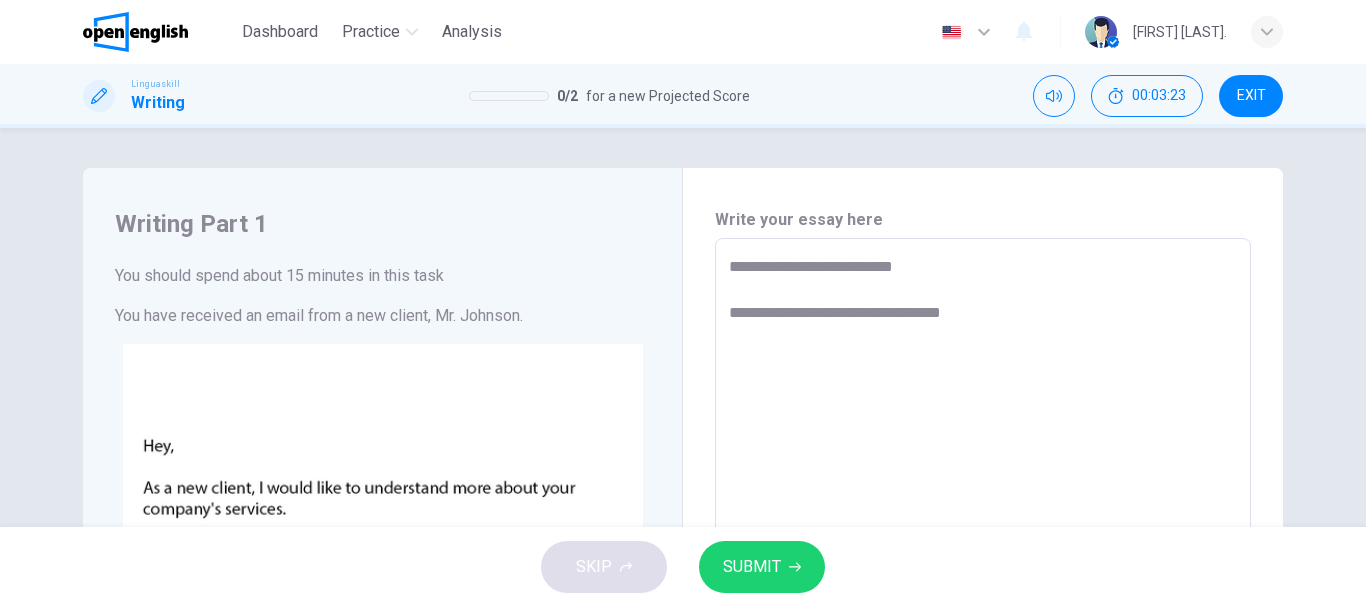 click on "**********" at bounding box center [983, 611] 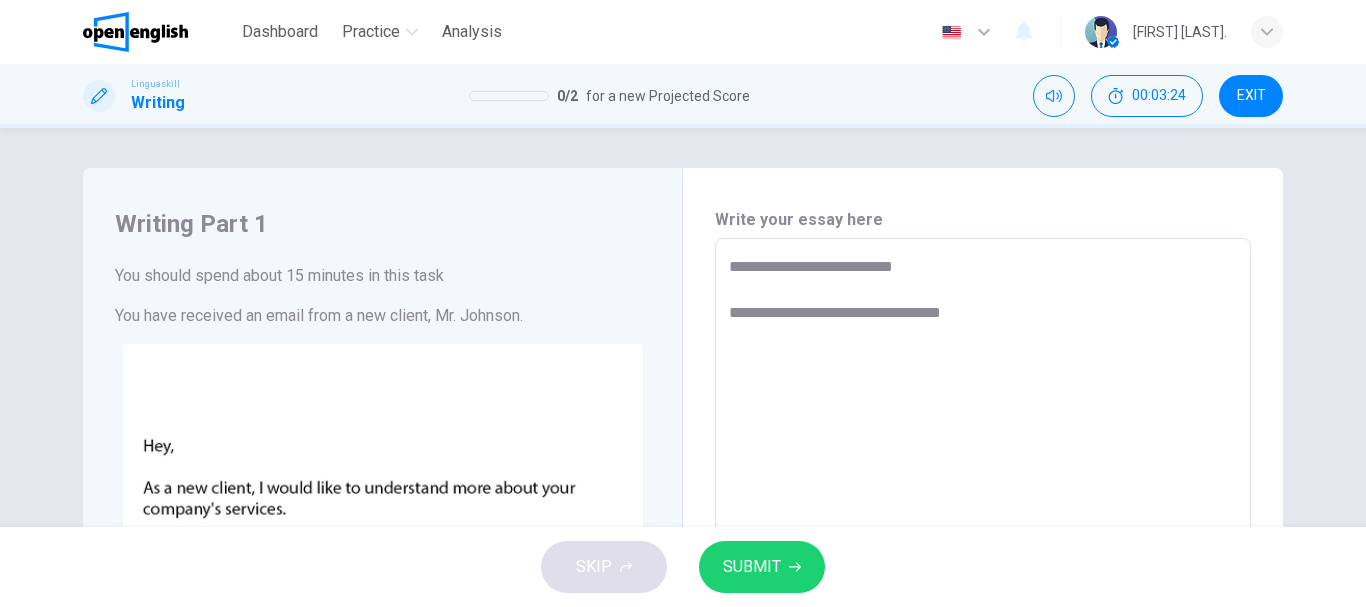 type on "**********" 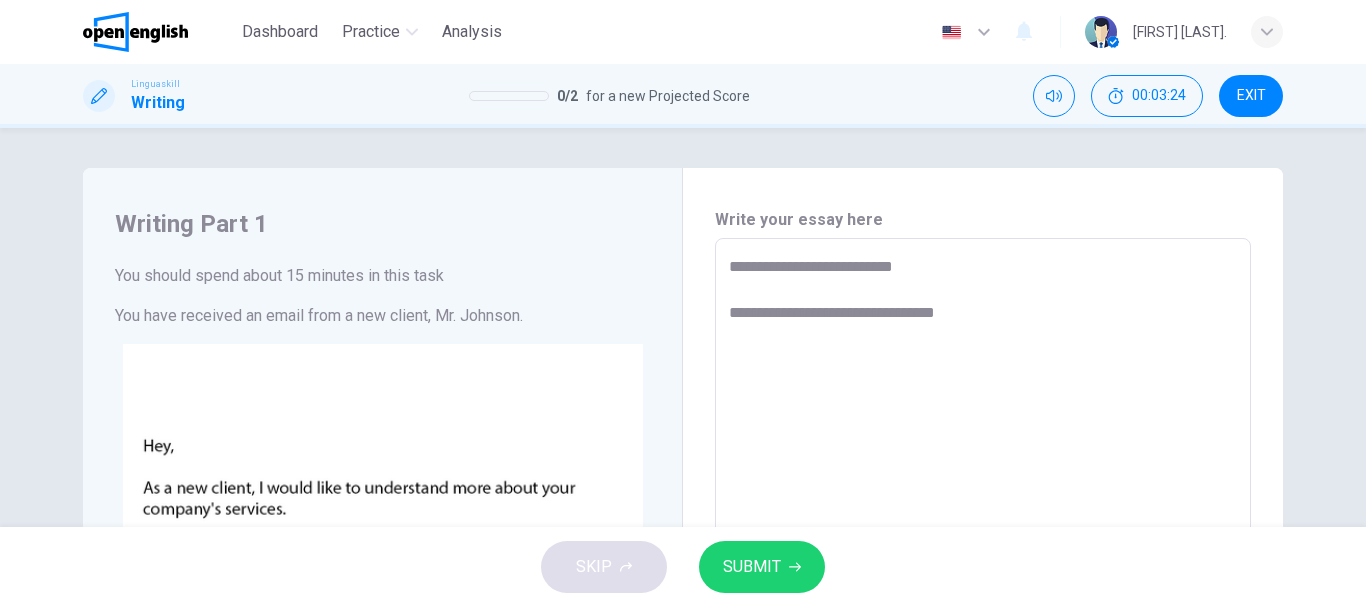 type on "*" 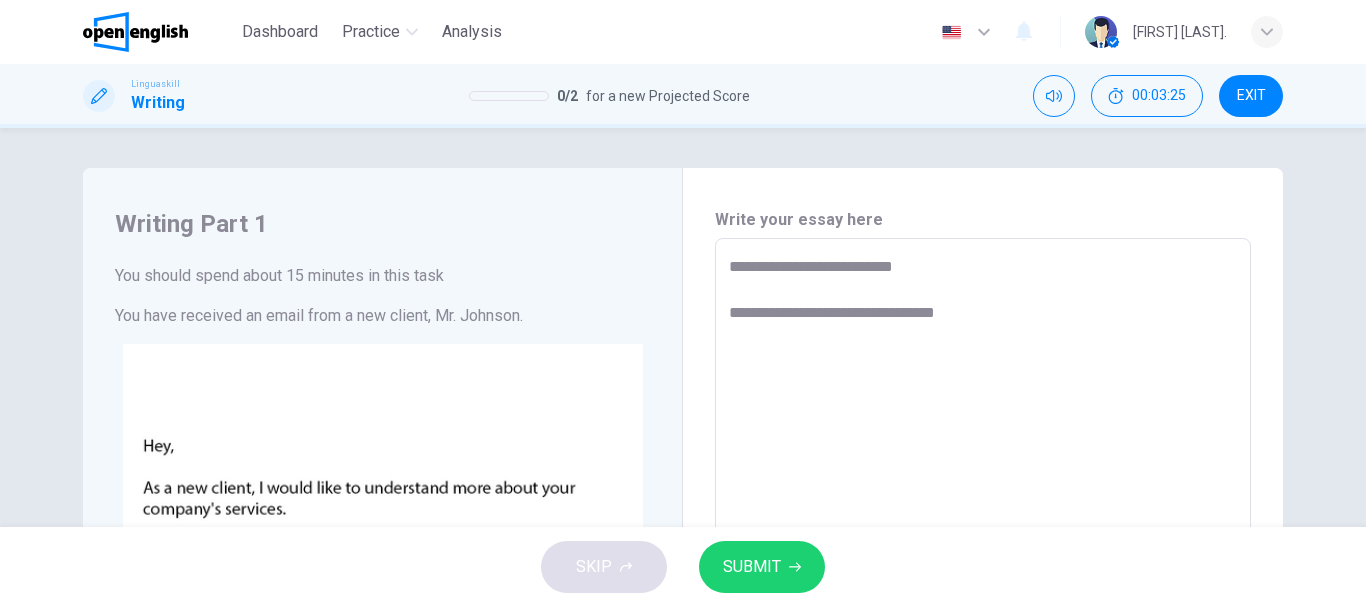 click on "**********" at bounding box center (983, 611) 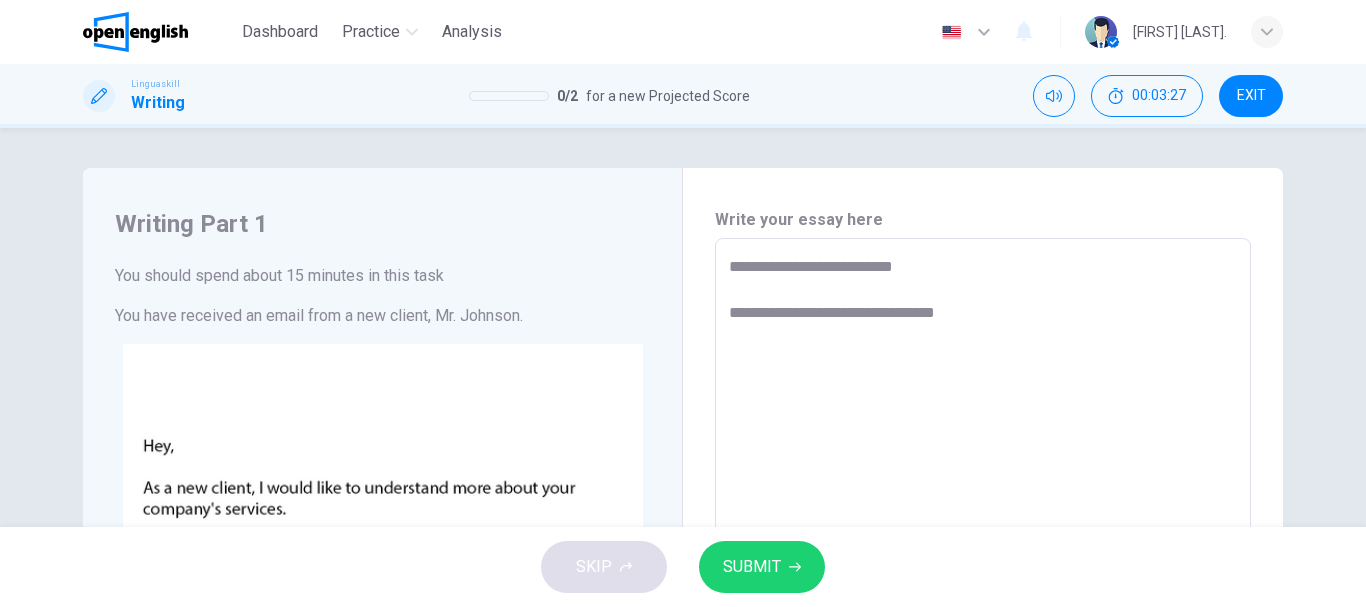 type on "**********" 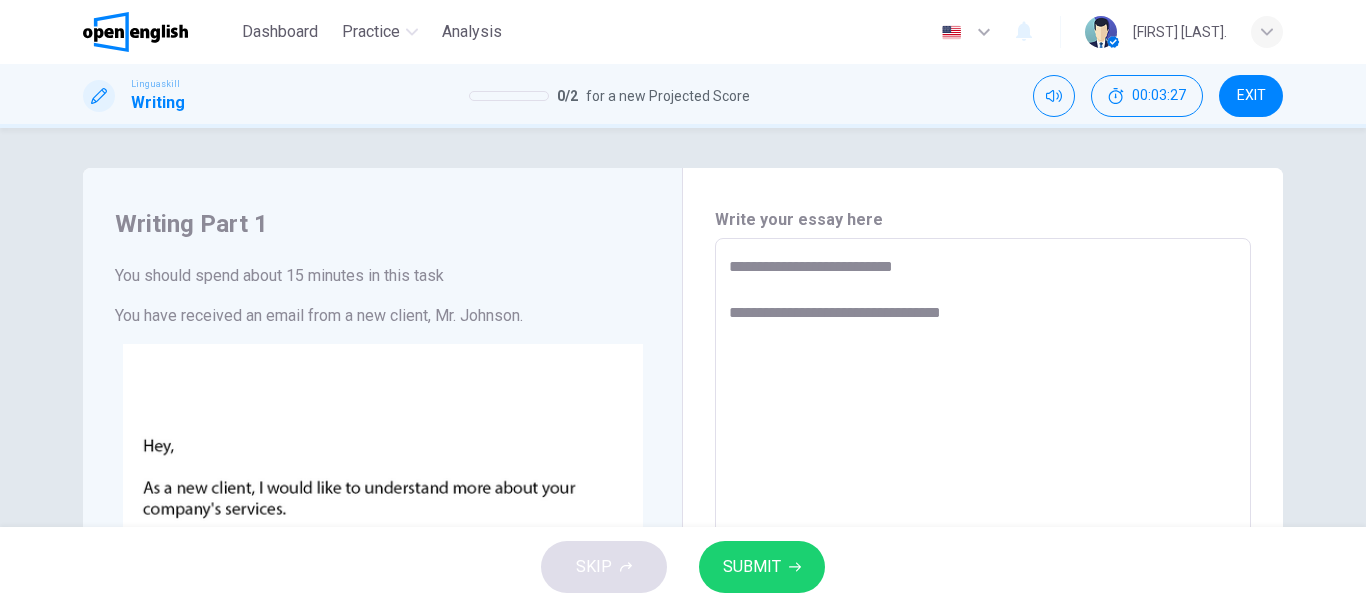 type on "**********" 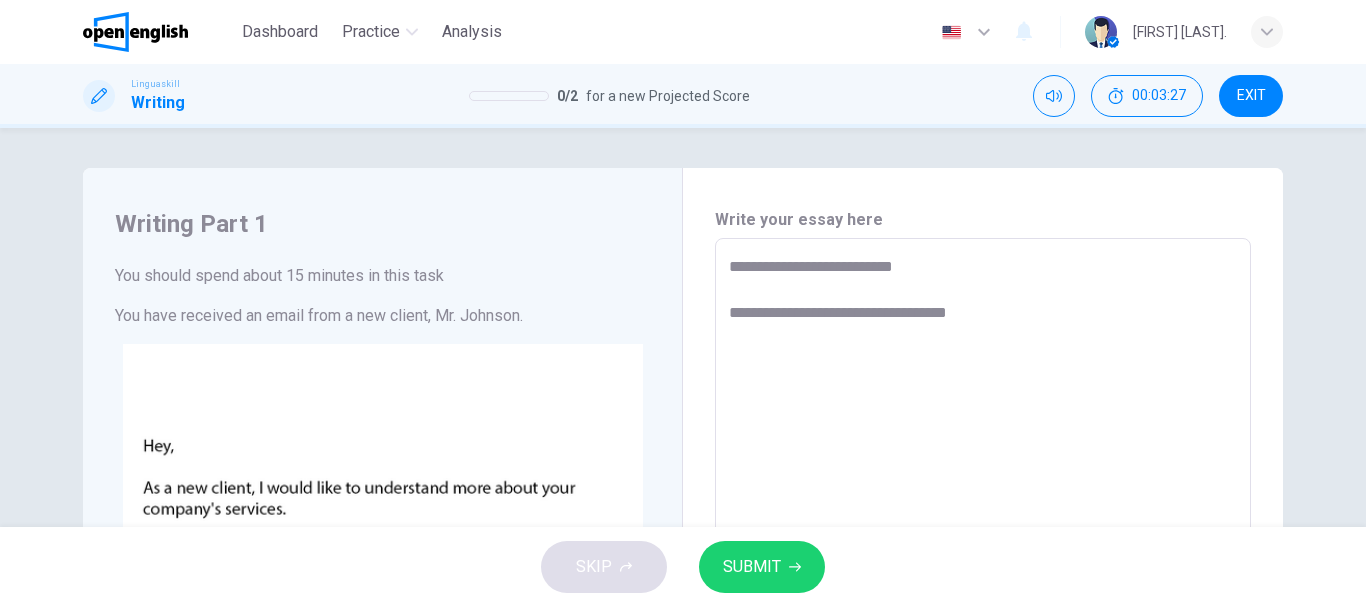 type on "*" 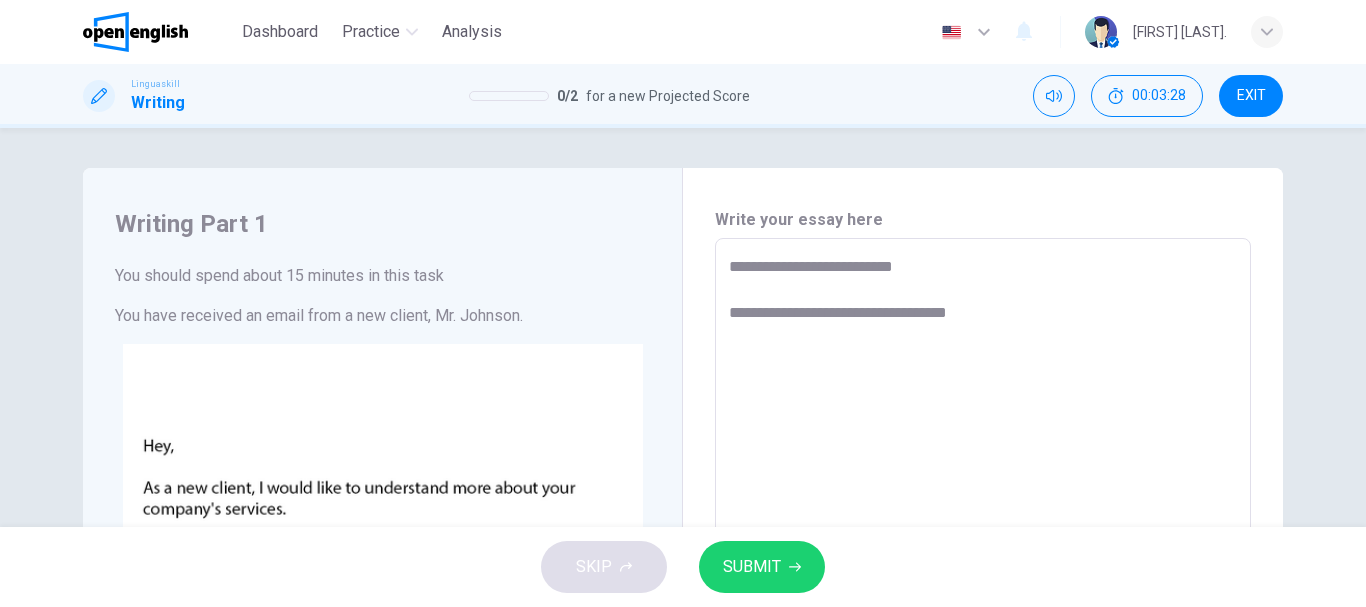 type on "**********" 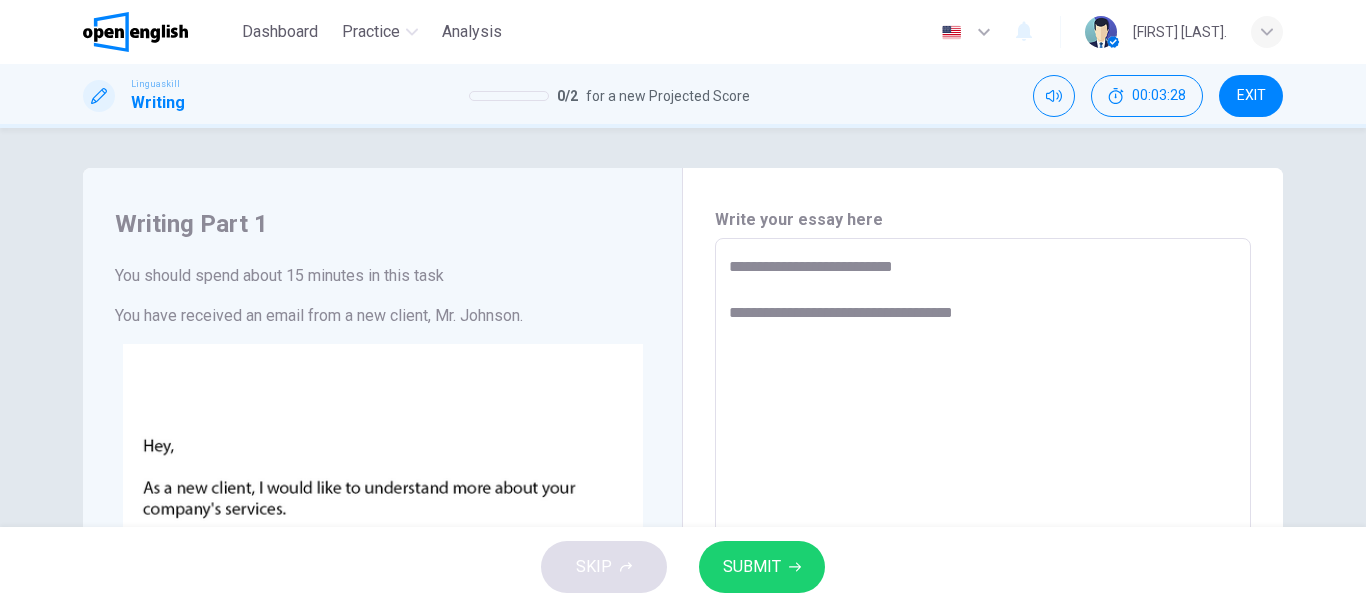 type on "*" 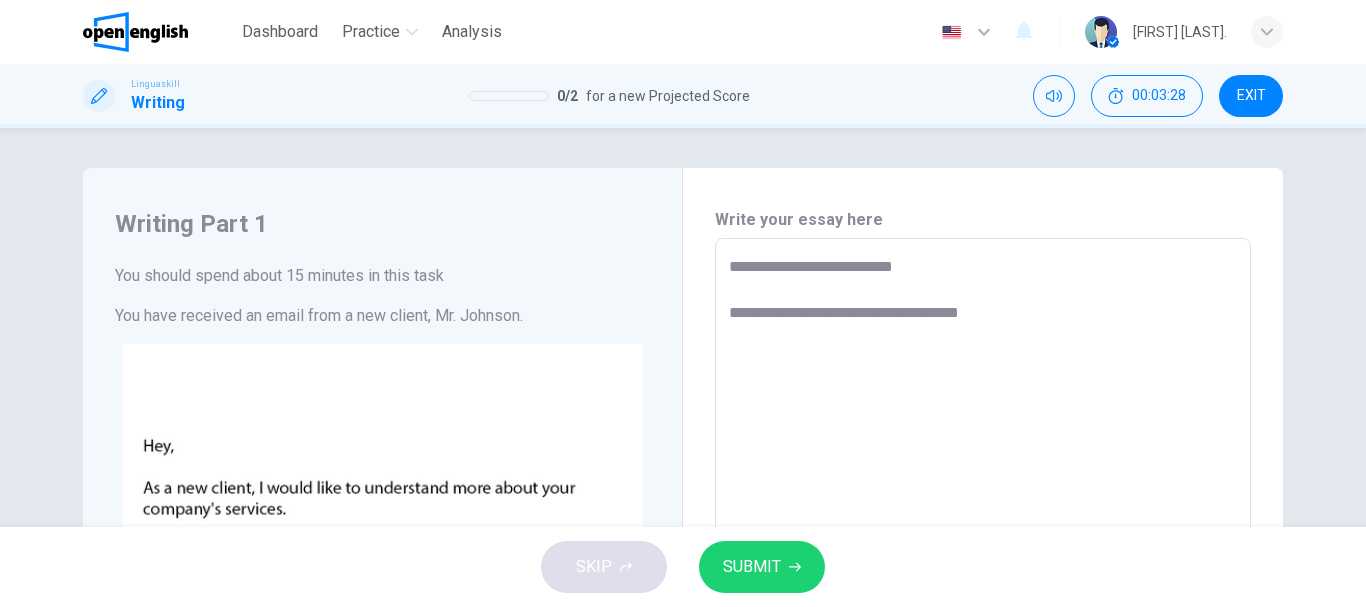 type on "**********" 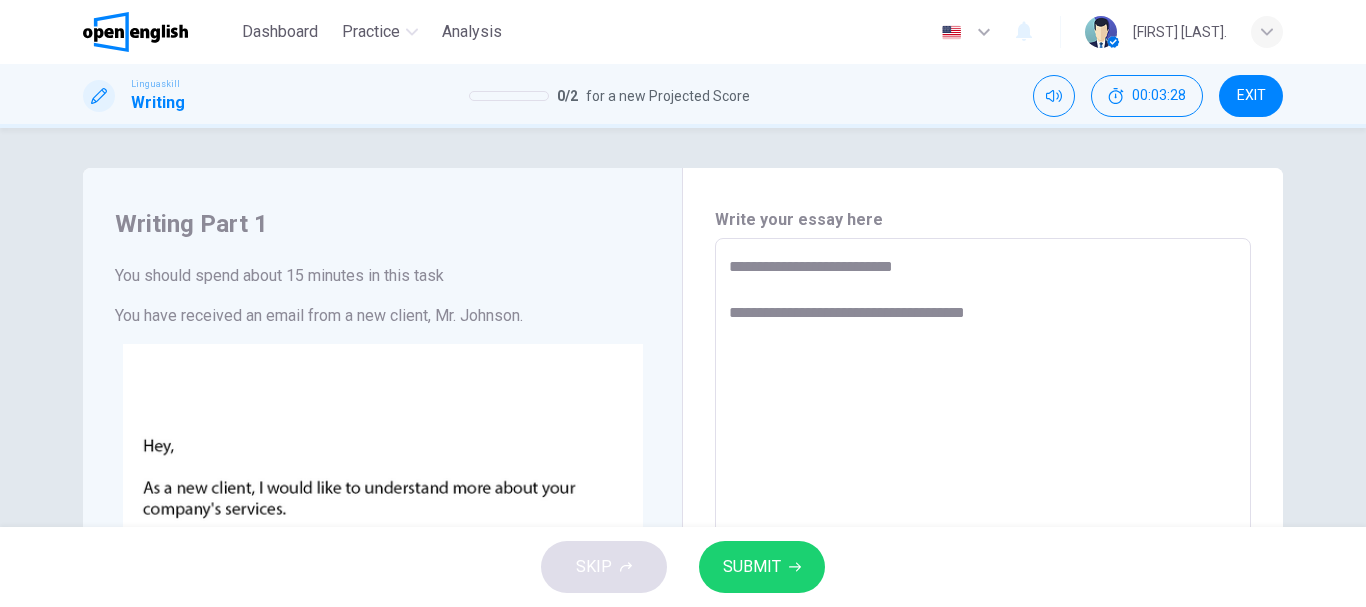 type on "*" 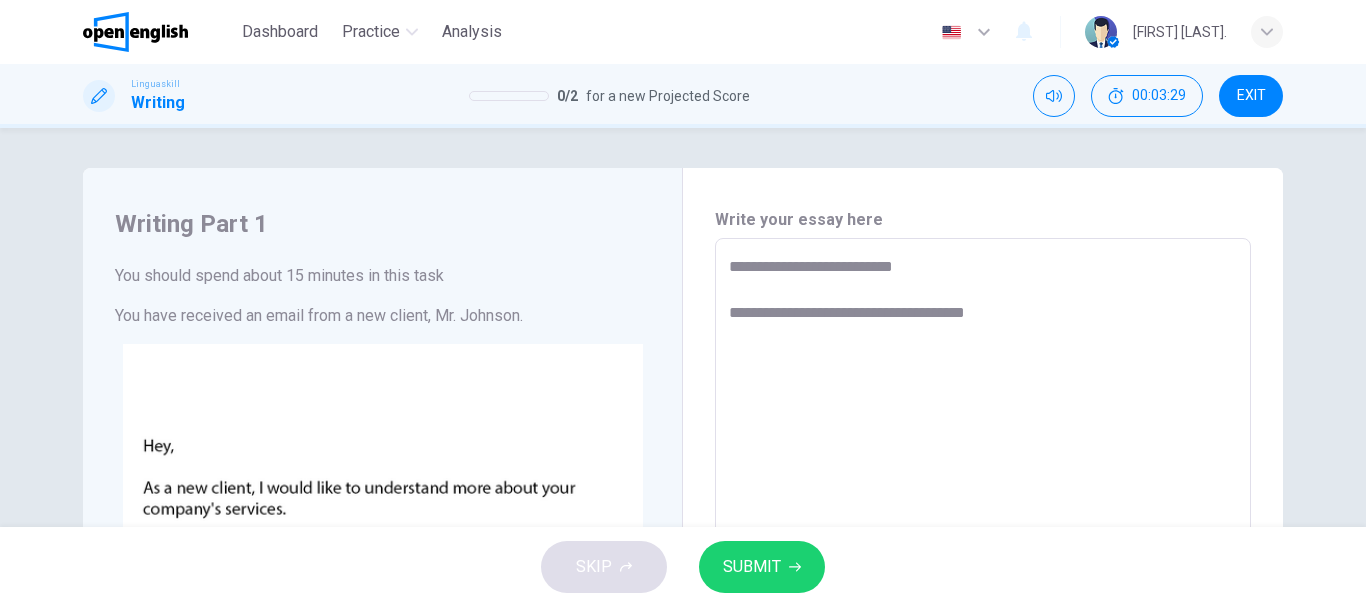 type on "**********" 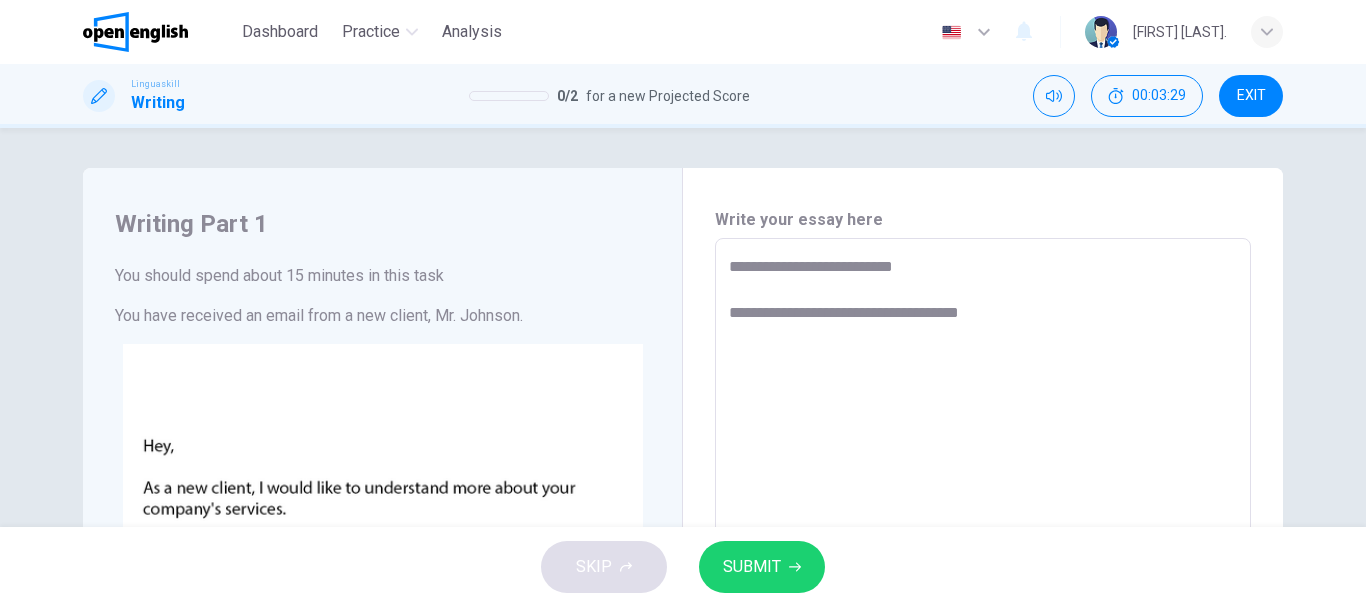 type on "**********" 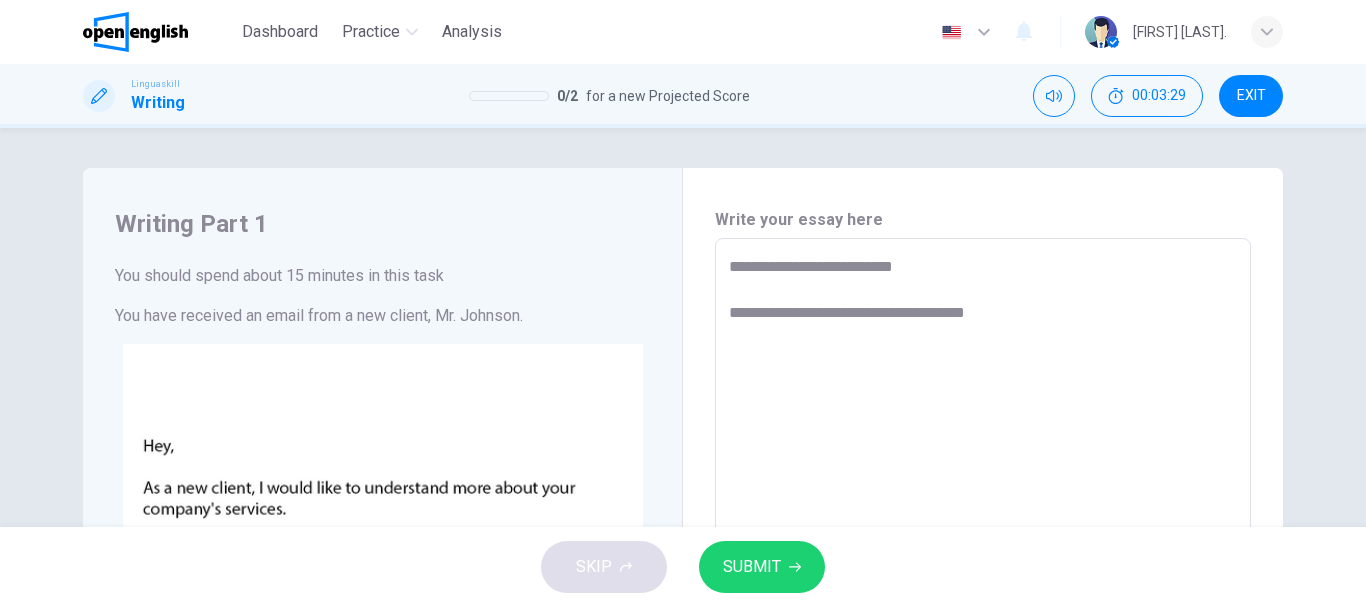 type on "*" 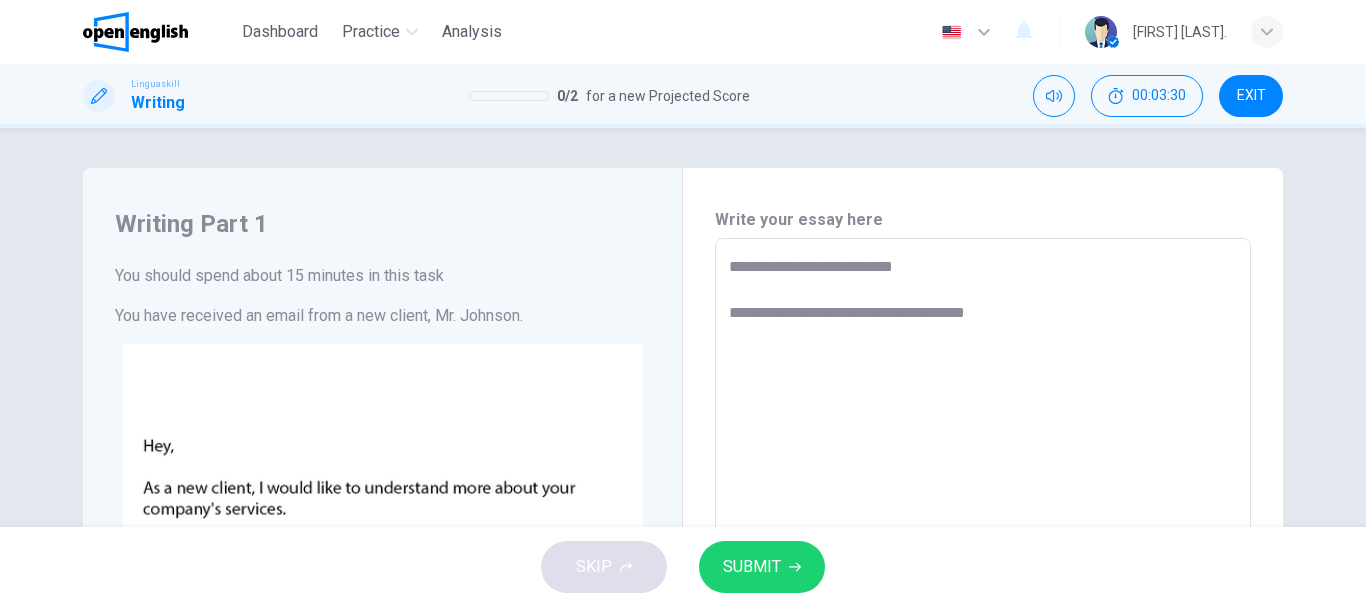 type 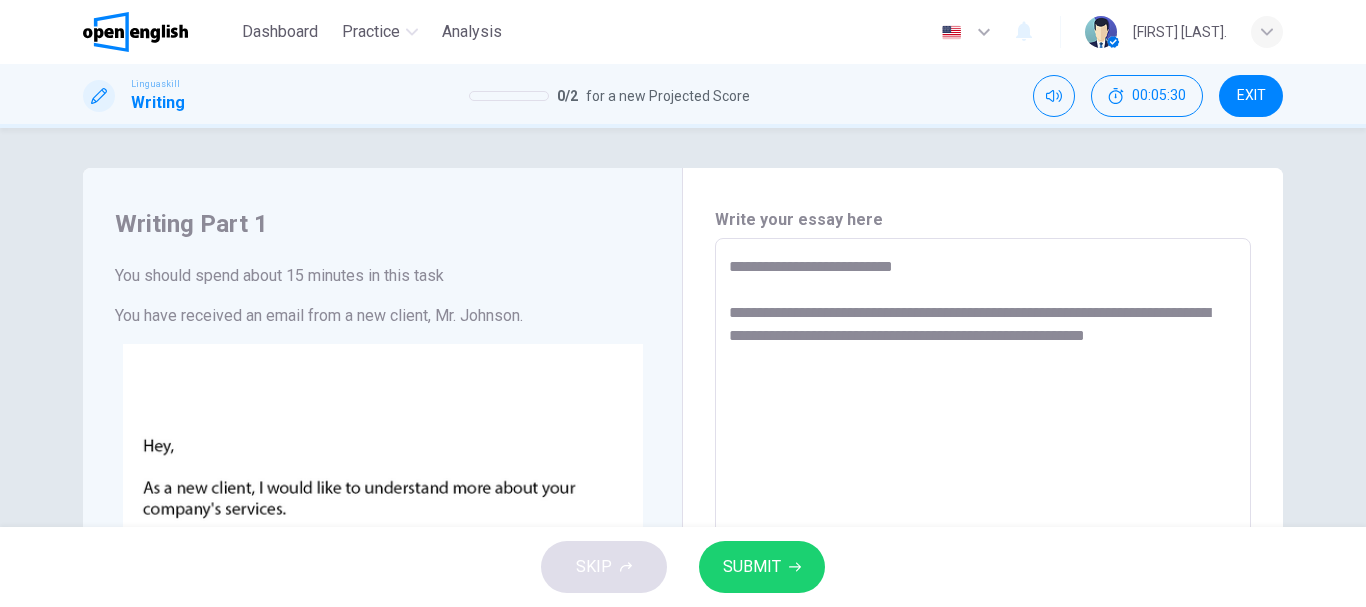 drag, startPoint x: 1109, startPoint y: 332, endPoint x: 1042, endPoint y: 332, distance: 67 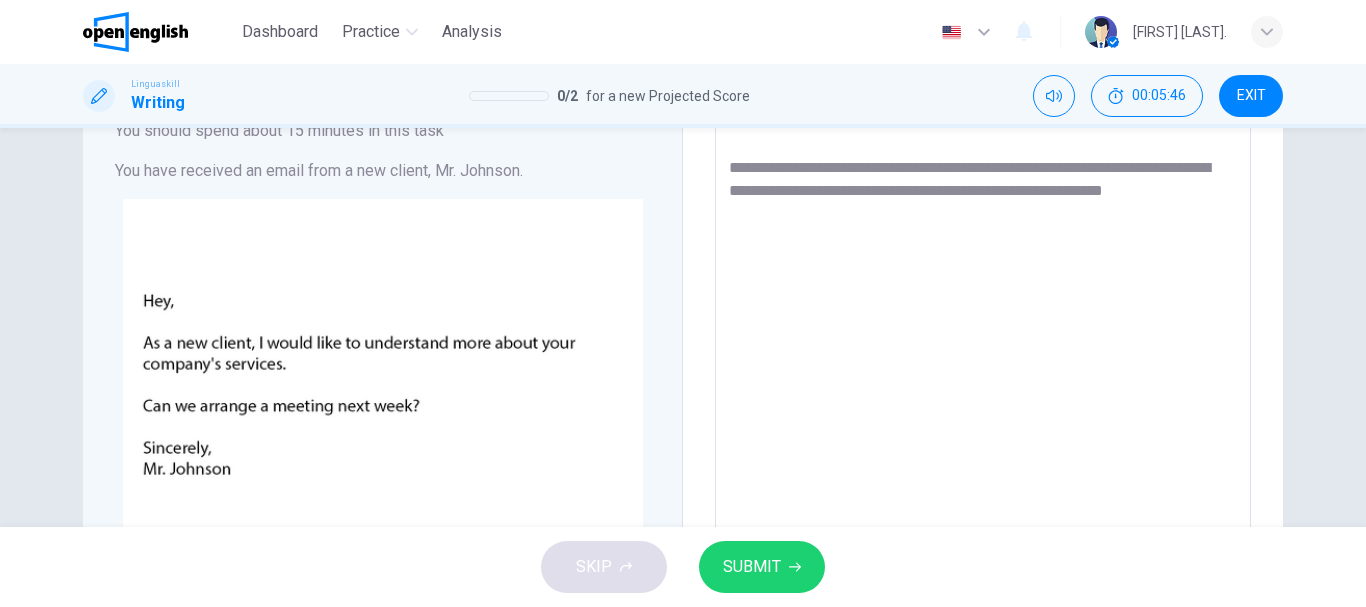 scroll, scrollTop: 0, scrollLeft: 0, axis: both 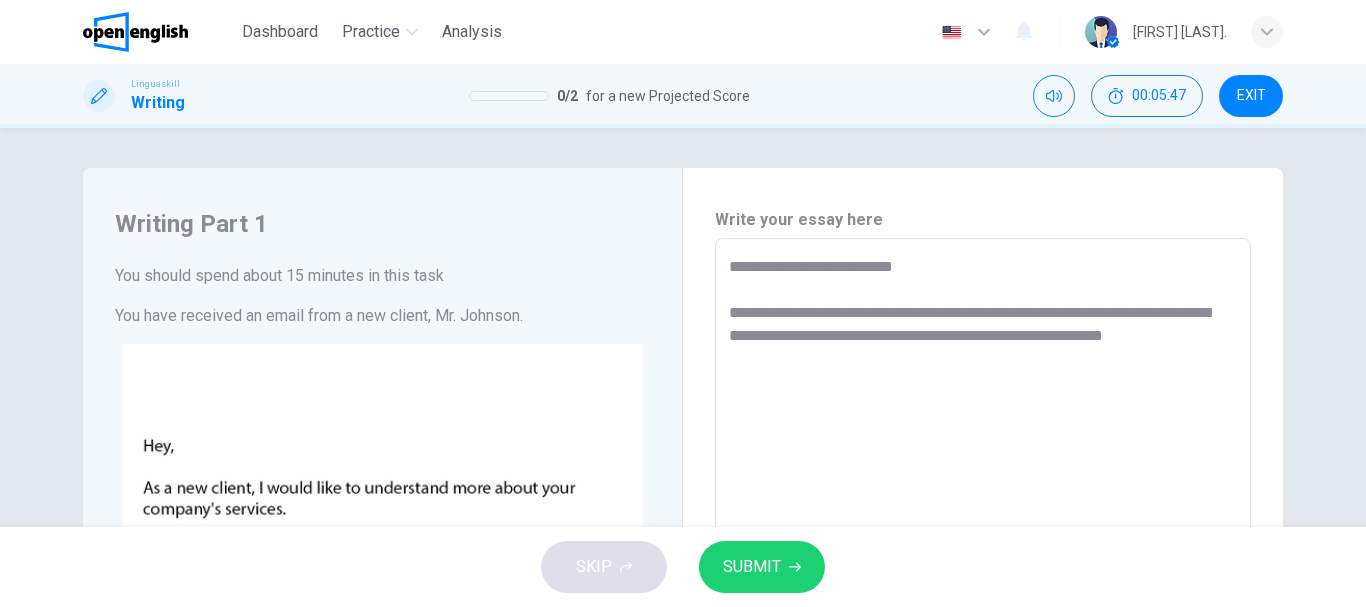 click on "**********" at bounding box center [983, 611] 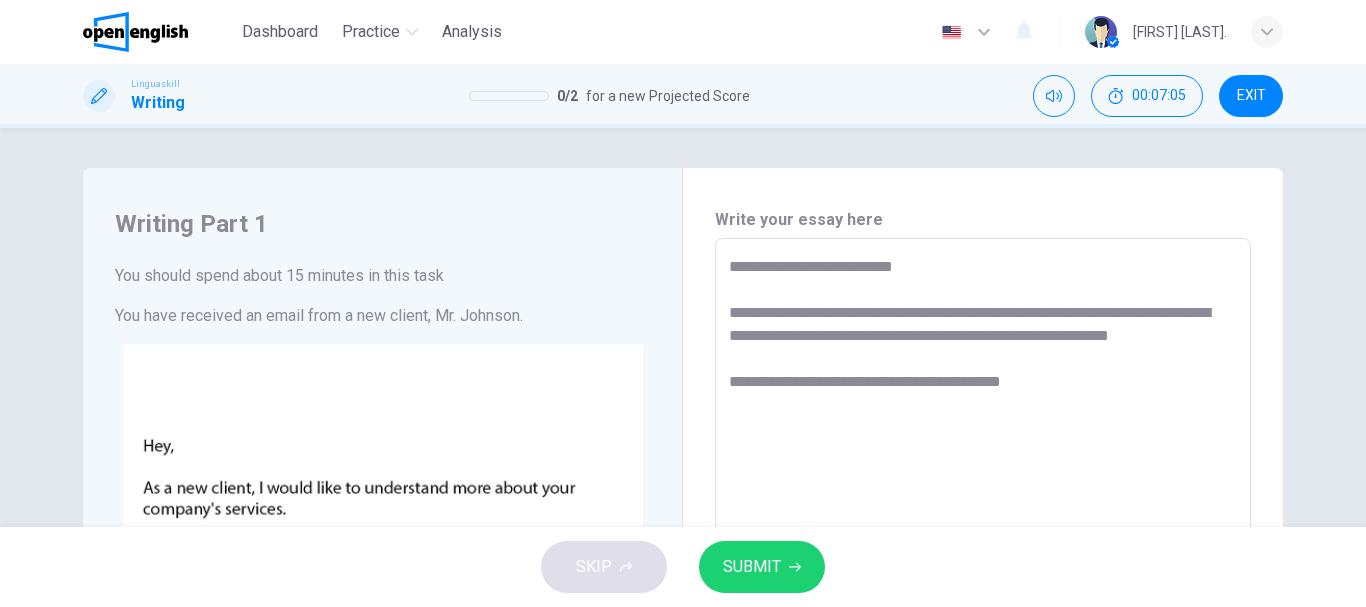 click on "**********" at bounding box center [983, 611] 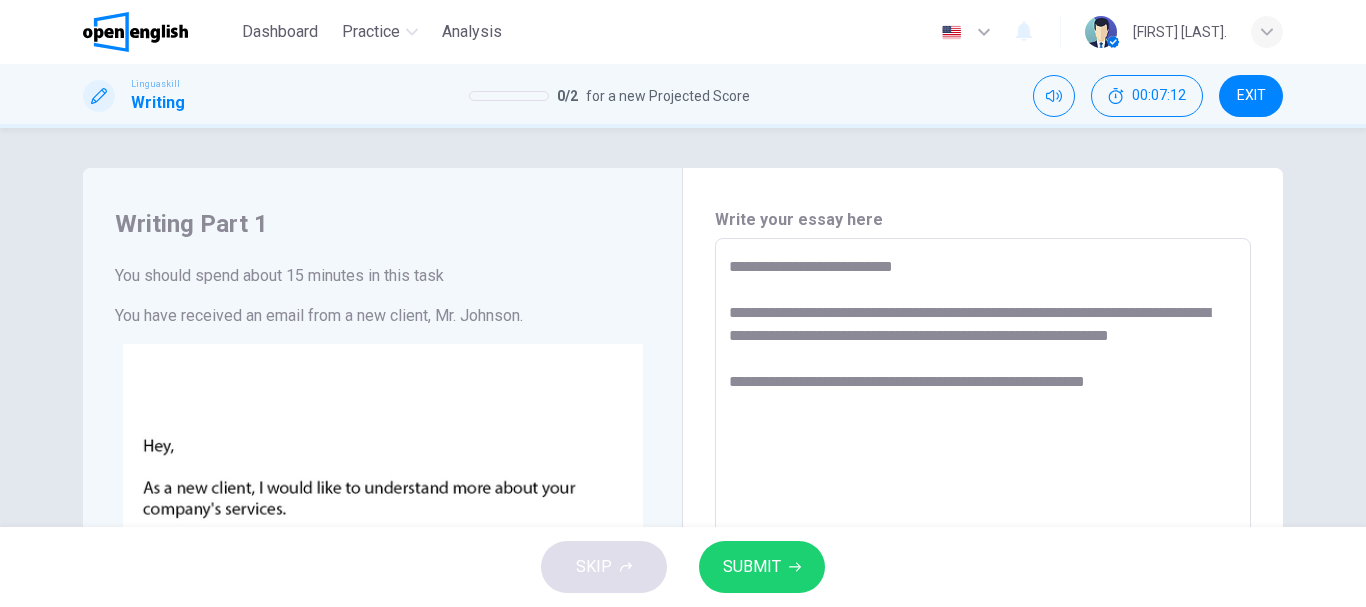 click on "**********" at bounding box center (983, 611) 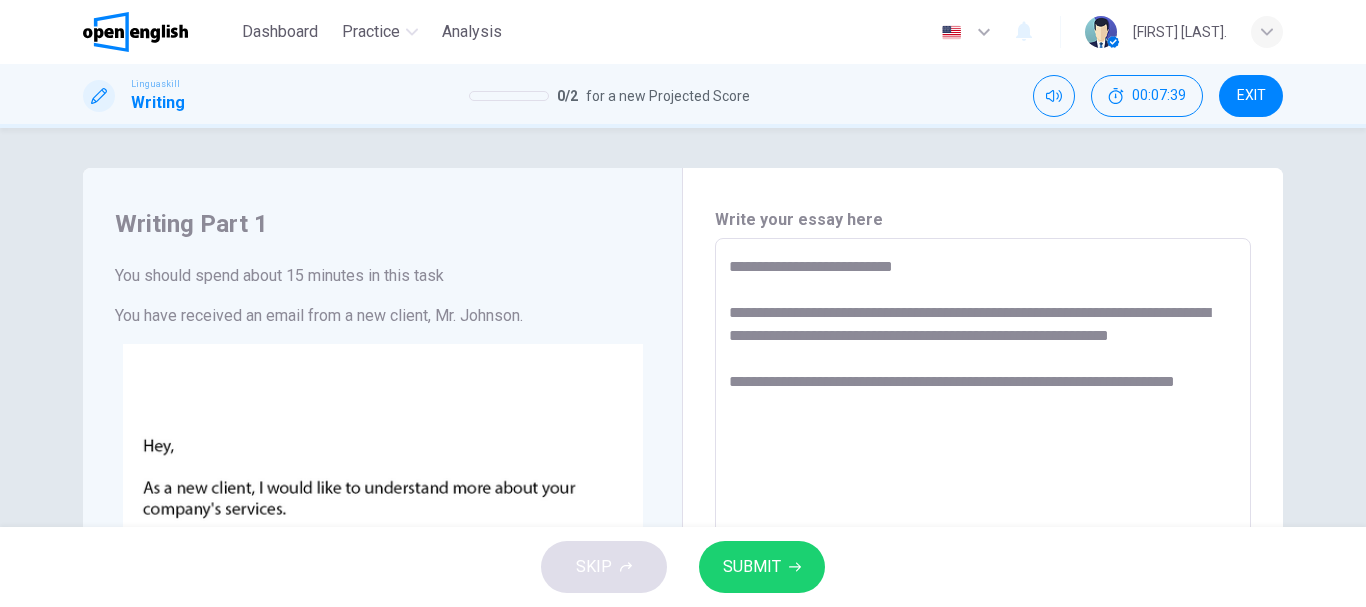 click on "**********" at bounding box center (983, 611) 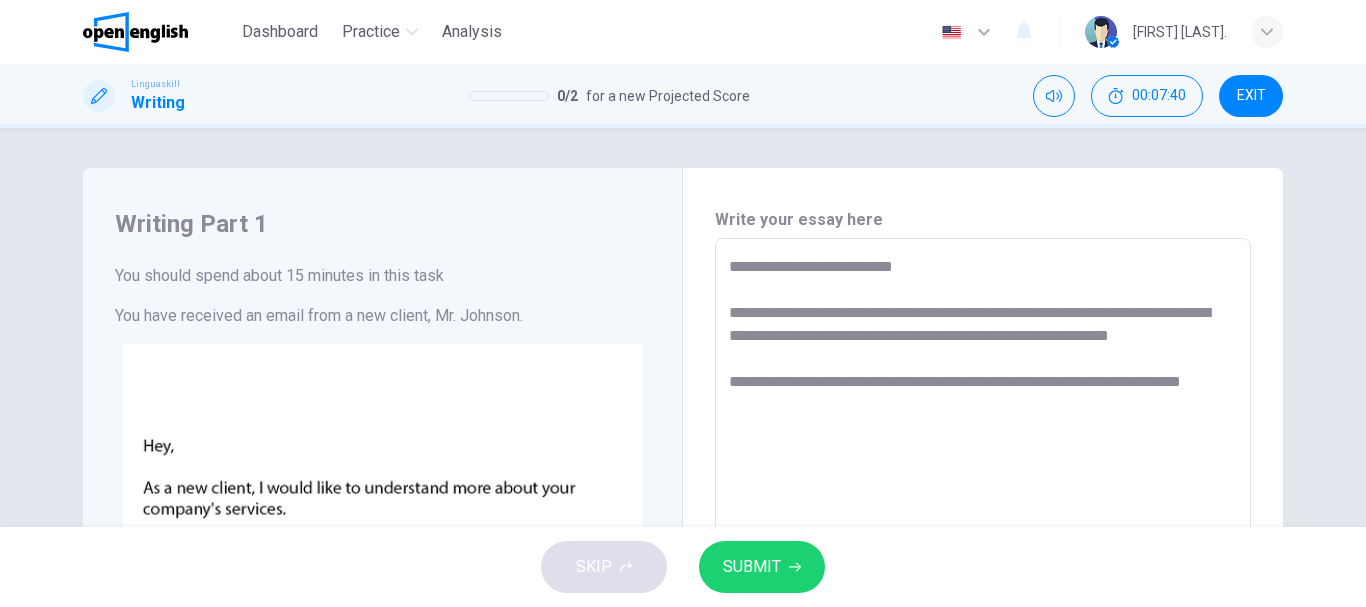 click on "**********" at bounding box center [983, 611] 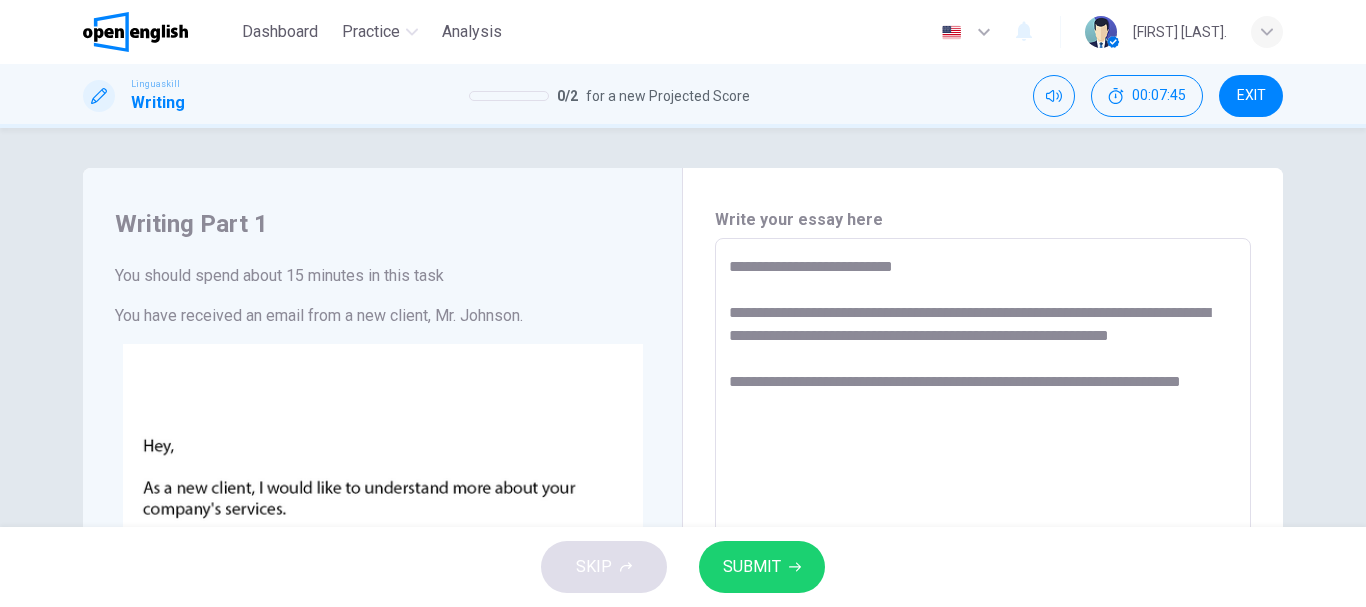 click on "**********" at bounding box center (983, 611) 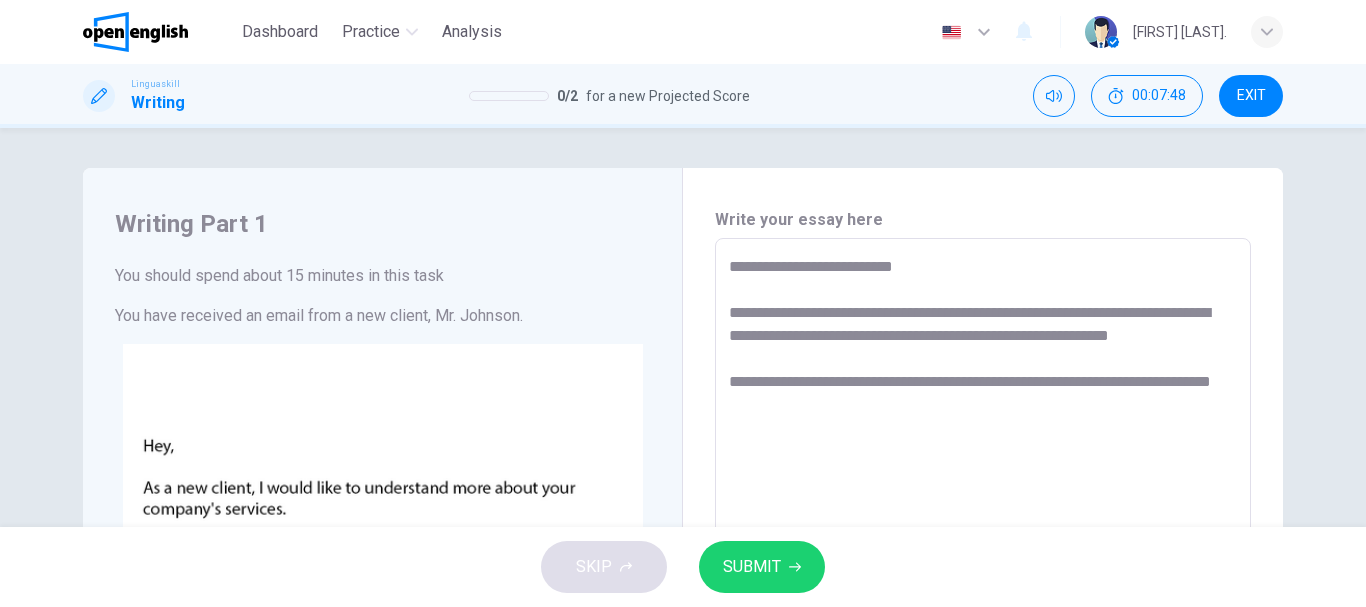 click on "**********" at bounding box center (983, 611) 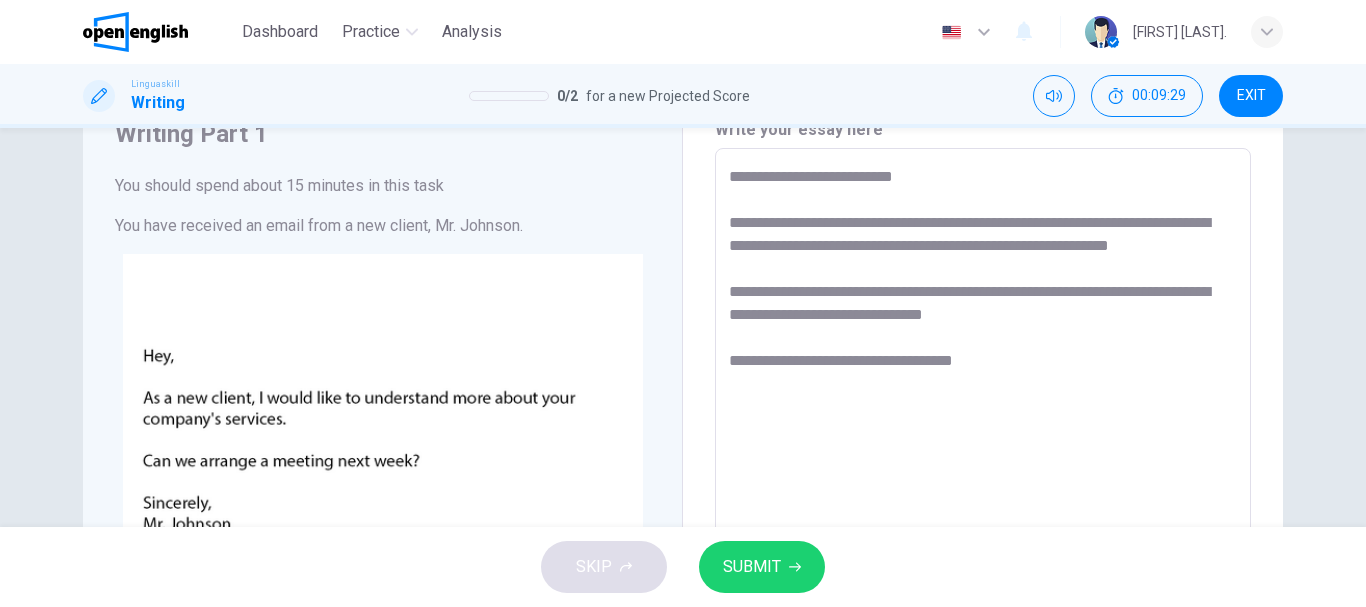 scroll, scrollTop: 0, scrollLeft: 0, axis: both 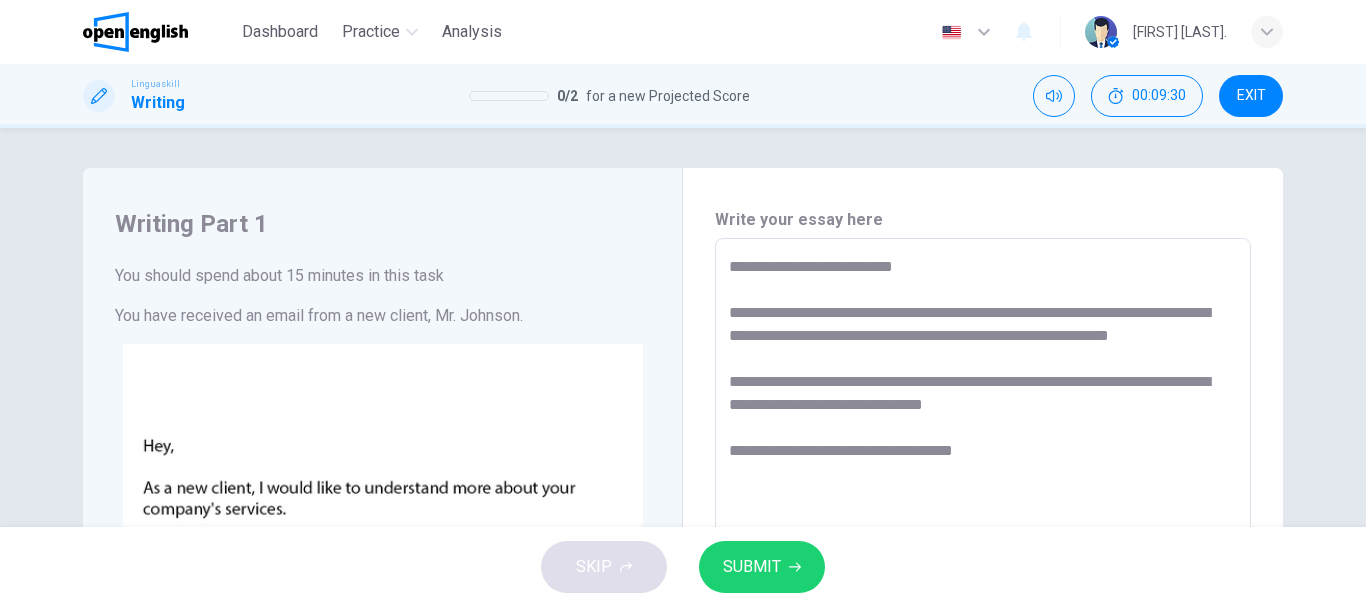 click on "**********" at bounding box center [983, 611] 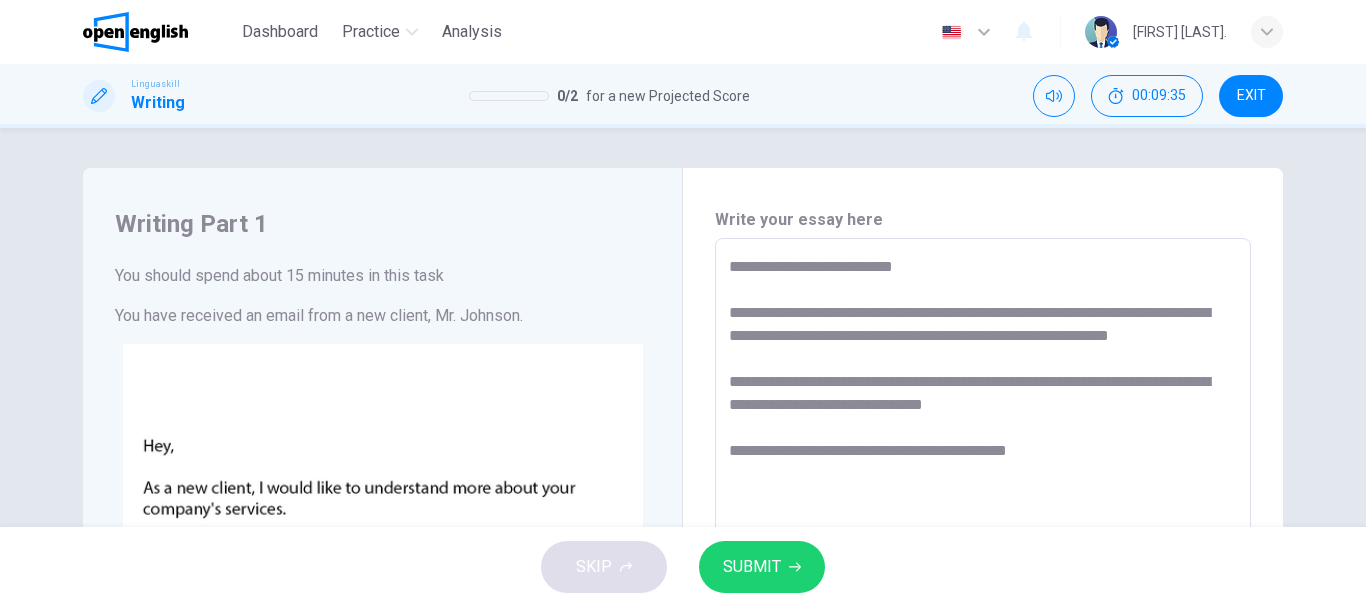click on "**********" at bounding box center [983, 611] 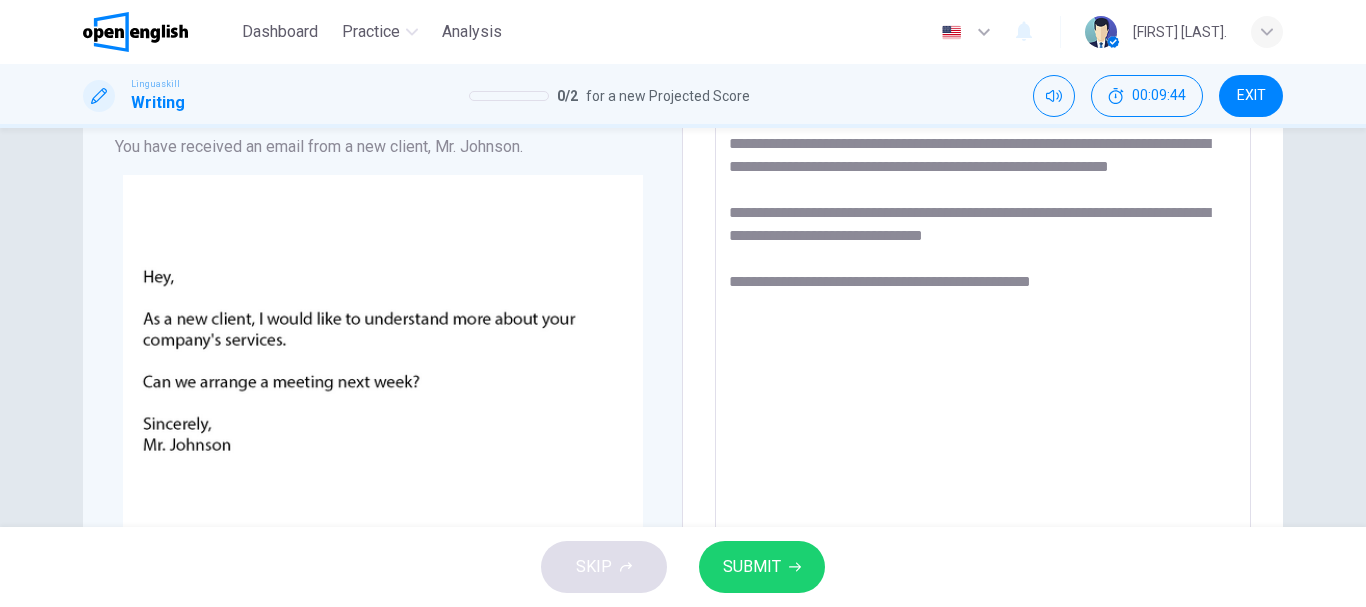 scroll, scrollTop: 0, scrollLeft: 0, axis: both 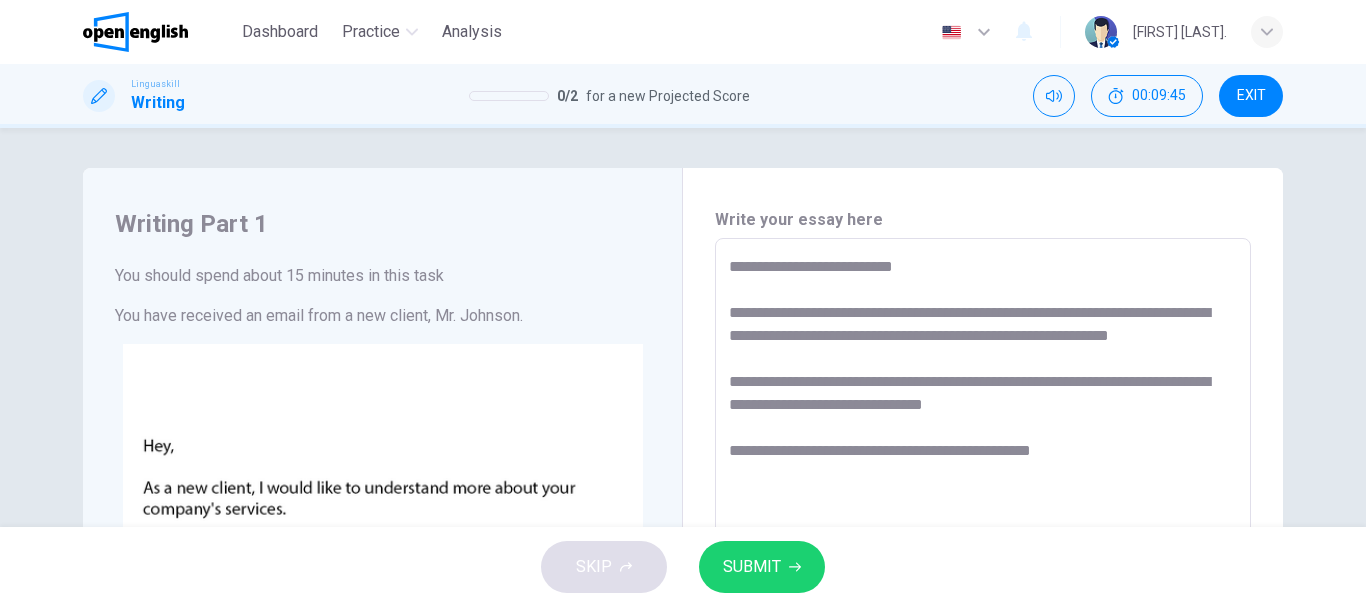 click on "**********" at bounding box center [983, 611] 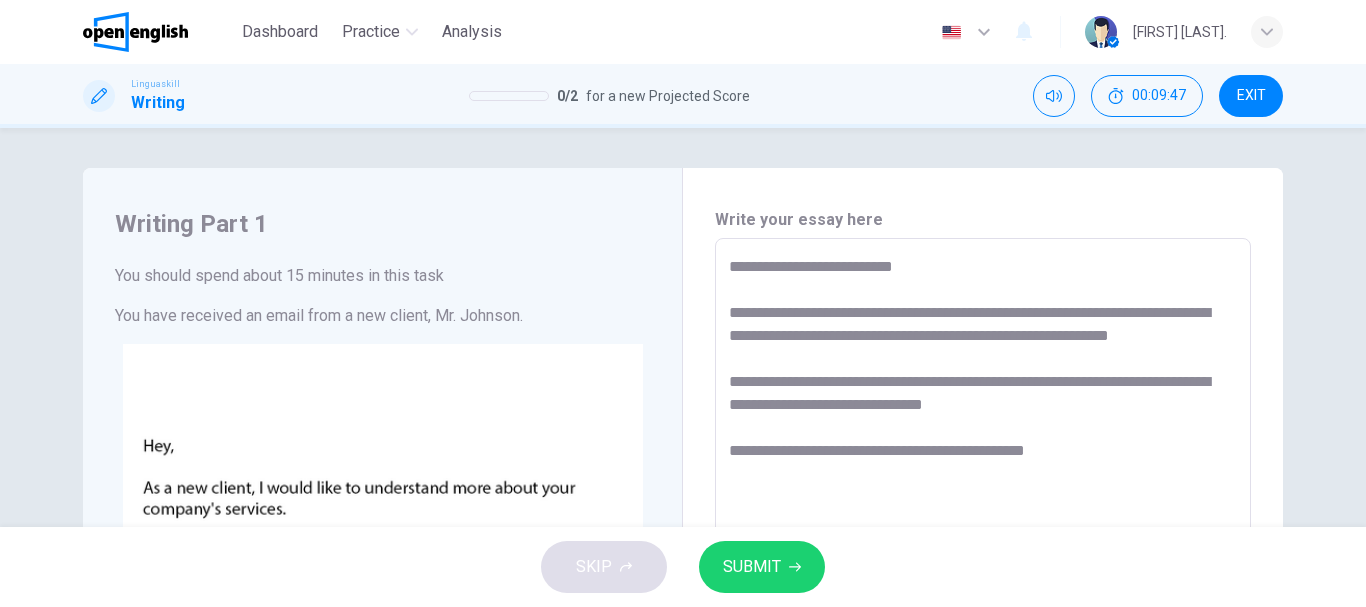 click on "**********" at bounding box center [983, 611] 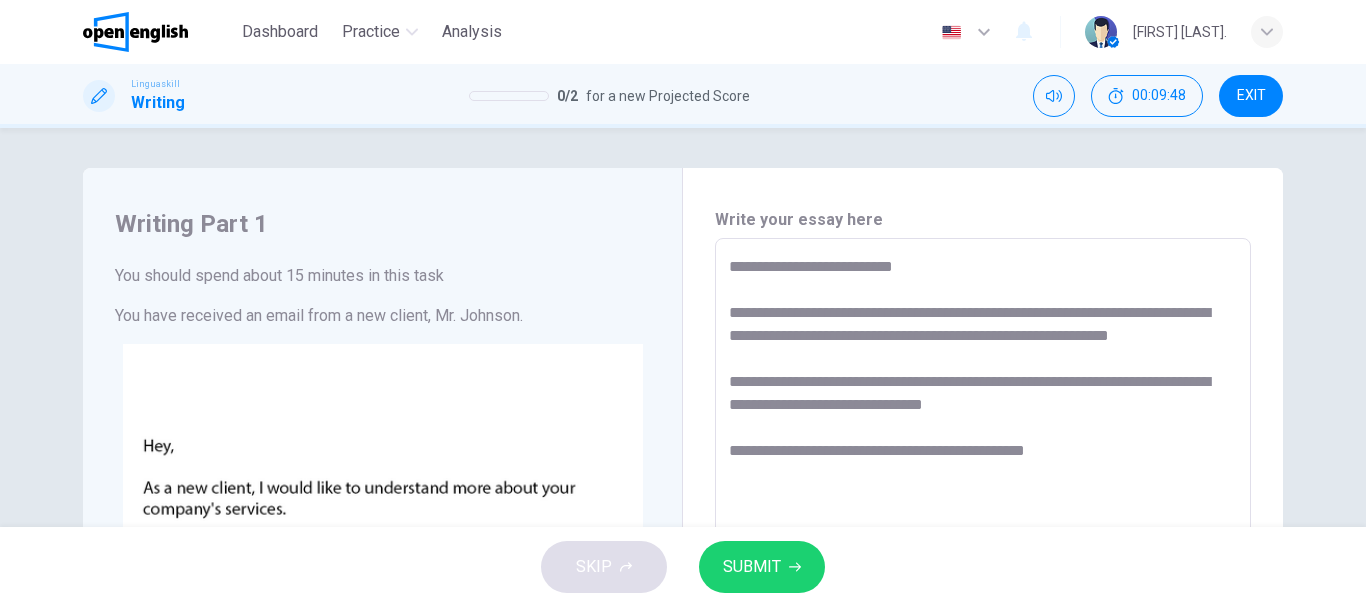 click on "**********" at bounding box center (983, 611) 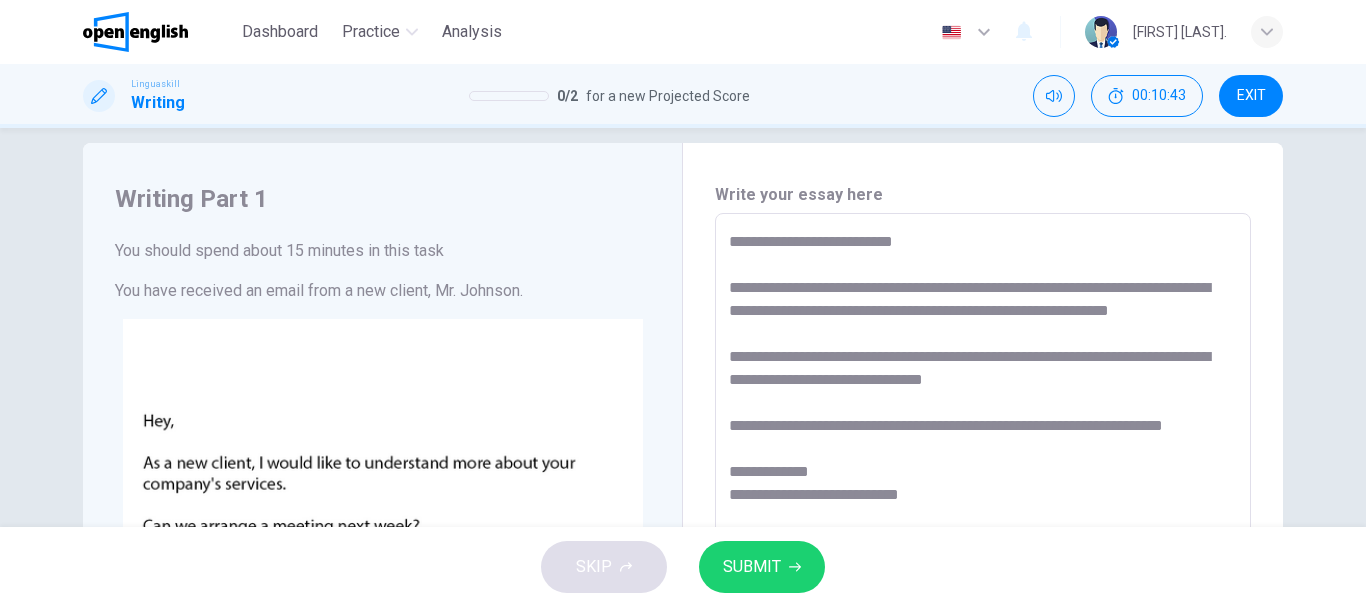 scroll, scrollTop: 125, scrollLeft: 0, axis: vertical 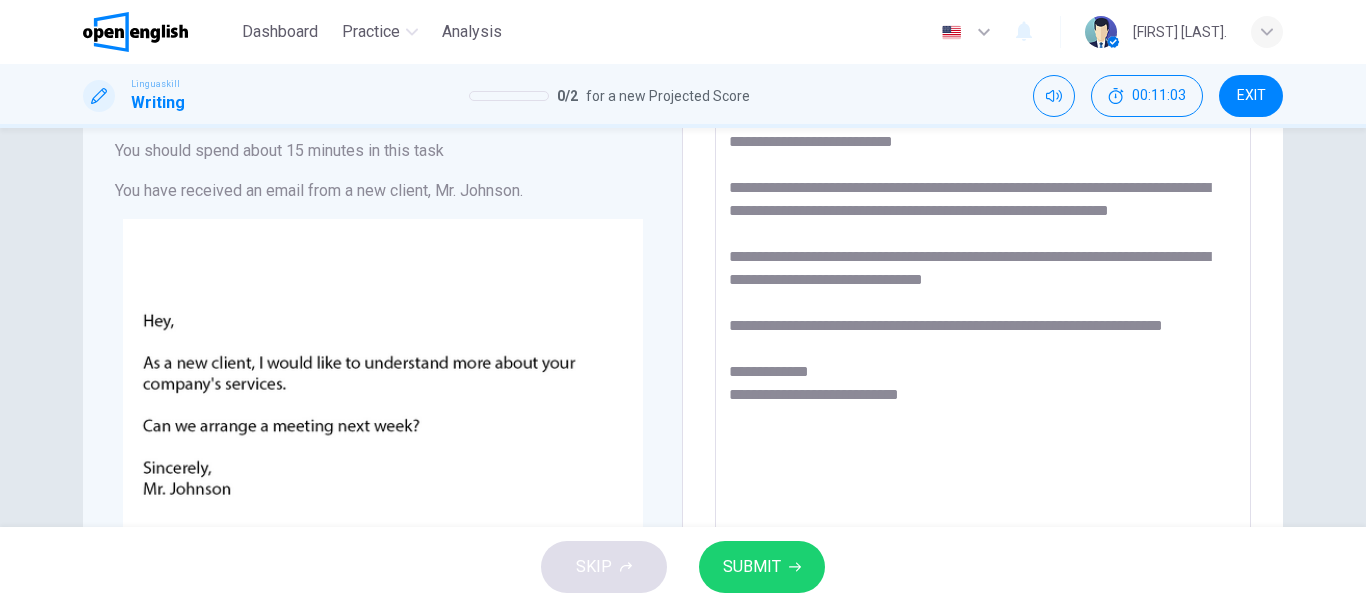 click on "**********" at bounding box center [983, 486] 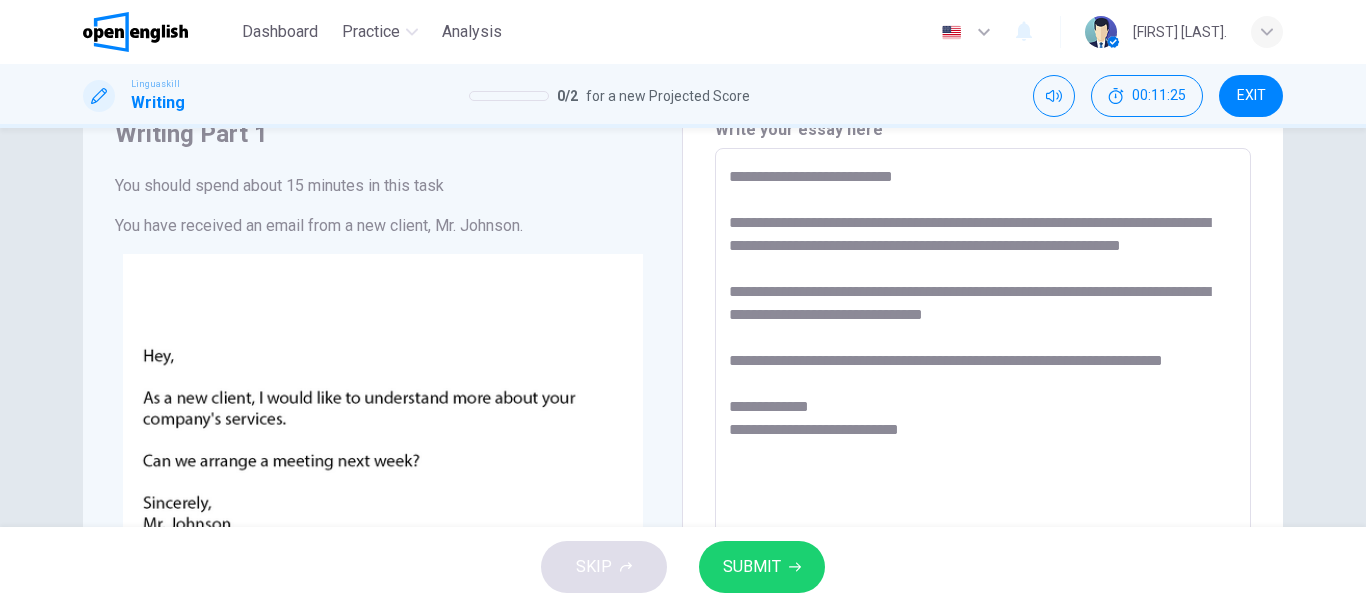scroll, scrollTop: 125, scrollLeft: 0, axis: vertical 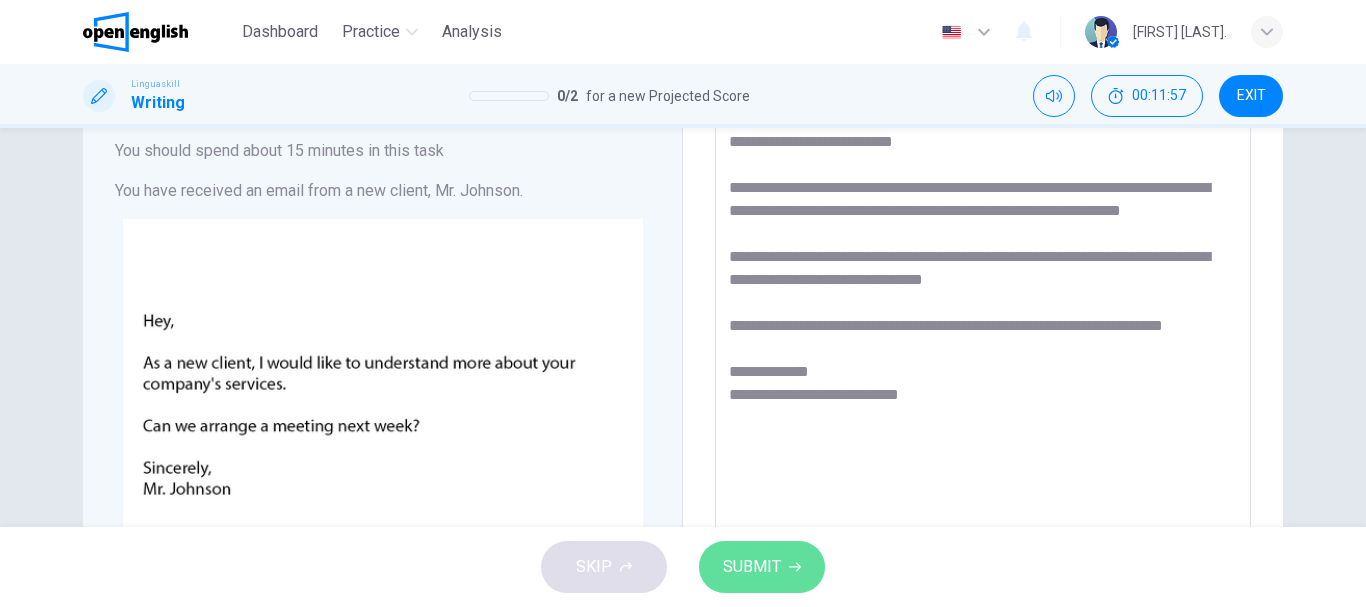click on "SUBMIT" at bounding box center [762, 567] 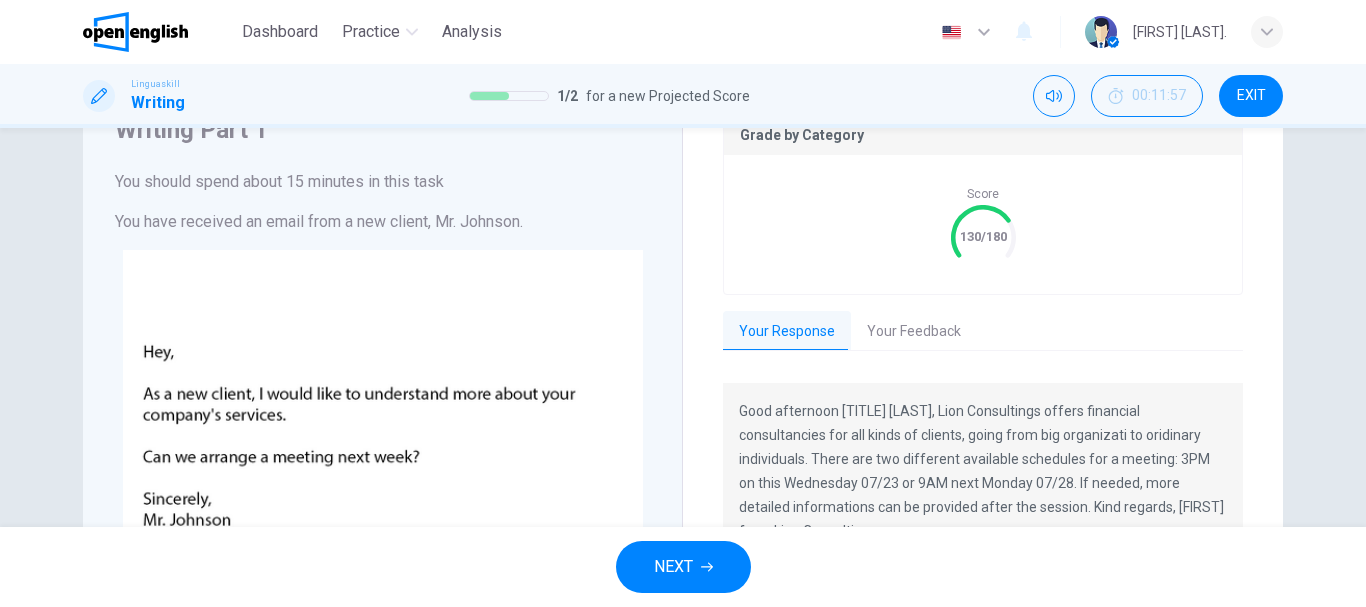 scroll, scrollTop: 0, scrollLeft: 0, axis: both 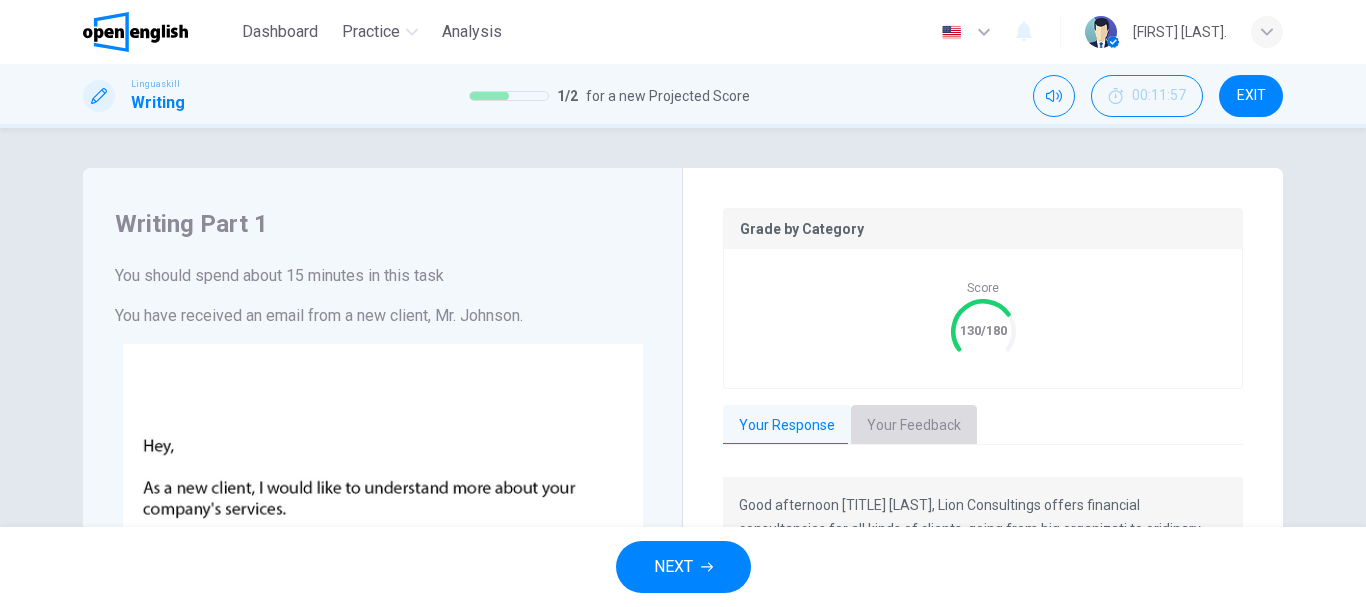 click on "Your Feedback" at bounding box center (914, 426) 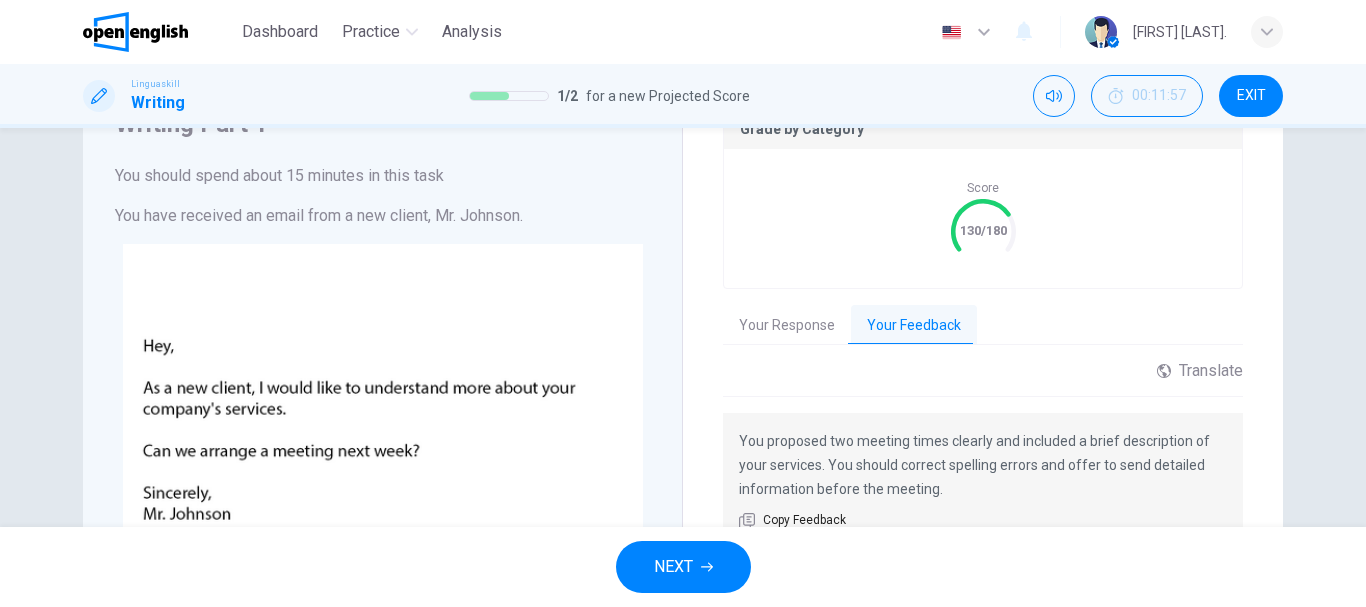 scroll, scrollTop: 200, scrollLeft: 0, axis: vertical 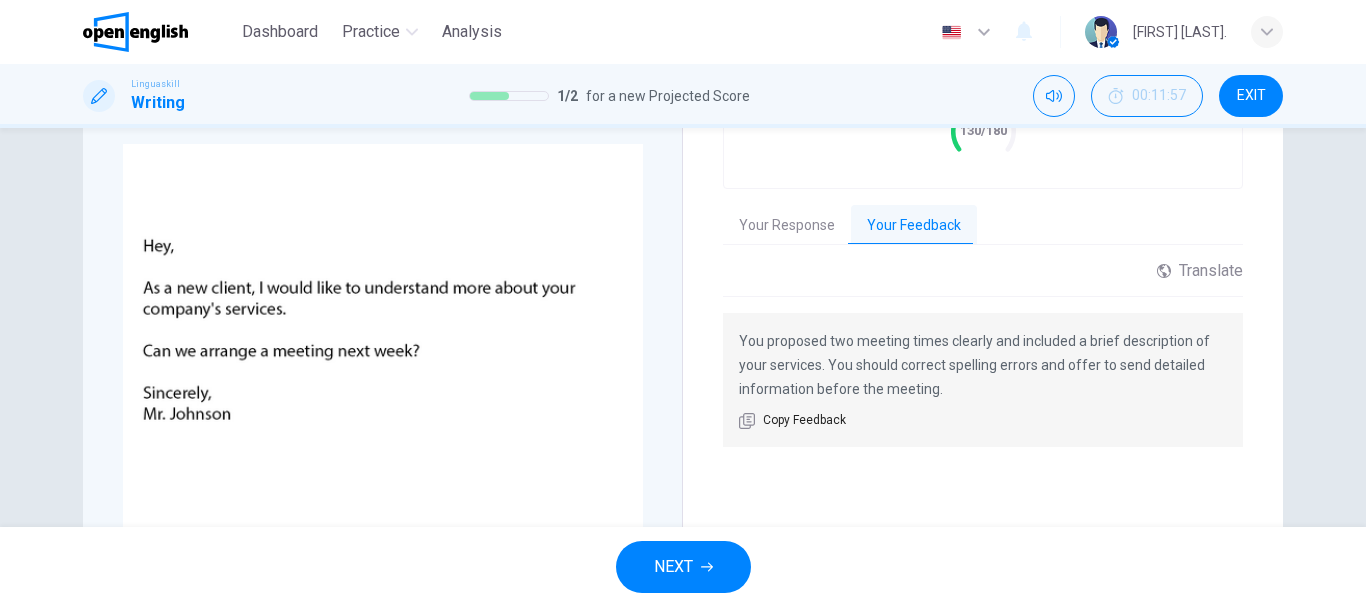 click on "Your Response" at bounding box center [787, 226] 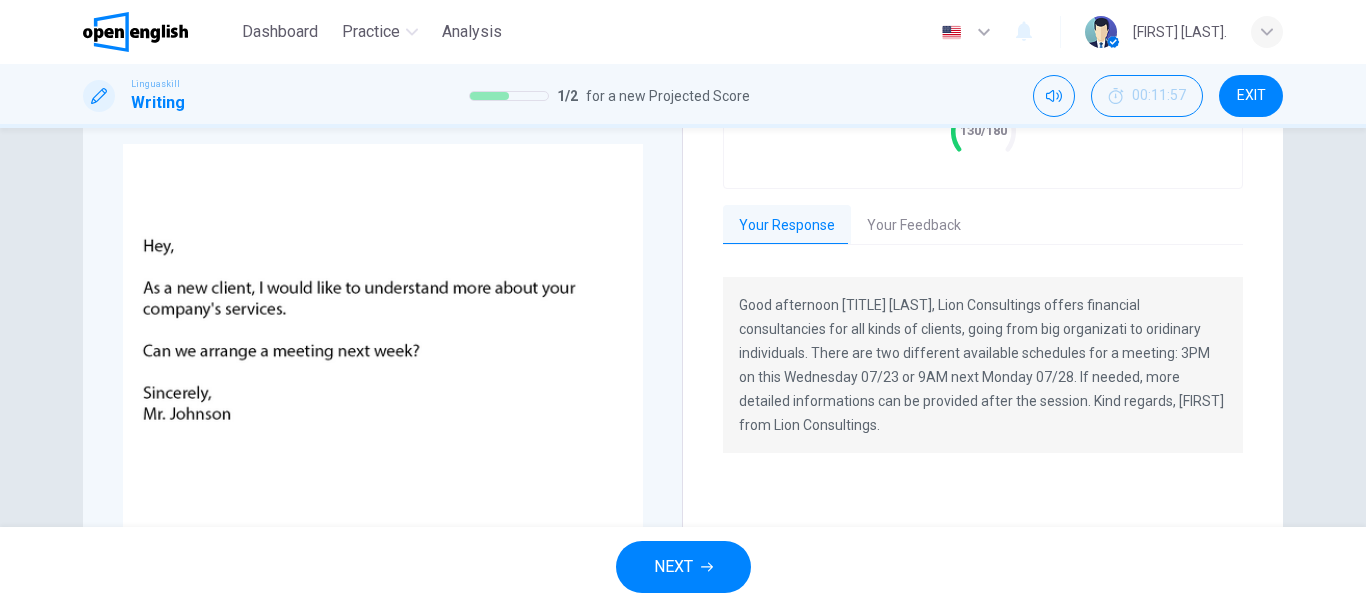 click on "Your Feedback" at bounding box center [914, 226] 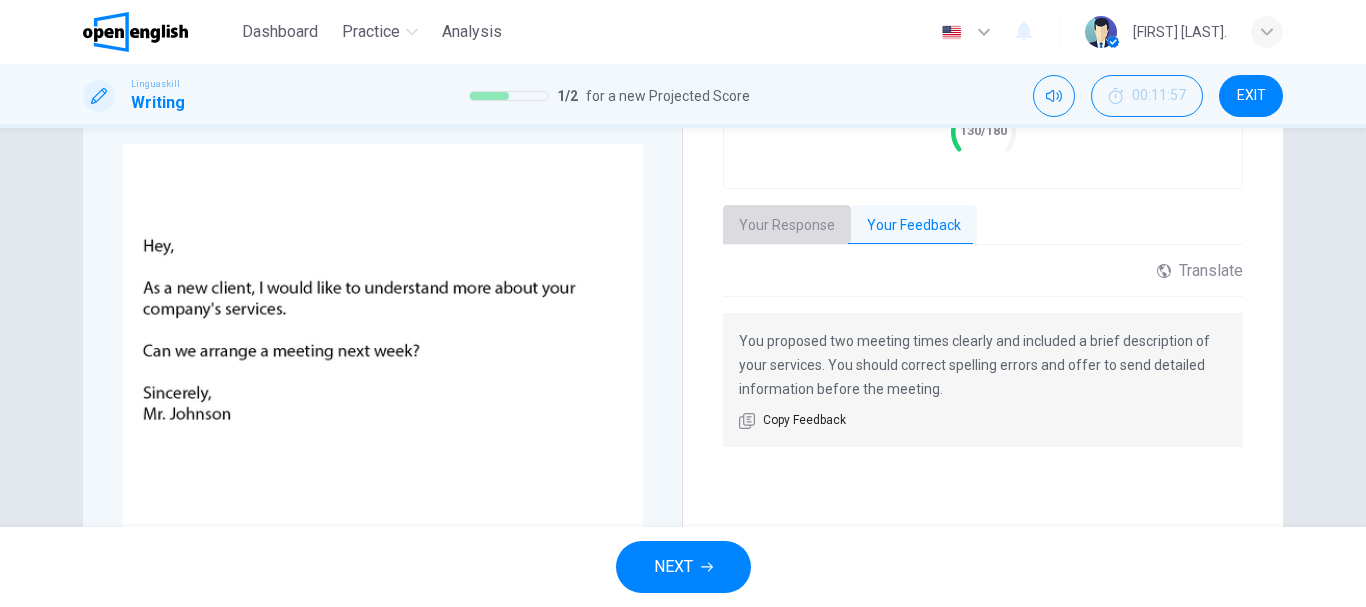 click on "Your Response" at bounding box center (787, 226) 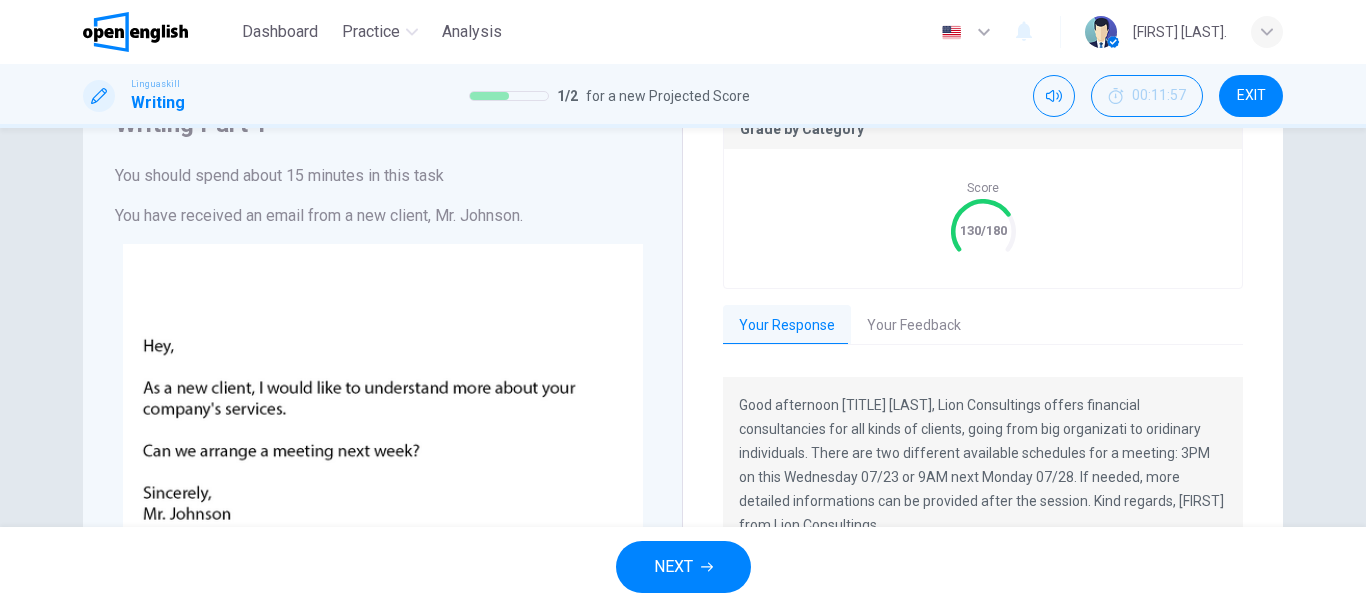 scroll, scrollTop: 200, scrollLeft: 0, axis: vertical 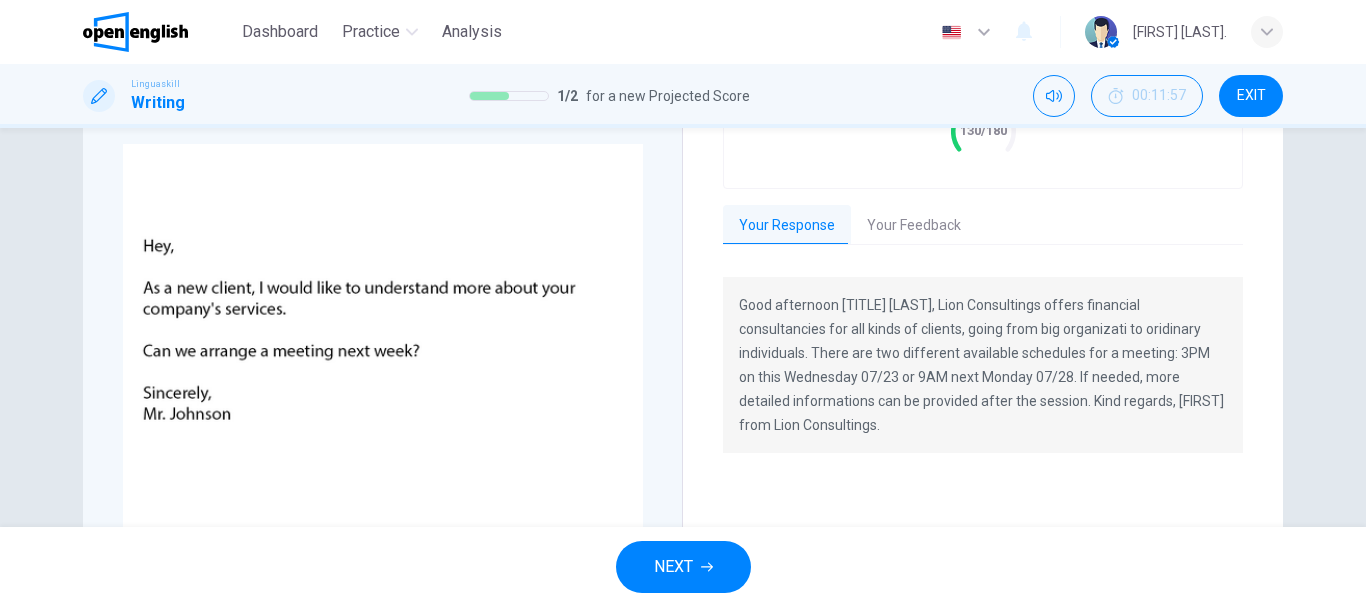 drag, startPoint x: 1189, startPoint y: 400, endPoint x: 1167, endPoint y: 401, distance: 22.022715 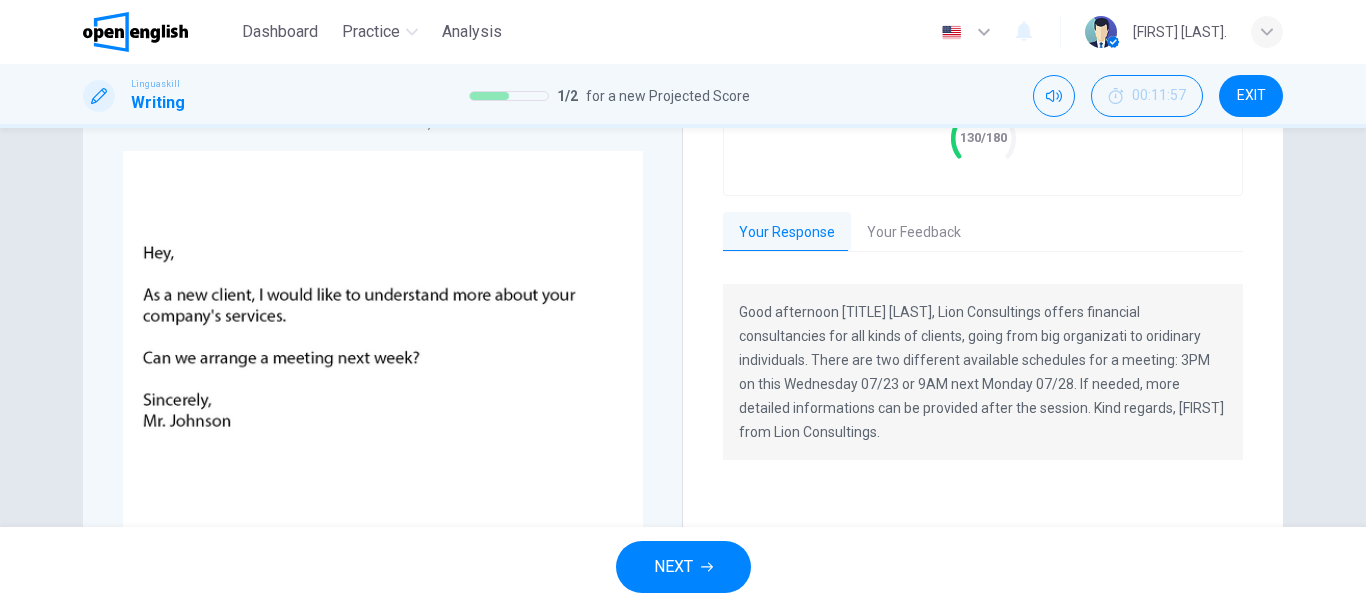 scroll, scrollTop: 200, scrollLeft: 0, axis: vertical 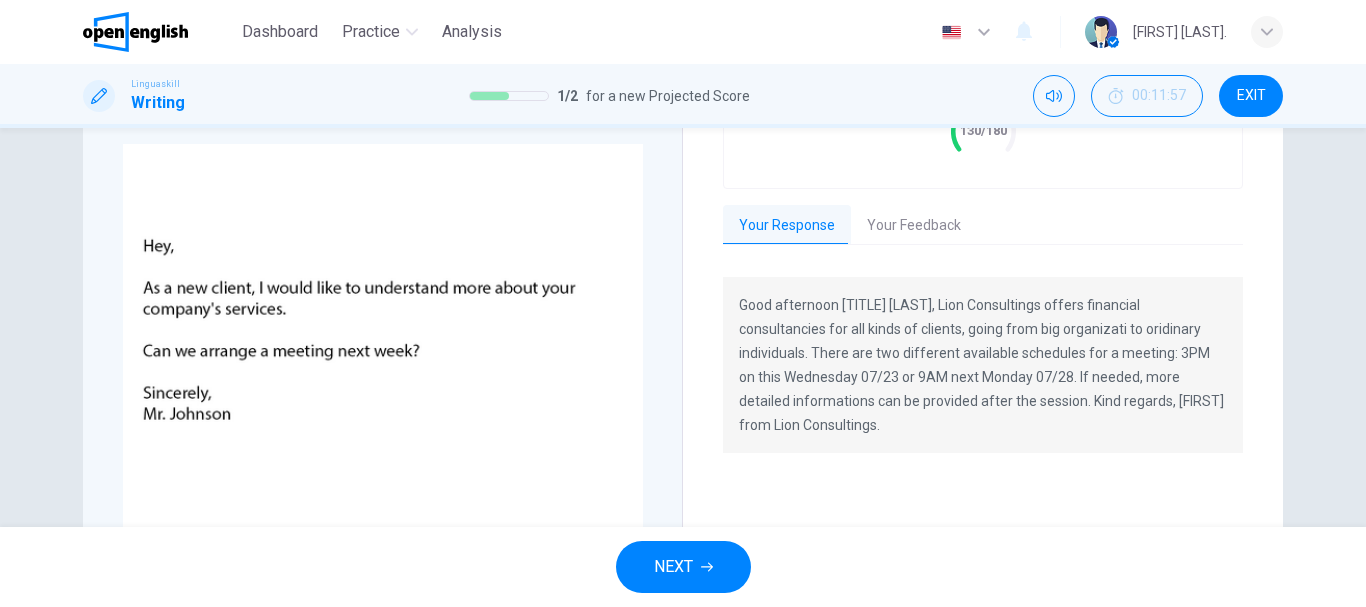 click on "NEXT" at bounding box center (683, 567) 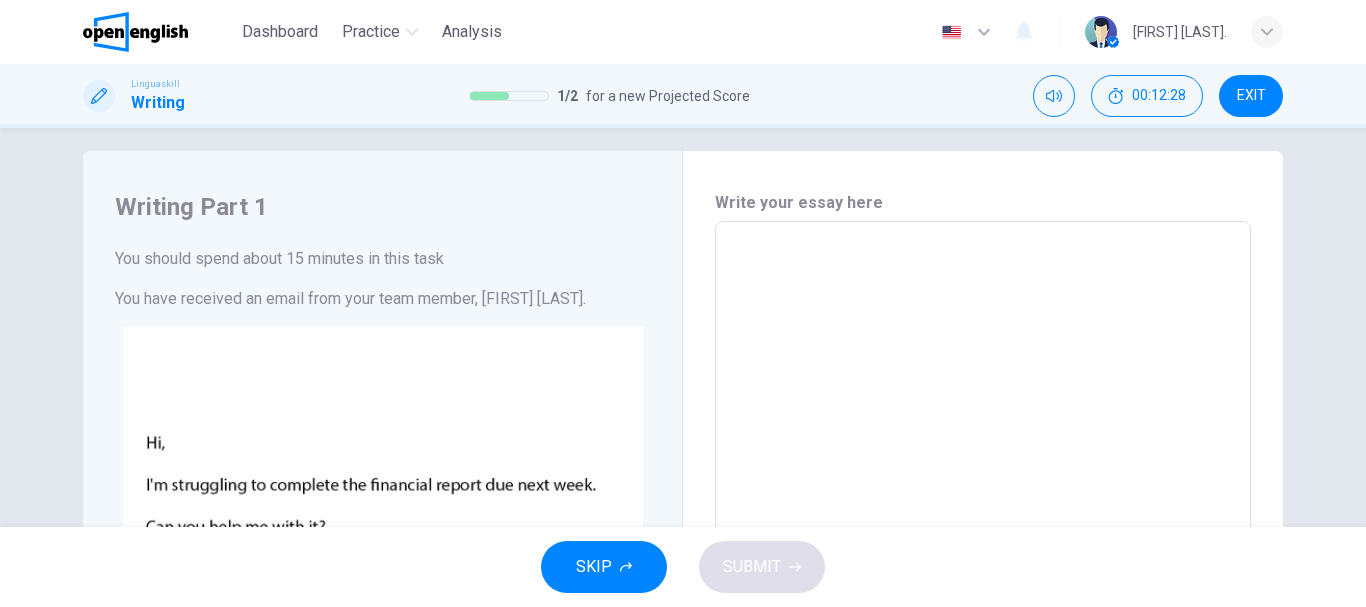 scroll, scrollTop: 0, scrollLeft: 0, axis: both 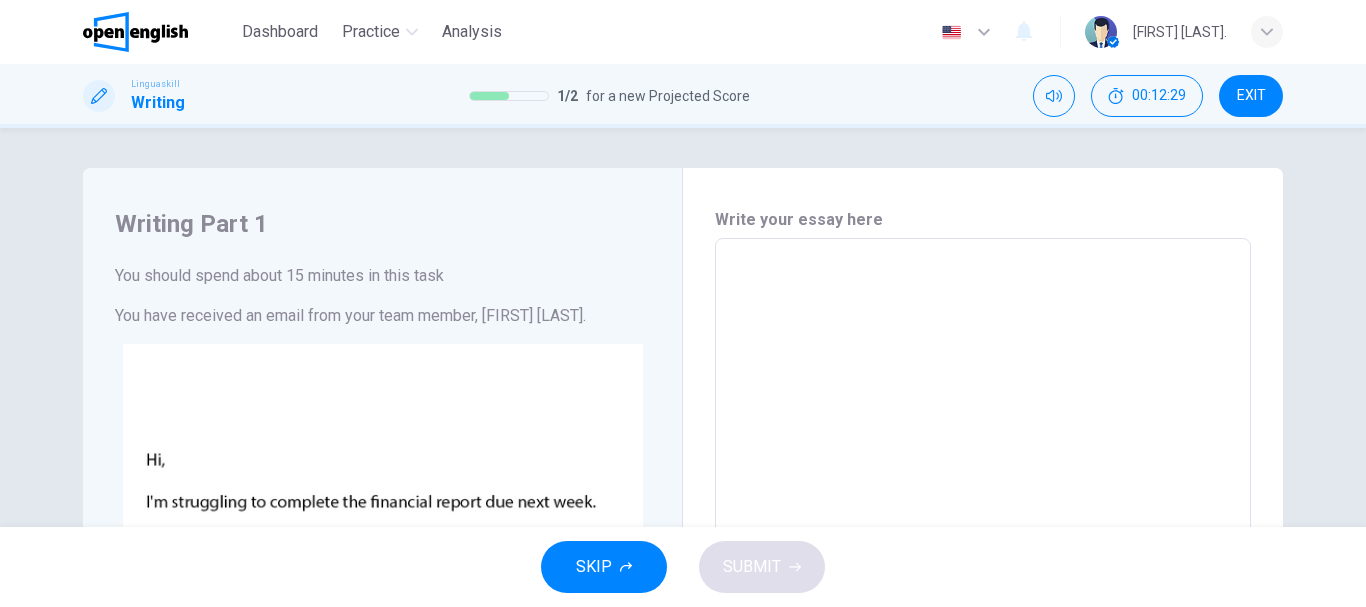 click at bounding box center (983, 611) 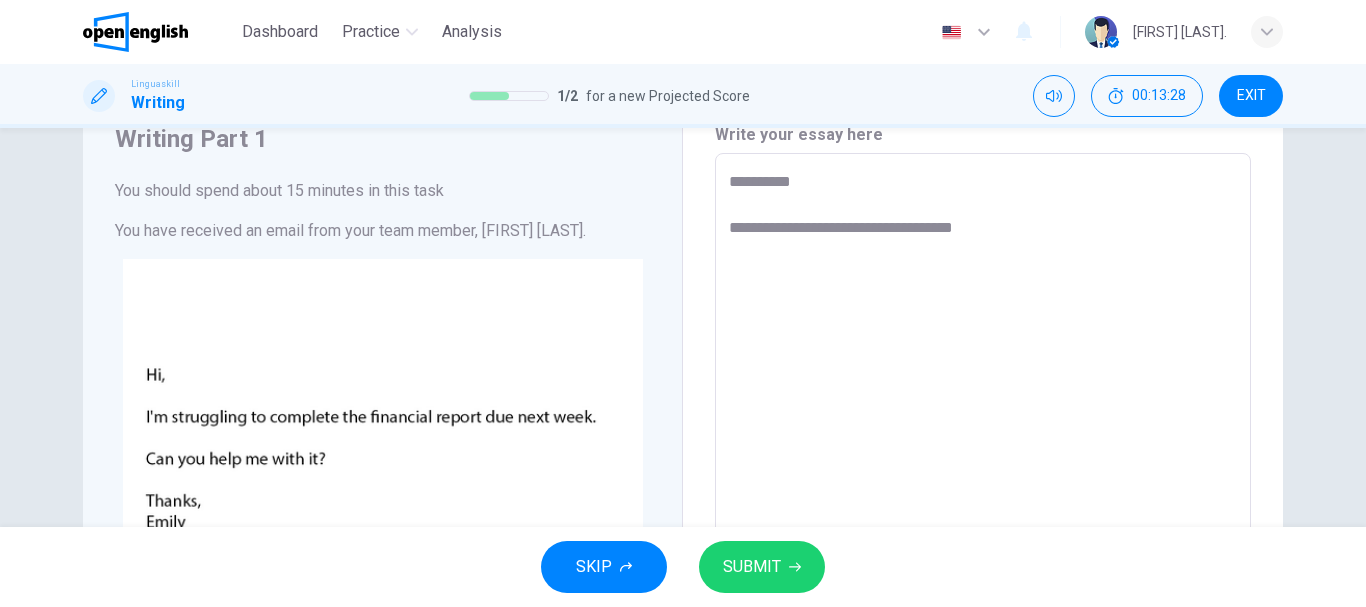 scroll, scrollTop: 0, scrollLeft: 0, axis: both 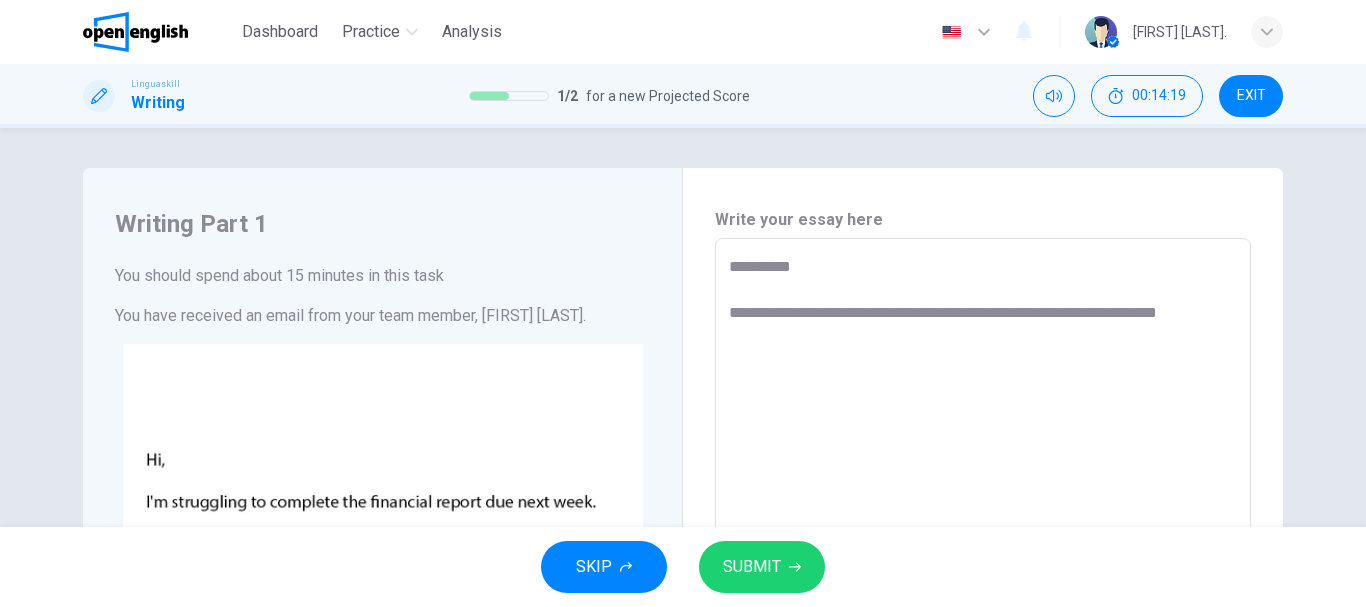 click on "**********" at bounding box center [983, 611] 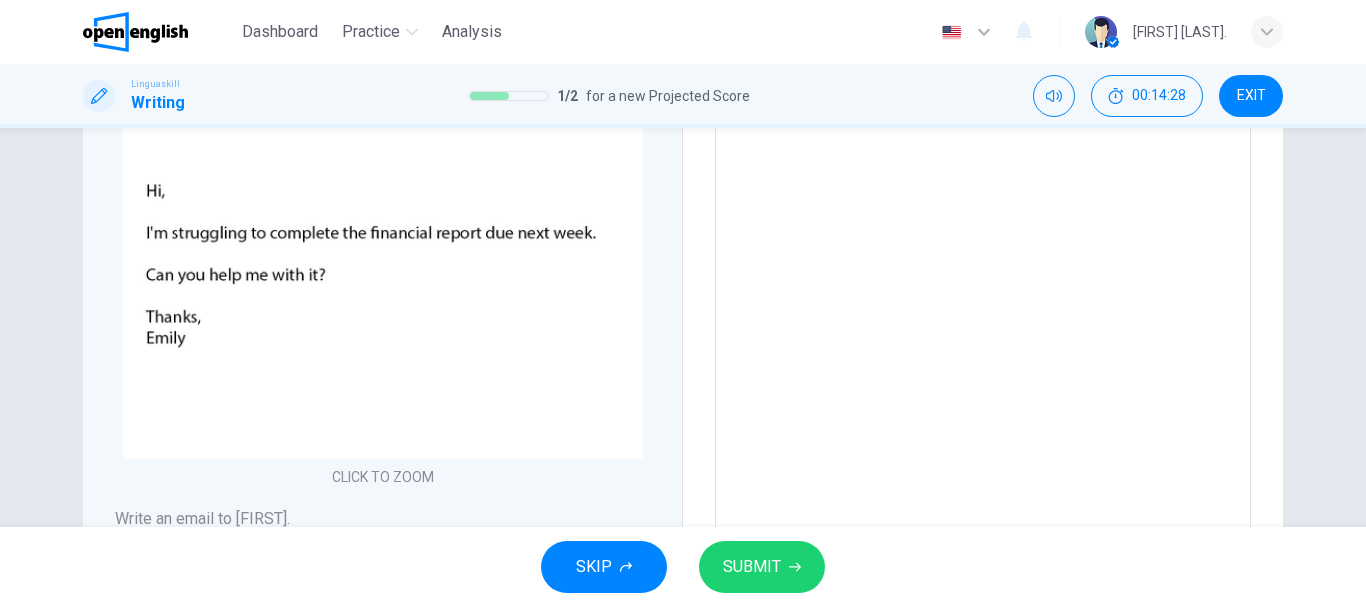 scroll, scrollTop: 69, scrollLeft: 0, axis: vertical 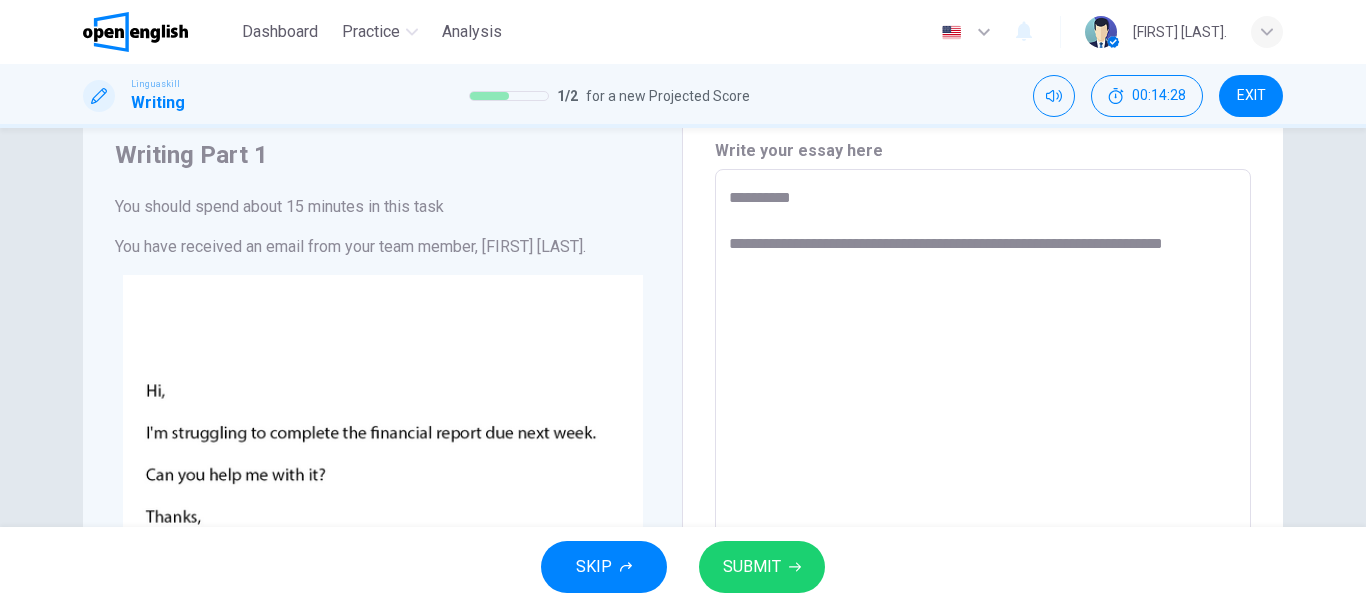 click on "**********" at bounding box center (983, 542) 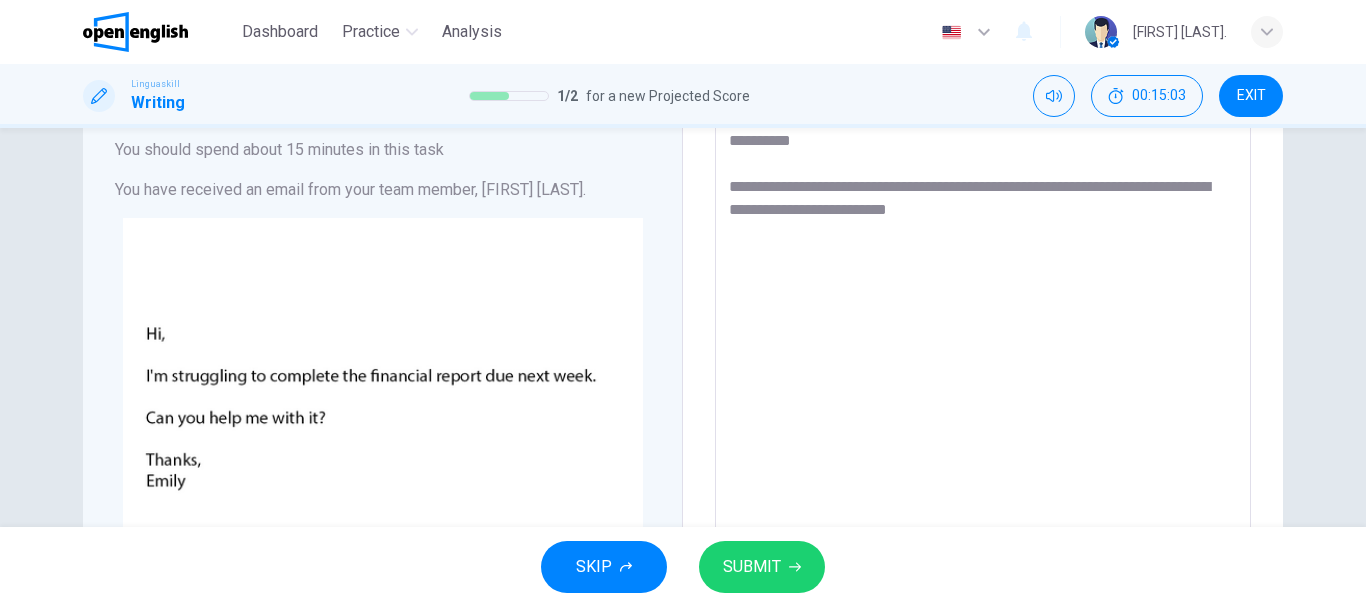 scroll, scrollTop: 69, scrollLeft: 0, axis: vertical 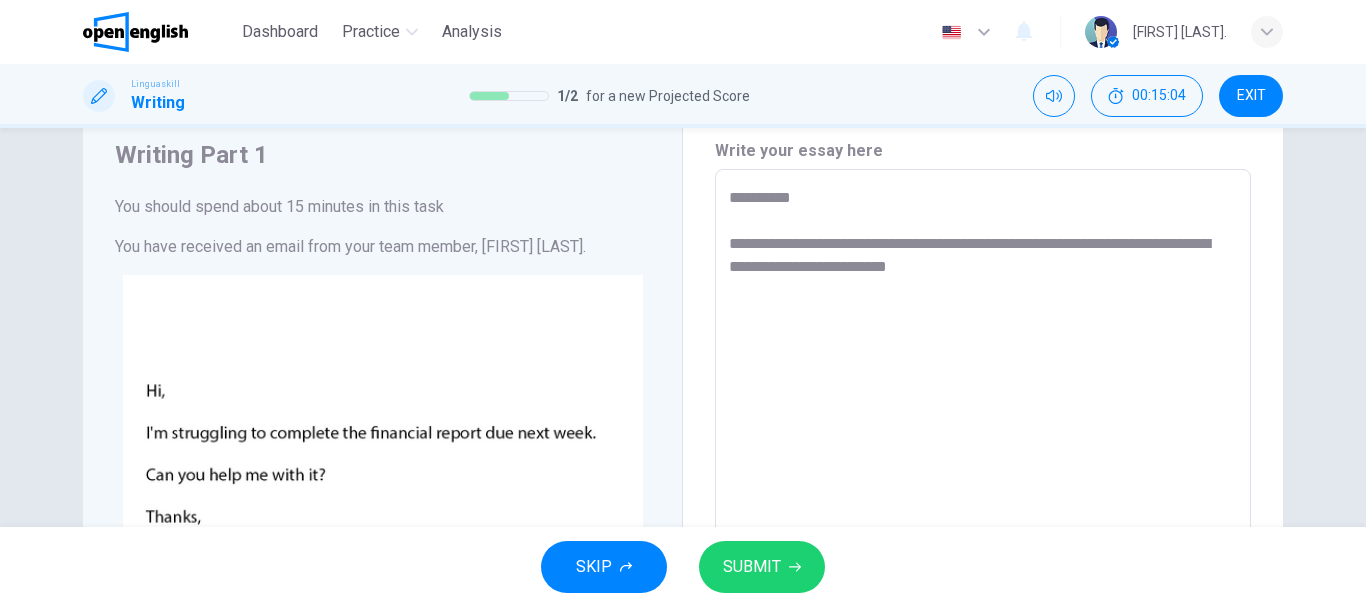 drag, startPoint x: 1040, startPoint y: 266, endPoint x: 1054, endPoint y: 263, distance: 14.3178215 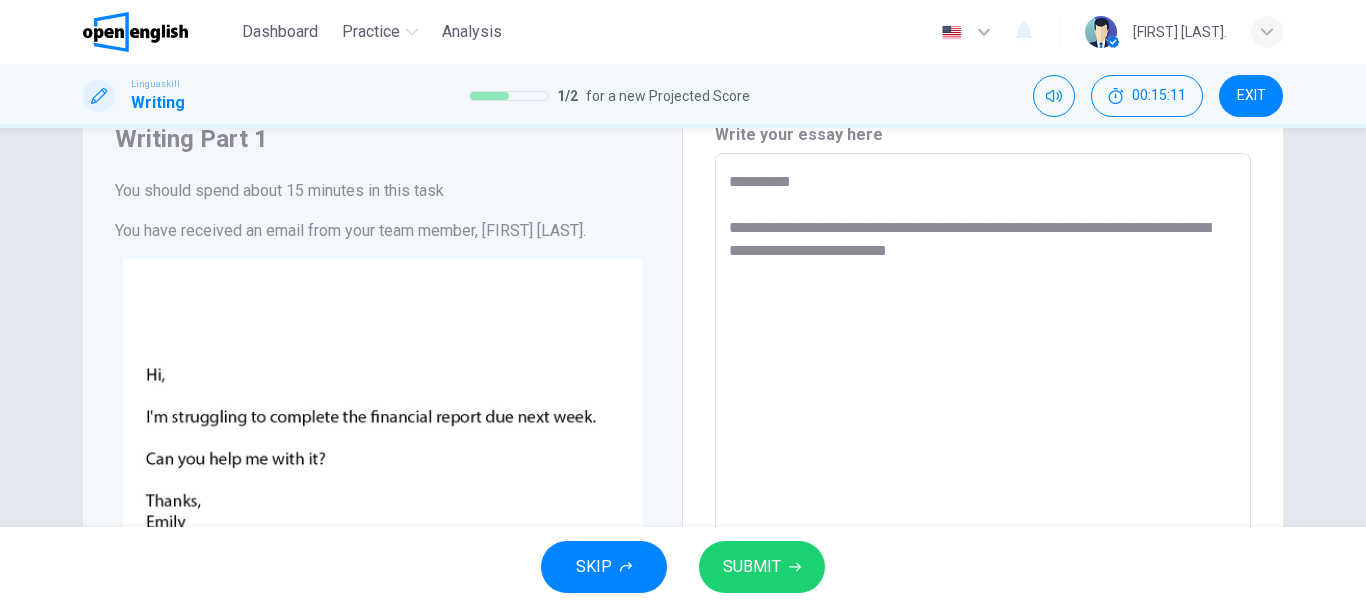 scroll, scrollTop: 69, scrollLeft: 0, axis: vertical 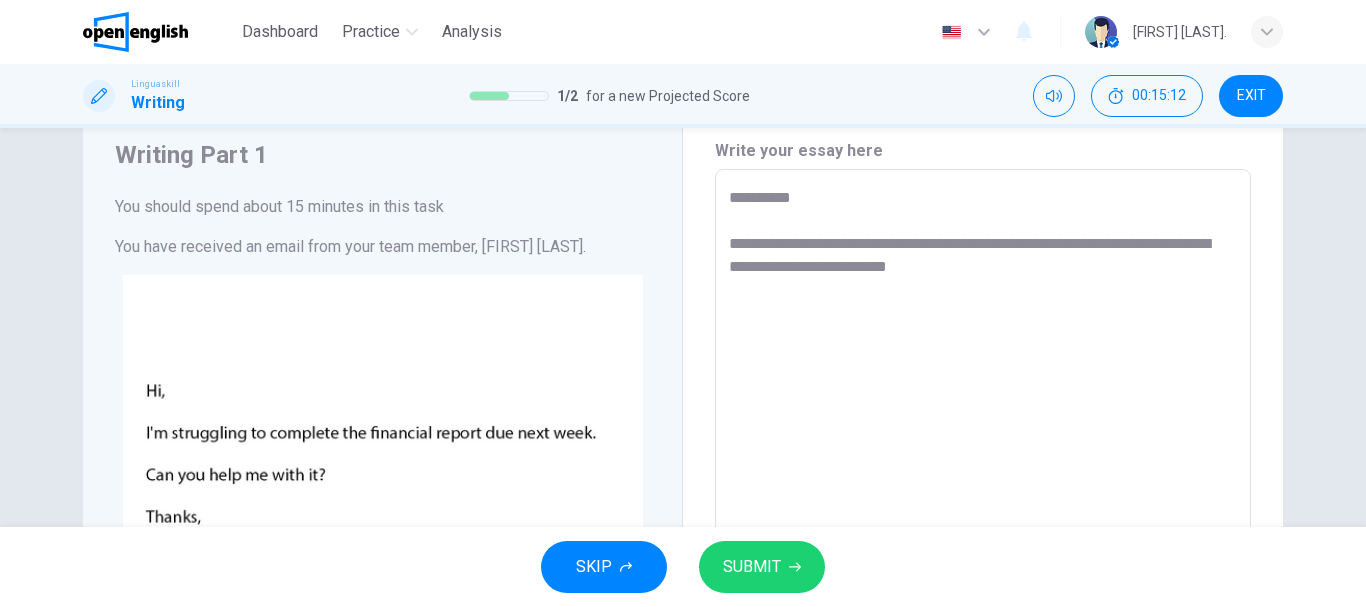 click on "**********" at bounding box center (983, 542) 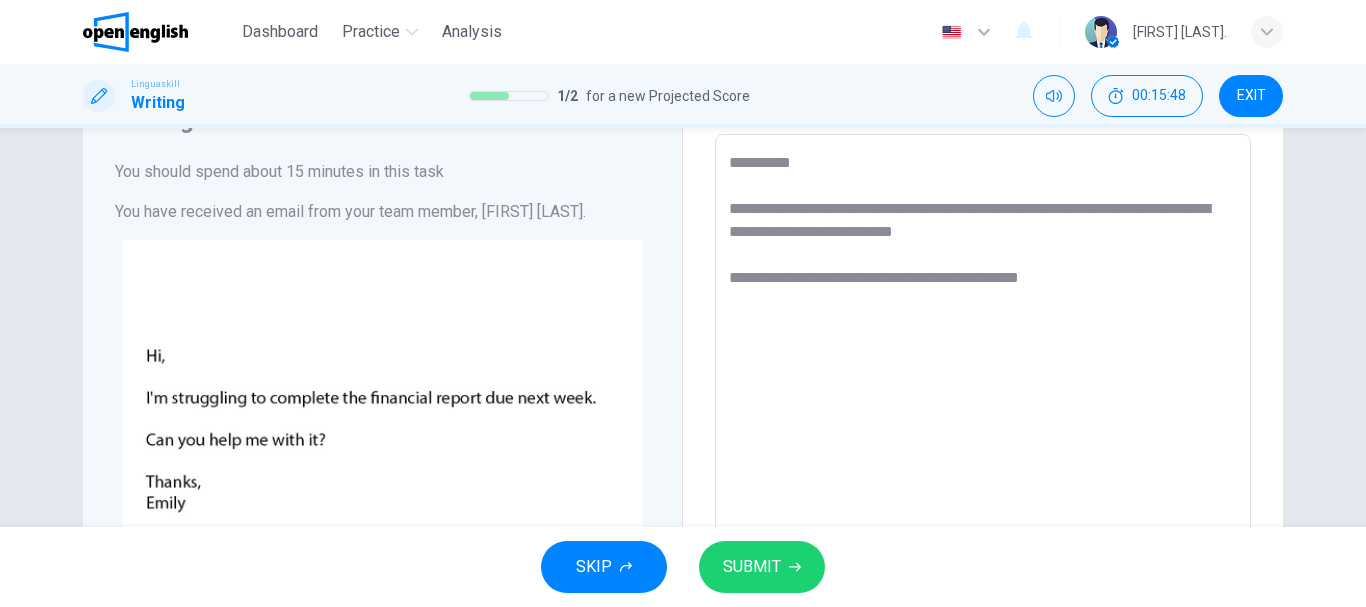 scroll, scrollTop: 69, scrollLeft: 0, axis: vertical 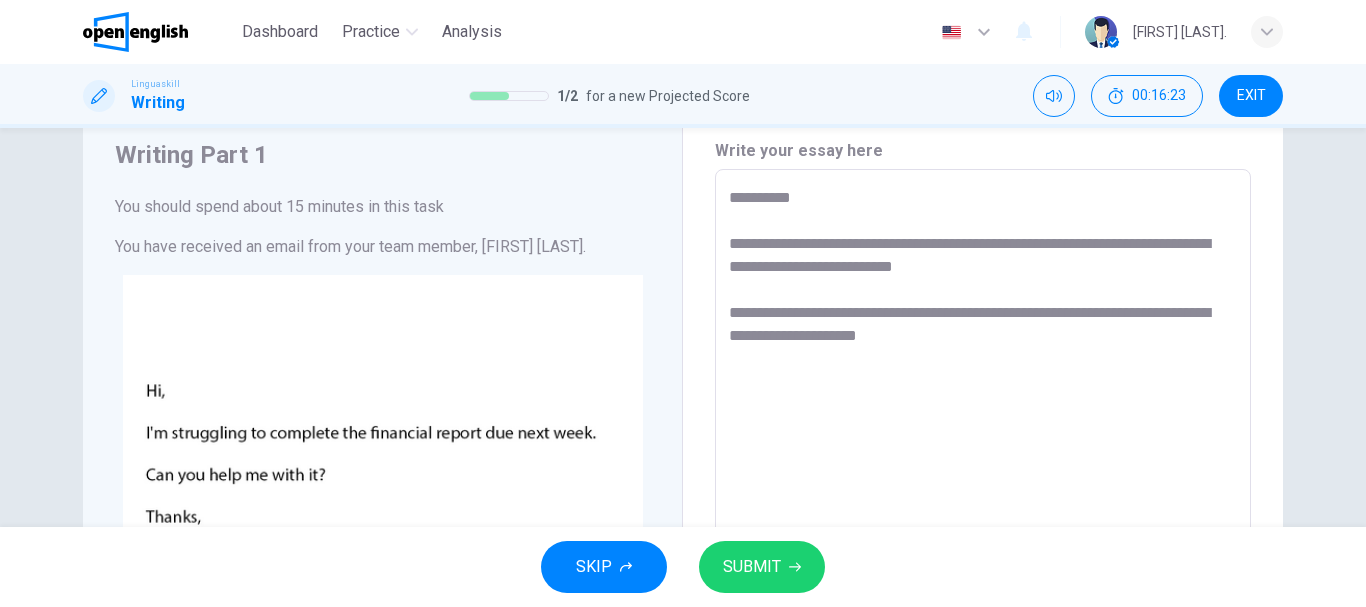 drag, startPoint x: 760, startPoint y: 333, endPoint x: 777, endPoint y: 332, distance: 17.029387 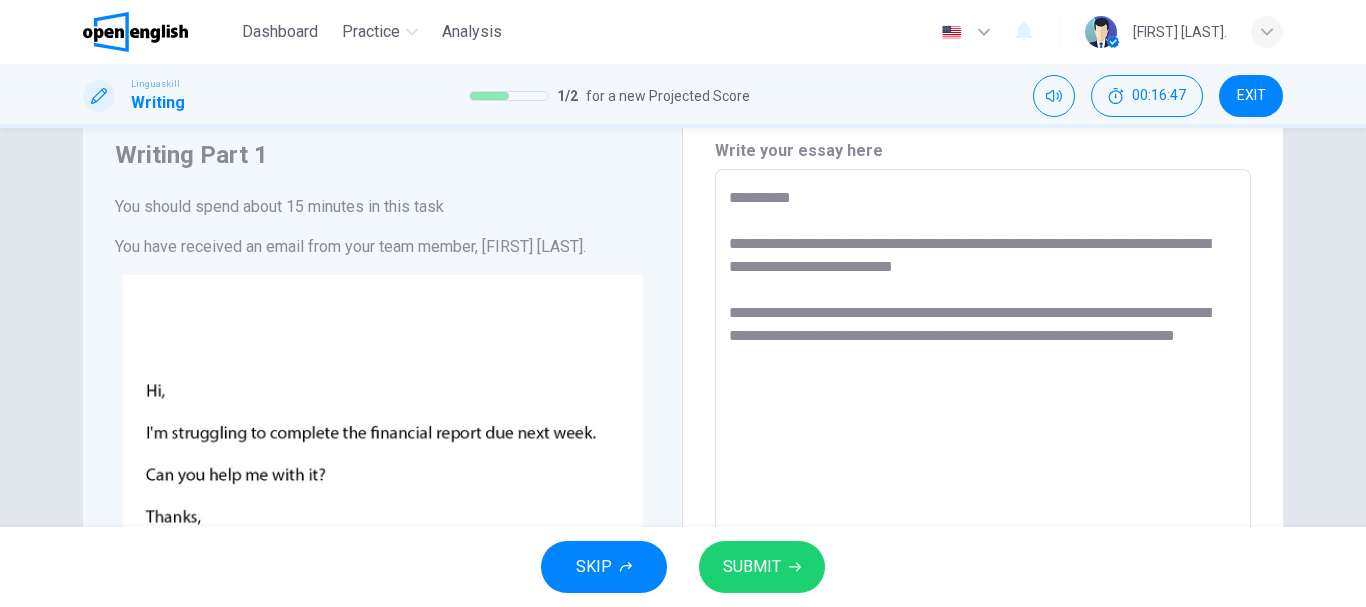 click on "**********" at bounding box center [983, 542] 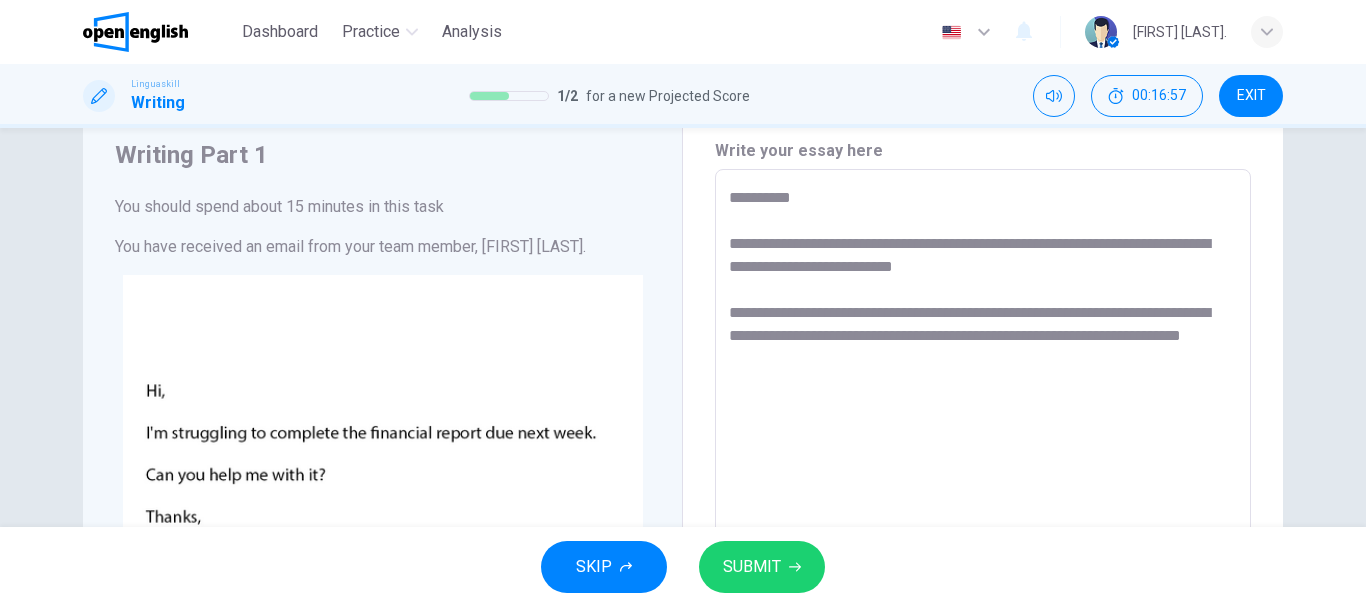 click on "**********" at bounding box center [983, 542] 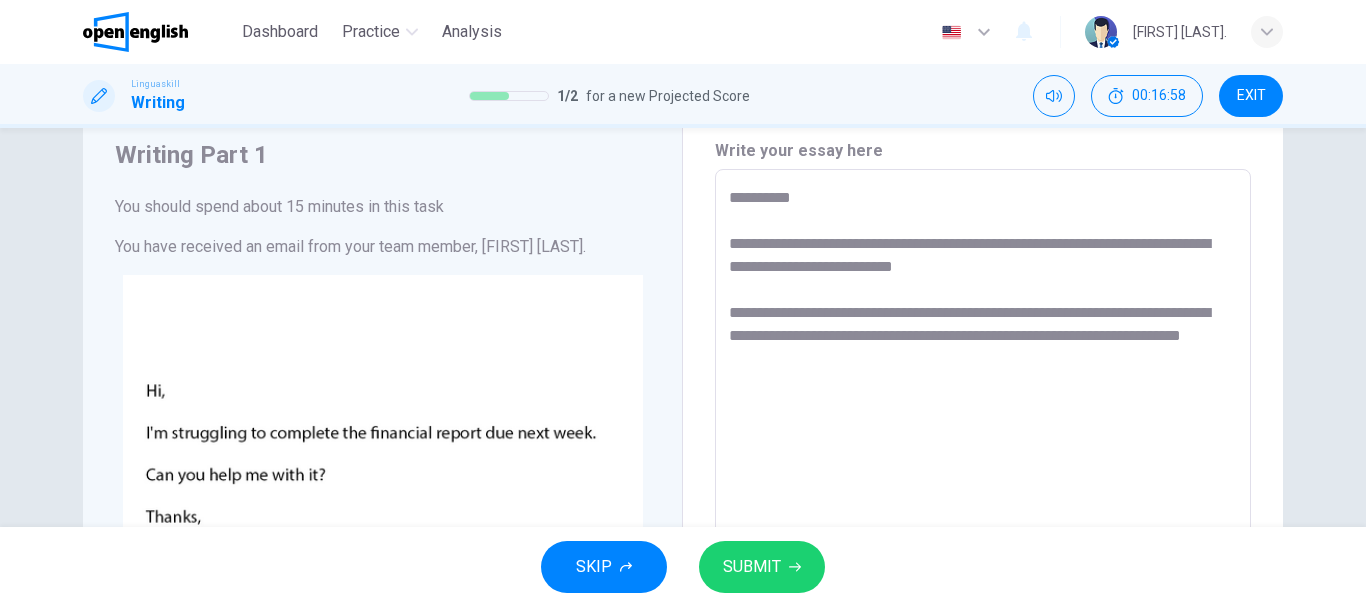 click on "**********" at bounding box center [983, 542] 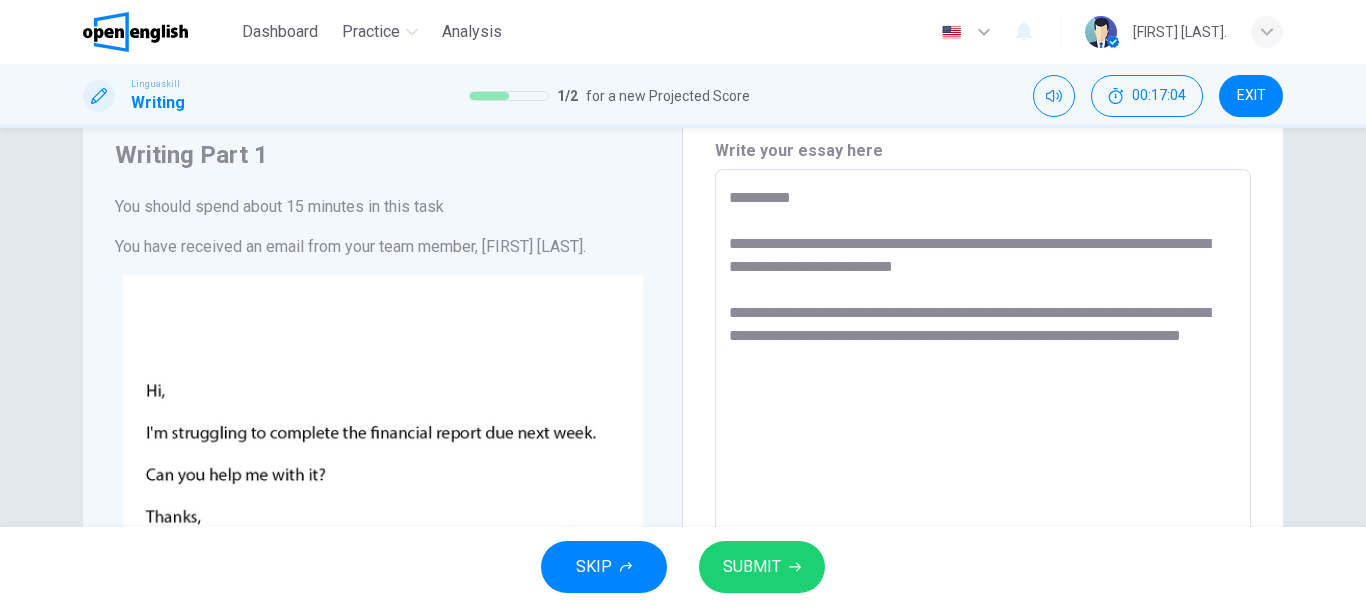 drag, startPoint x: 822, startPoint y: 335, endPoint x: 762, endPoint y: 336, distance: 60.00833 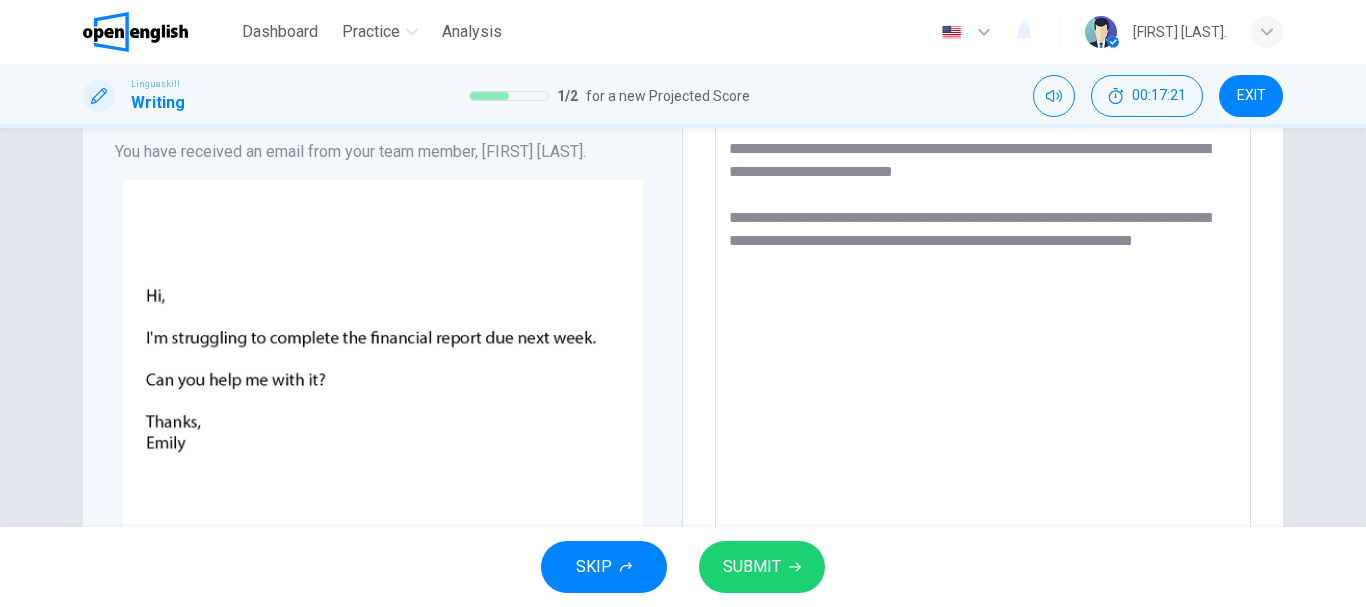 scroll, scrollTop: 169, scrollLeft: 0, axis: vertical 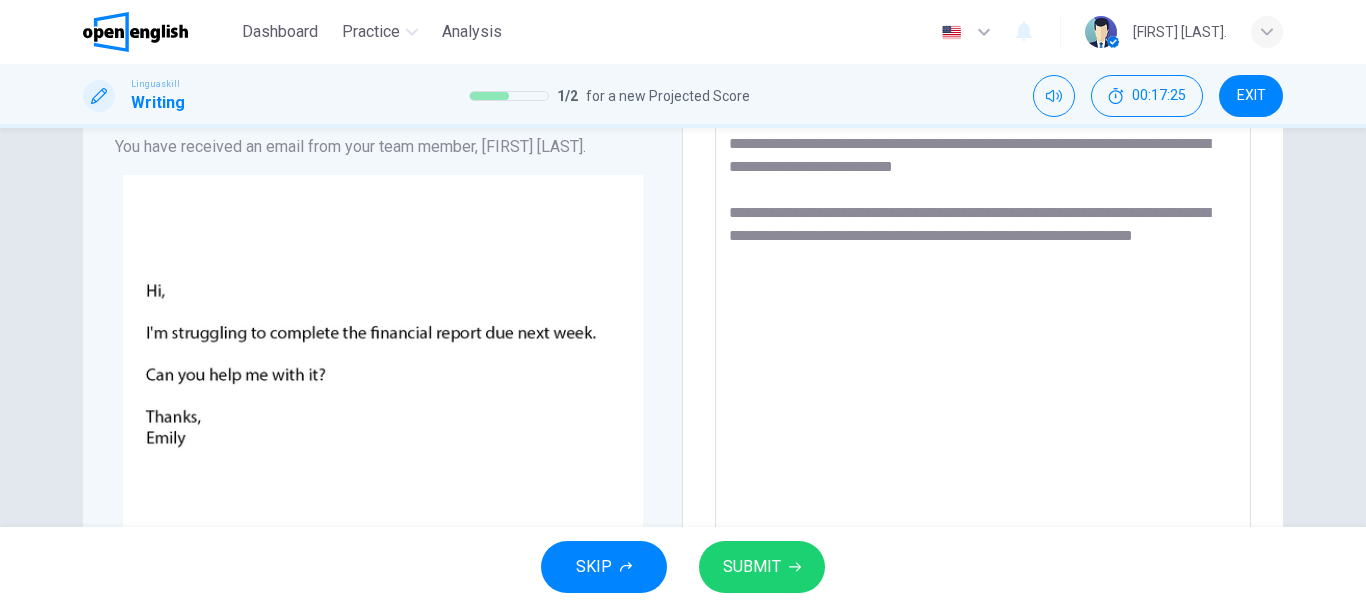 click on "**********" at bounding box center (983, 442) 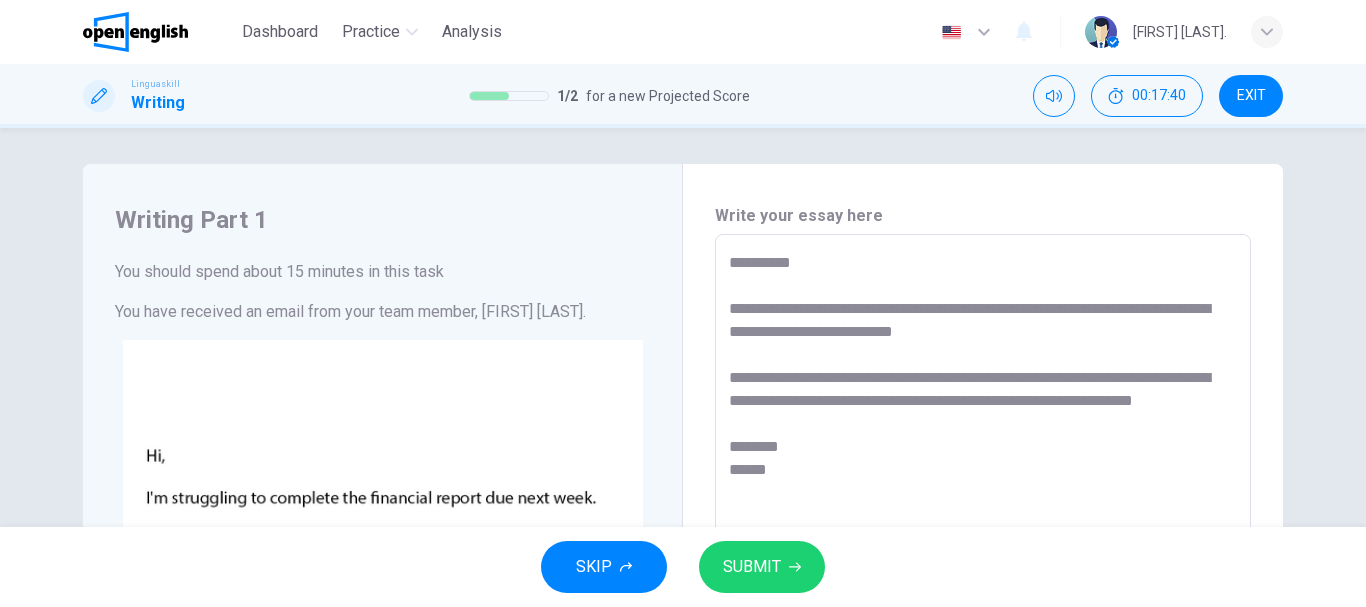 scroll, scrollTop: 0, scrollLeft: 0, axis: both 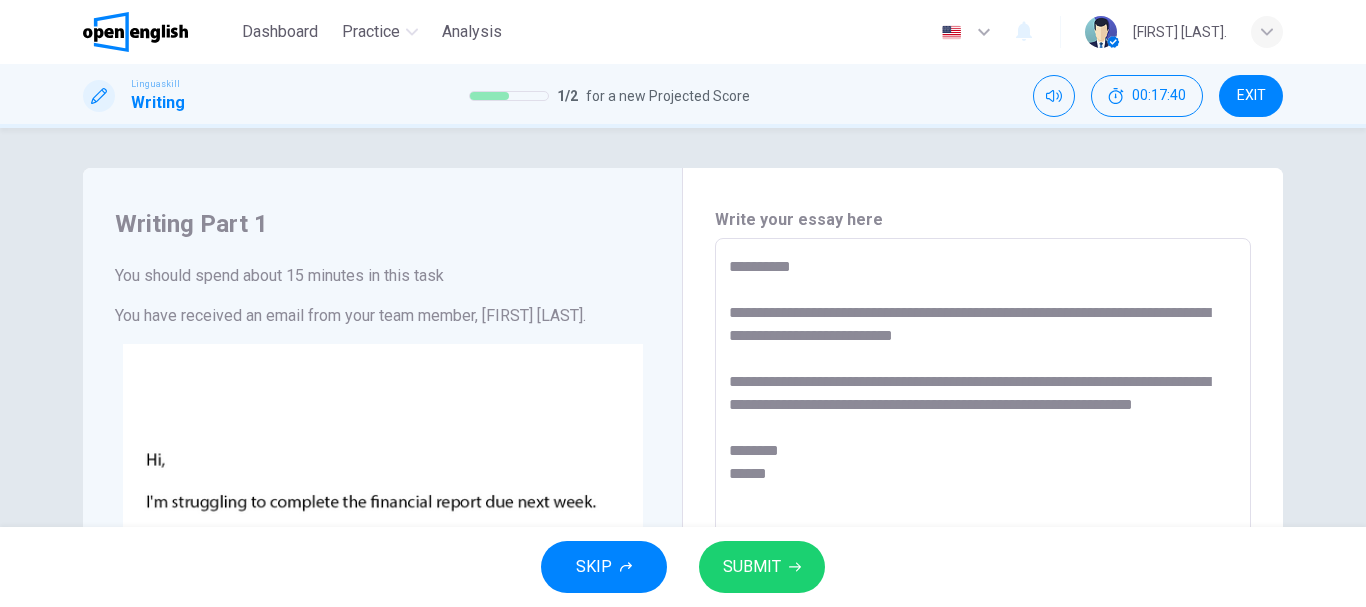click on "SUBMIT" at bounding box center (762, 567) 